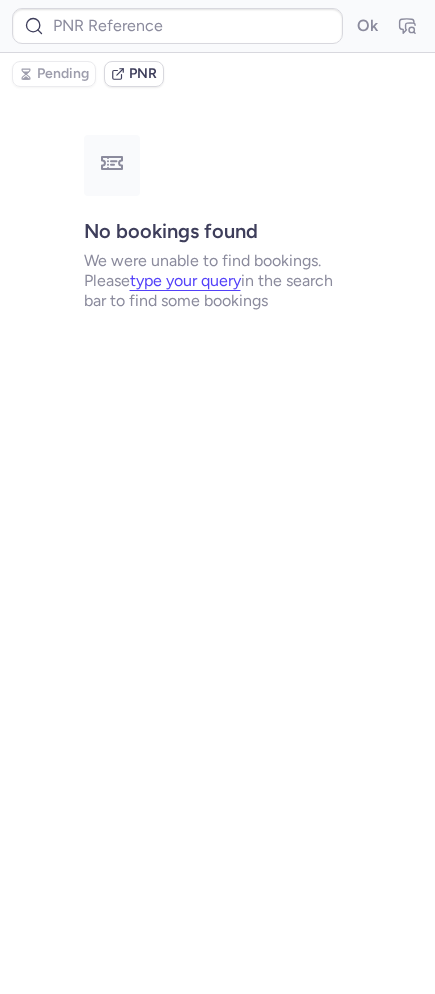 scroll, scrollTop: 0, scrollLeft: 0, axis: both 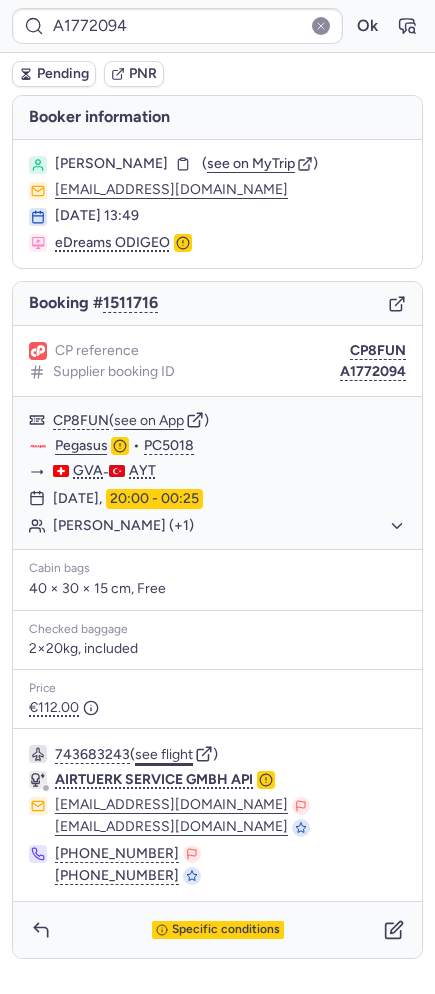 click on "see flight" 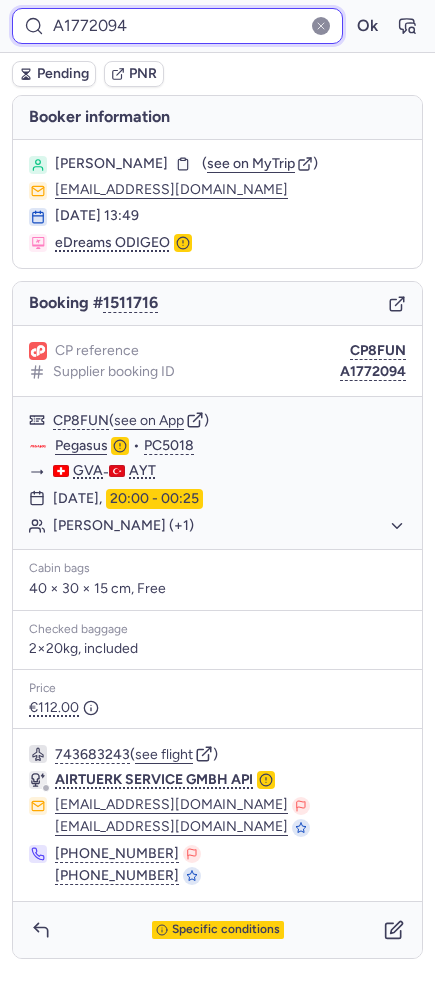 click on "A1772094" at bounding box center (177, 26) 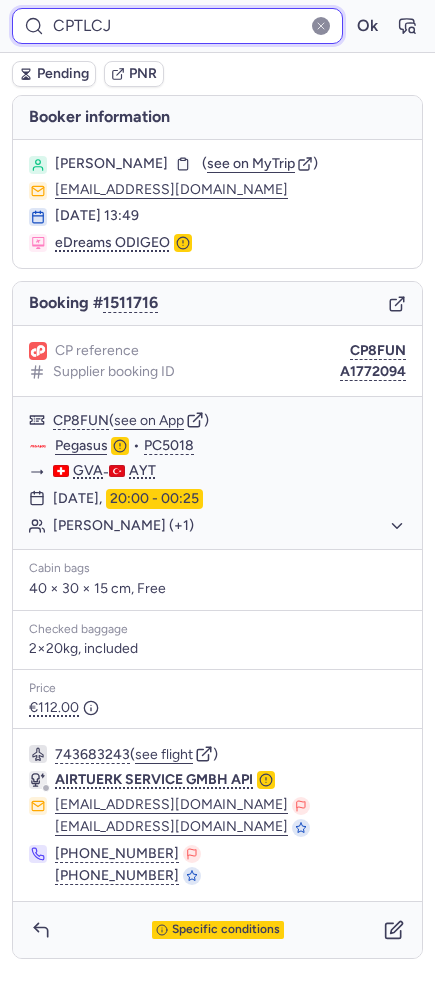 type on "CPTLCJ" 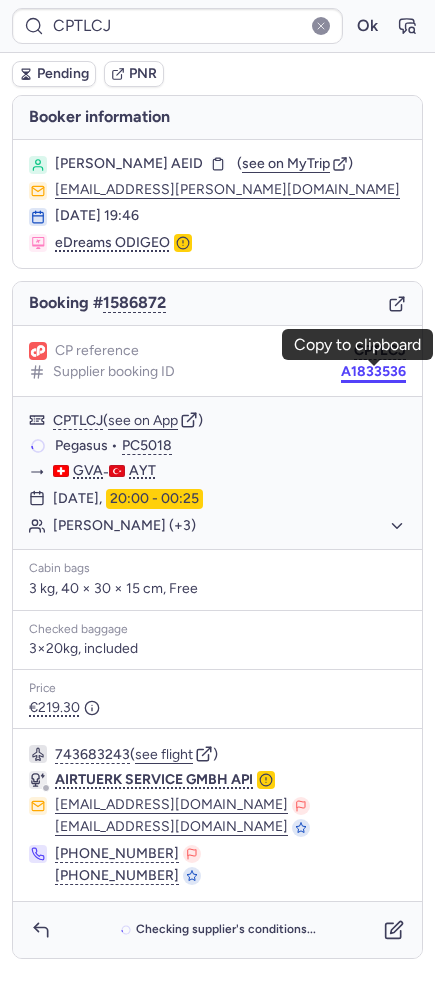 click on "A1833536" at bounding box center (373, 372) 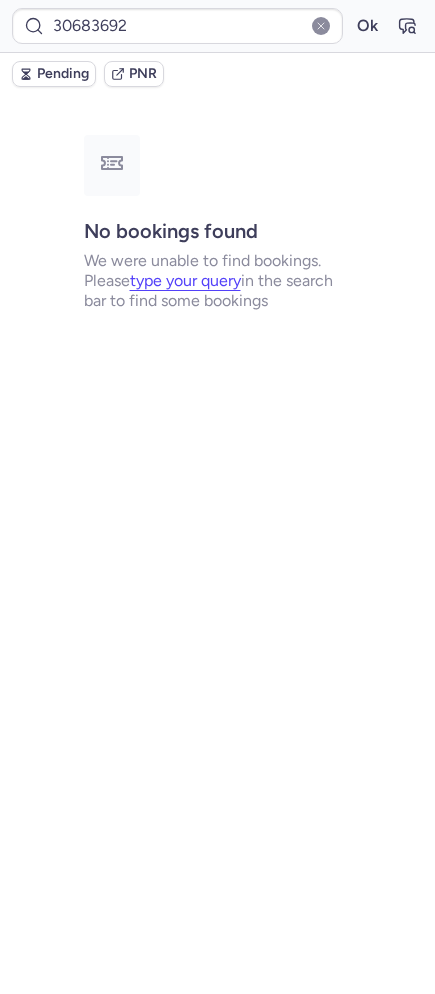 type on "A1772094" 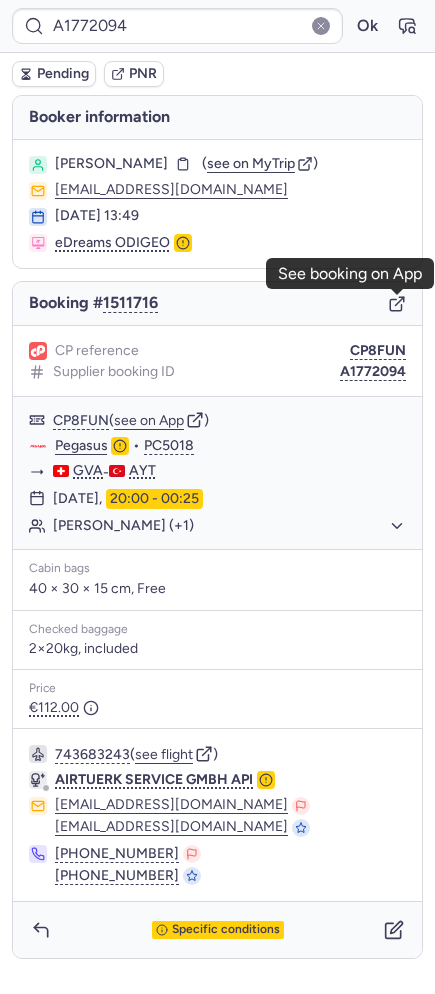 click 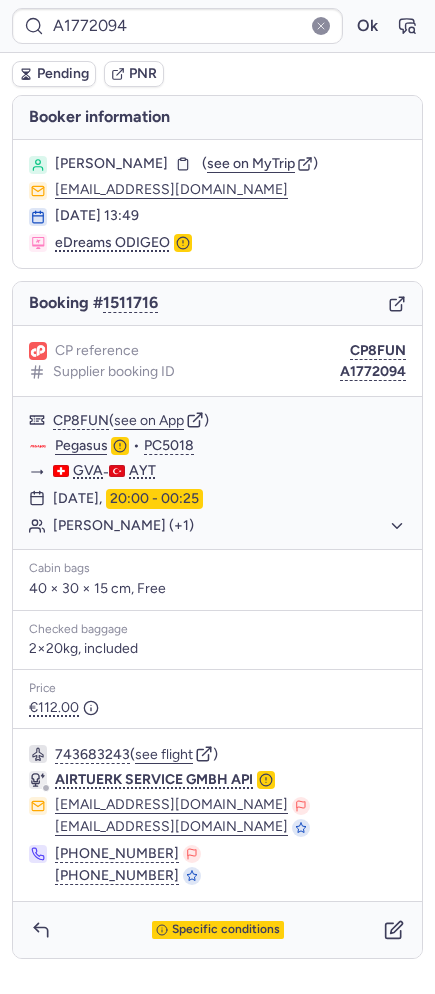 click on "A1772094" at bounding box center [373, 372] 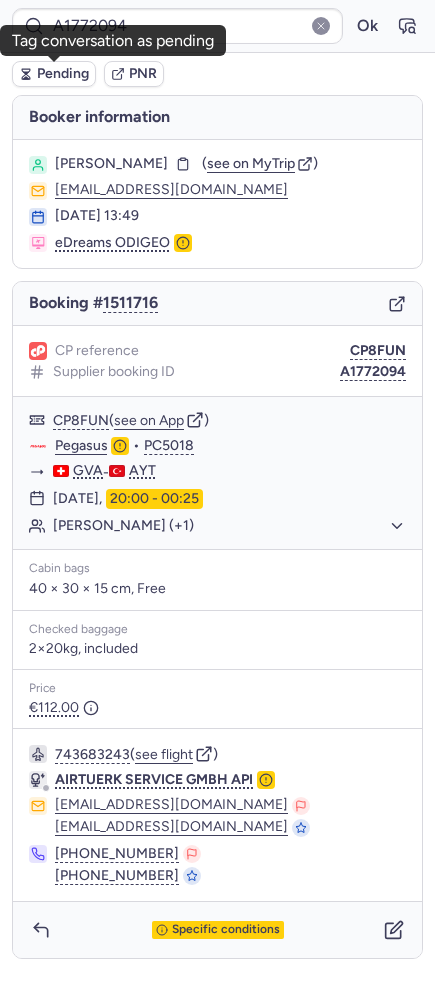 click on "Pending" at bounding box center [63, 74] 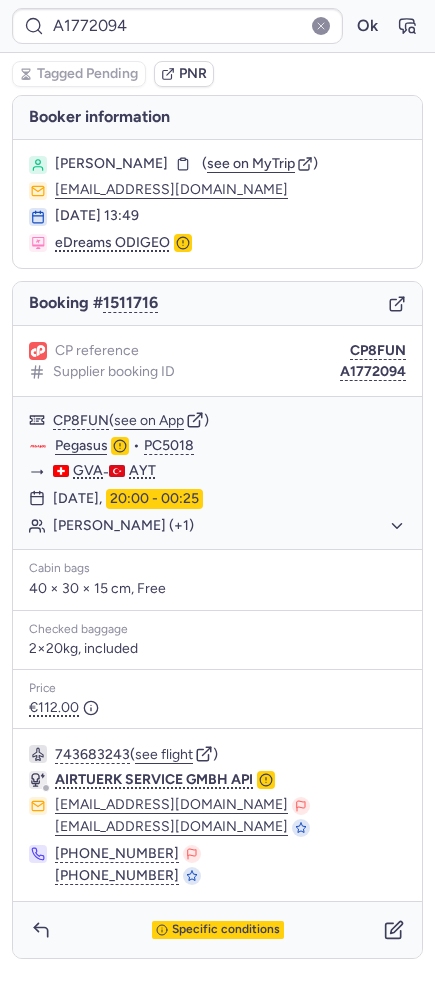 type on "CP8FUN" 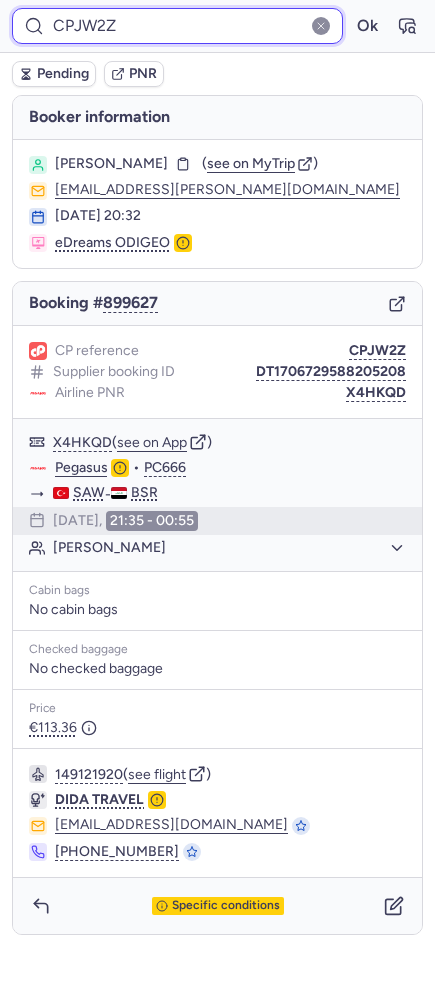click on "CPJW2Z" at bounding box center [177, 26] 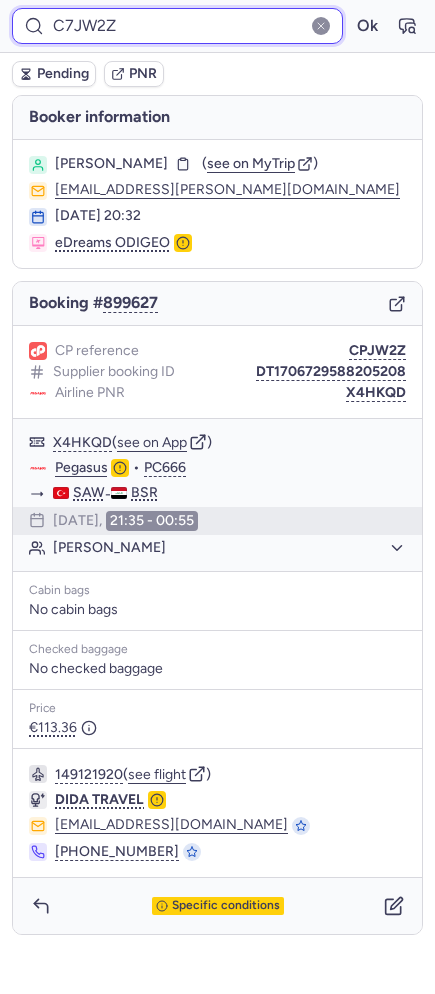 click on "Ok" at bounding box center [367, 26] 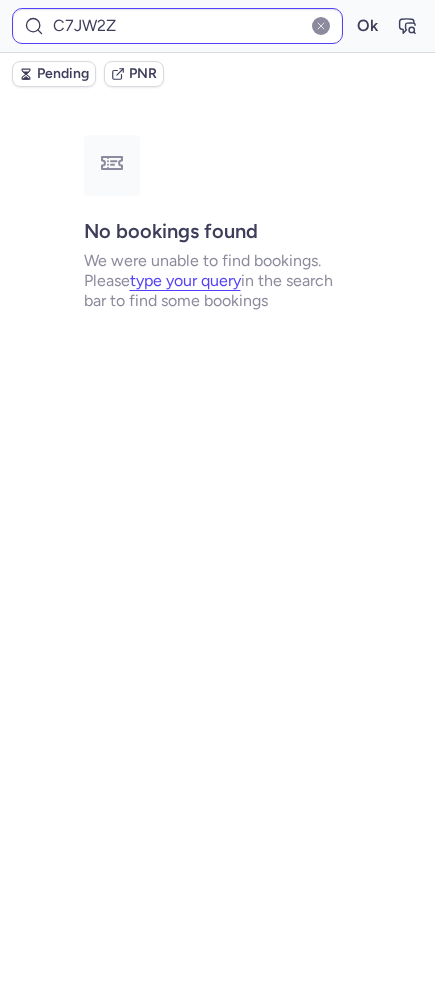 type on "CPFXAD" 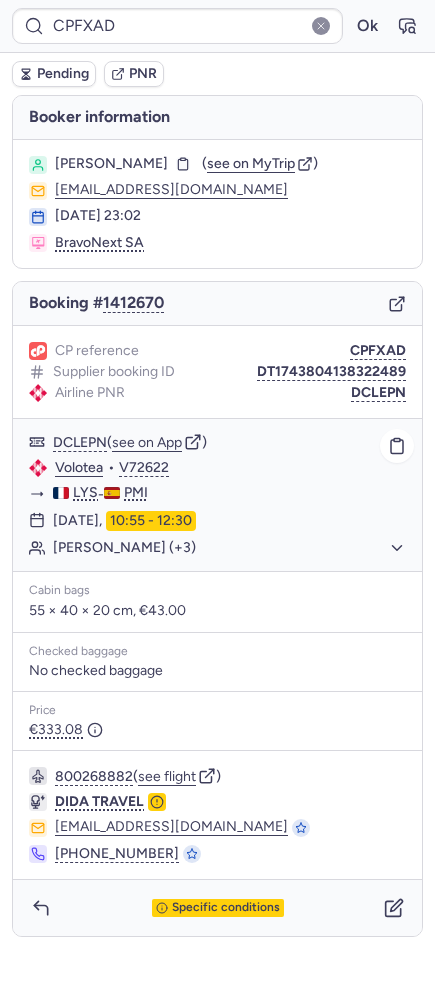 click on "[PERSON_NAME] (+3)" 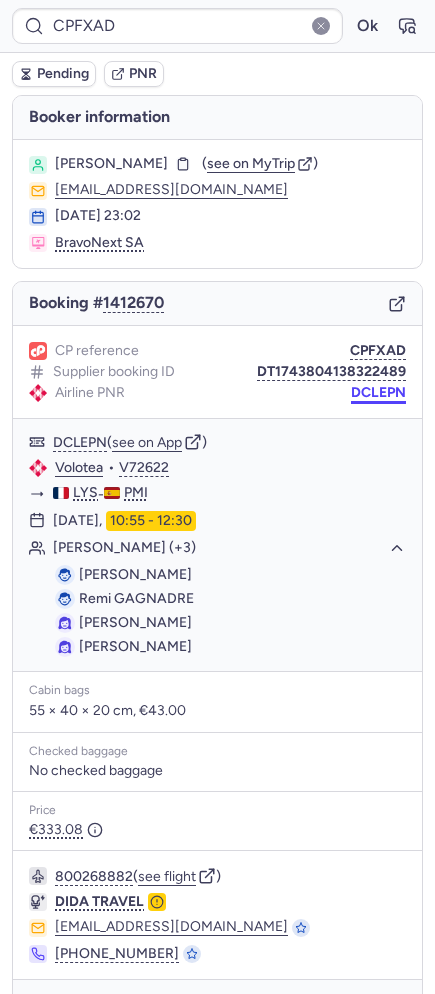 click on "DCLEPN" at bounding box center [378, 393] 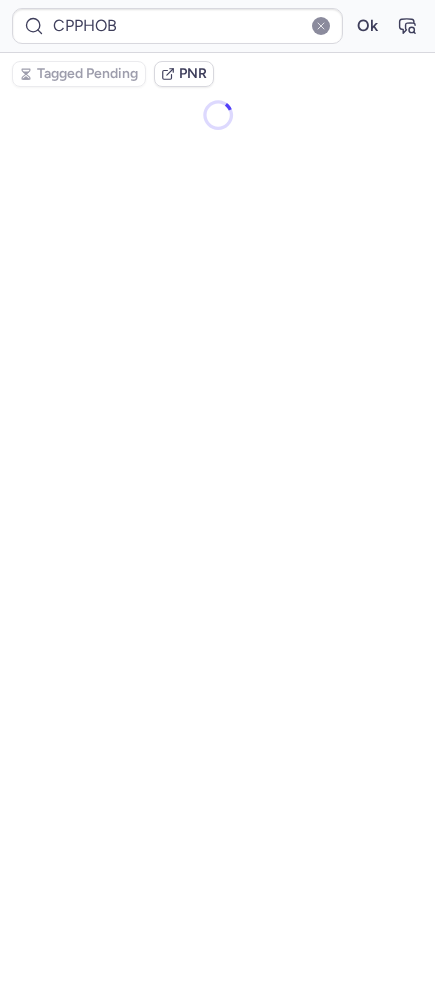 scroll, scrollTop: 0, scrollLeft: 0, axis: both 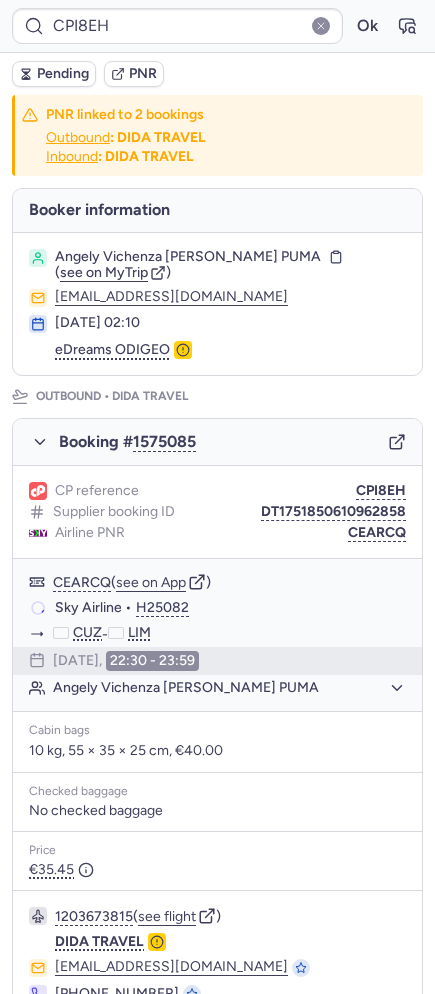 type on "CPFXAD" 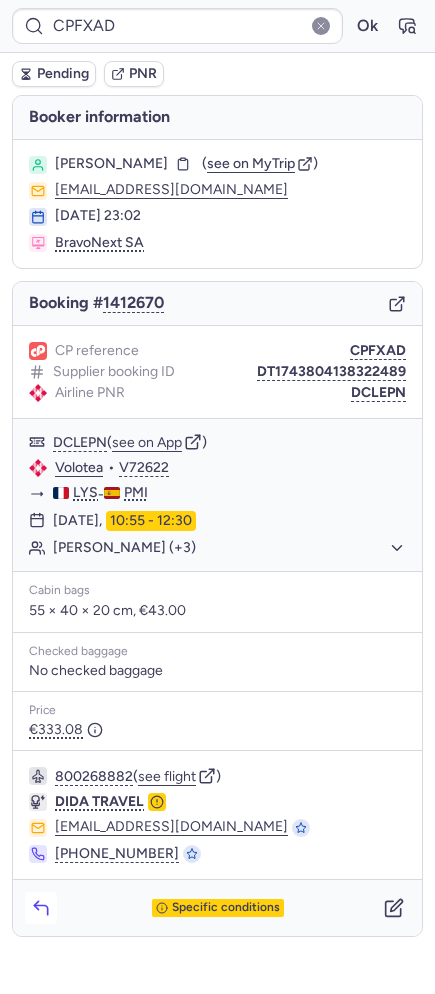 click at bounding box center (41, 908) 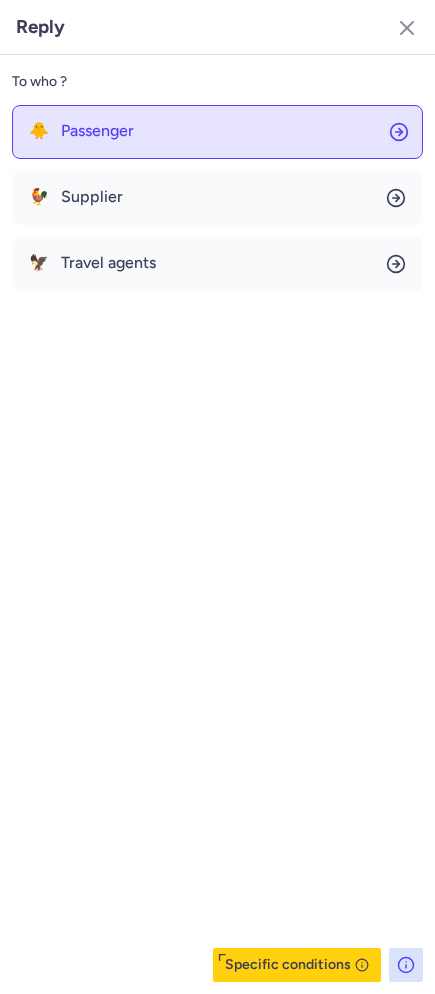 click on "🐥 Passenger" 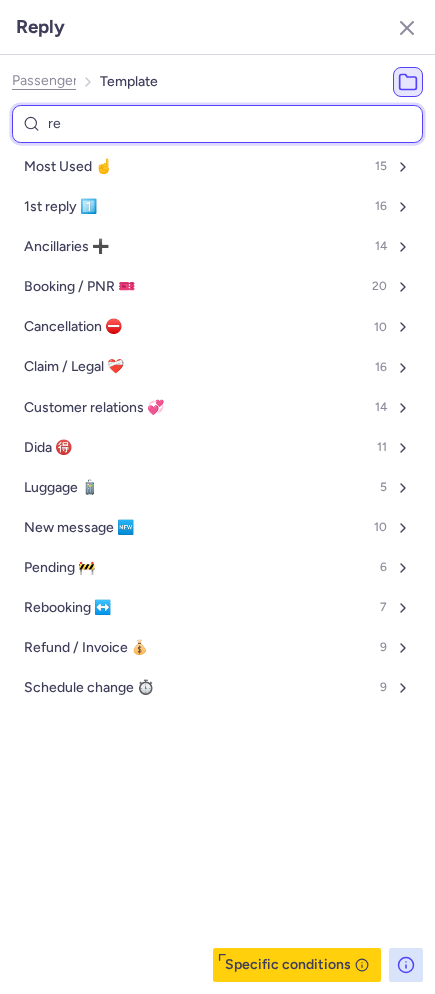type on "ref" 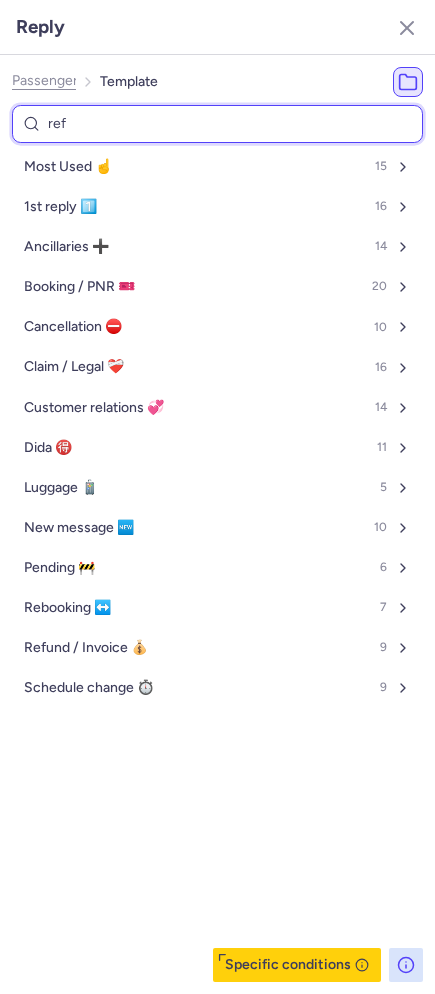 select on "en" 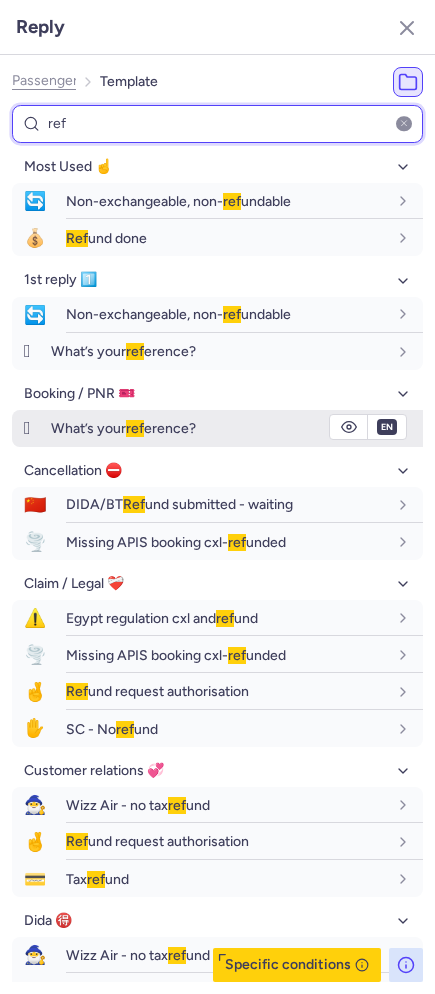 type on "ref" 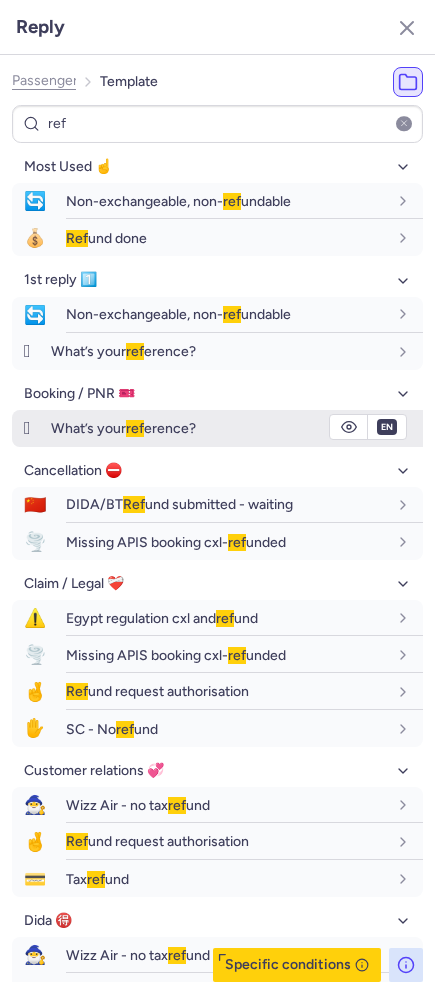 click on "🛞" at bounding box center [27, 428] 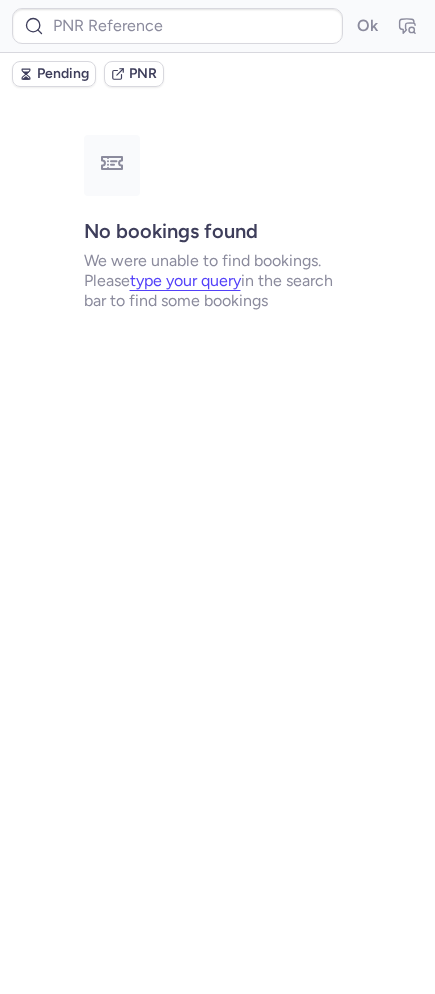 type on "CPI8EH" 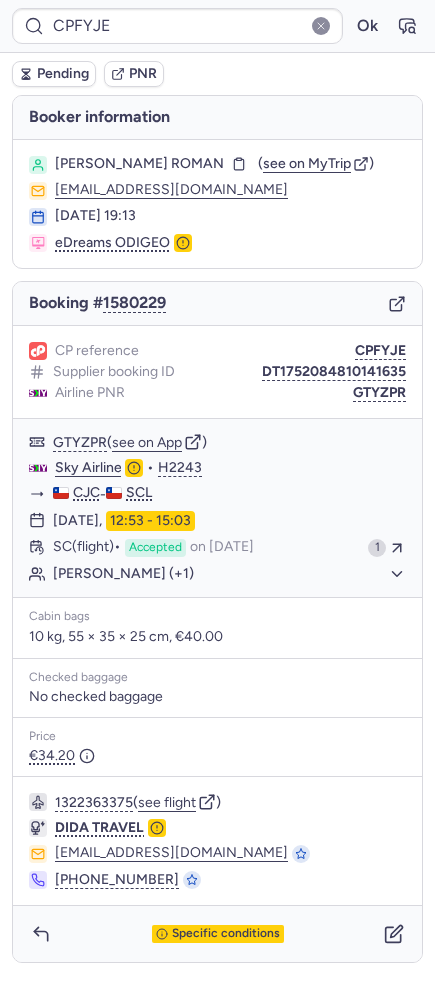 type on "CPDODV" 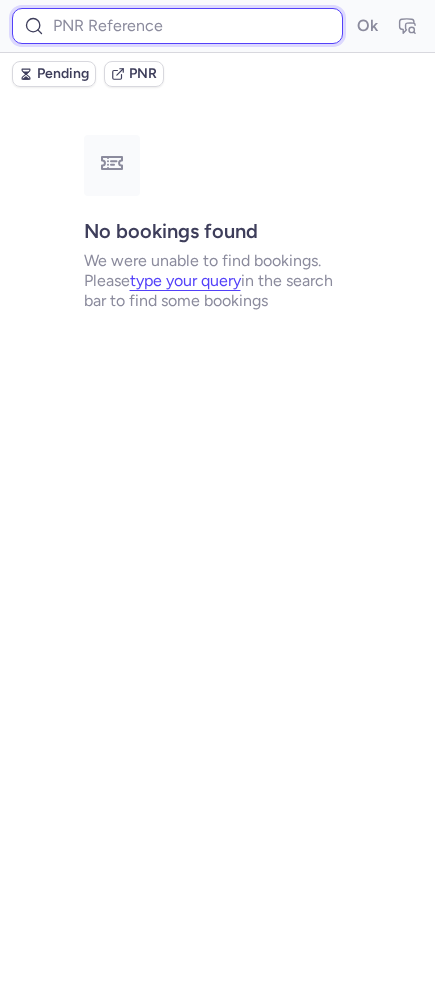 click at bounding box center (177, 26) 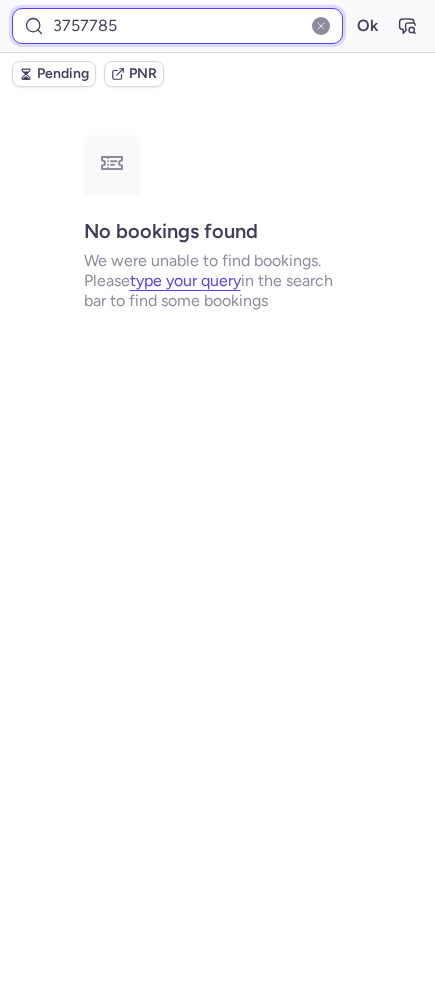 type on "3757785" 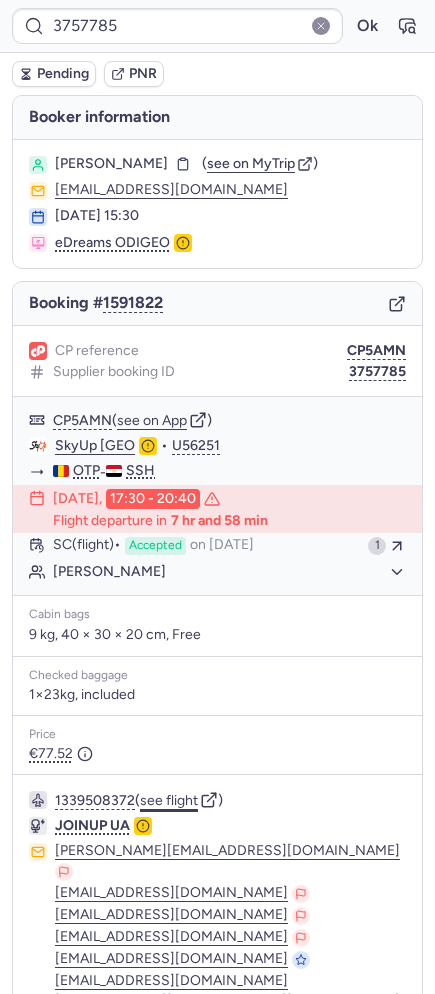 click on "see flight" 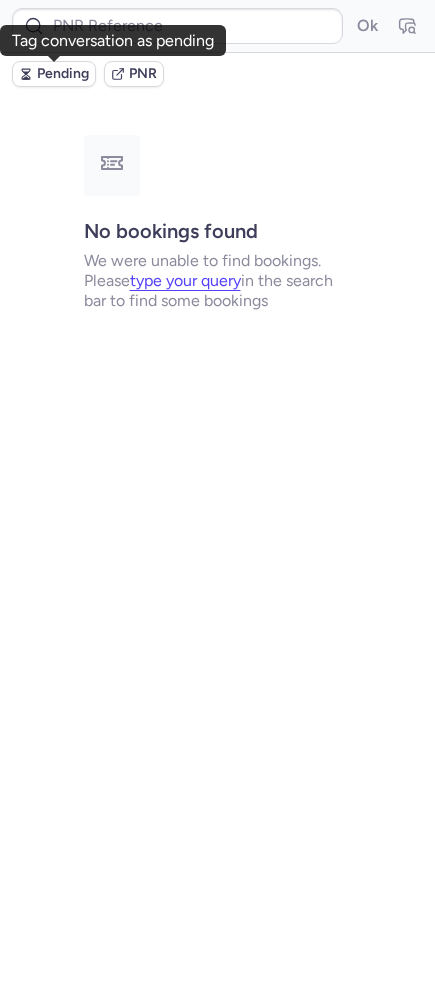 click on "Pending" at bounding box center (63, 74) 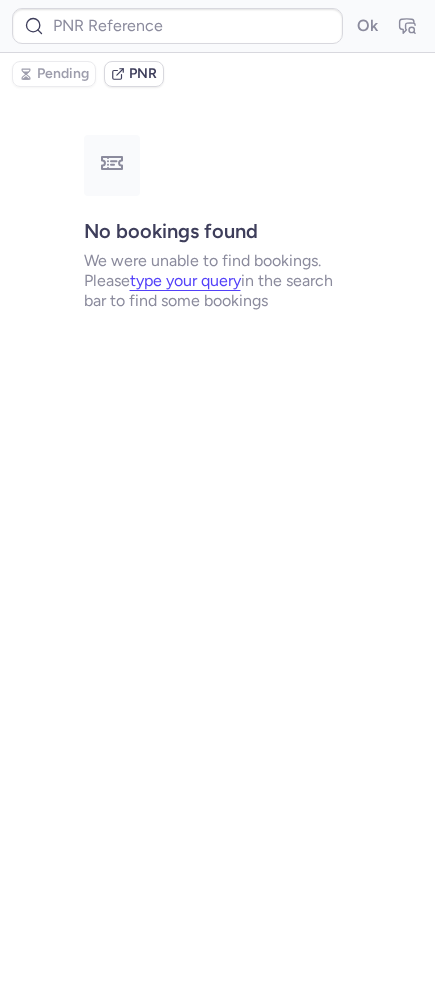 type on "CPEEQM" 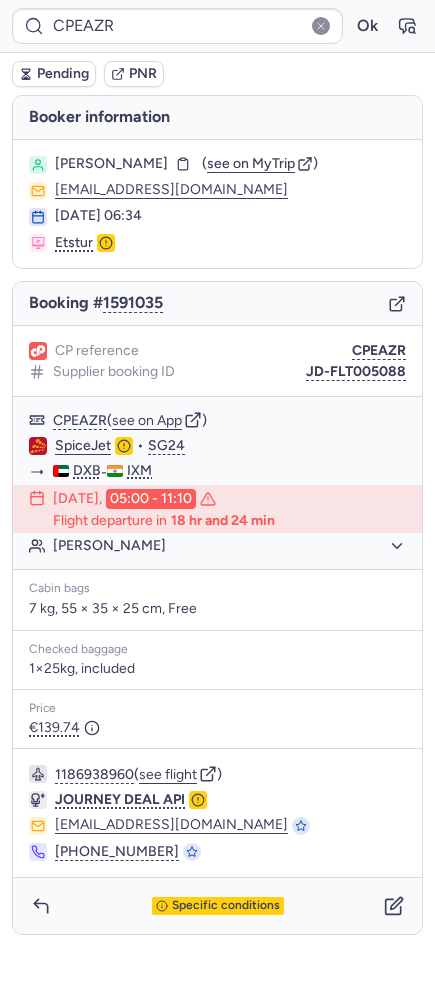 type on "CPYWBD" 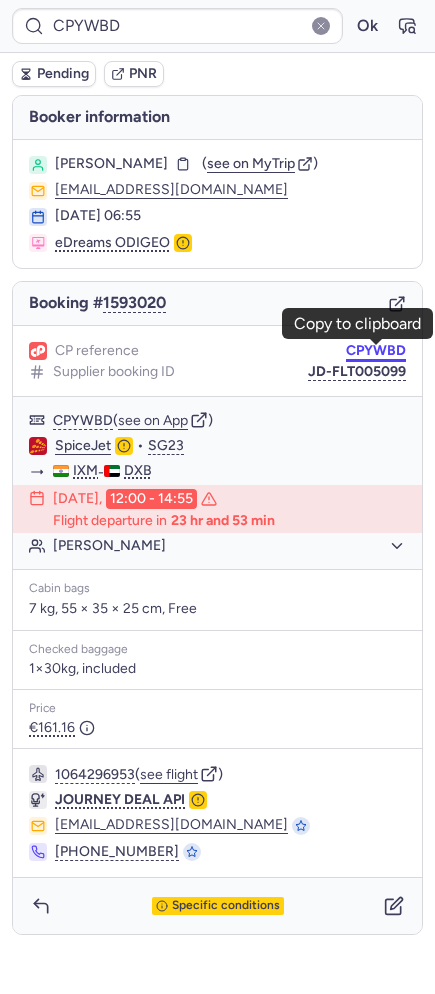 click on "CPYWBD" at bounding box center (376, 351) 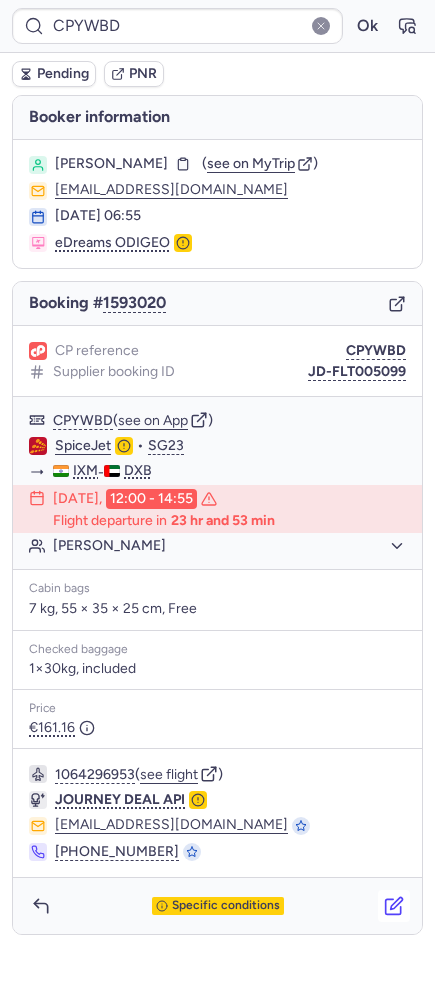 click 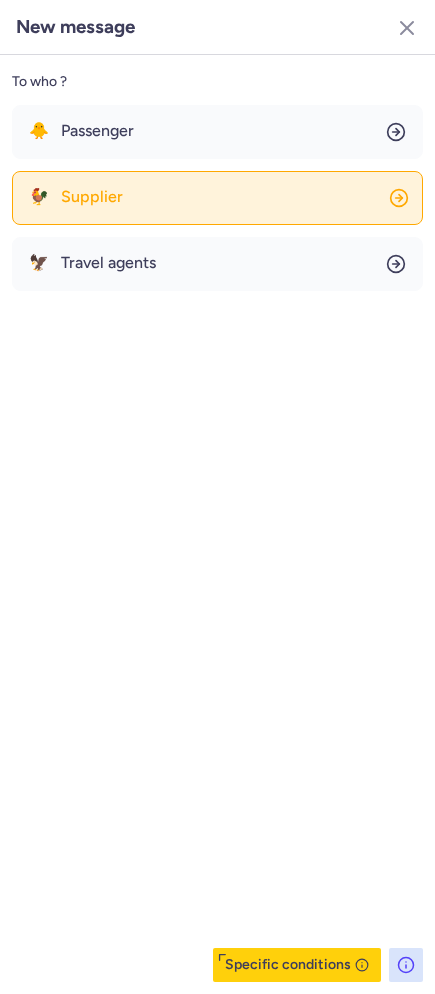 click on "🐓 Supplier" 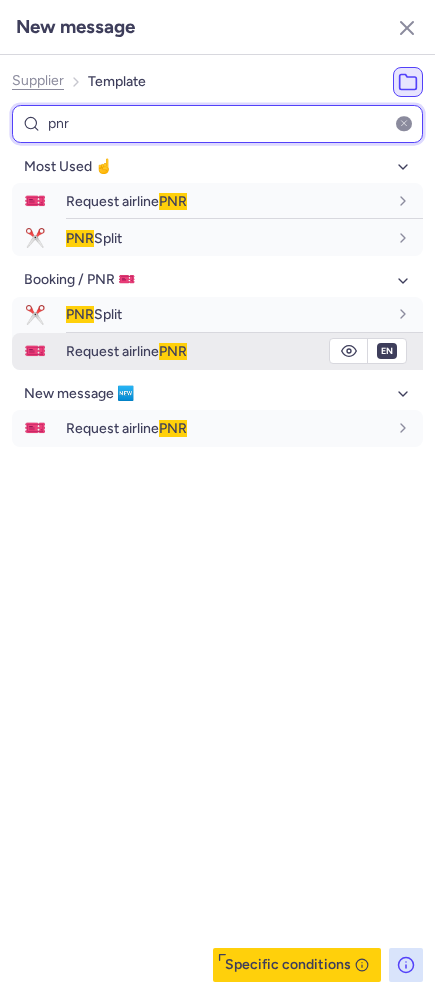 type on "pnr" 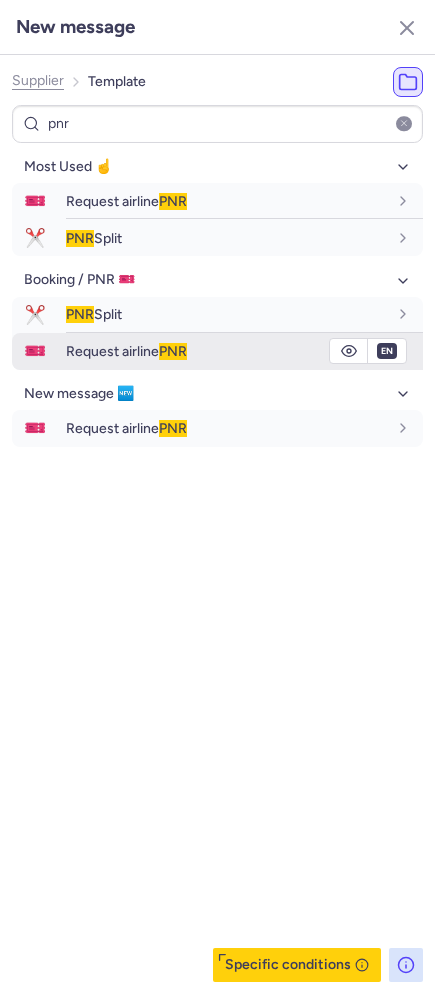 click on "Request airline  PNR" at bounding box center [126, 351] 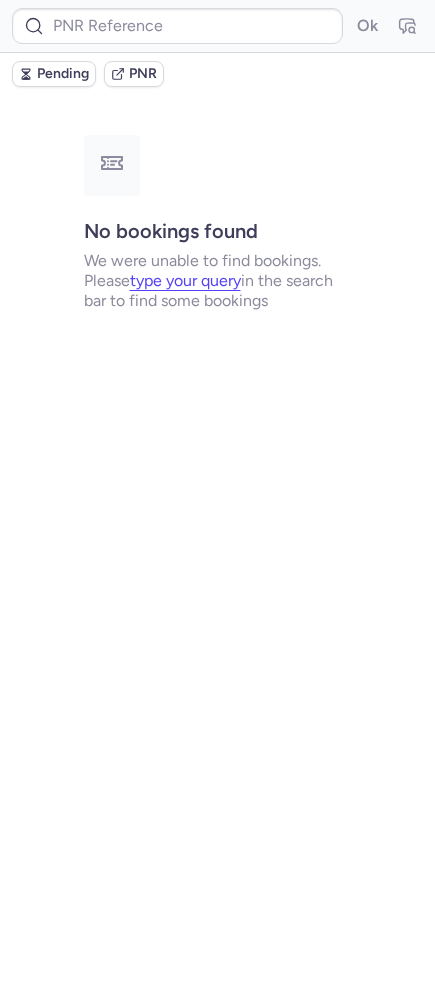 type on "CPYWBD" 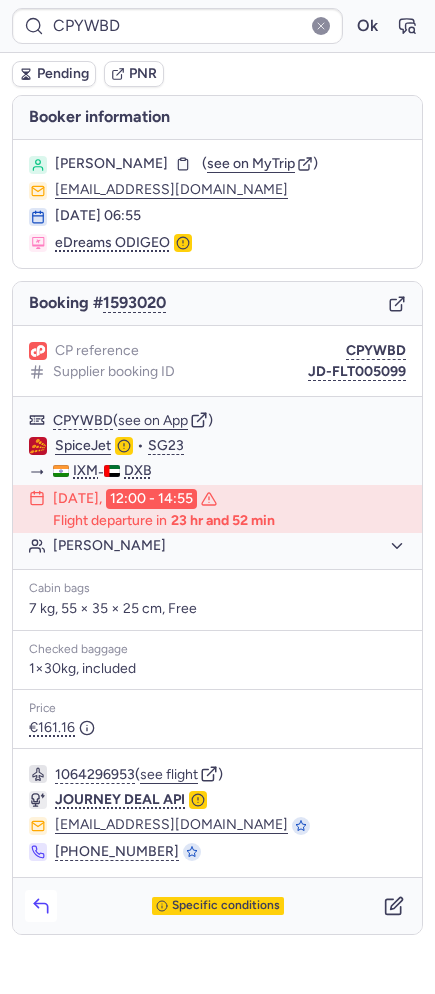 click 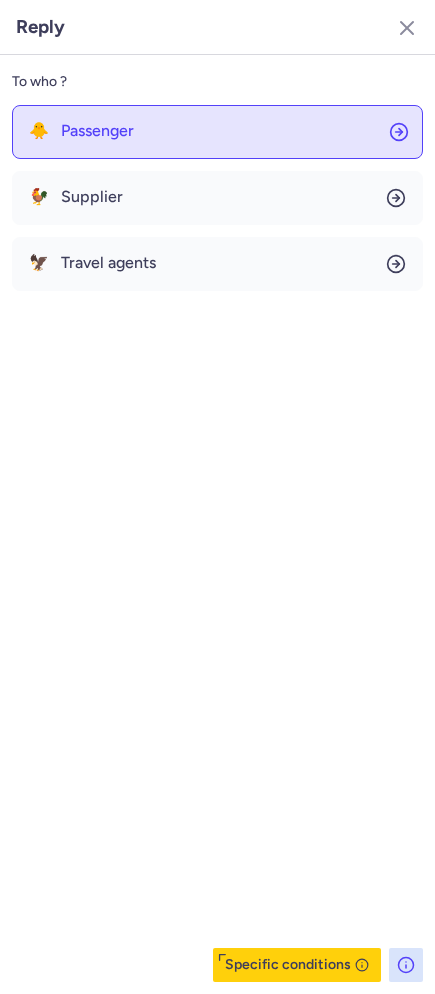 click on "🐥 Passenger" 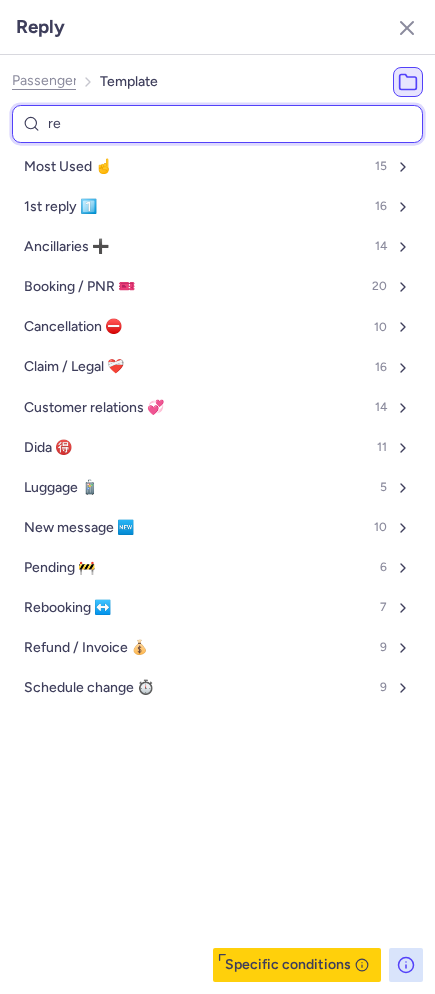 type on "req" 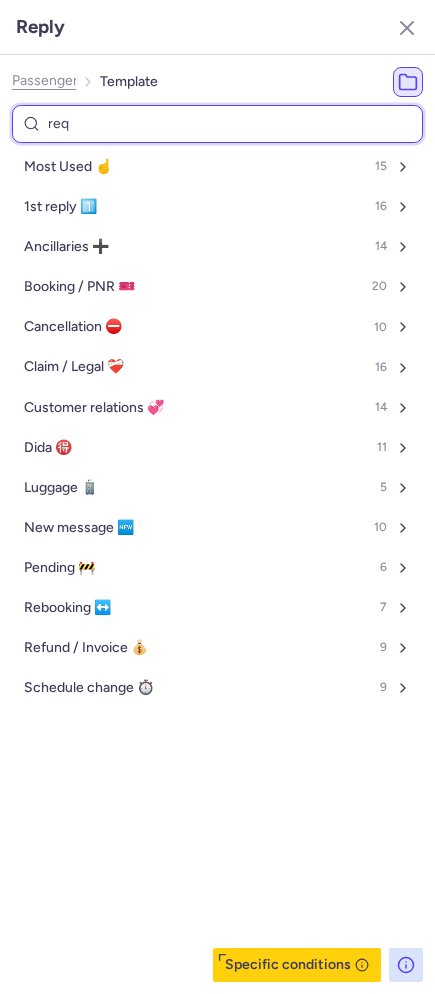select on "en" 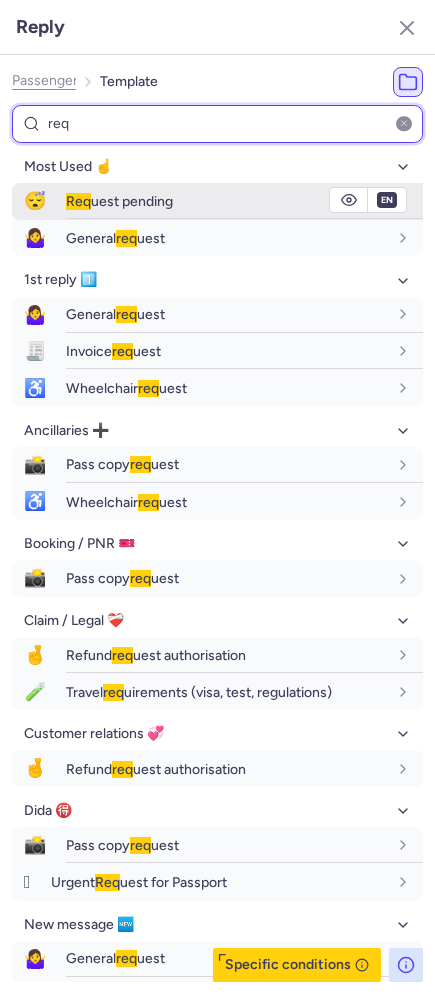 type on "req" 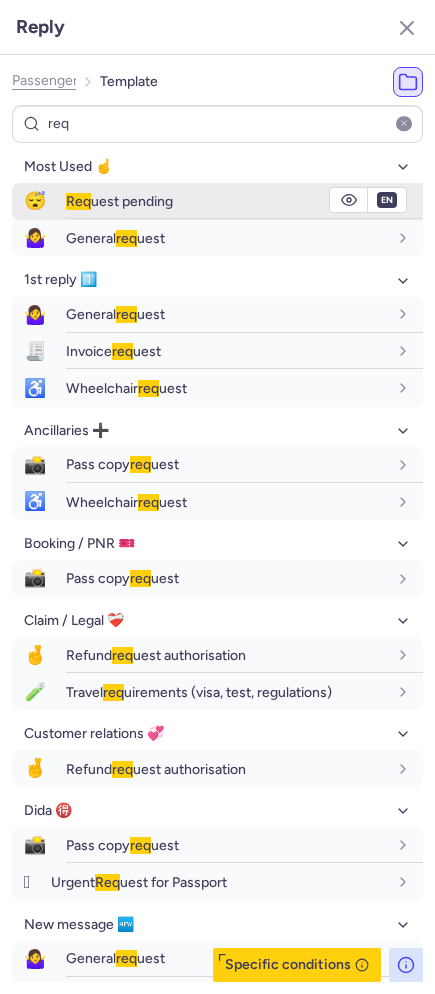 click on "😴" at bounding box center [35, 201] 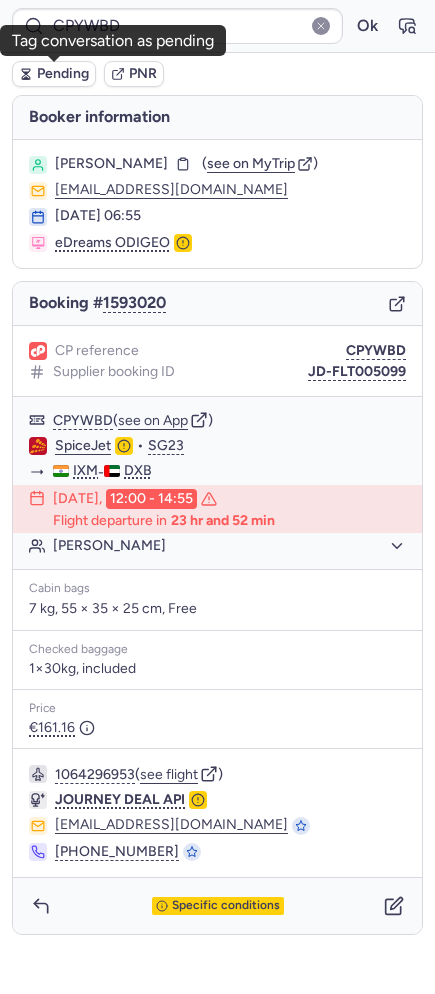click on "Pending" at bounding box center [63, 74] 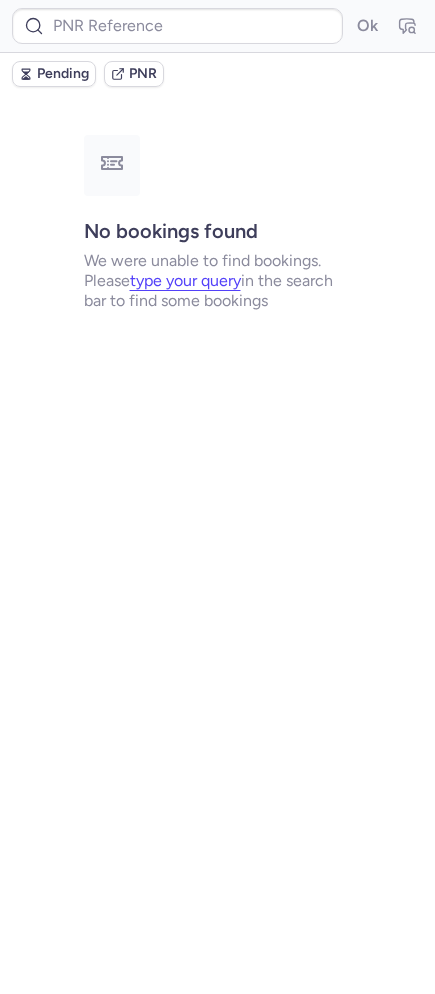 type on "DT1750274434828857" 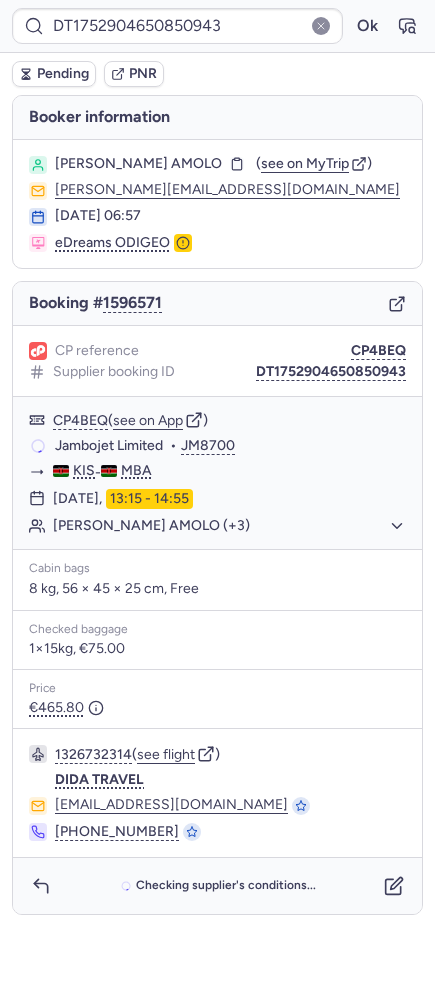 click on "Booking # 1596571" at bounding box center [217, 304] 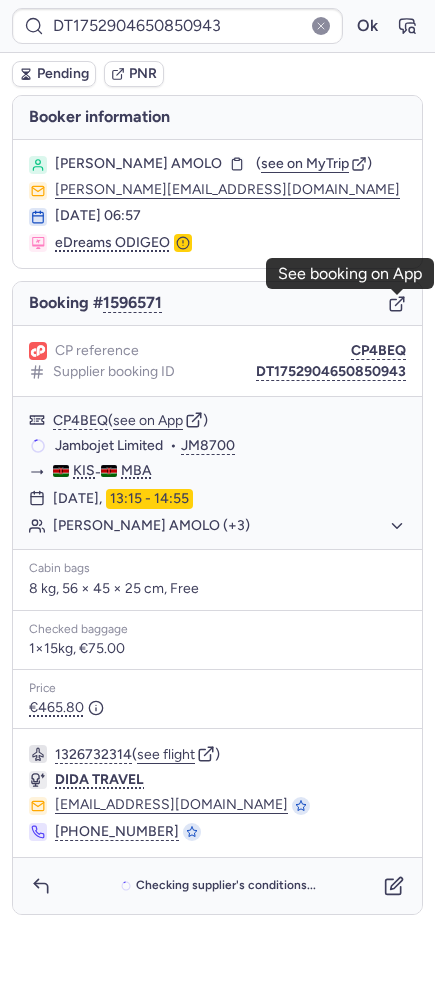 click 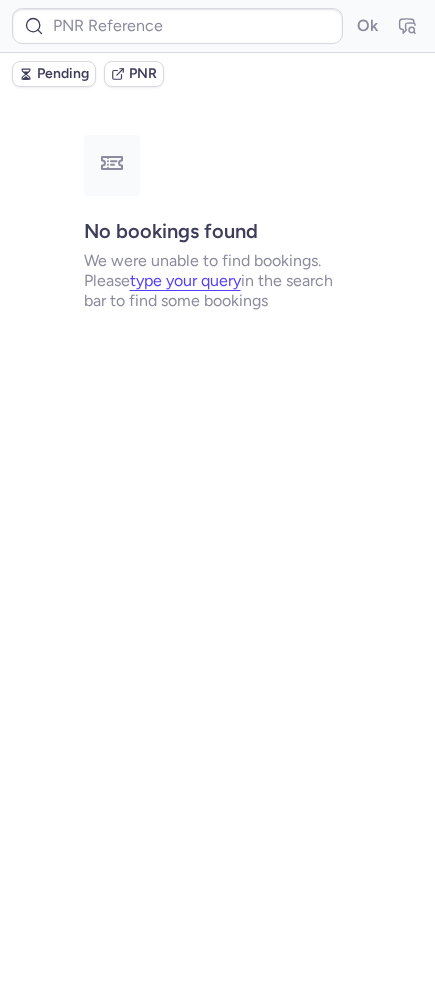 type on "DT1750149641286266" 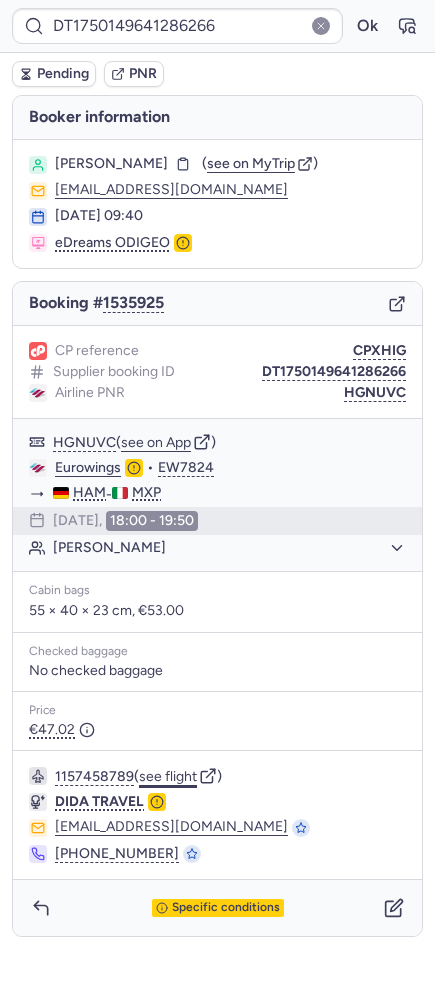 click on "see flight" 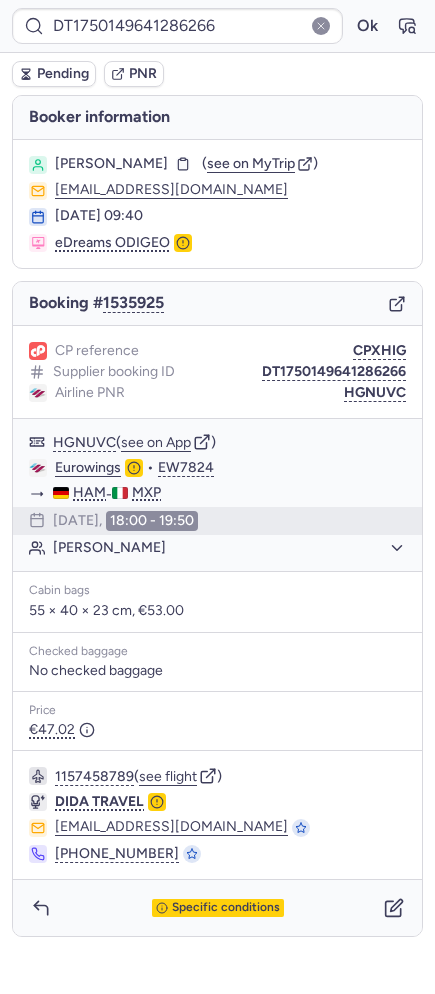 click on "Booking # 1535925" at bounding box center (217, 304) 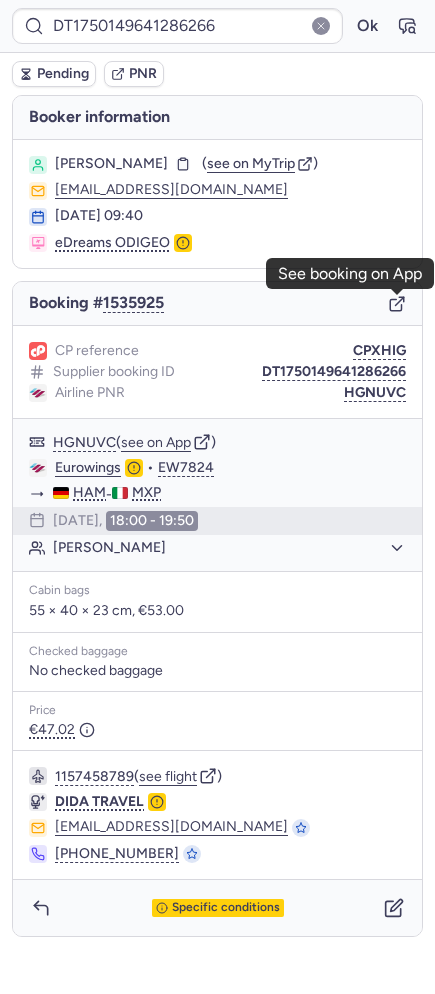click 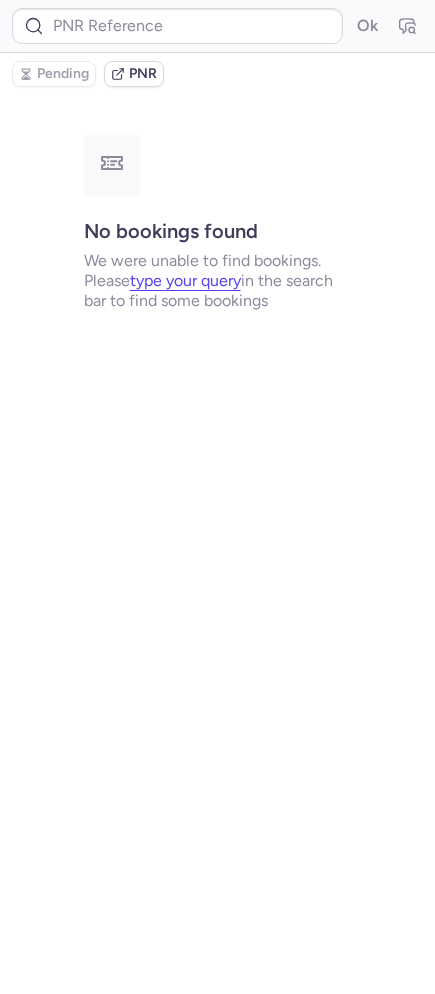 type on "DT1752904650850943" 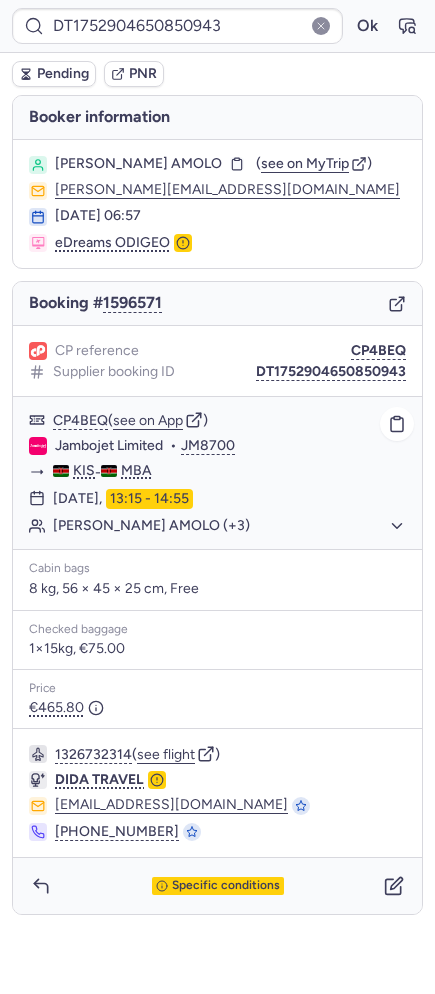 click on "Dan Tawo AMOLO (+3)" 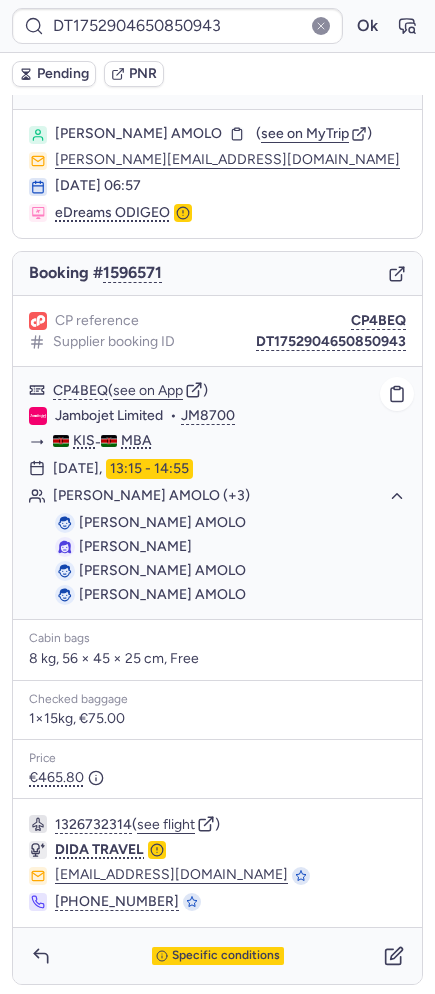 scroll, scrollTop: 33, scrollLeft: 0, axis: vertical 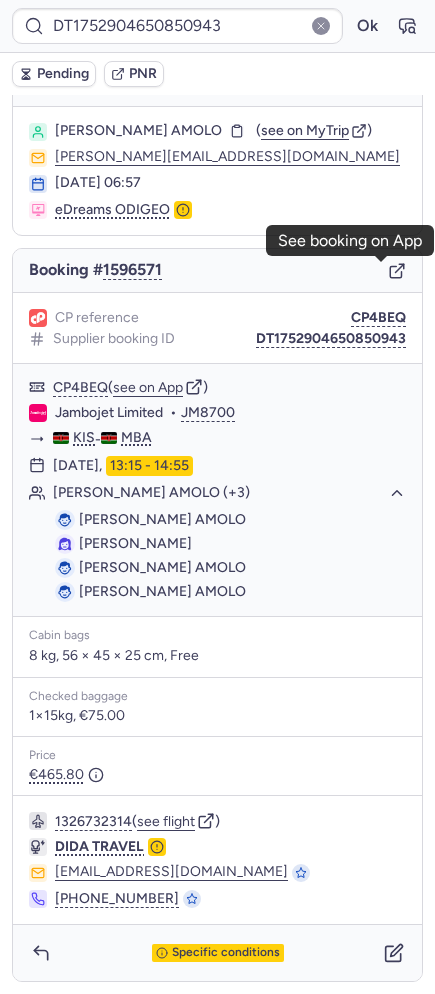 click 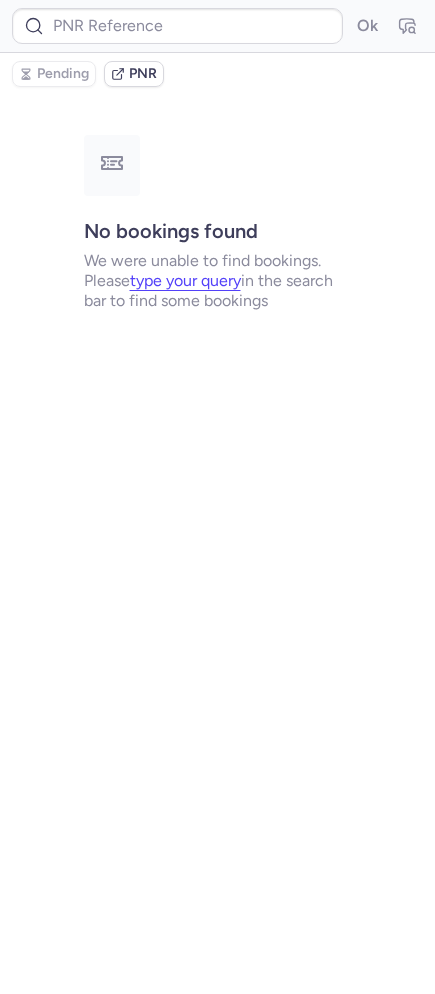 scroll, scrollTop: 0, scrollLeft: 0, axis: both 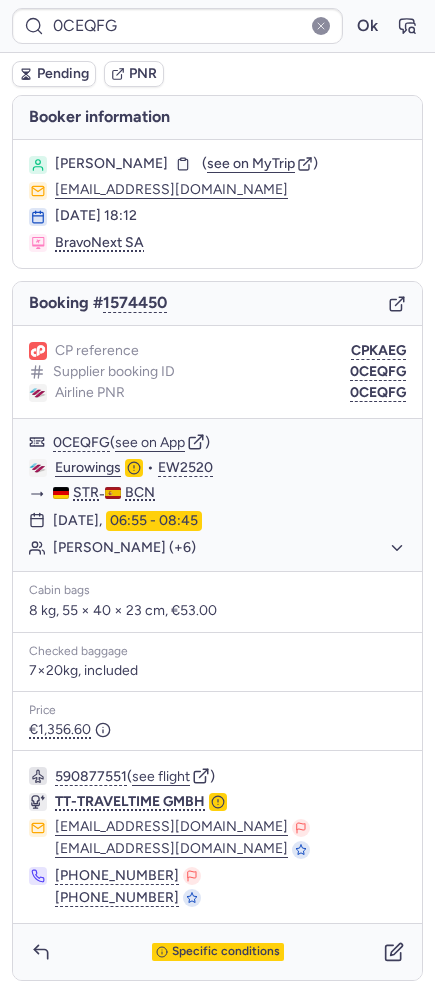 type on "CPEAZR" 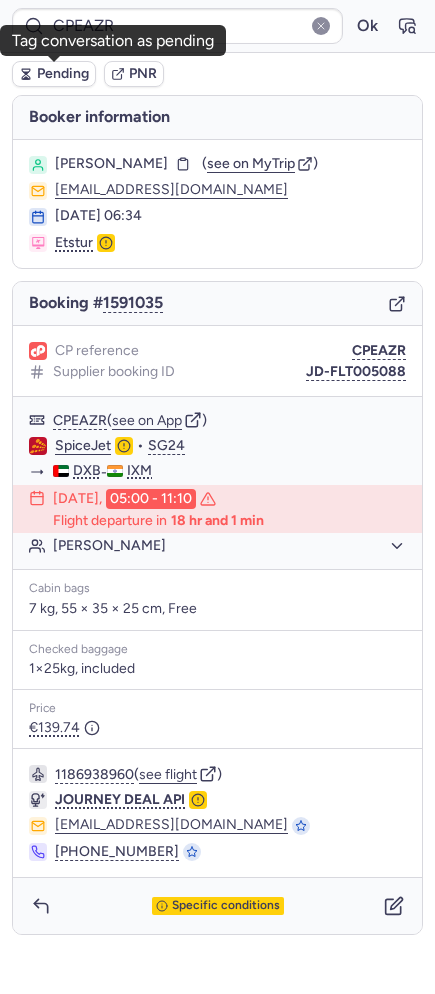 click on "Pending" at bounding box center (63, 74) 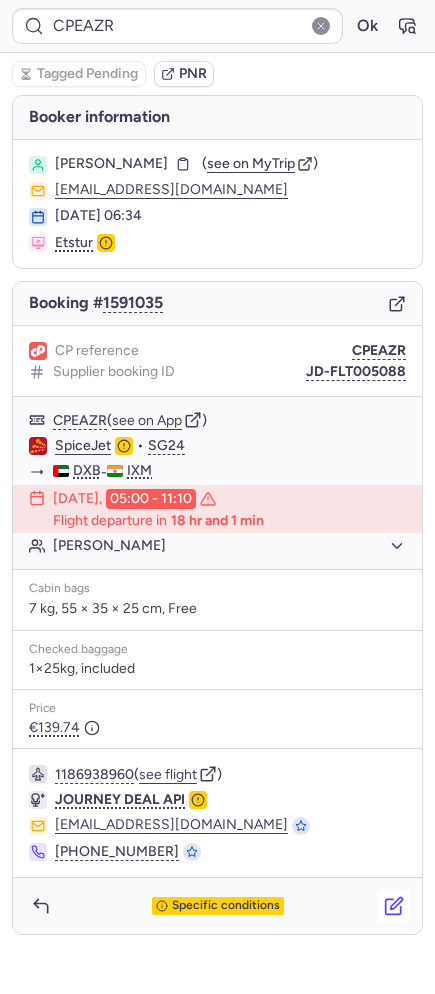 click 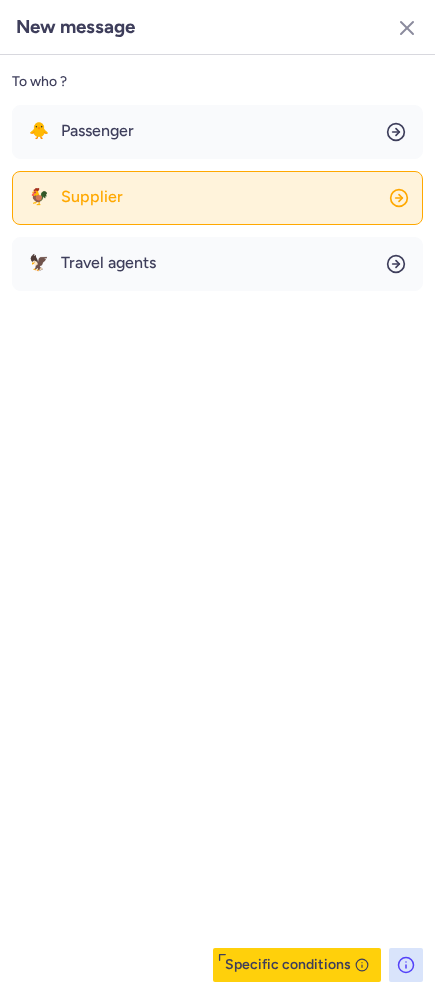 click on "🐓 Supplier" 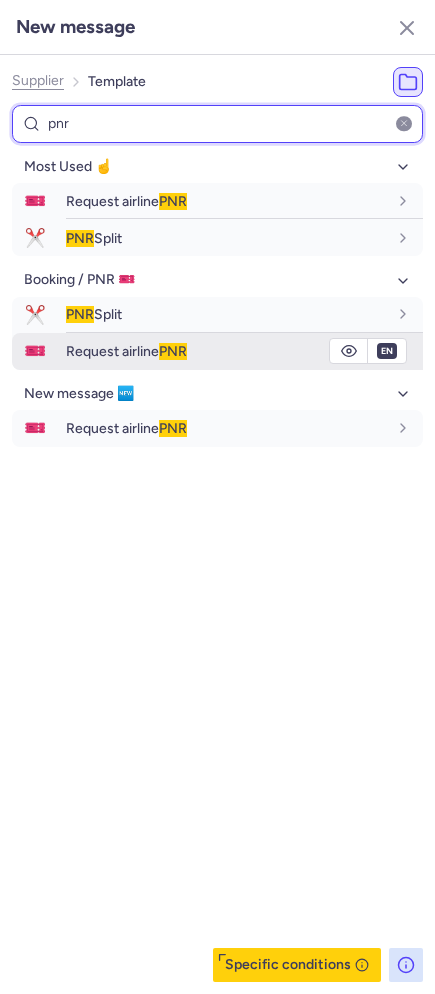 type on "pnr" 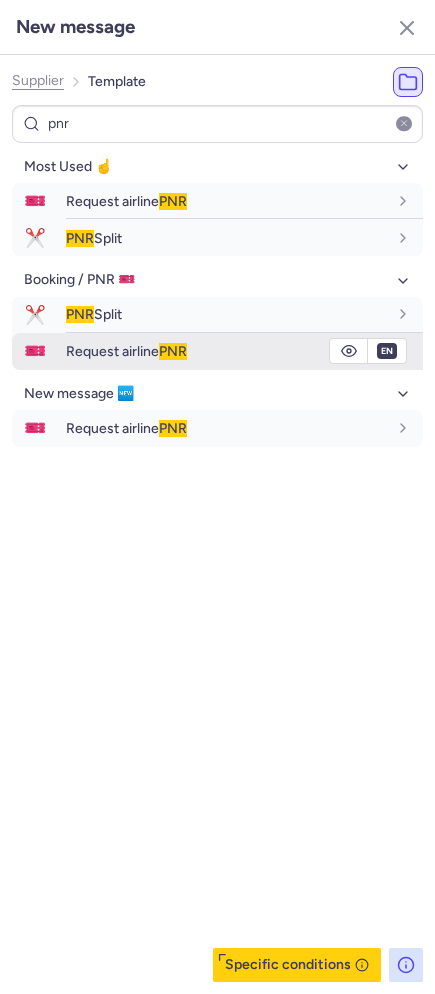 click on "Request airline  PNR" at bounding box center [244, 351] 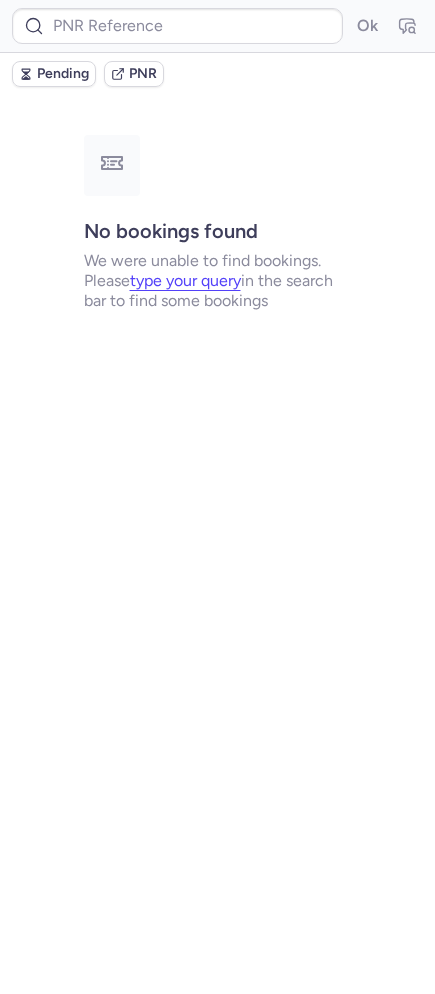 type on "CPEAZR" 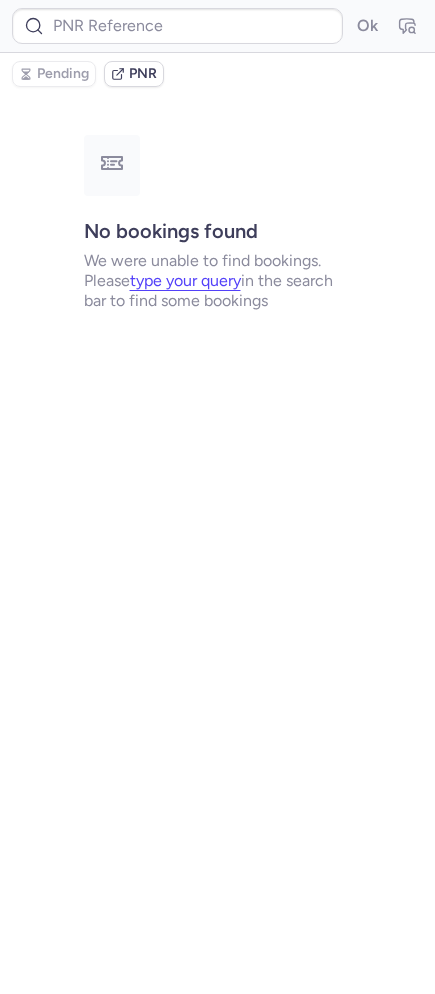 type on "CP3U8B" 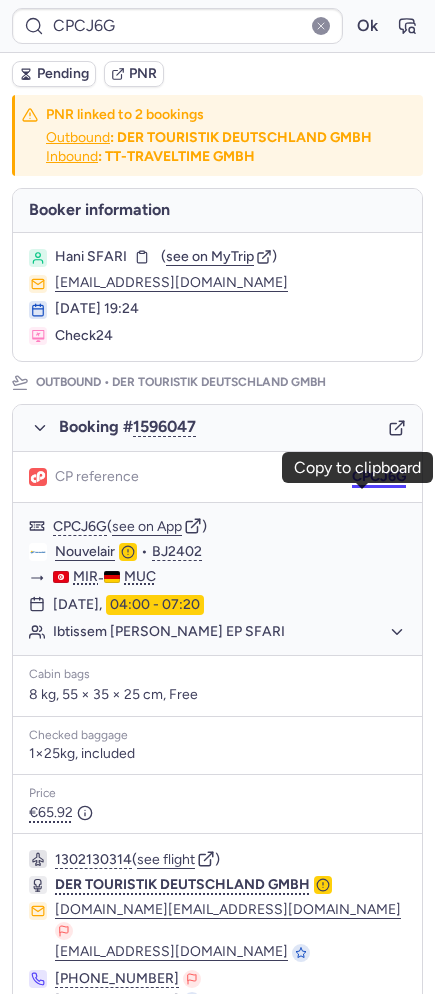click on "CPCJ6G" at bounding box center (379, 477) 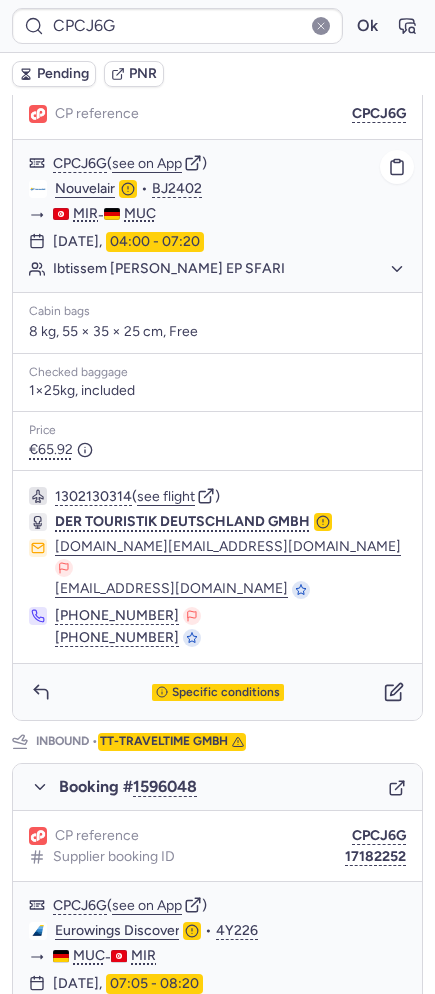 scroll, scrollTop: 365, scrollLeft: 0, axis: vertical 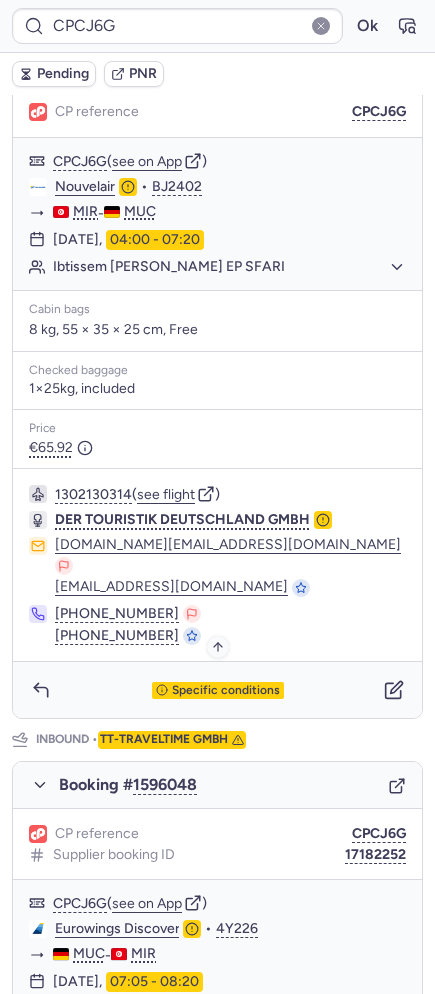 click on "Specific conditions" at bounding box center [218, 691] 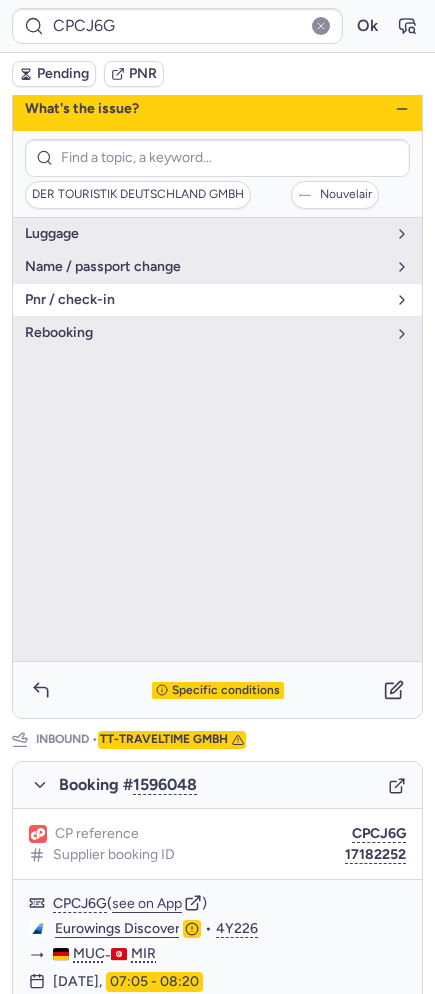 click on "pnr / check-in" at bounding box center [217, 300] 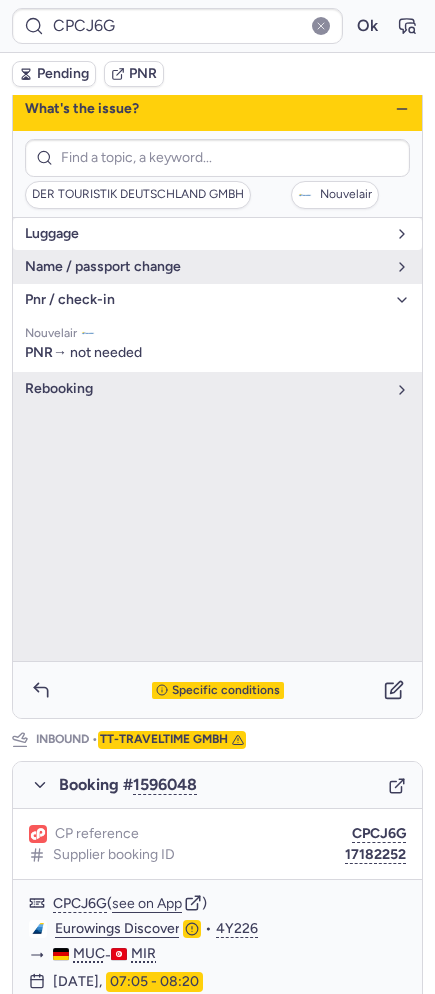 click on "luggage" at bounding box center [205, 234] 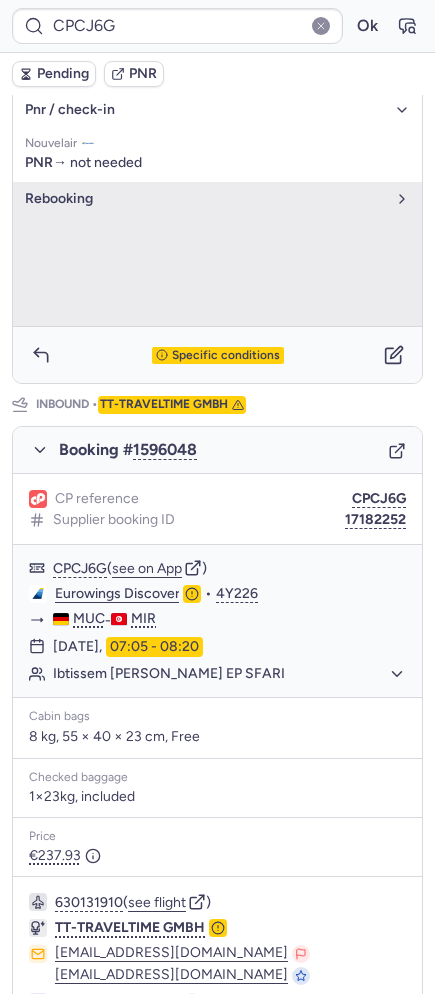 scroll, scrollTop: 825, scrollLeft: 0, axis: vertical 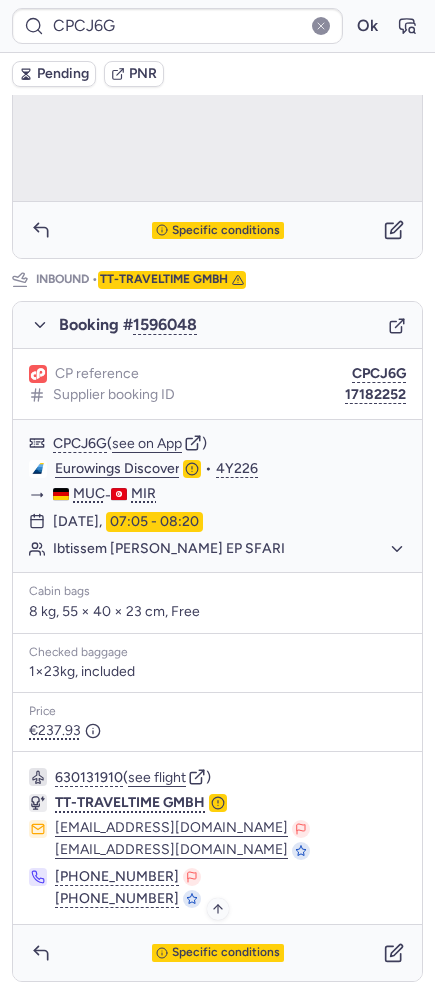 click on "Specific conditions" at bounding box center (226, 953) 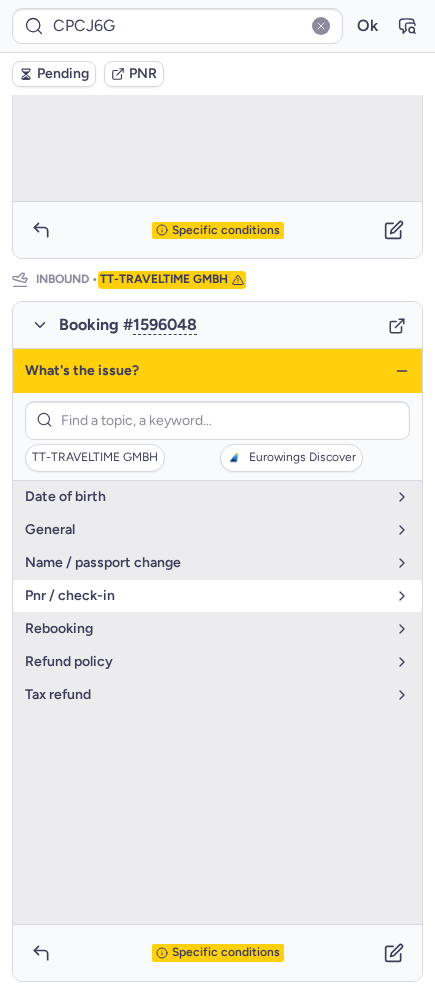 click on "pnr / check-in" at bounding box center [217, 596] 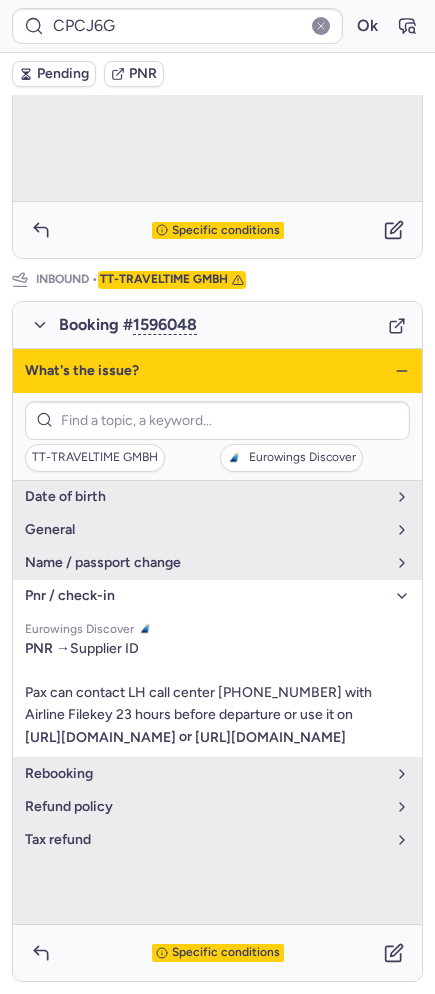 click on "pnr / check-in" at bounding box center [217, 596] 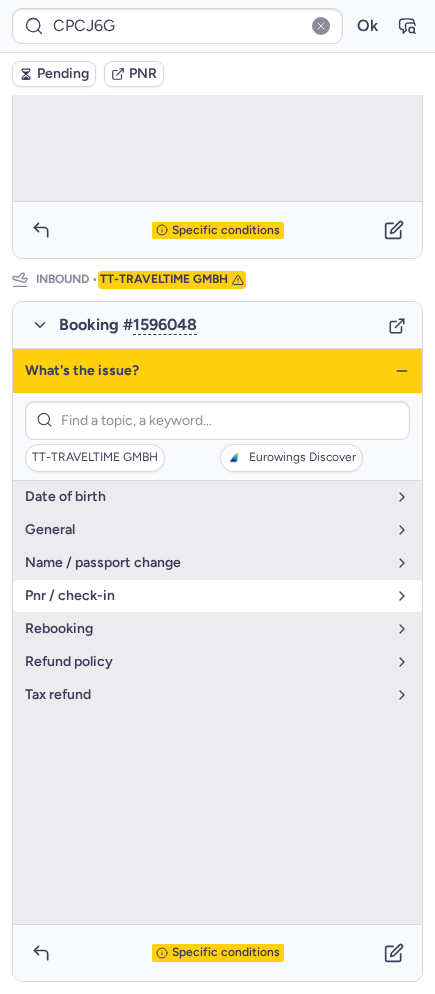 click on "pnr / check-in" at bounding box center (217, 596) 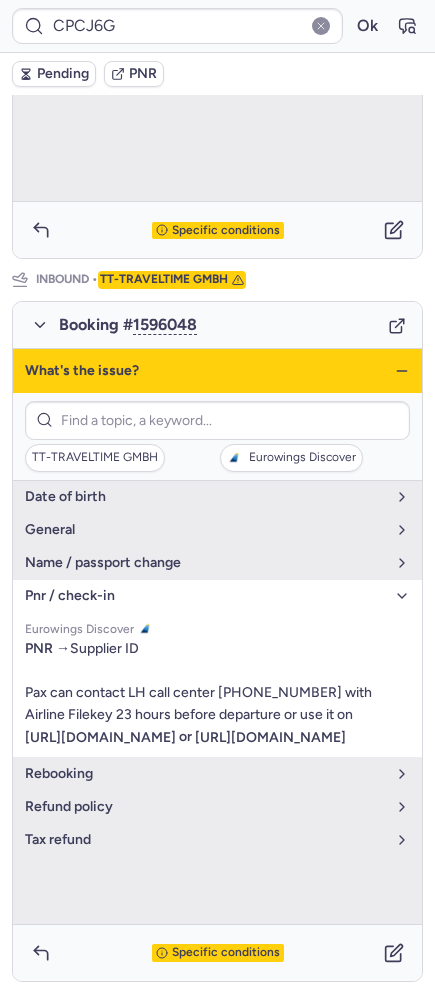 click on "pnr / check-in" at bounding box center [217, 596] 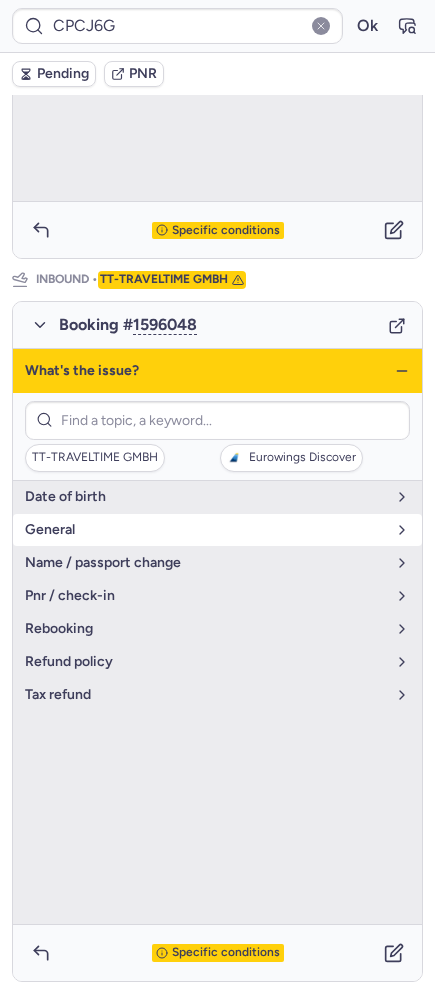 click on "general" at bounding box center (205, 530) 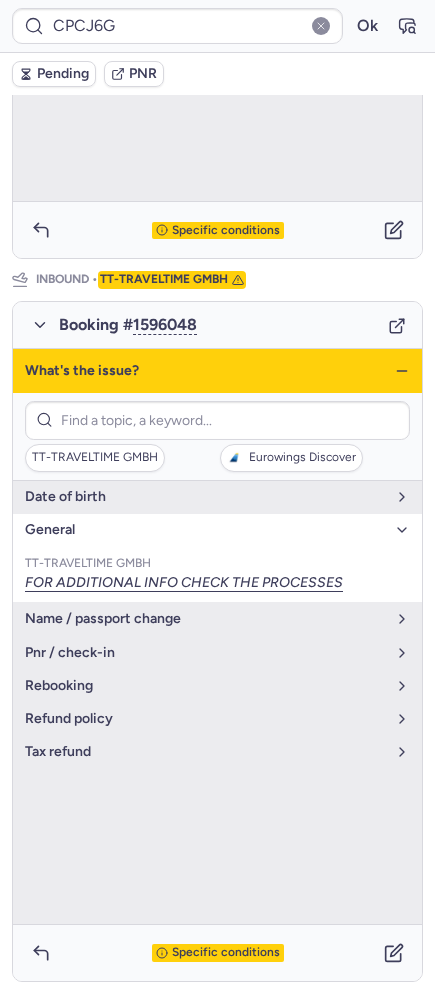 click on "general" at bounding box center (205, 530) 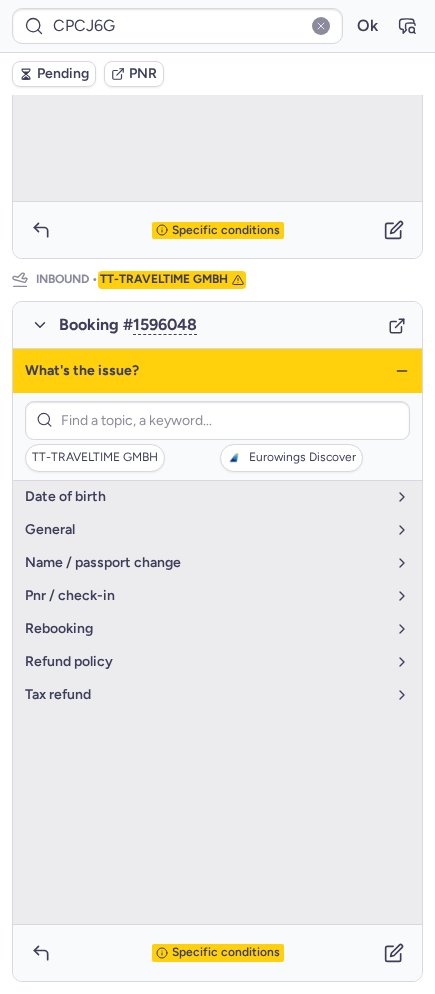 click 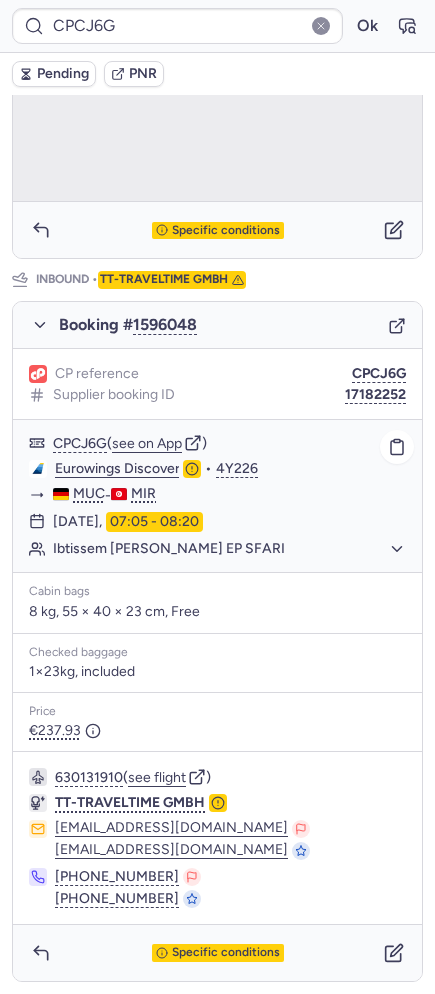 click on "Eurowings Discover  •  4Y226" 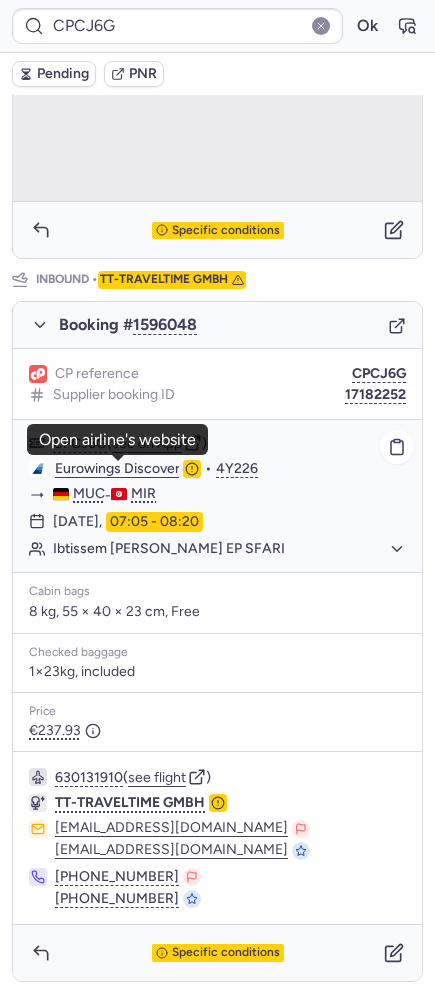 click on "Eurowings Discover" 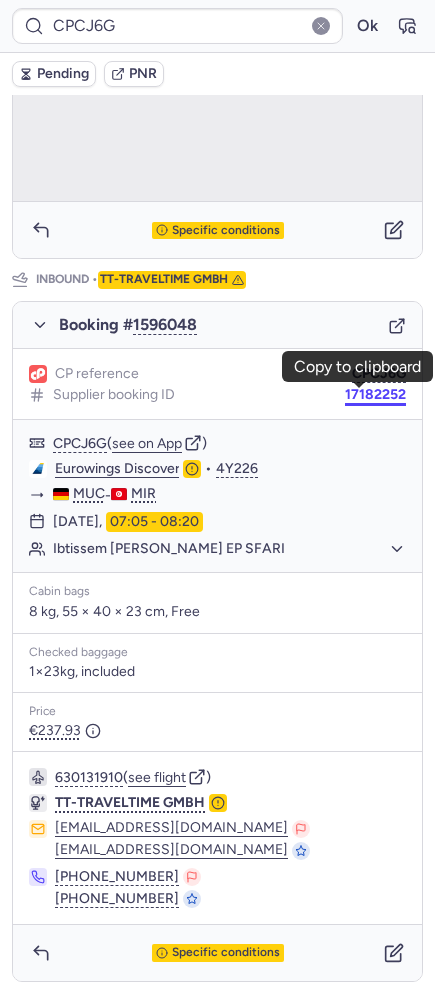 click on "17182252" at bounding box center (375, 395) 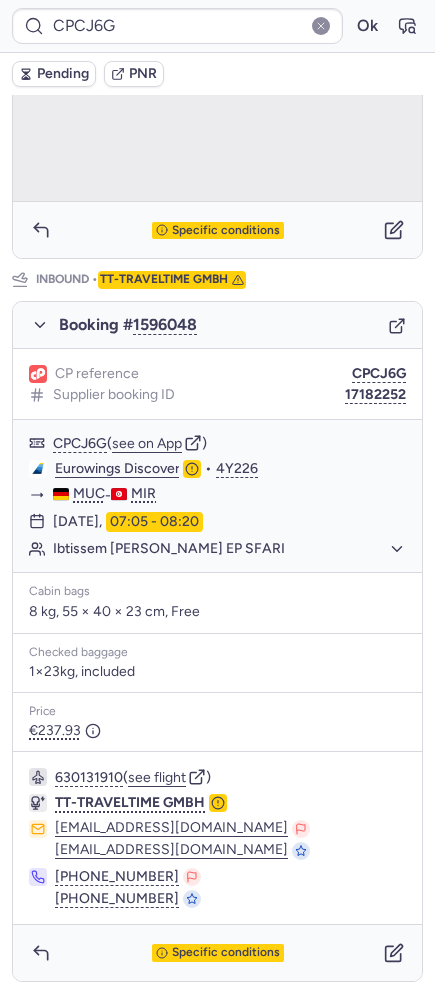 type on "0CYUBT" 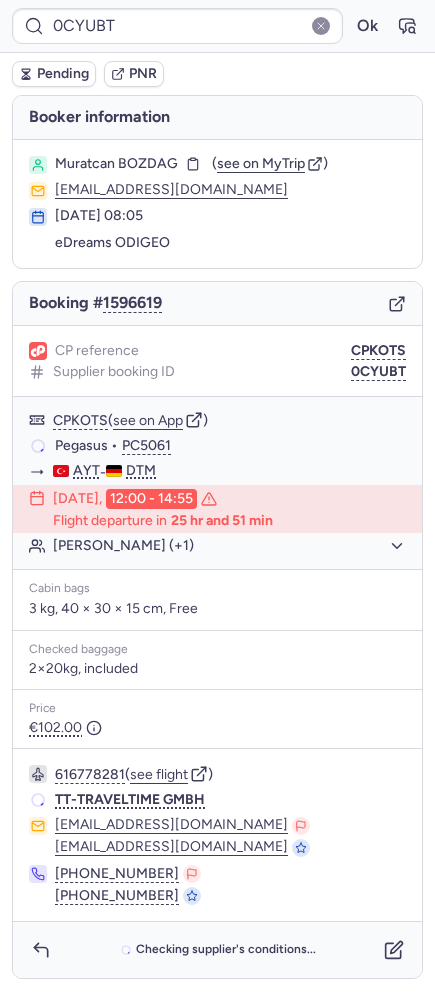 scroll, scrollTop: 0, scrollLeft: 0, axis: both 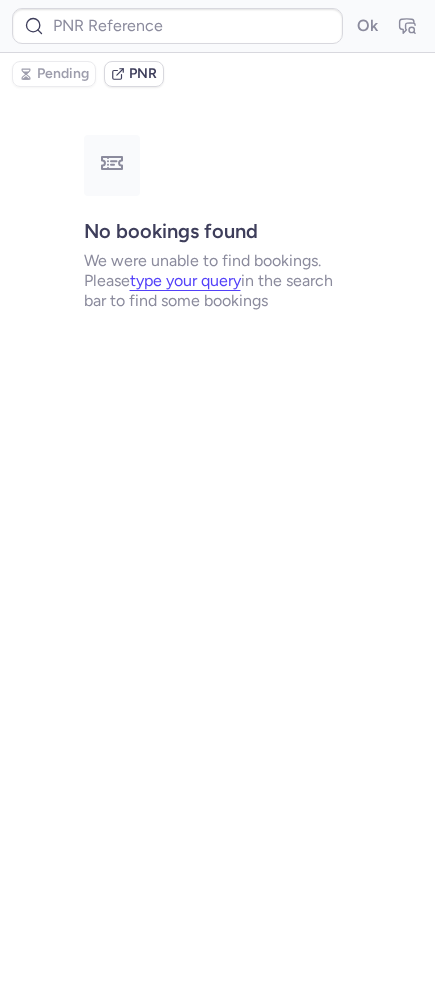 type on "CPRSLD" 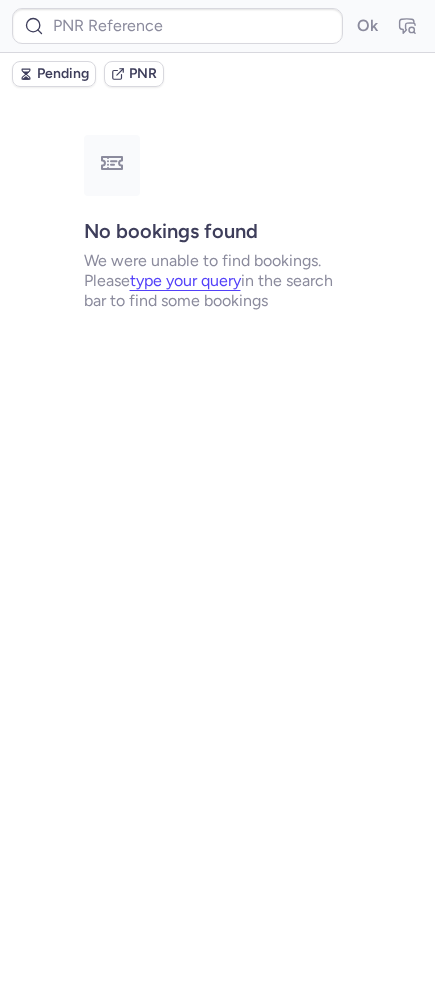 type on "CPRSLD" 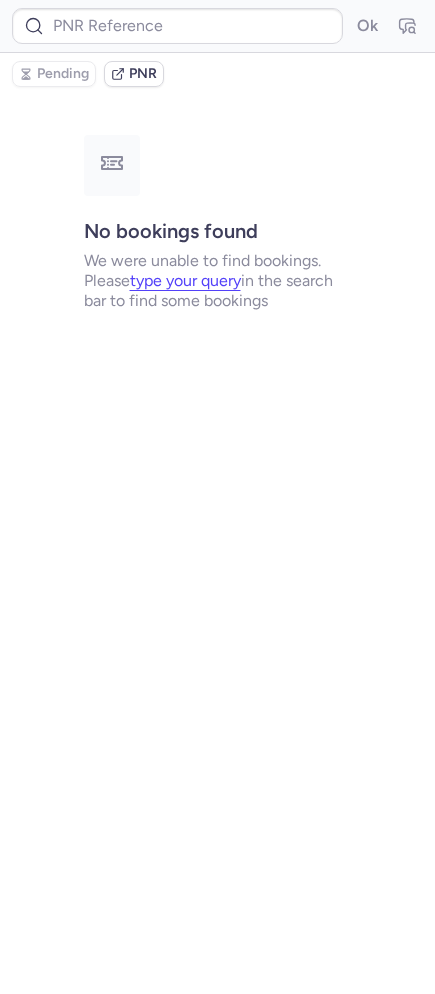 type on "0C1P6B" 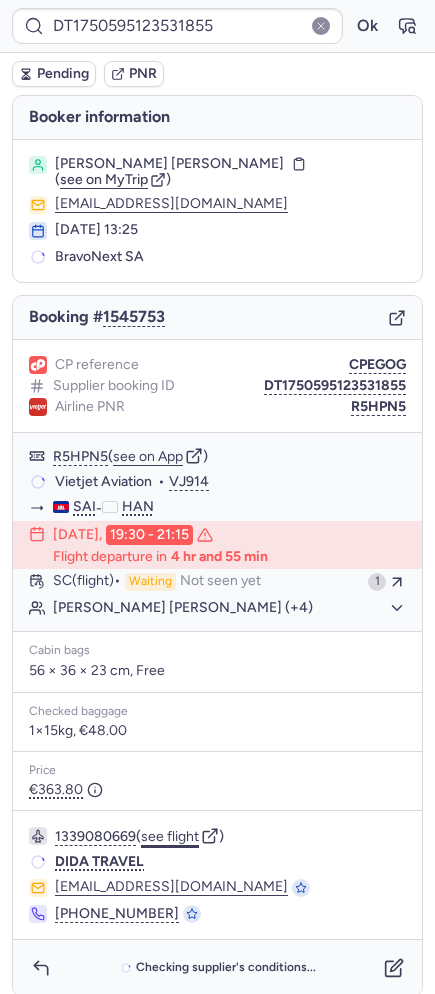 click on "see flight" 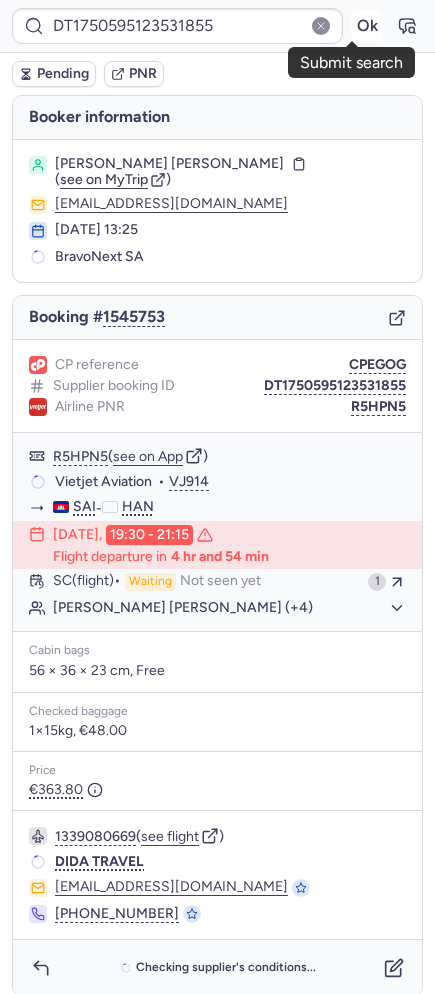 click on "Ok" at bounding box center [367, 26] 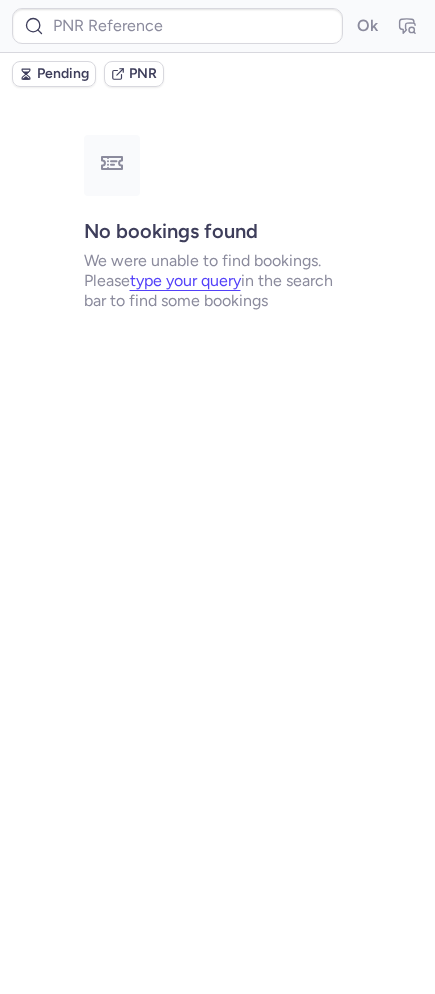 type on "CPYRZN" 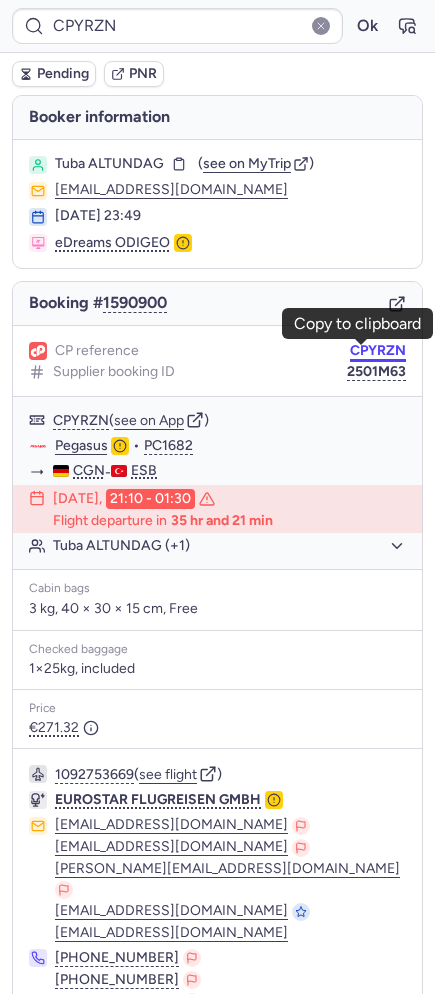 click on "CPYRZN" at bounding box center (378, 351) 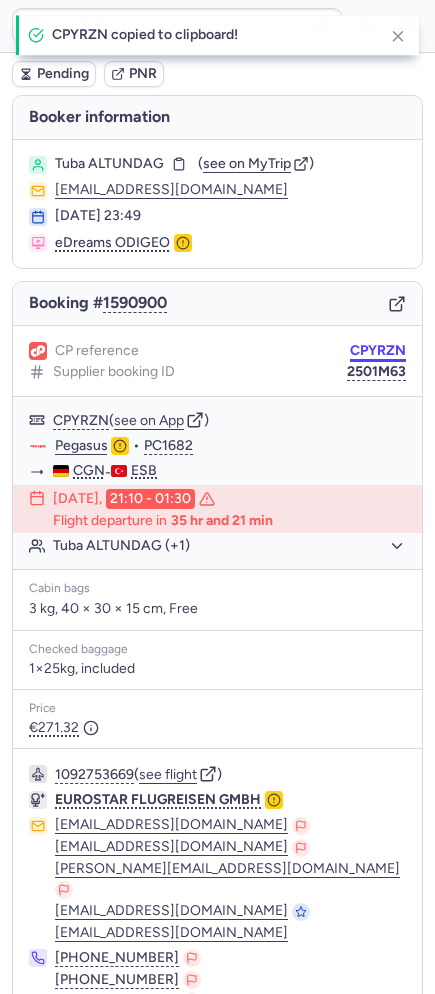 click on "CPYRZN" at bounding box center [378, 351] 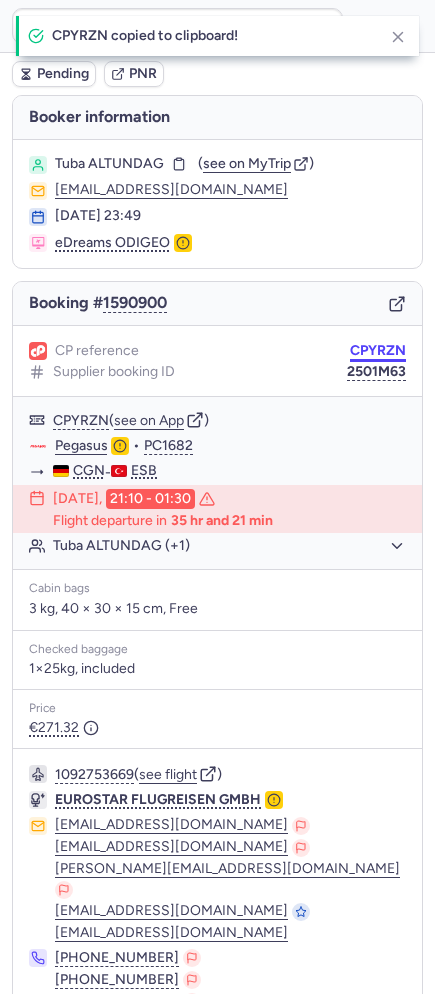 click on "CPYRZN" at bounding box center (378, 351) 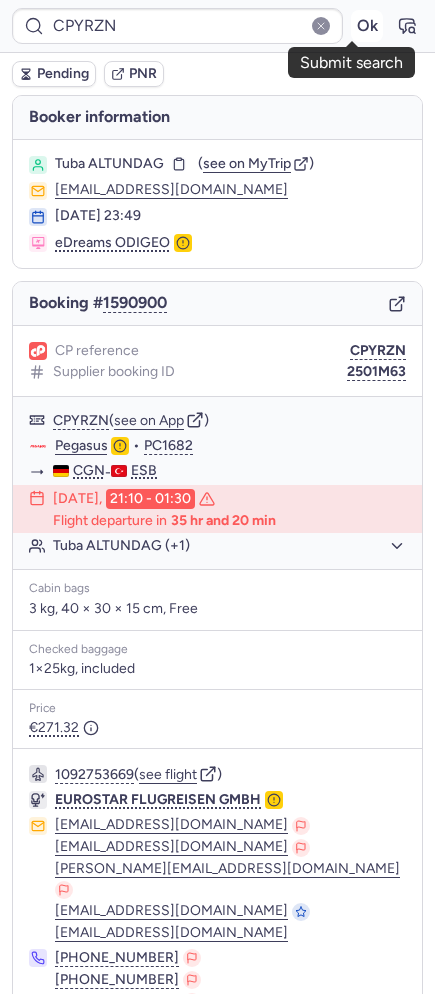 click on "Ok" at bounding box center (367, 26) 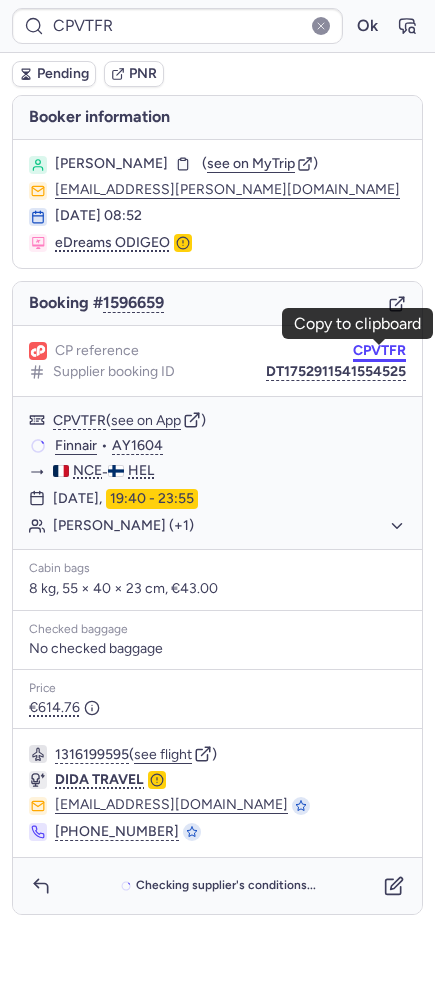 click on "CPVTFR" at bounding box center (379, 351) 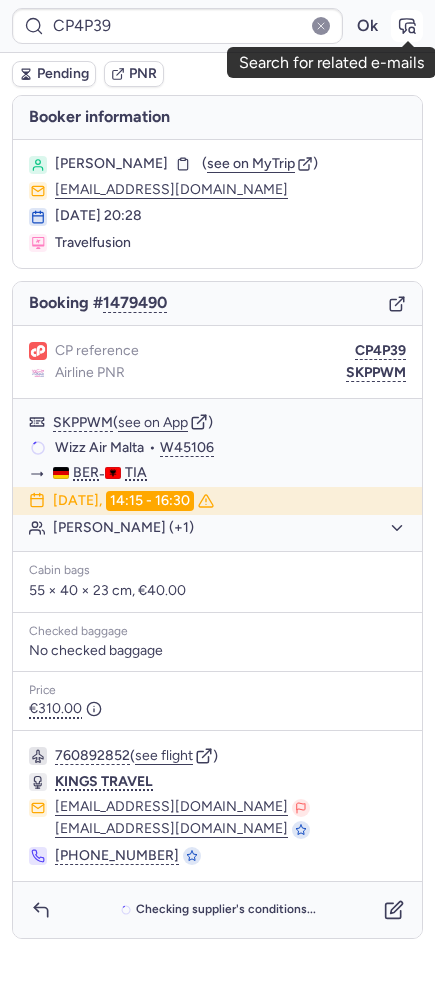 click 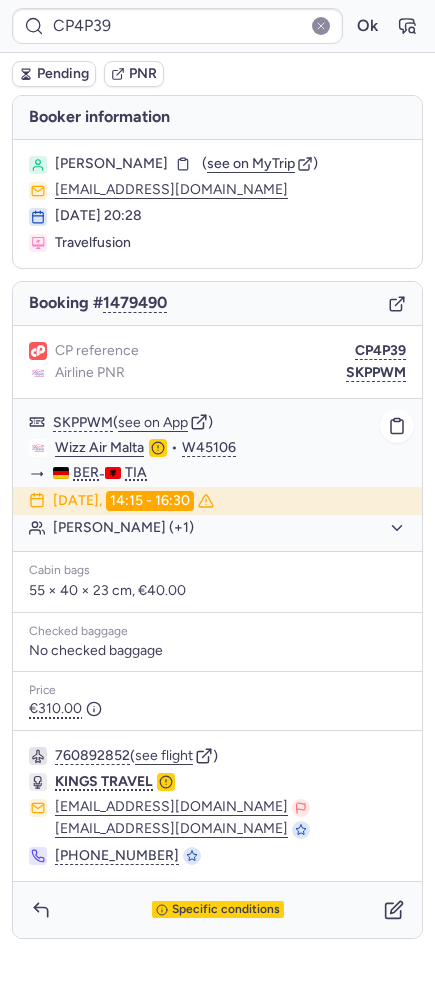 click on "Maren STREIBEL (+1)" 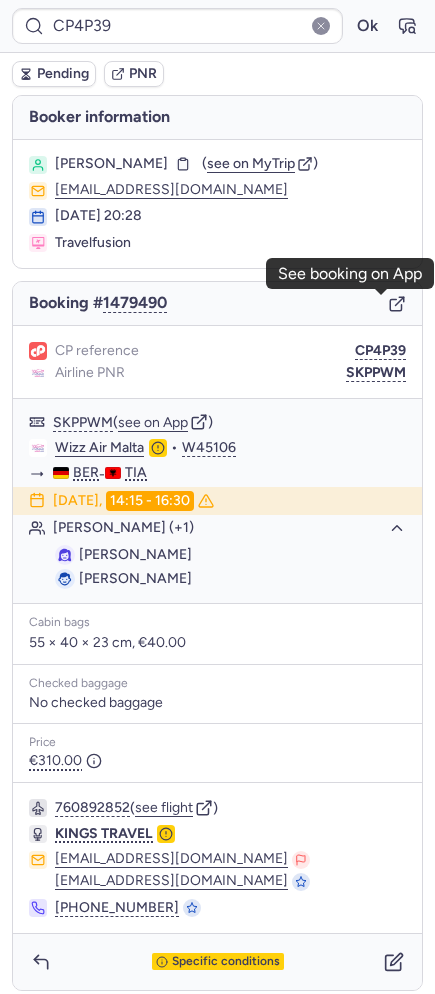 click 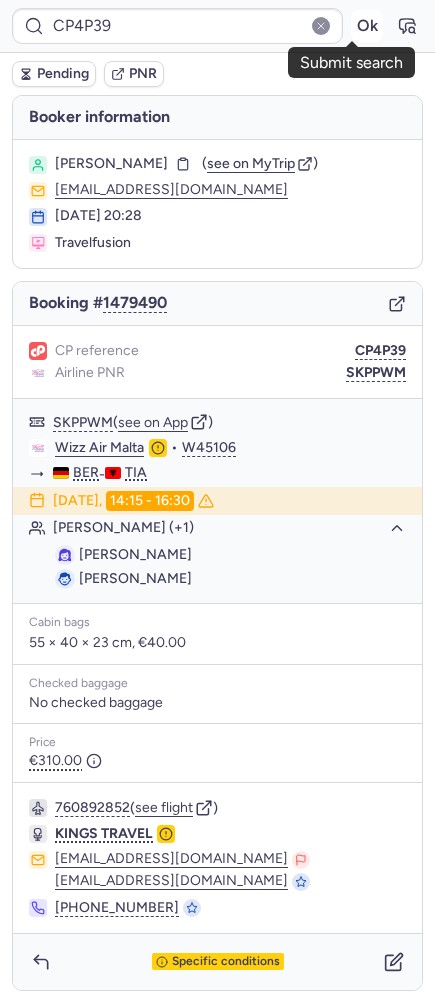 click on "Ok" at bounding box center [367, 26] 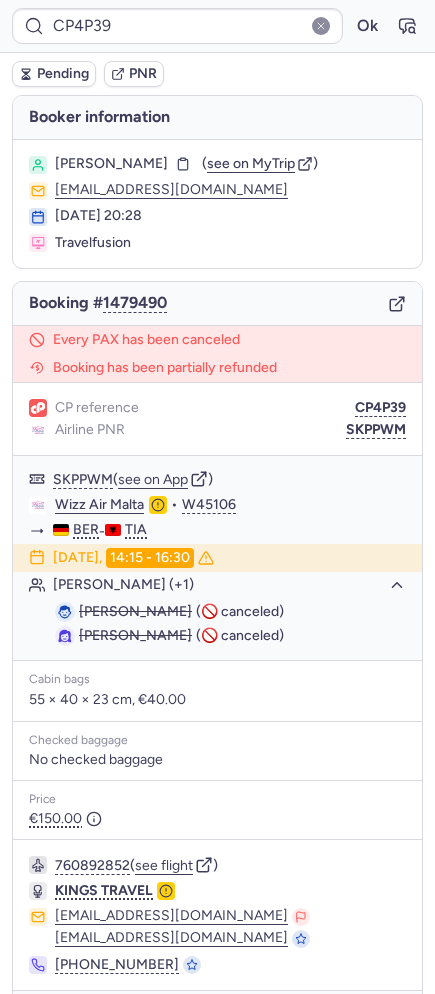 type on "A1833536" 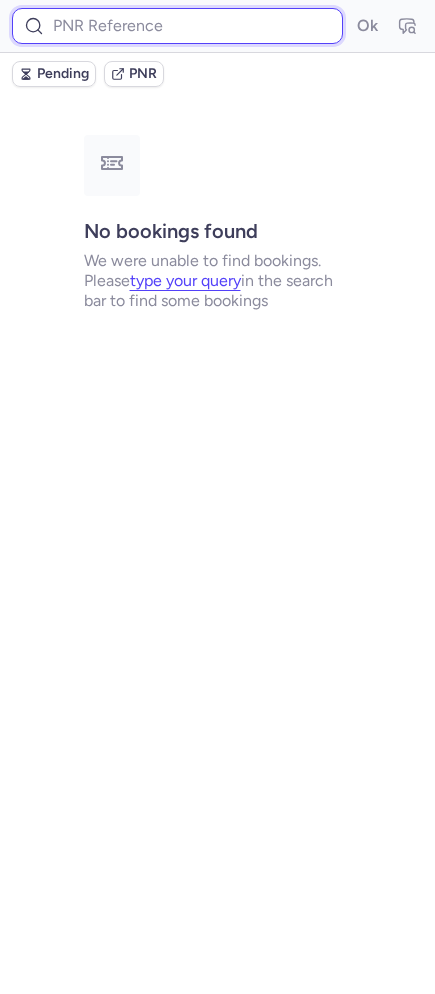 click at bounding box center [177, 26] 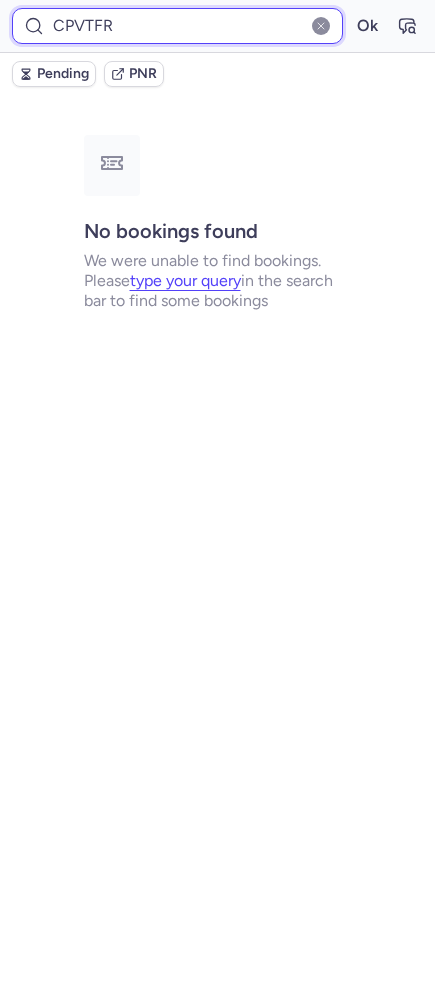 type on "CPVTFR" 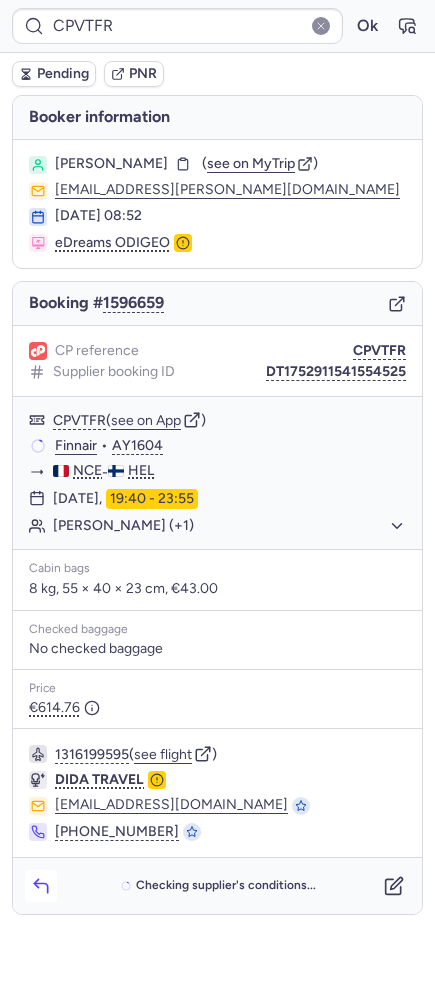 click 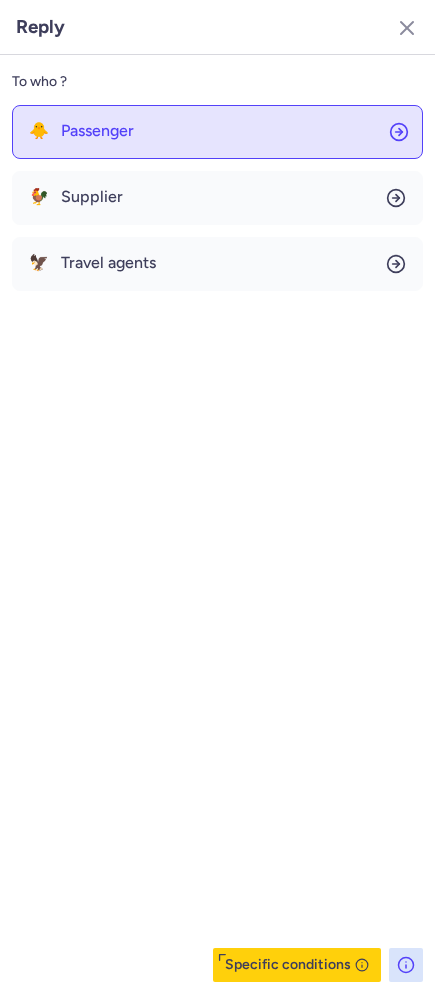 click on "Passenger" at bounding box center [97, 131] 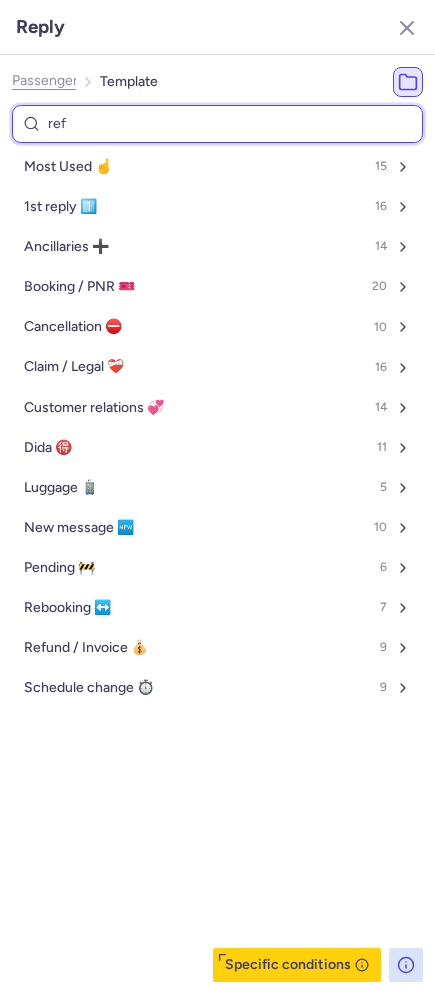 type on "refe" 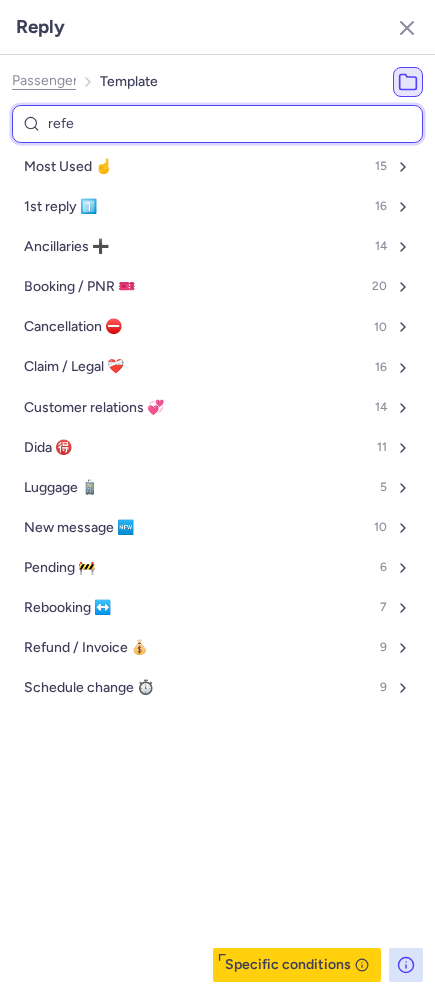 select on "en" 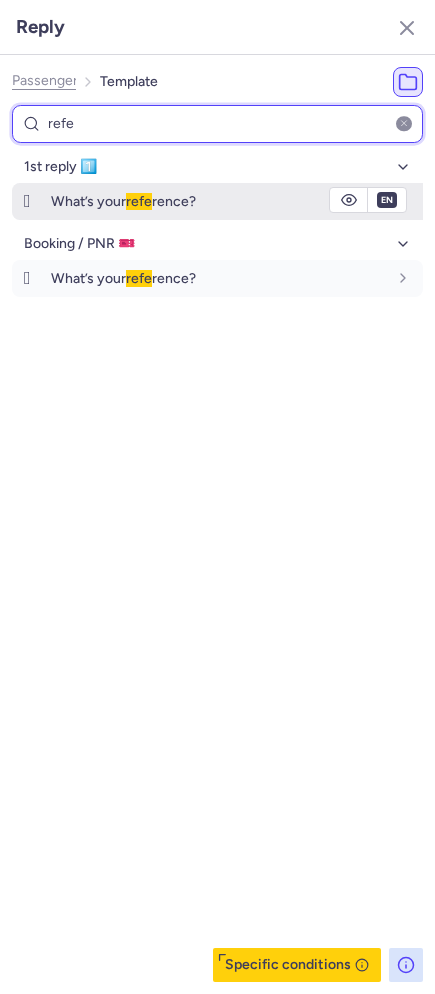 type on "refe" 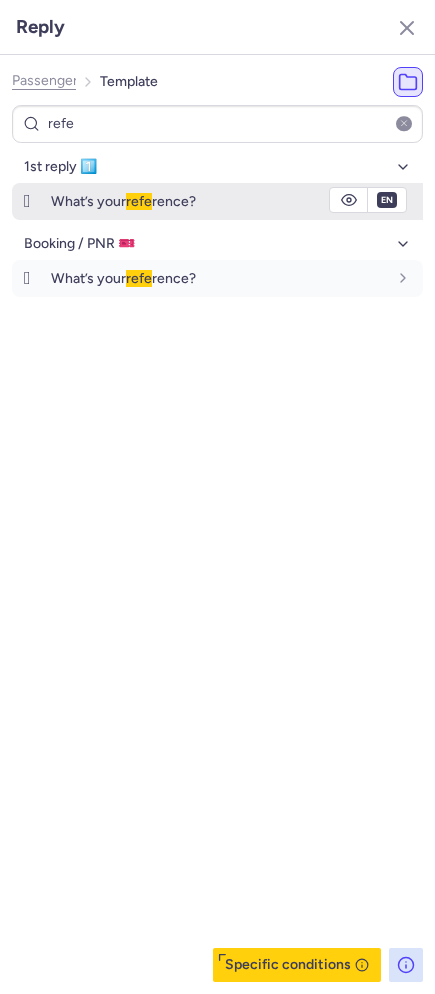 click on "🛞" at bounding box center [27, 201] 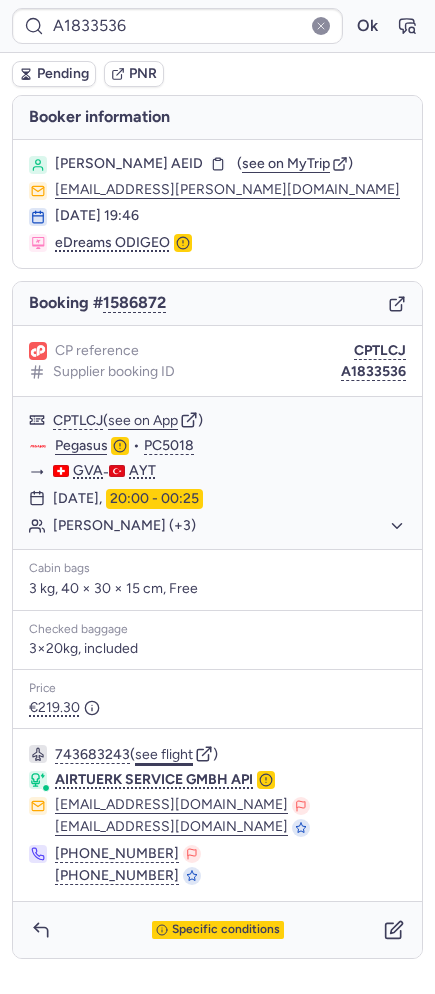 click on "see flight" 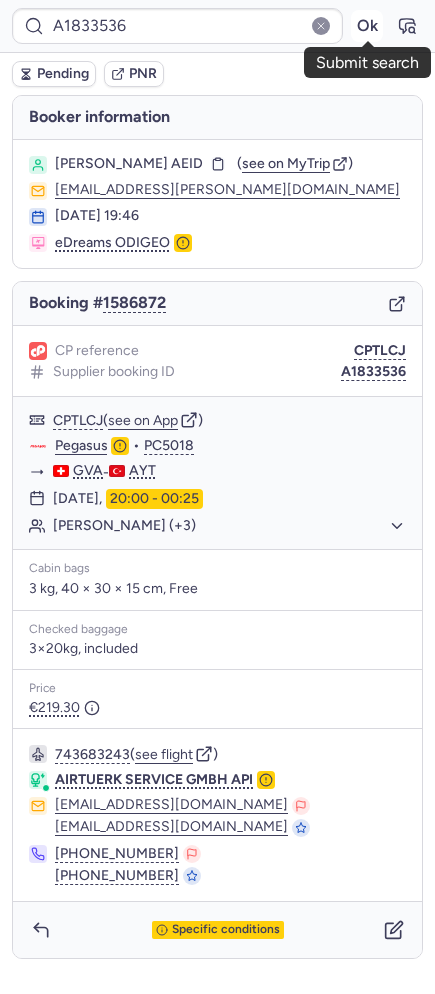 click on "Ok" at bounding box center [367, 26] 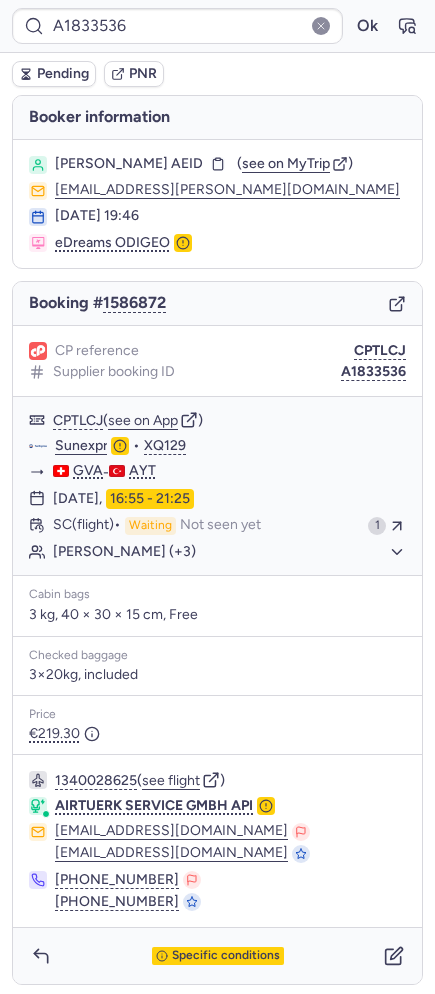 type on "CPZUKW" 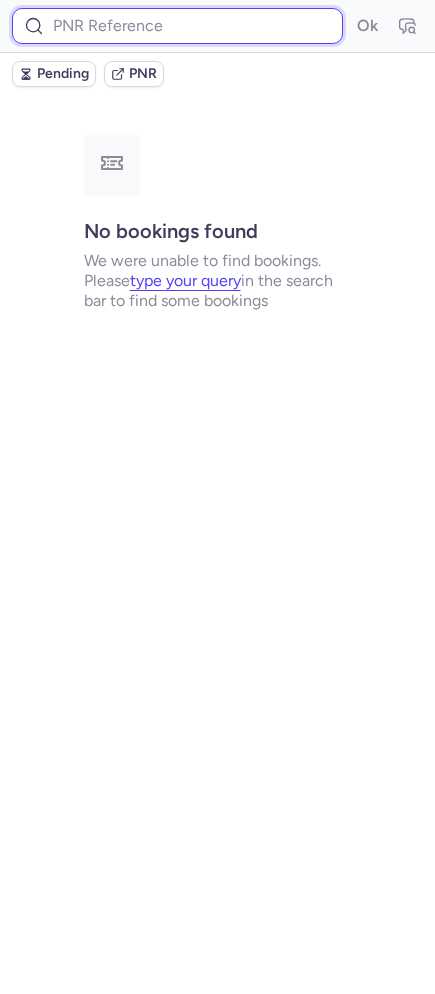 click at bounding box center [177, 26] 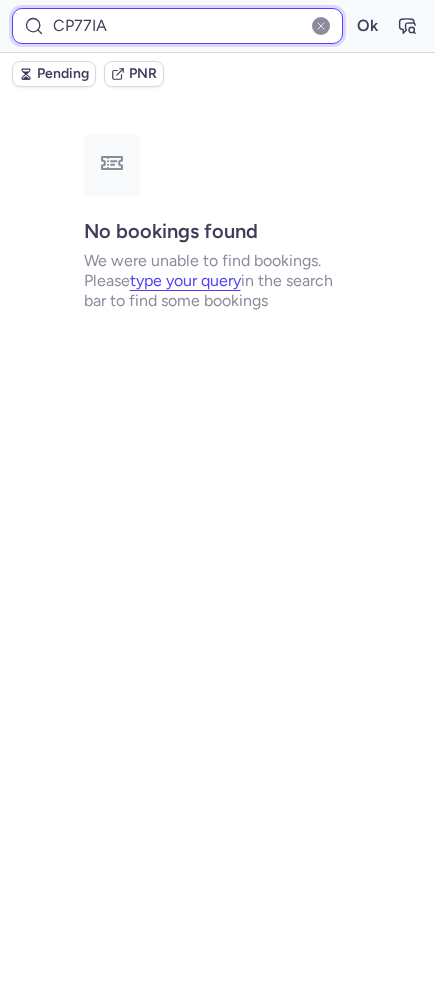 click on "CP77IA" at bounding box center [177, 26] 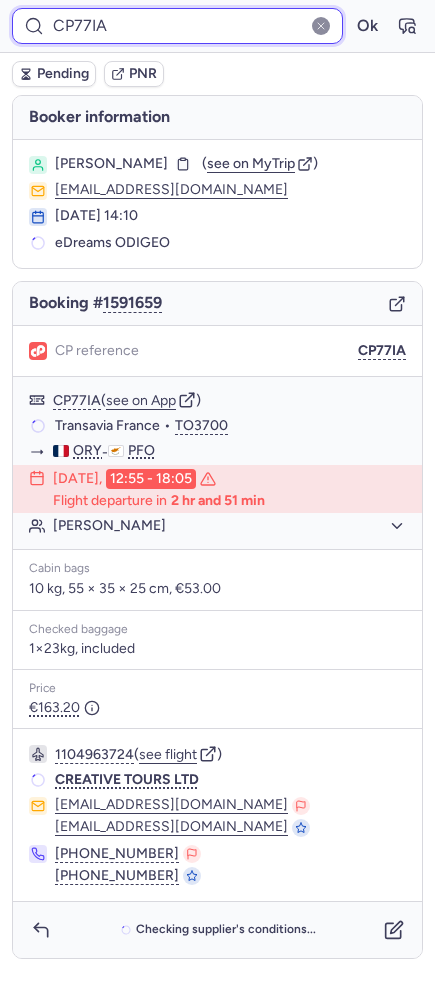 click on "CP77IA" at bounding box center [177, 26] 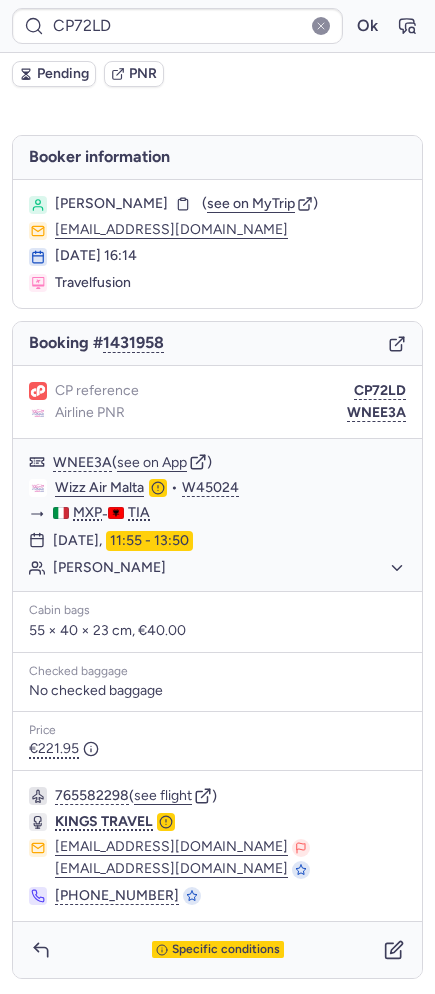type on "CPQ5UR" 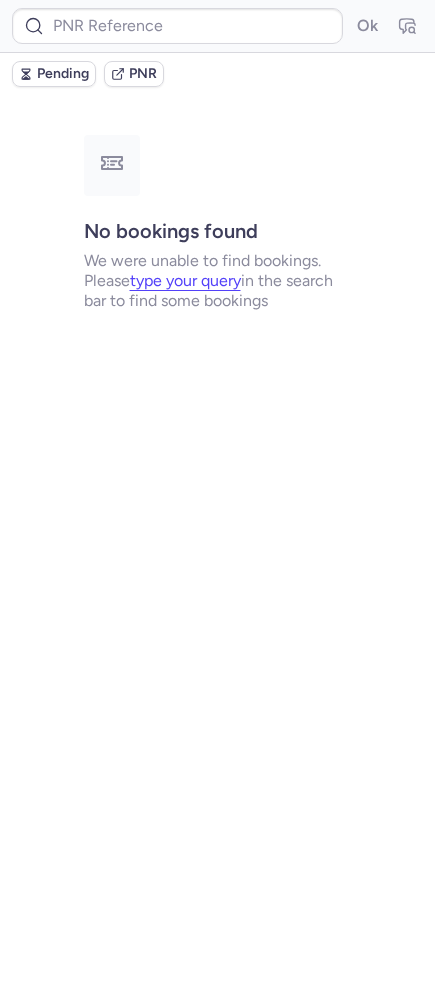 type on "CP9RQ4" 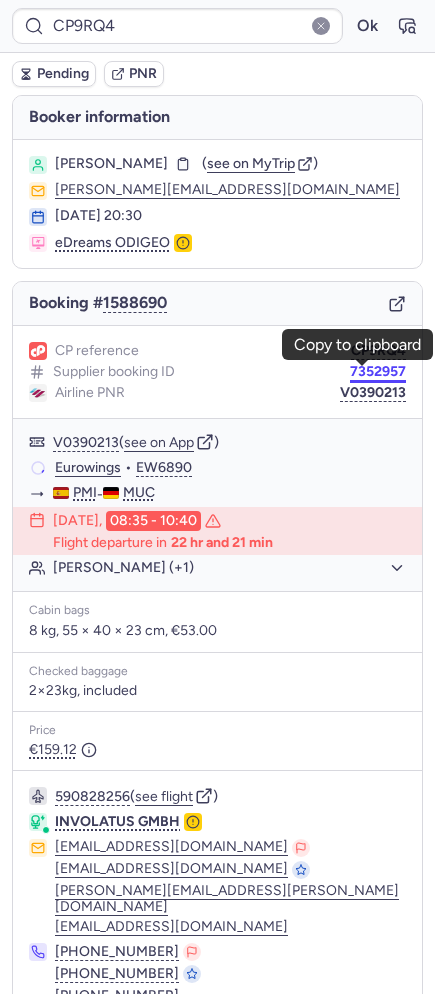 click on "7352957" at bounding box center (378, 372) 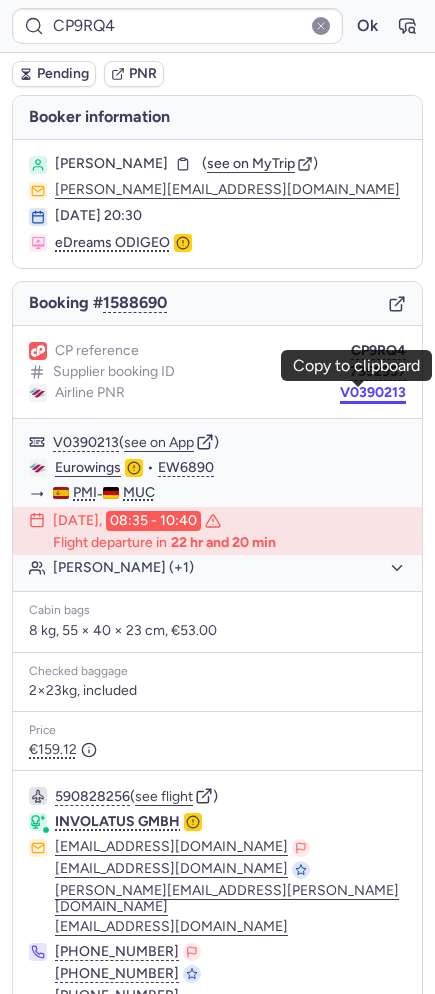 click on "V0390213" at bounding box center [373, 393] 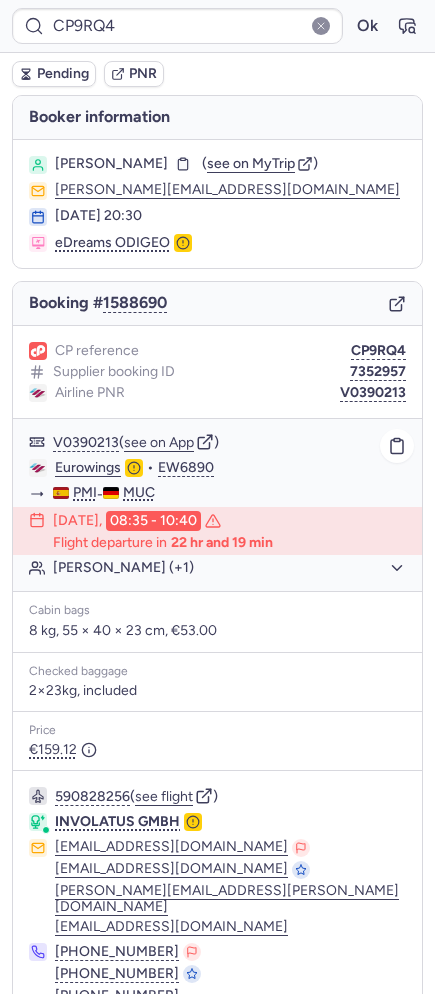 type on "BQ8V2E" 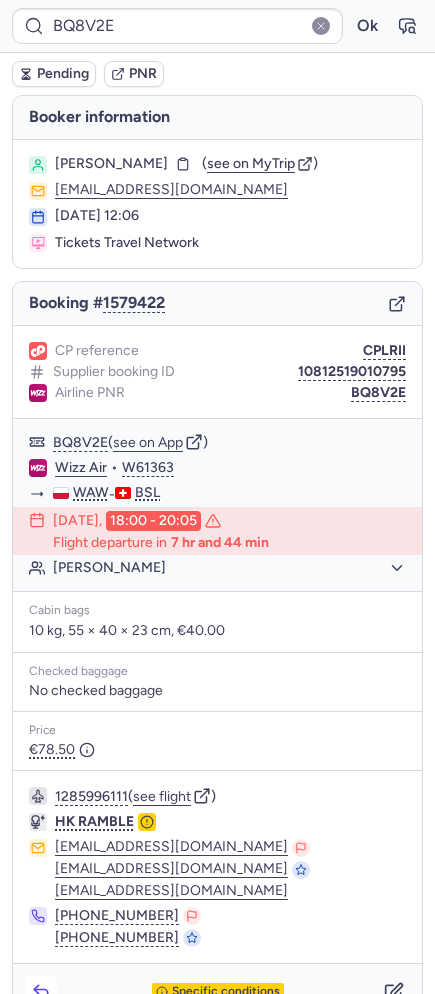 click at bounding box center (41, 992) 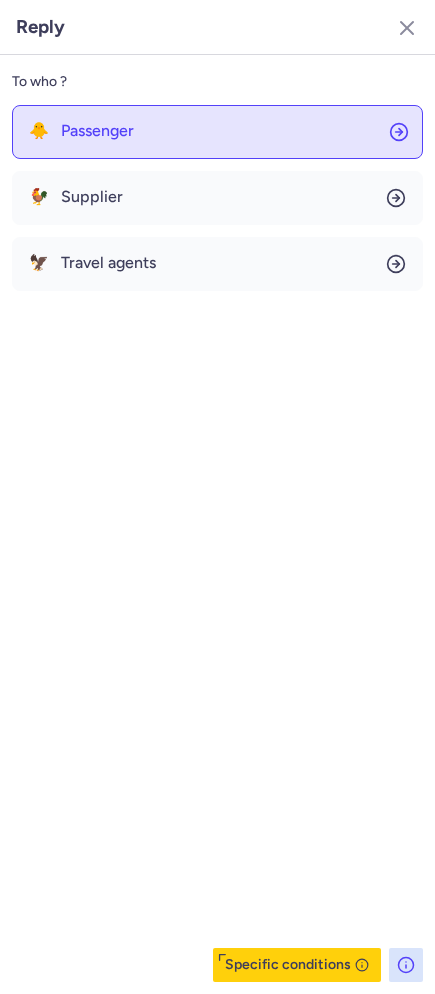 click on "Passenger" at bounding box center [97, 131] 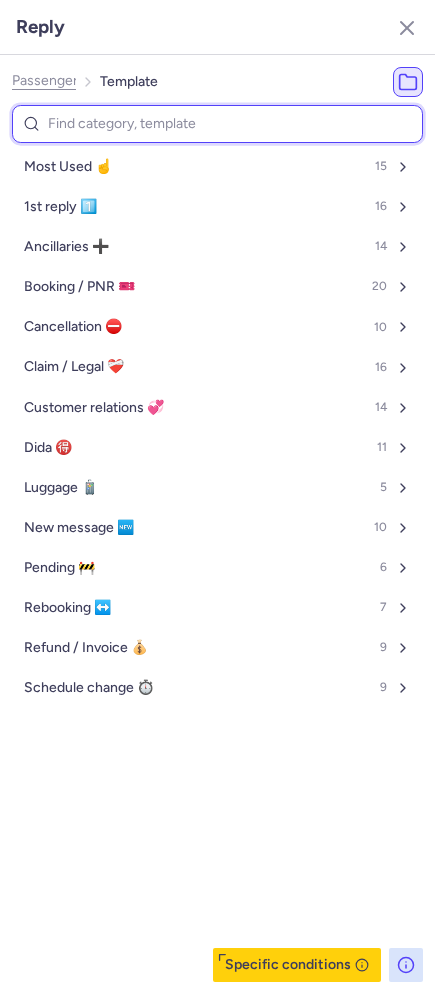 type on "p" 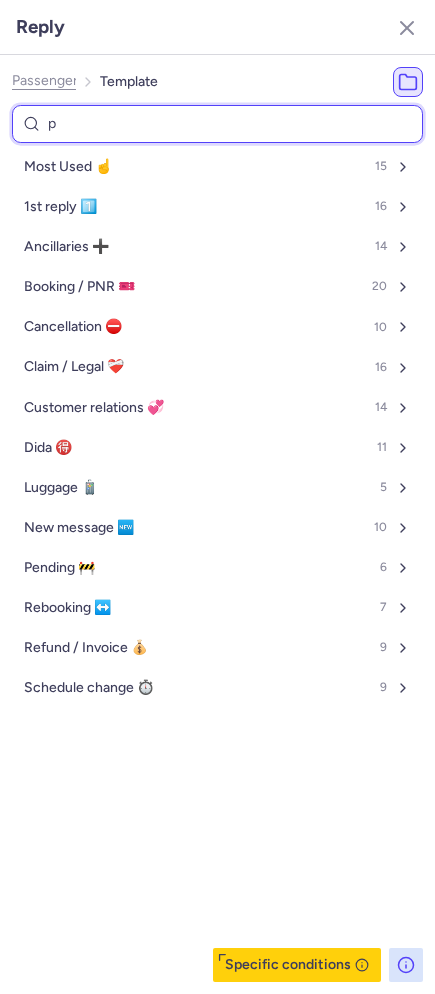 select on "en" 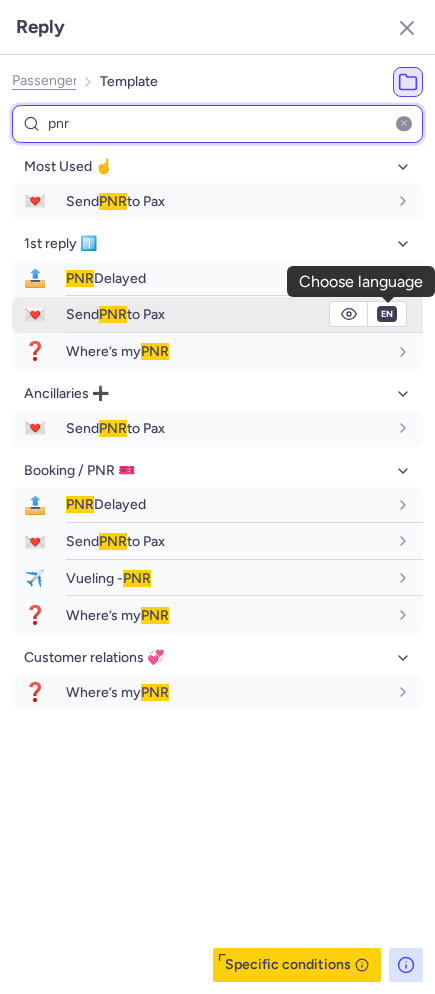 type on "pnr" 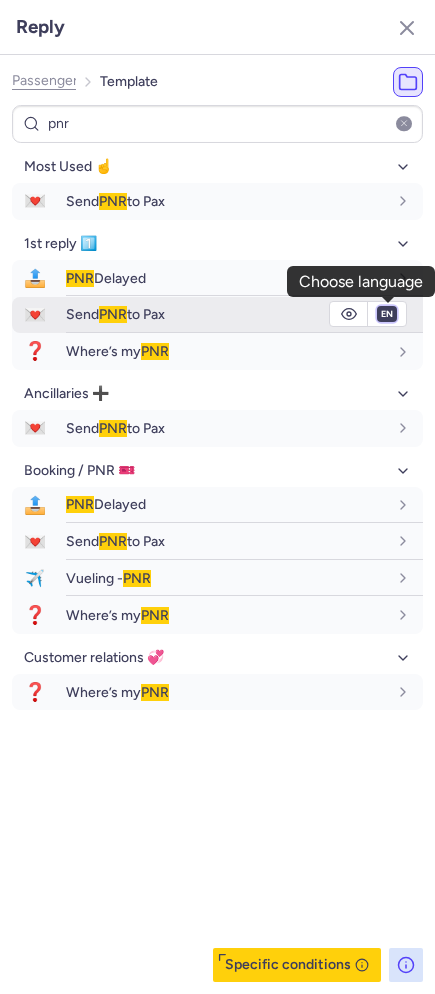 click on "fr en de nl pt es it ru" at bounding box center (387, 314) 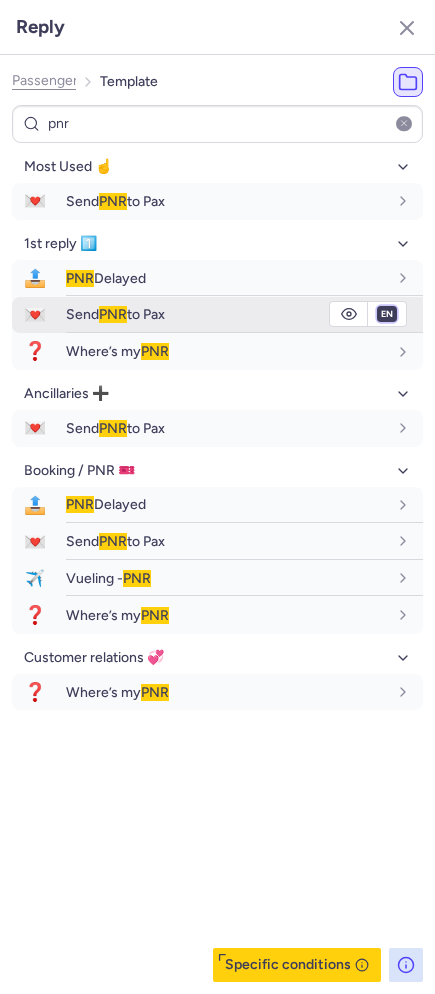 select on "ru" 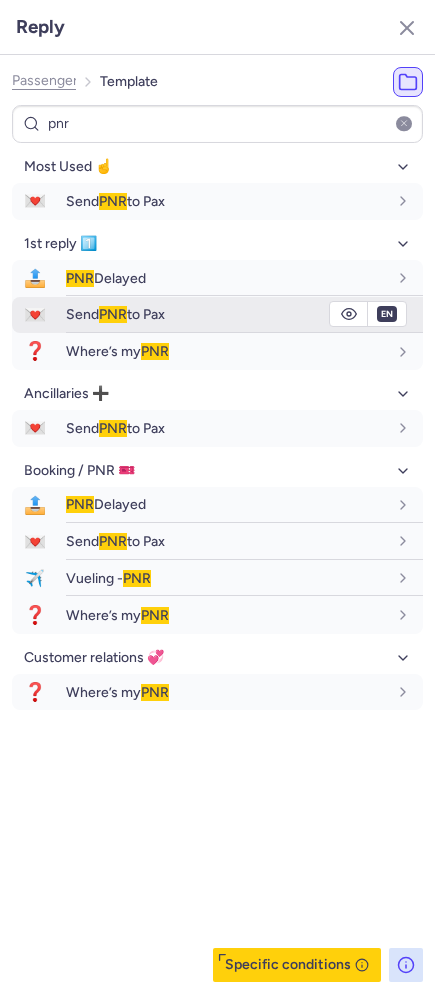 click on "fr en de nl pt es it ru" at bounding box center [387, 314] 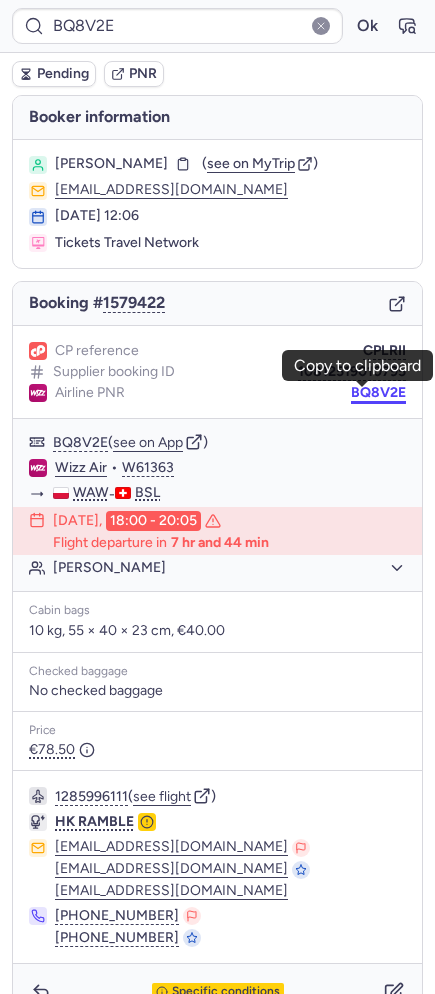 click on "BQ8V2E" at bounding box center (378, 393) 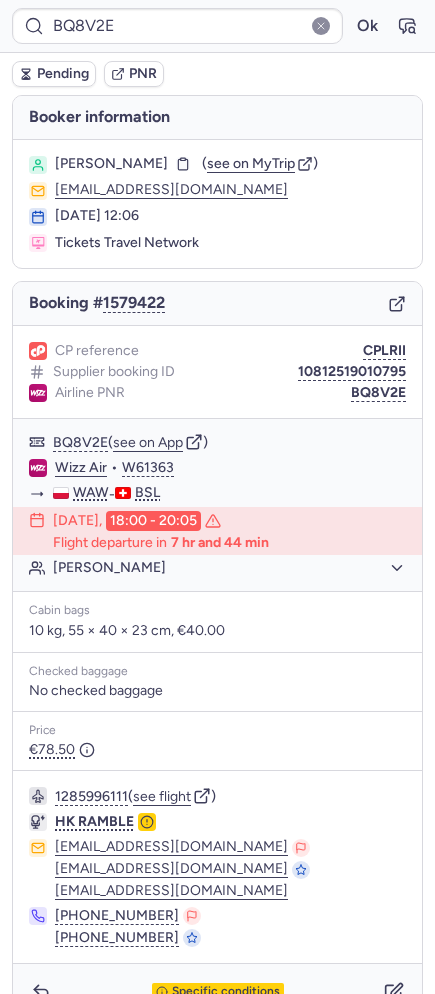 type on "CPZUKW" 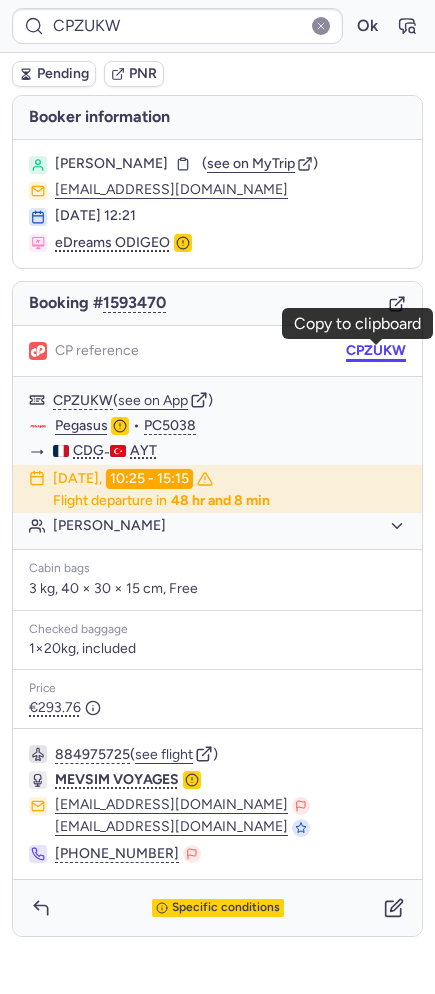 click on "CPZUKW" at bounding box center [376, 351] 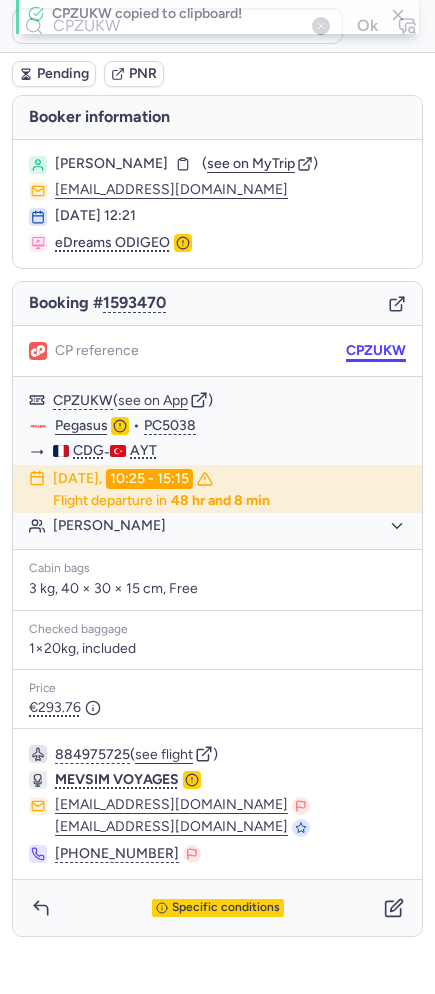 click on "CPZUKW" at bounding box center [376, 351] 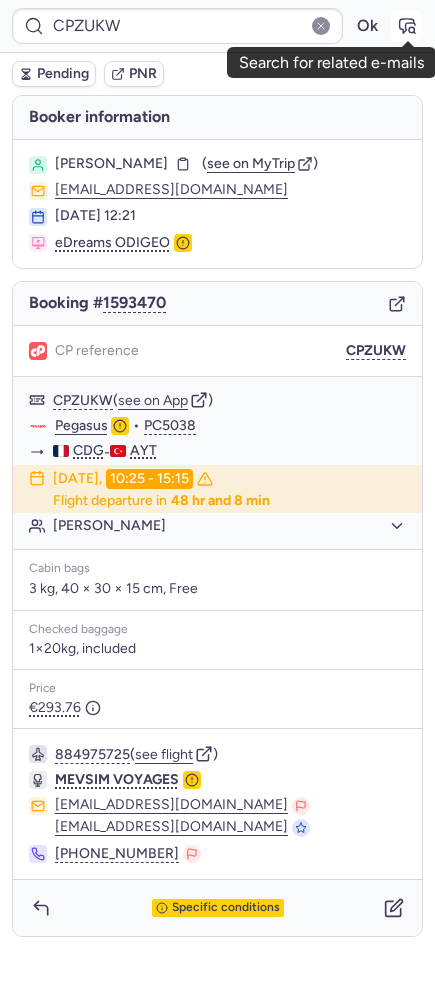 click 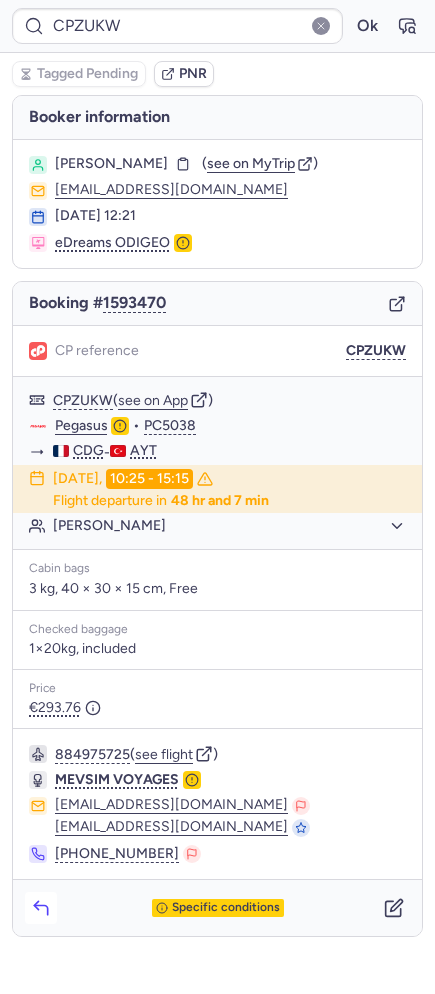 click 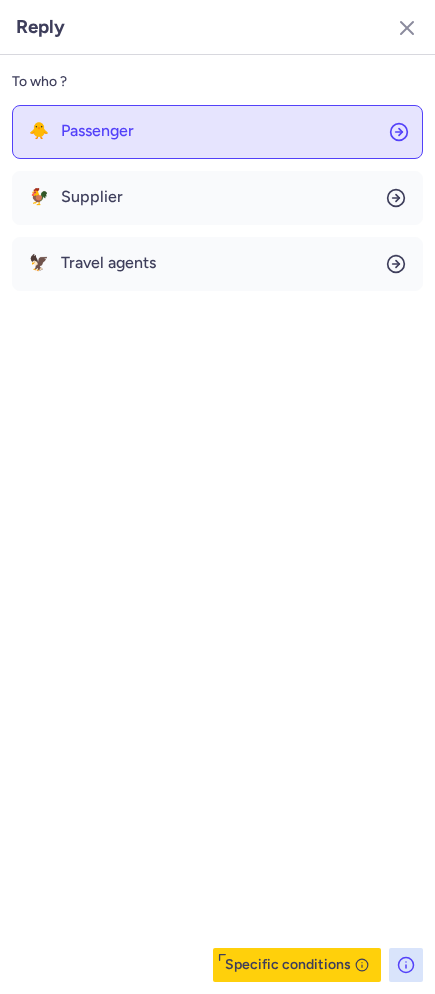 click on "Passenger" at bounding box center (97, 131) 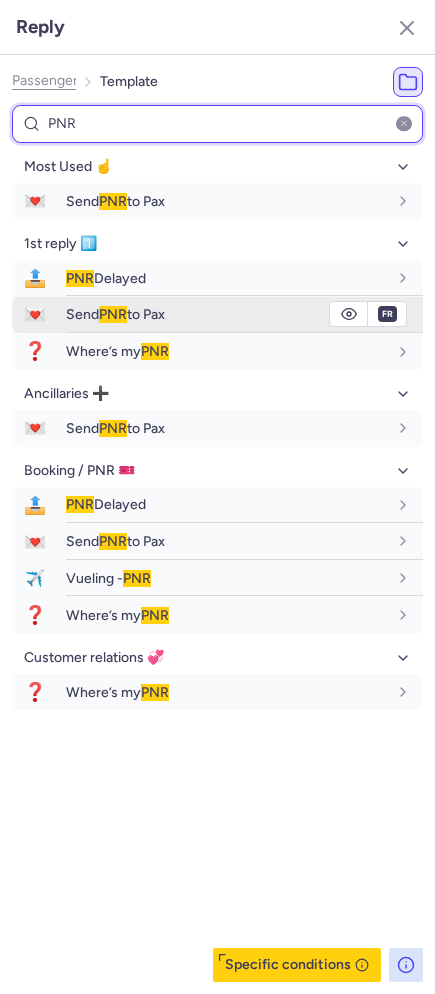 type on "PNR" 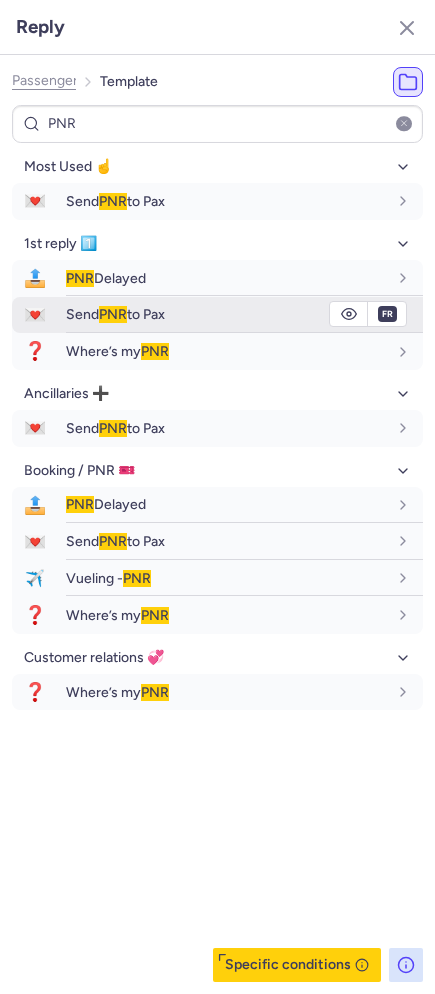 click on "Send  PNR  to Pax" at bounding box center (226, 314) 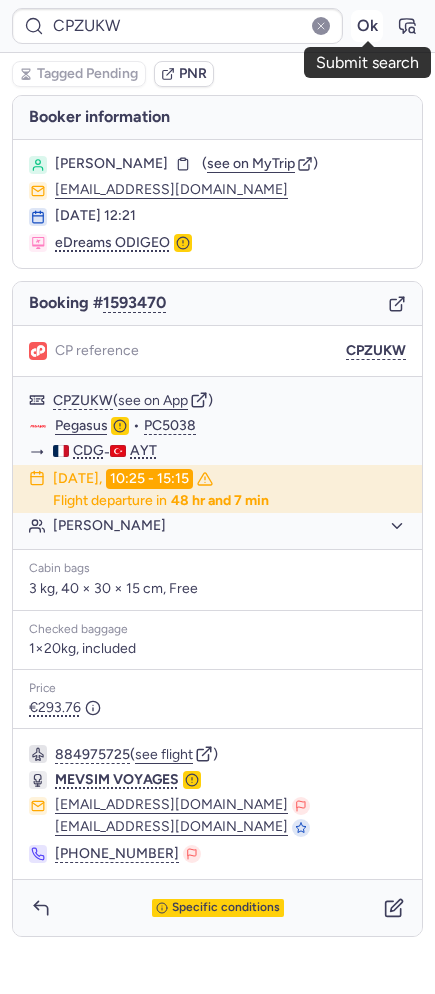 click on "Ok" at bounding box center (367, 26) 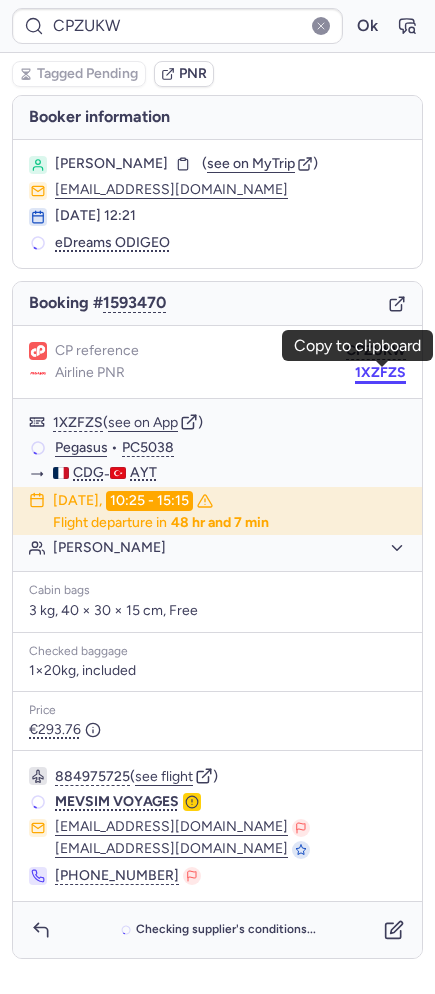click on "1XZFZS" at bounding box center [380, 373] 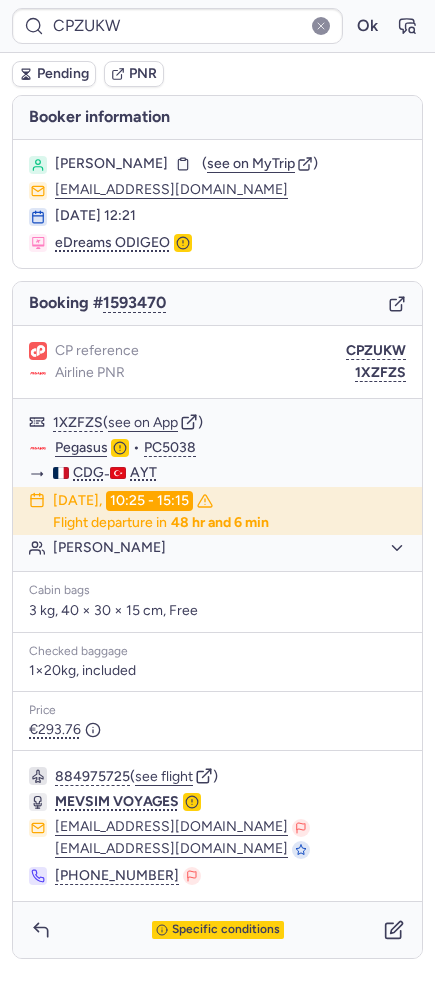 type on "10812519310517" 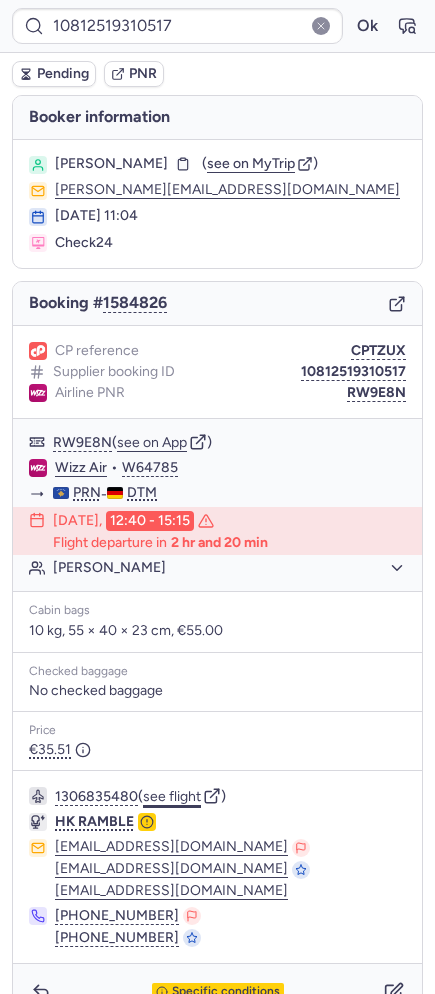 click on "see flight" 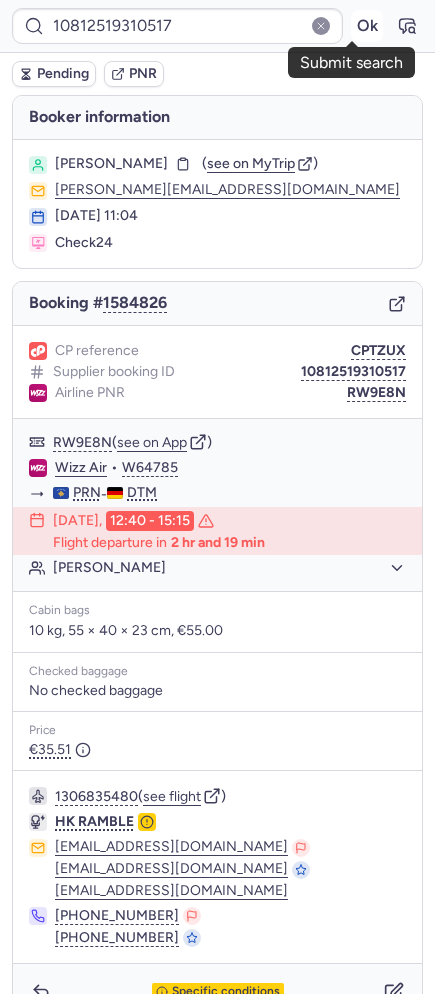 click on "Ok" at bounding box center (367, 26) 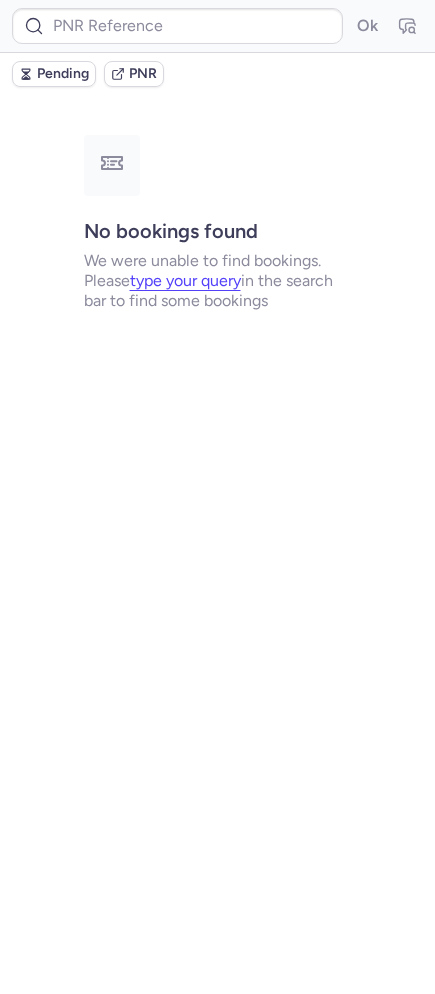 type on "DT1752482716129273" 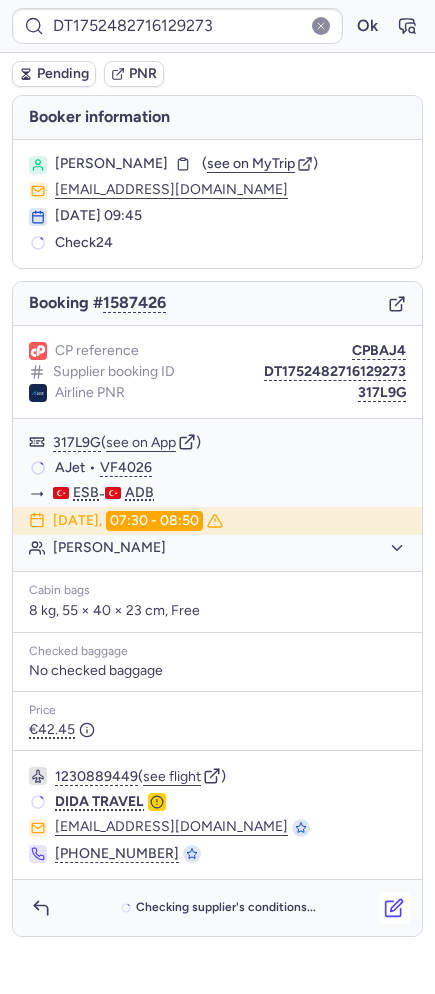 click 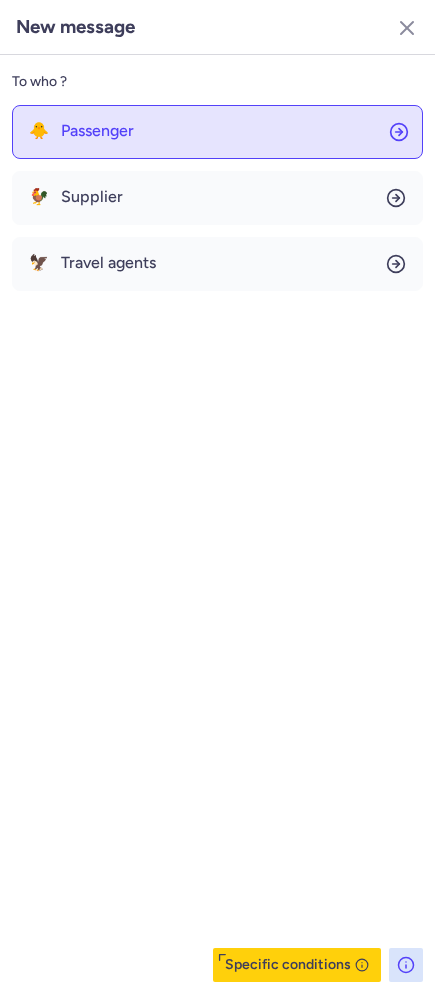 click on "Passenger" at bounding box center (97, 131) 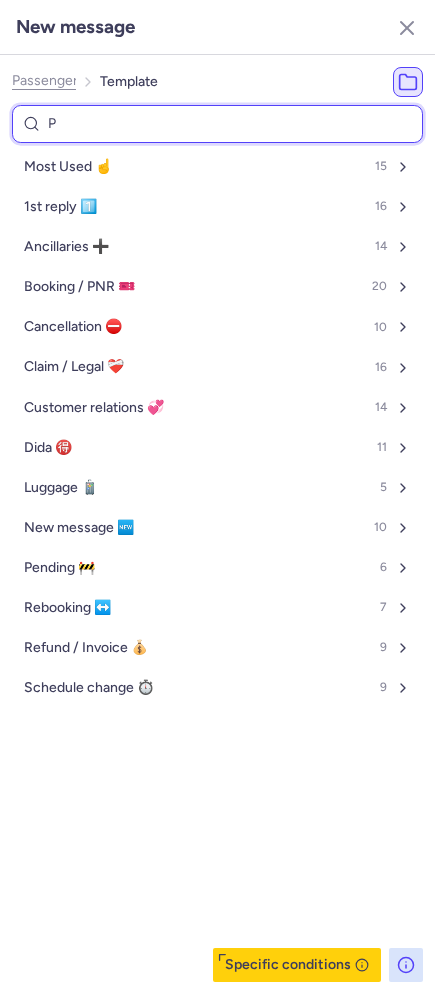 type on "PA" 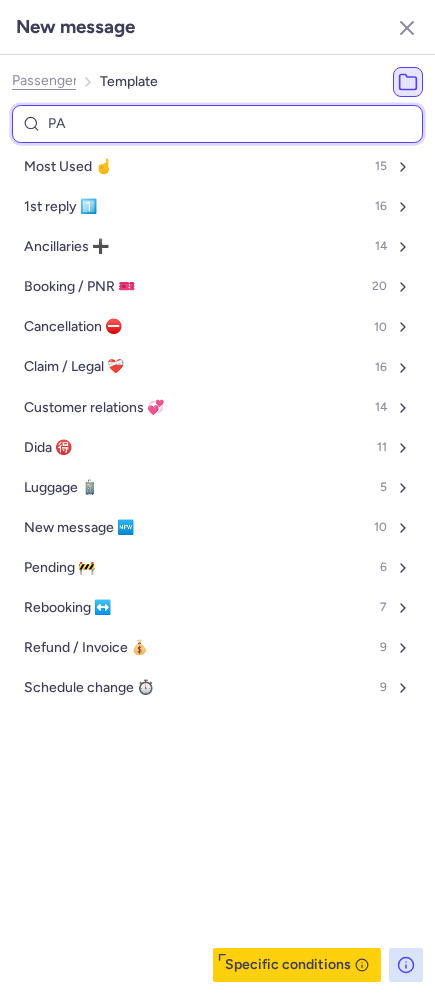 select on "en" 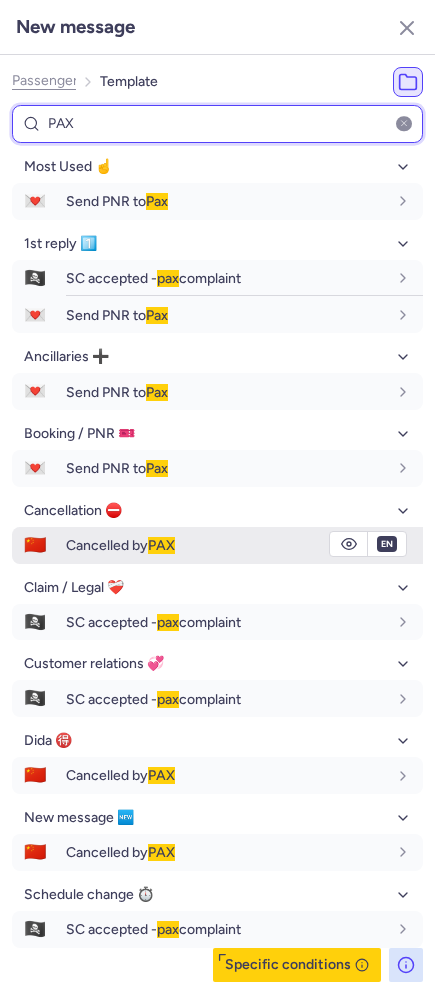 type on "PAX" 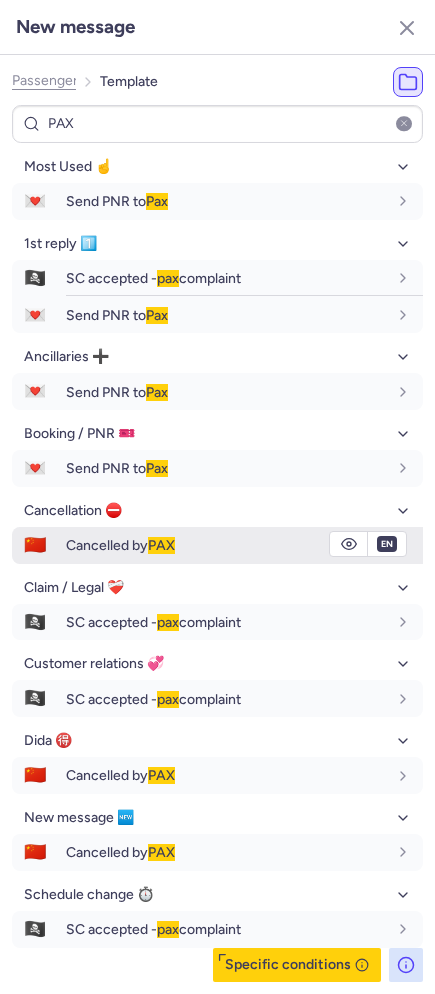 click on "Cancelled by  PAX" at bounding box center (244, 545) 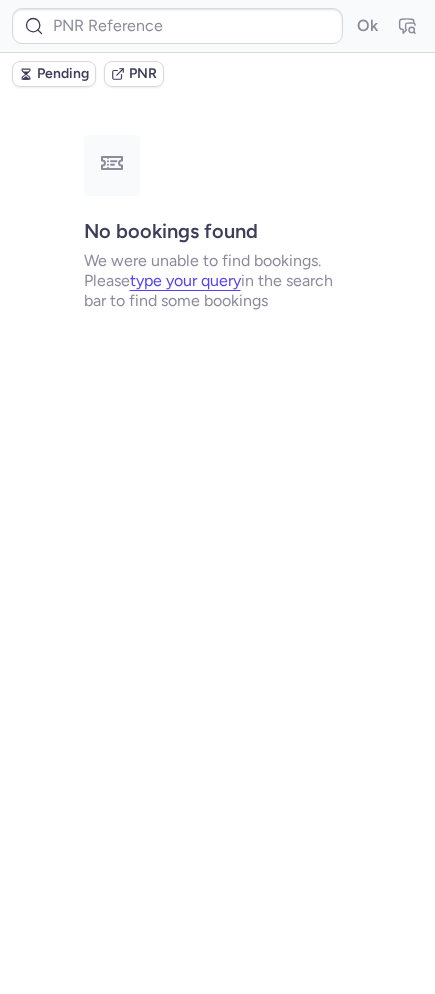 type on "DT1752482716129273" 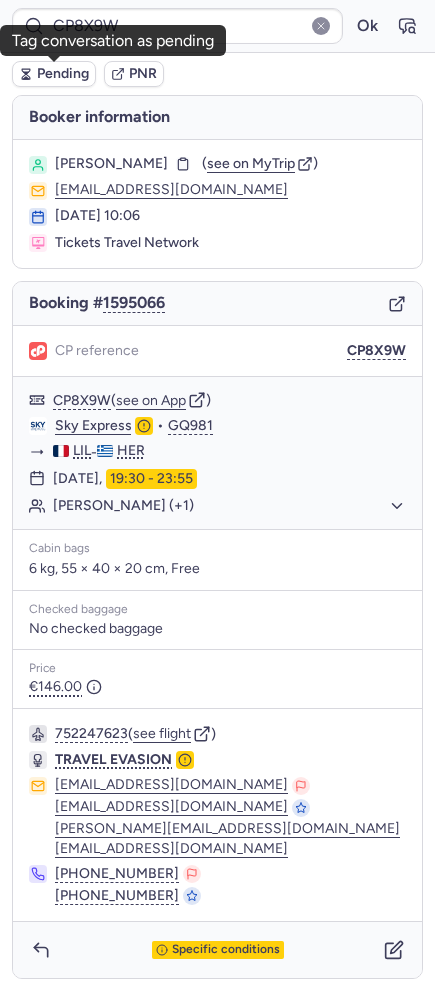 click on "Pending" at bounding box center [63, 74] 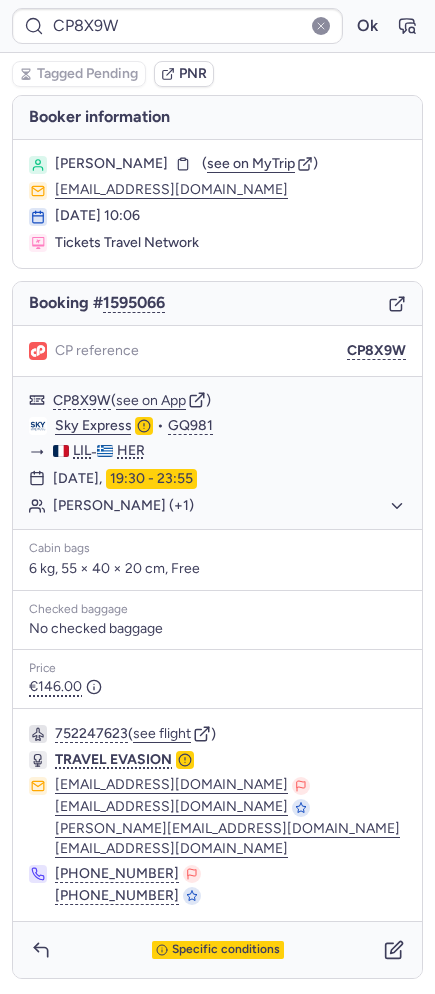 type on "CP8JTT" 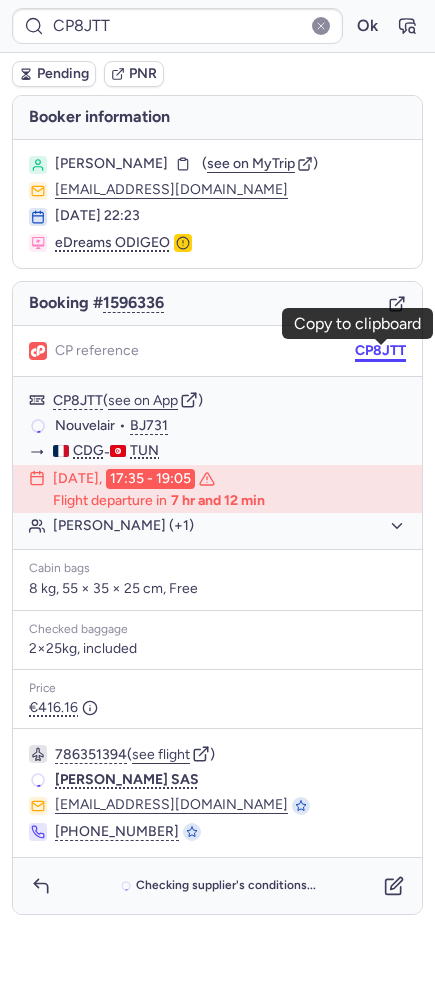 click on "CP8JTT" at bounding box center [380, 351] 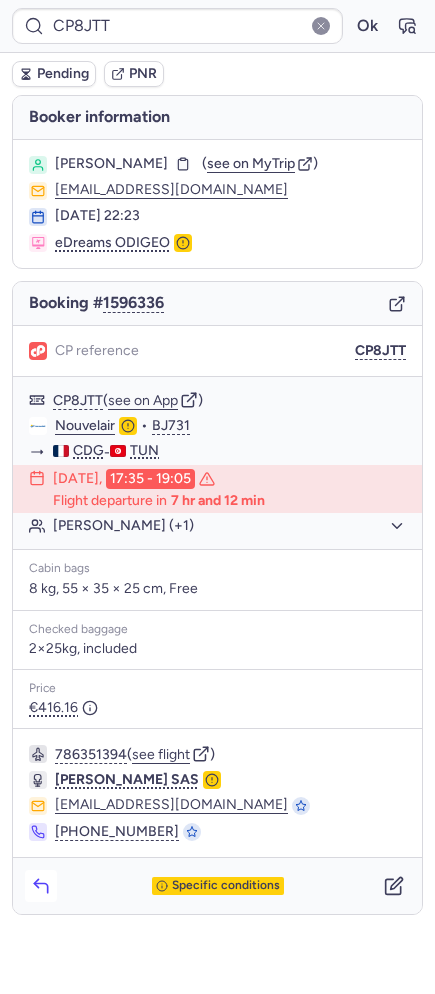 click 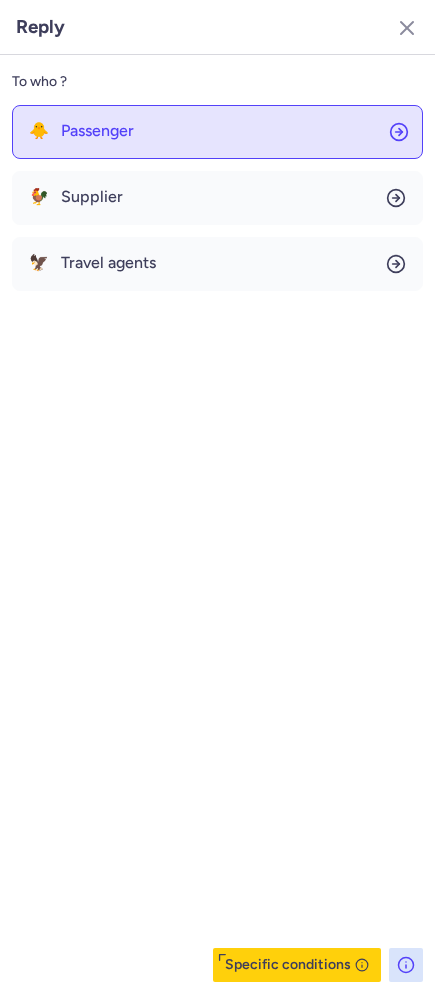 click on "🐥 Passenger" 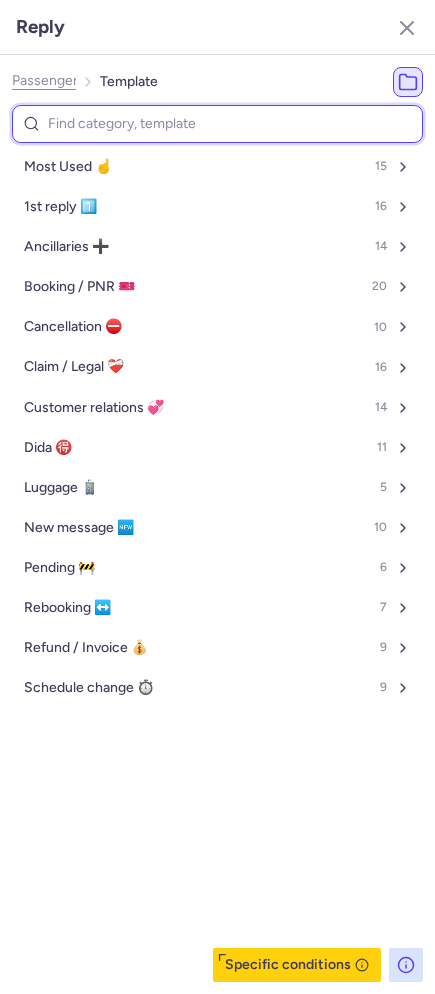 type on "w" 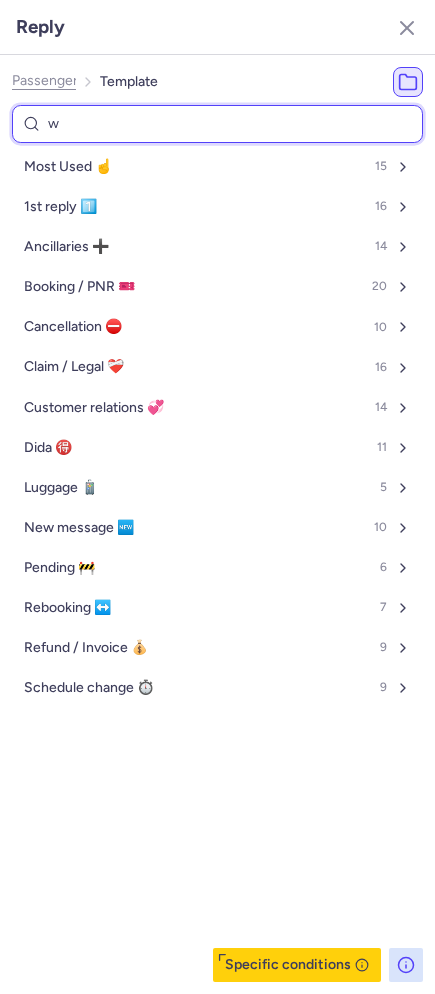 select on "en" 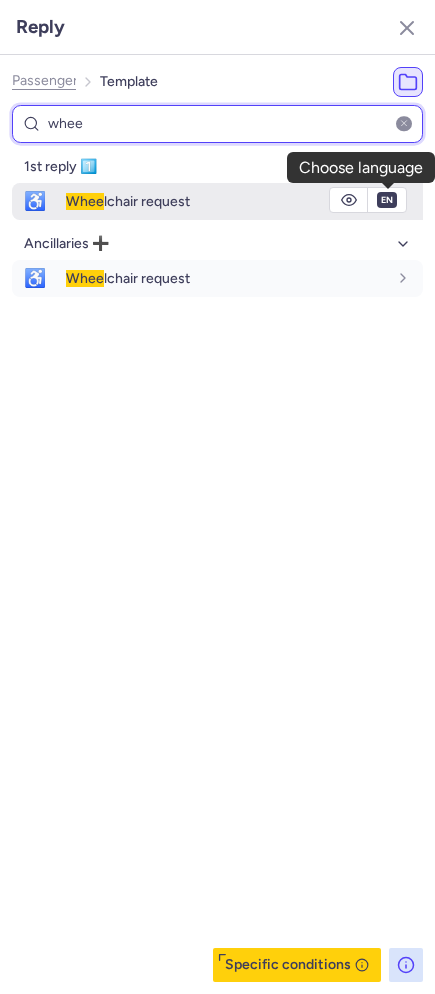 type on "whee" 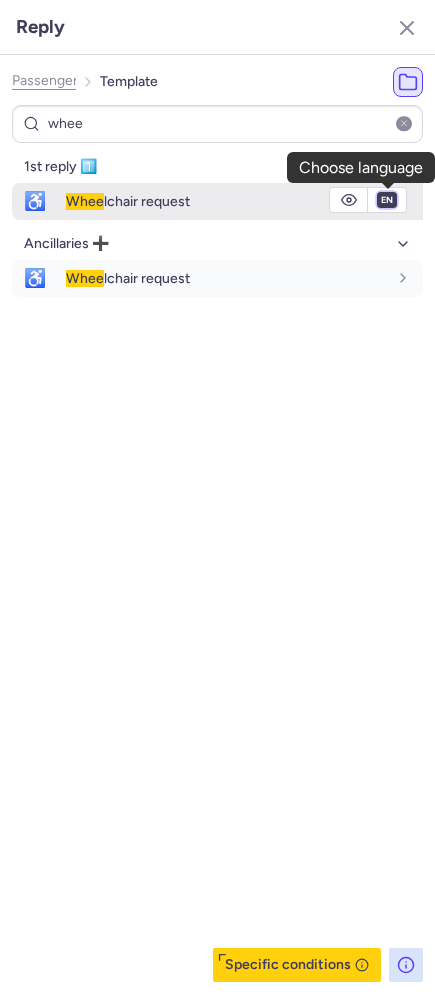 click on "fr en de nl pt es it ru" at bounding box center [387, 200] 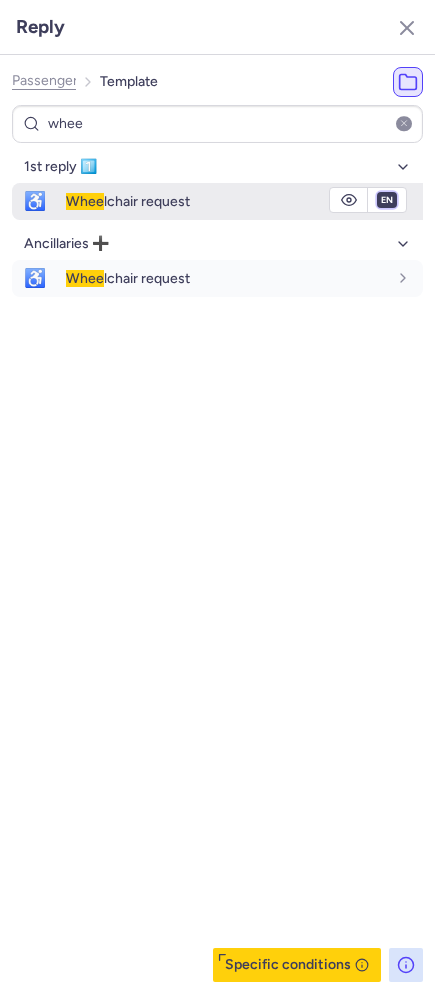 select on "fr" 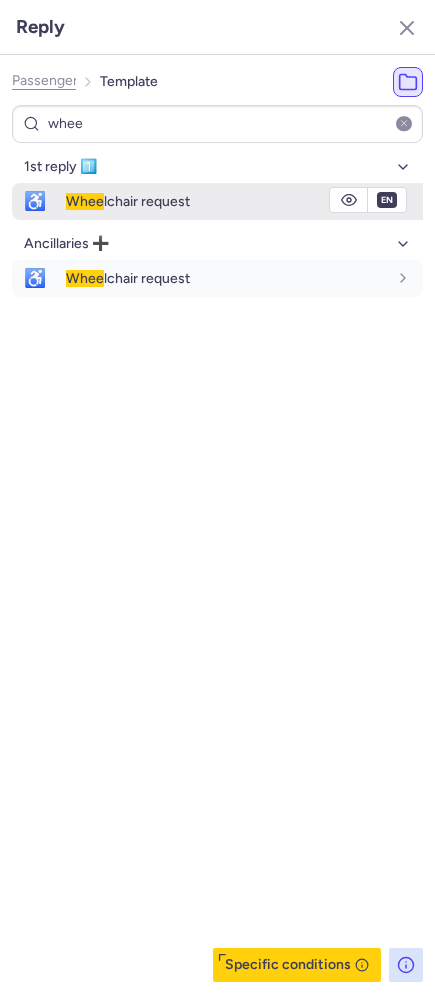 click on "fr en de nl pt es it ru" at bounding box center [387, 200] 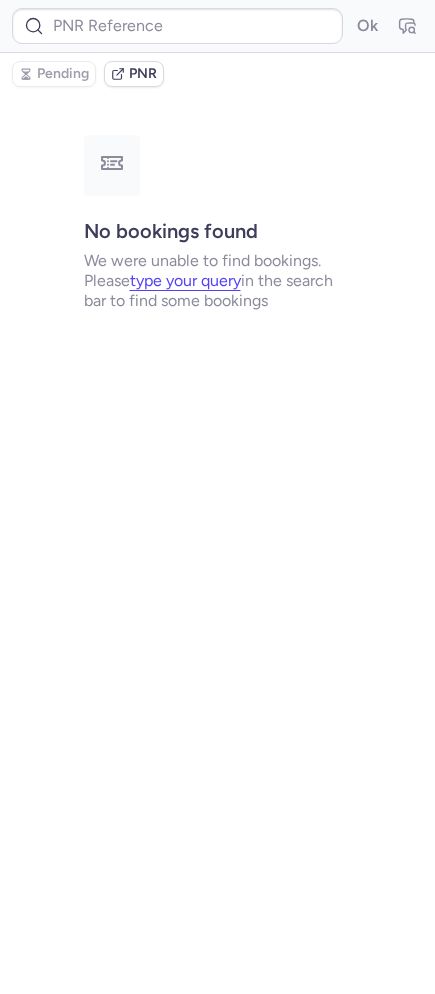 type on "CP8JTT" 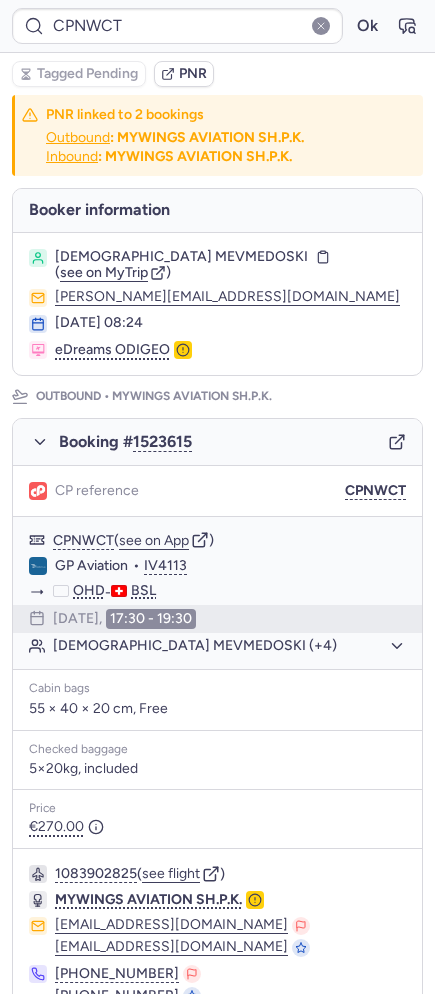 type on "CP8JTT" 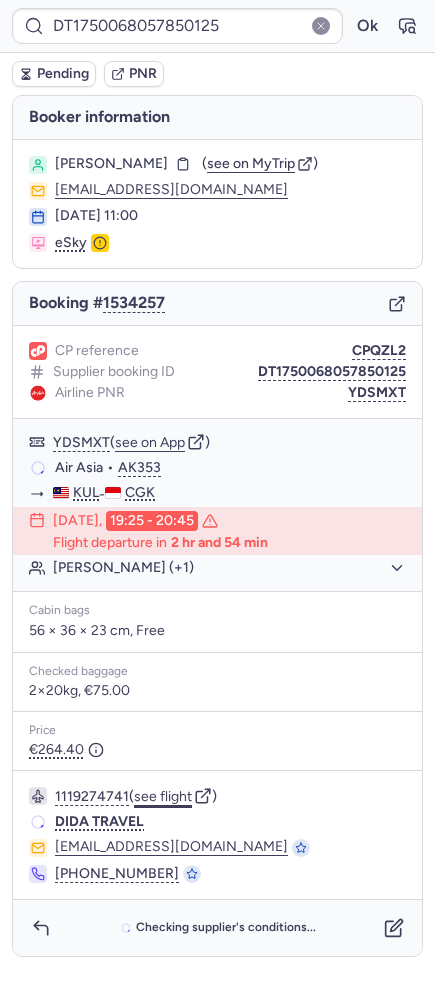 click on "see flight" 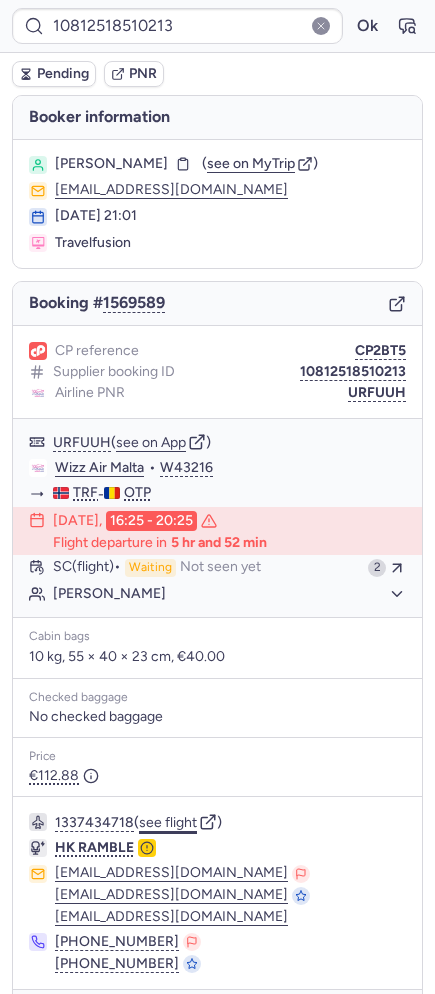 click on "see flight" 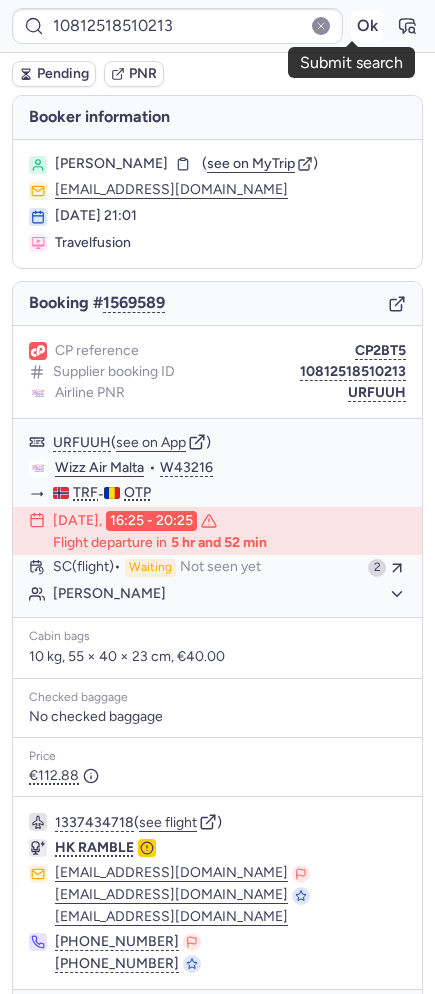 click on "Ok" at bounding box center (367, 26) 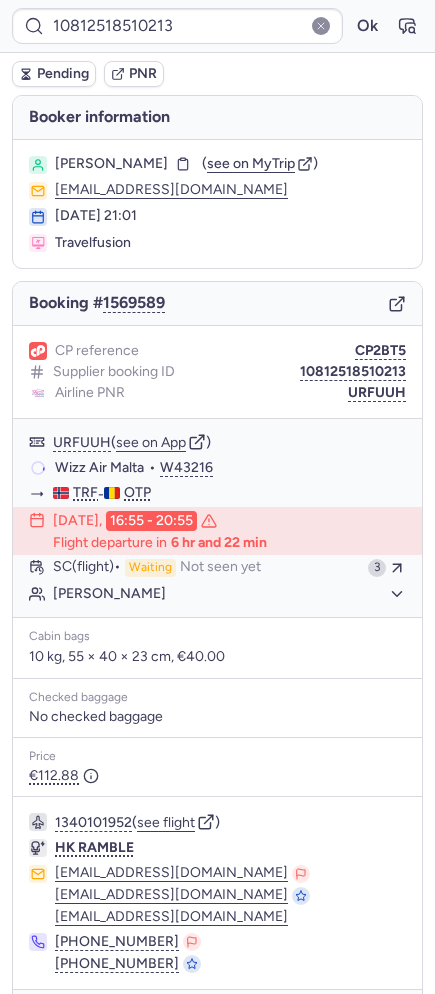 type on "PTP7GS" 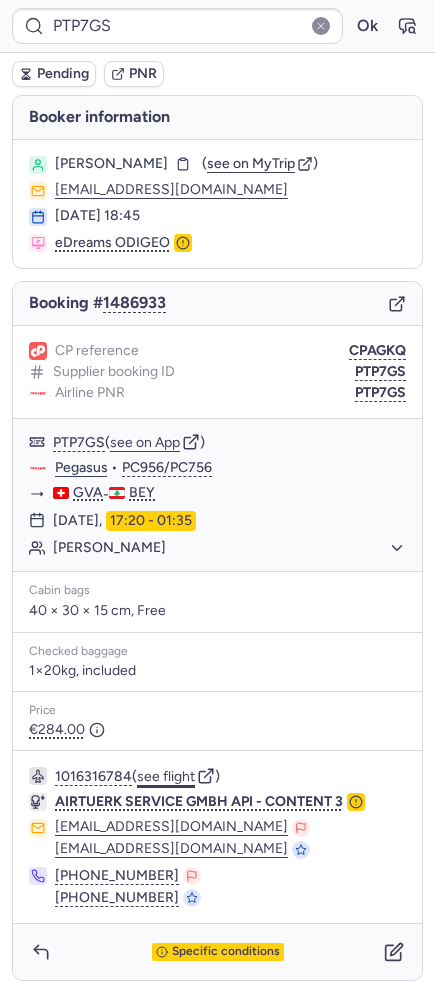 click on "see flight" 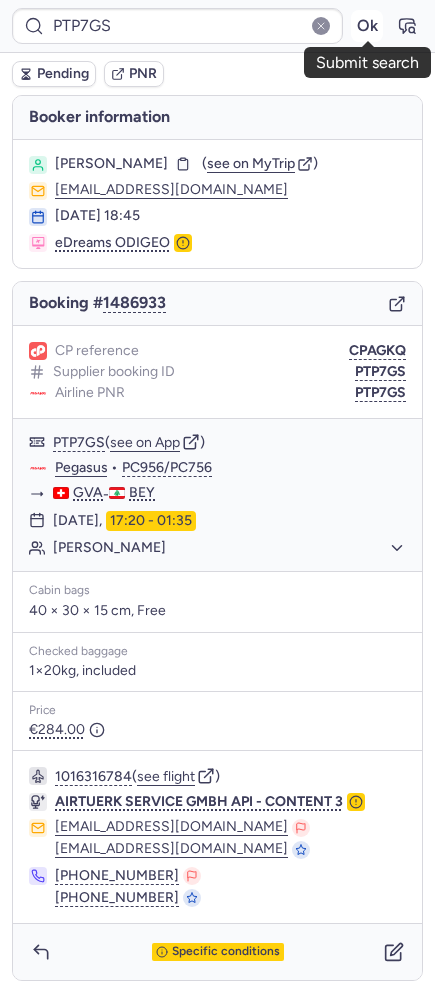 click on "Ok" at bounding box center [367, 26] 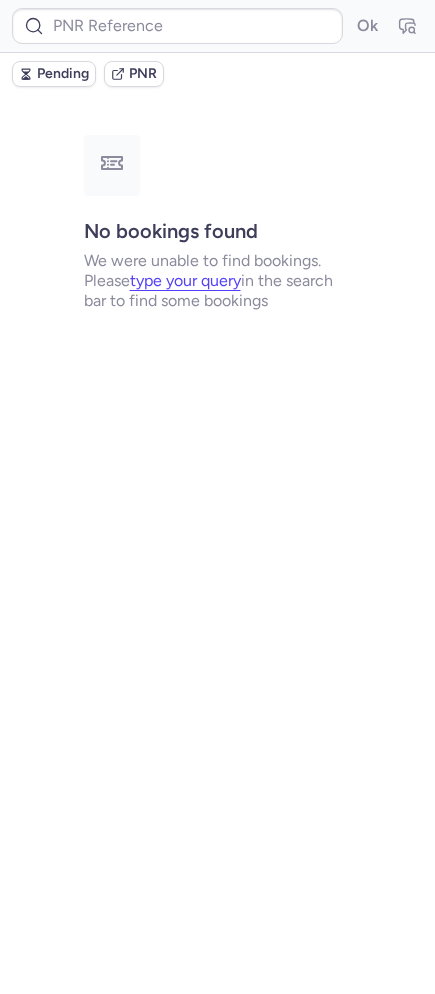type 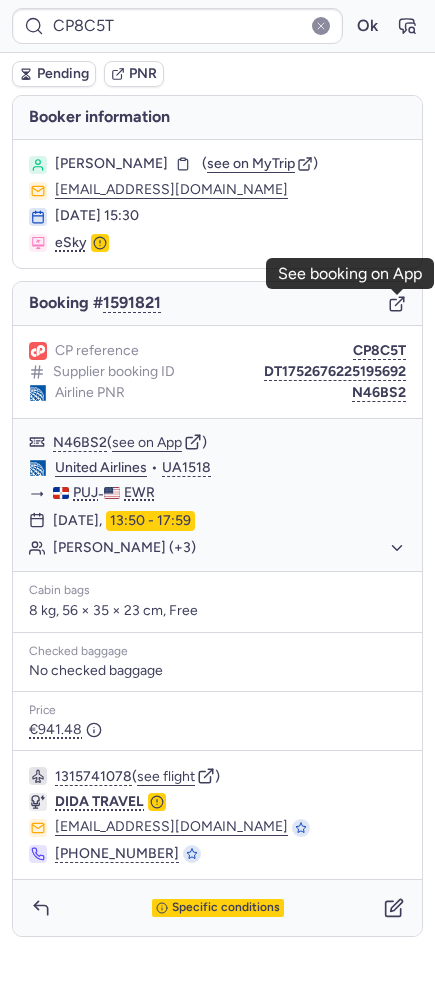 click 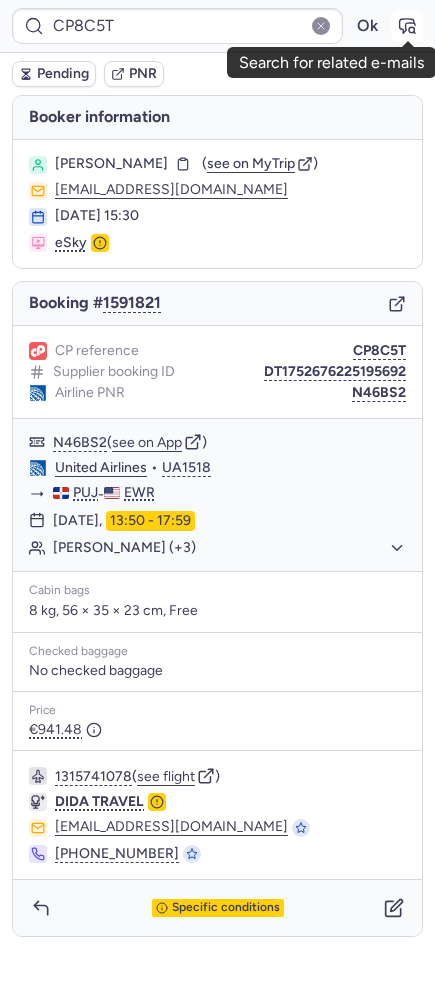 click 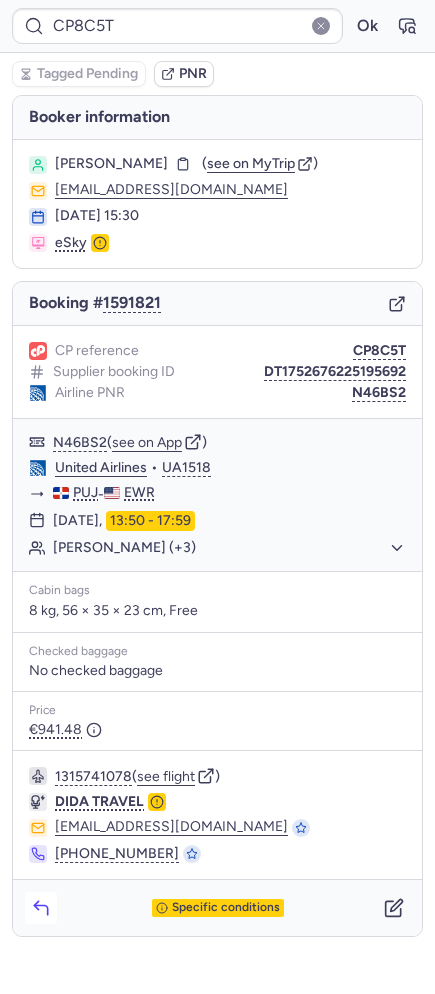 click 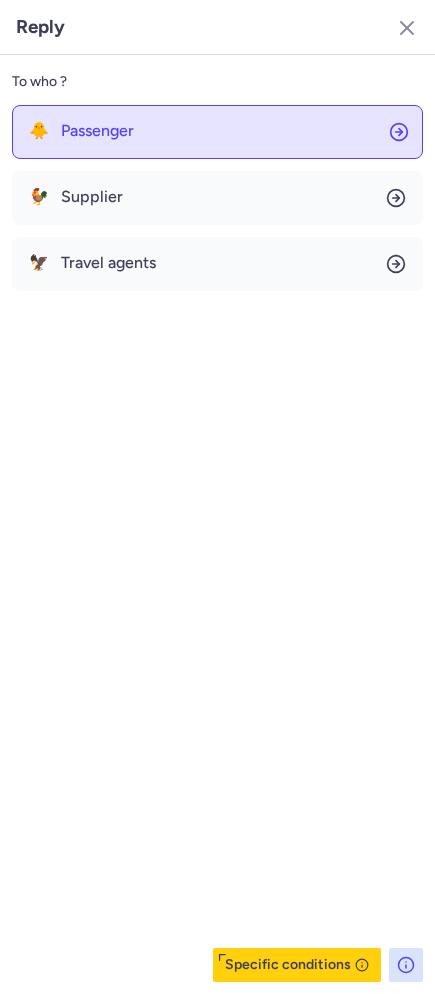 click on "🐥 Passenger" 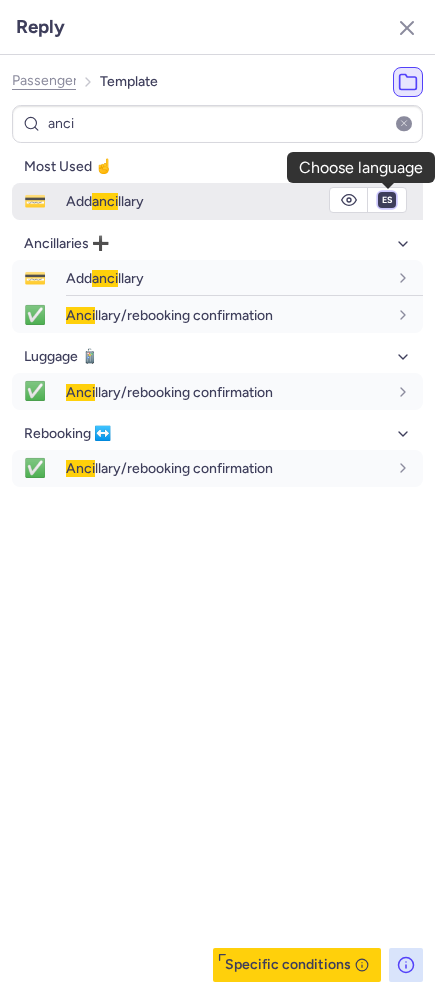 click on "fr en de nl pt es it ru" at bounding box center [387, 200] 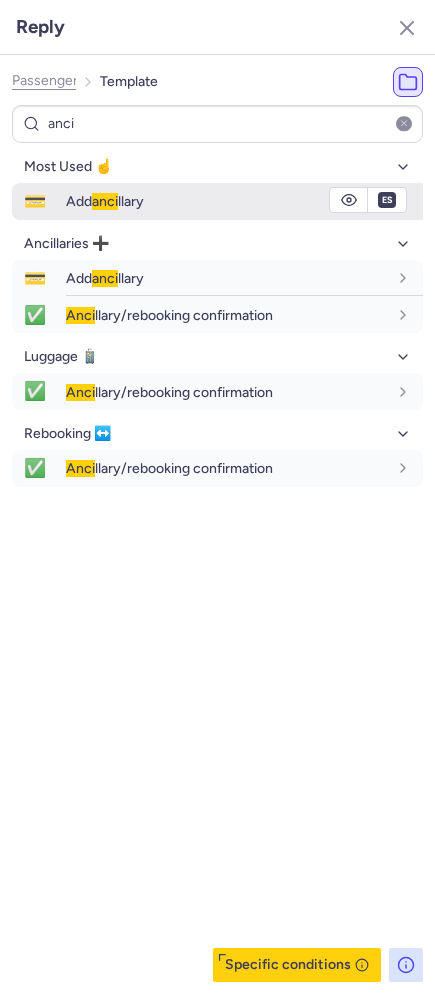 click on "fr en de nl pt es it ru" at bounding box center [387, 200] 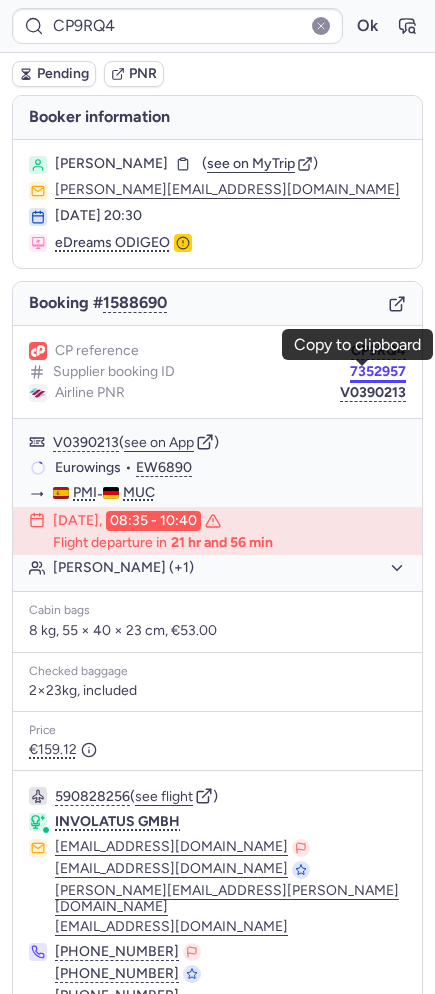 click on "7352957" at bounding box center (378, 372) 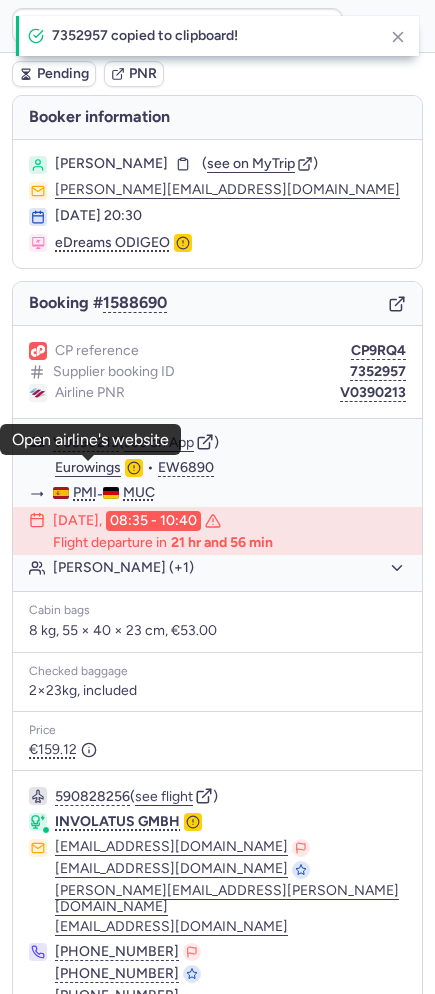 click on "Eurowings" 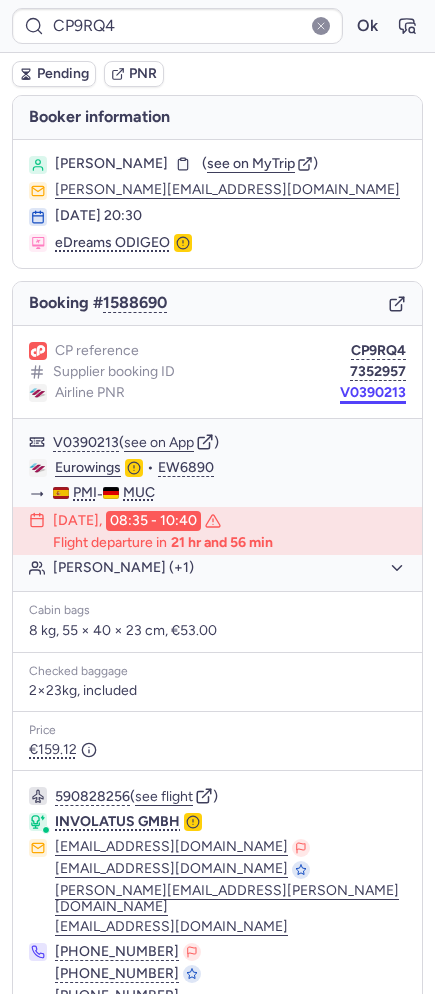 click on "V0390213" at bounding box center (373, 393) 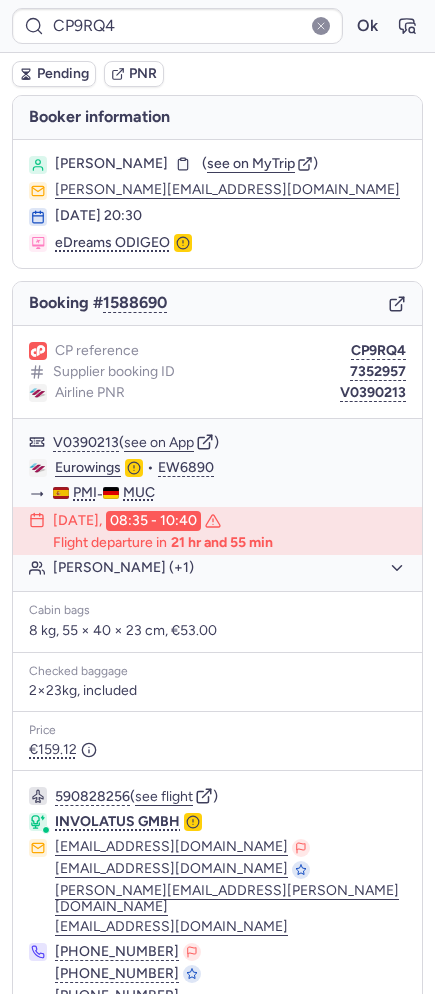 click on "CP reference CP9RQ4 Supplier booking ID 7352957 Airline PNR V0390213" at bounding box center [217, 372] 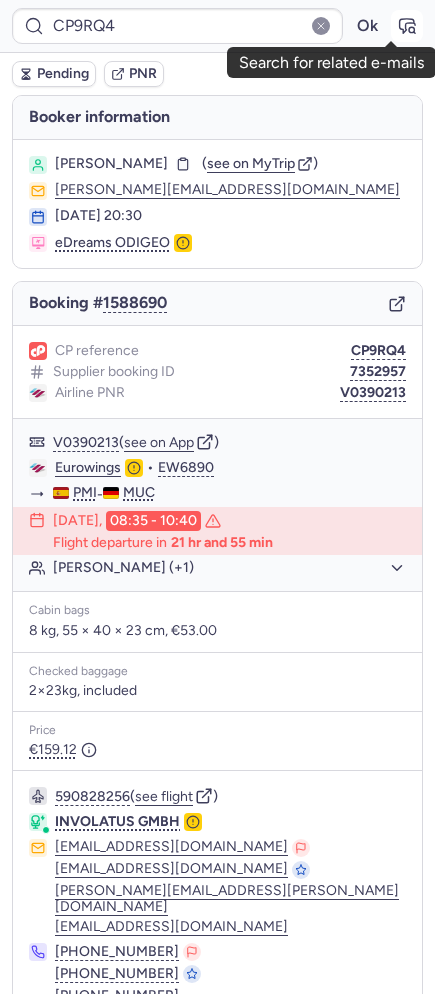click 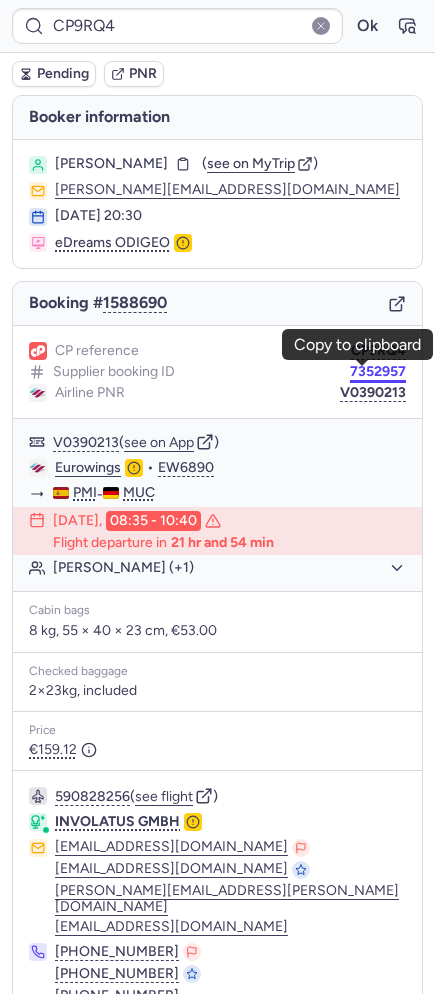click on "7352957" at bounding box center (378, 372) 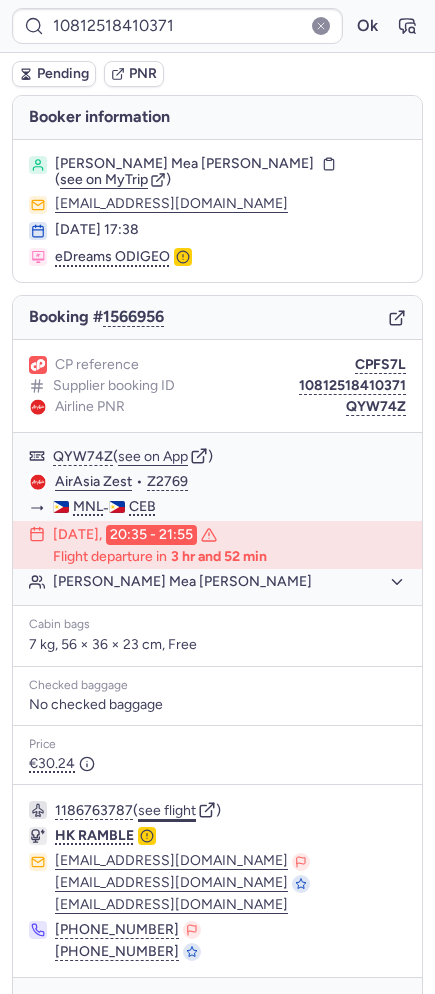 click on "see flight" 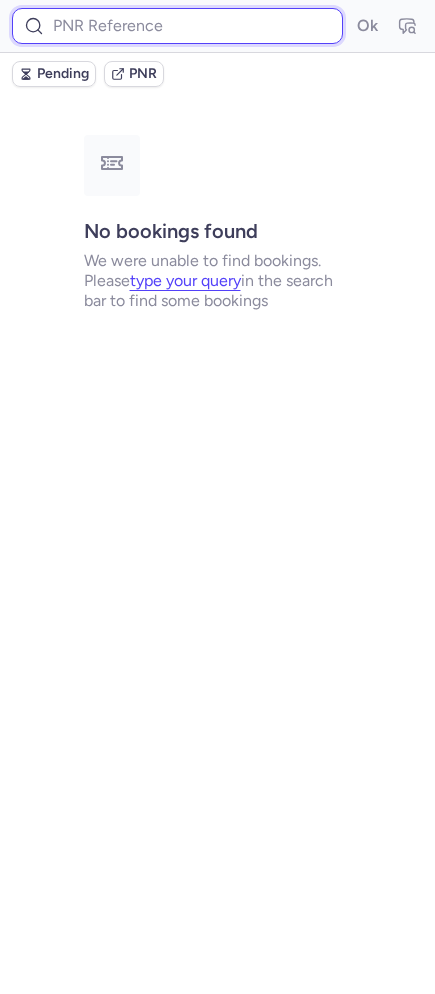 click at bounding box center [177, 26] 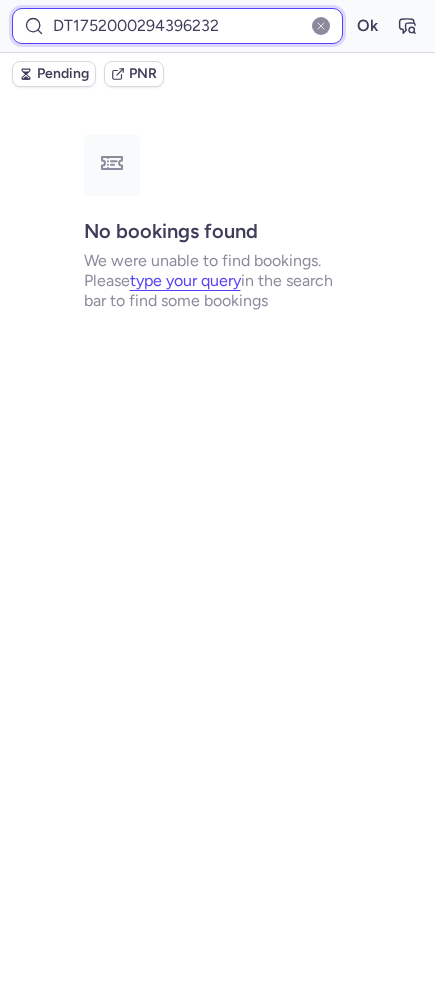 click on "Ok" at bounding box center [367, 26] 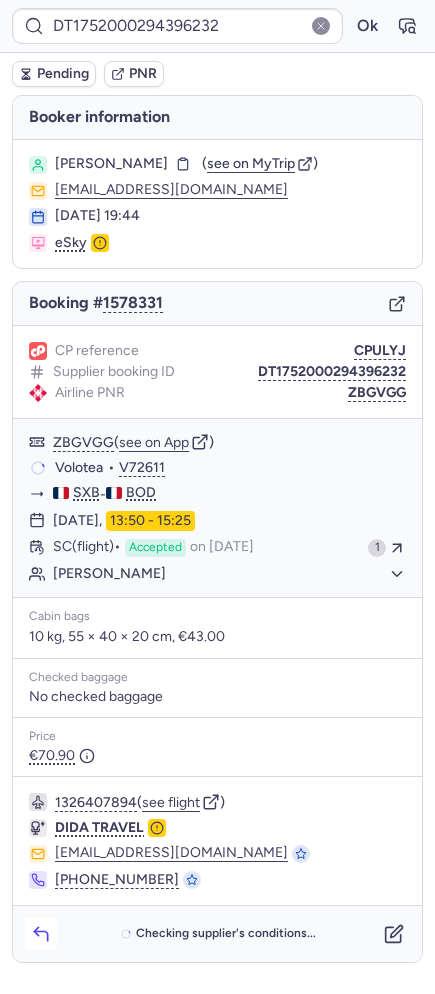click 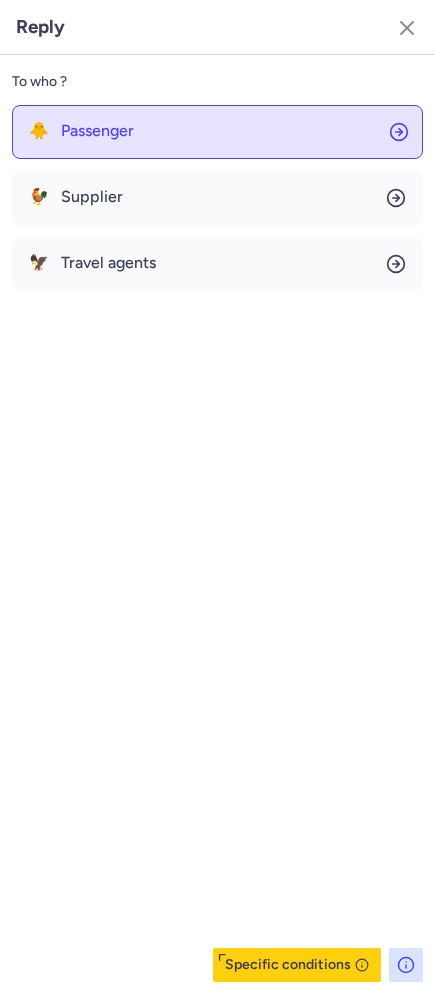 click on "🐥 Passenger" 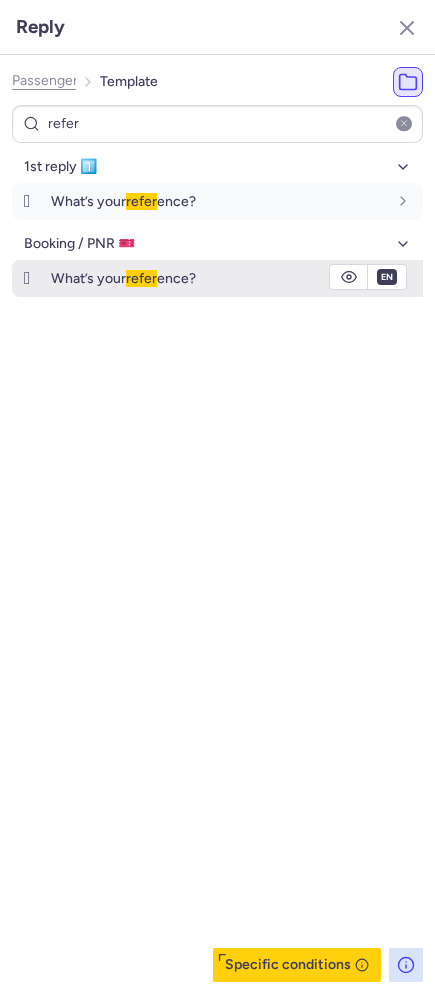 click on "refer" at bounding box center (141, 278) 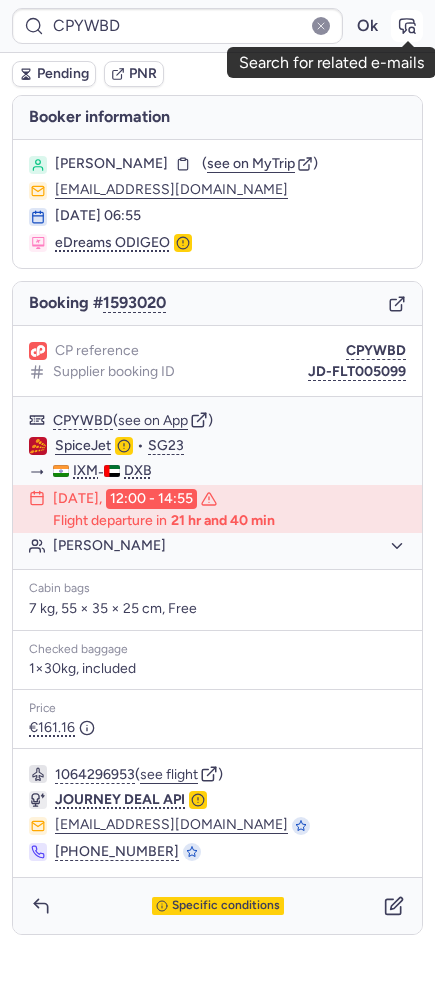 click at bounding box center [407, 26] 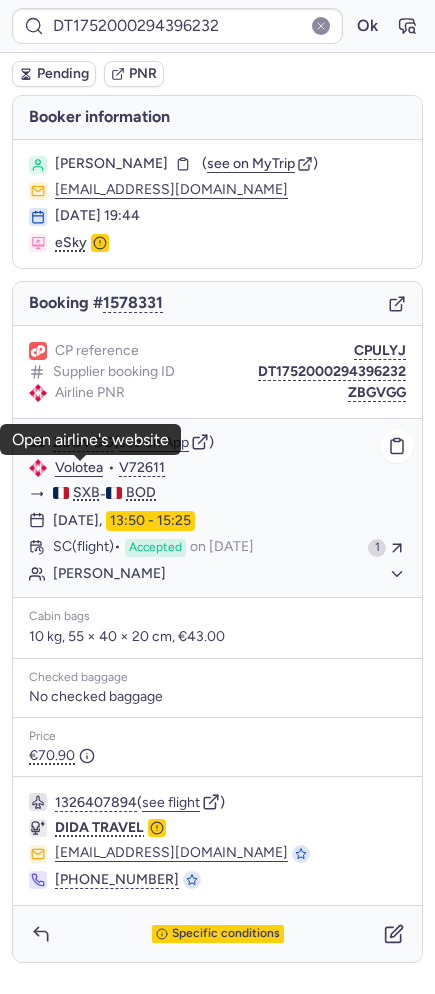 click on "Volotea" 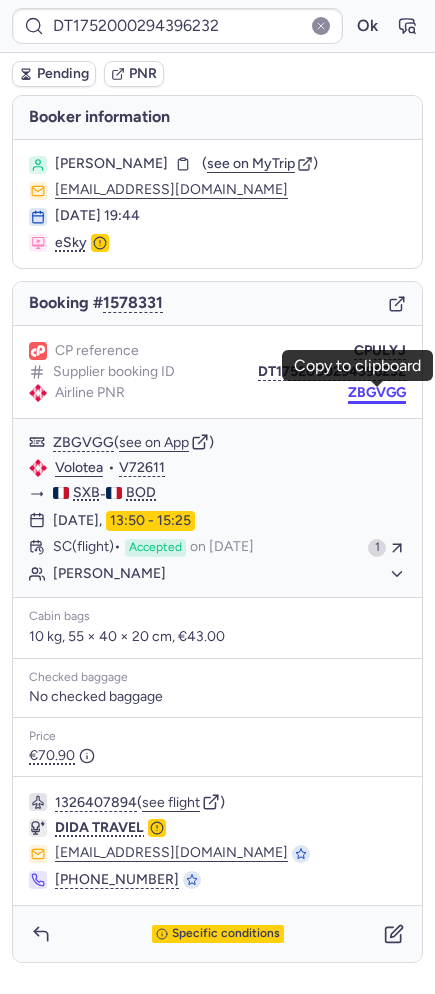 click on "ZBGVGG" at bounding box center [377, 393] 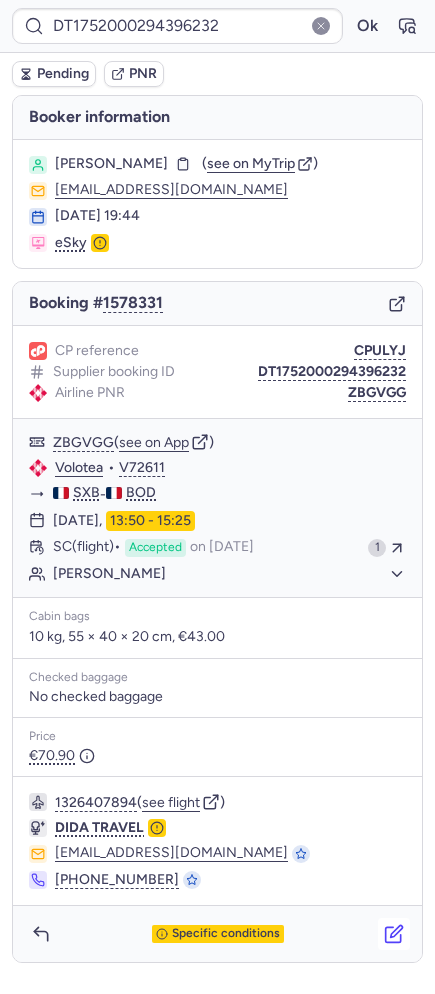 click 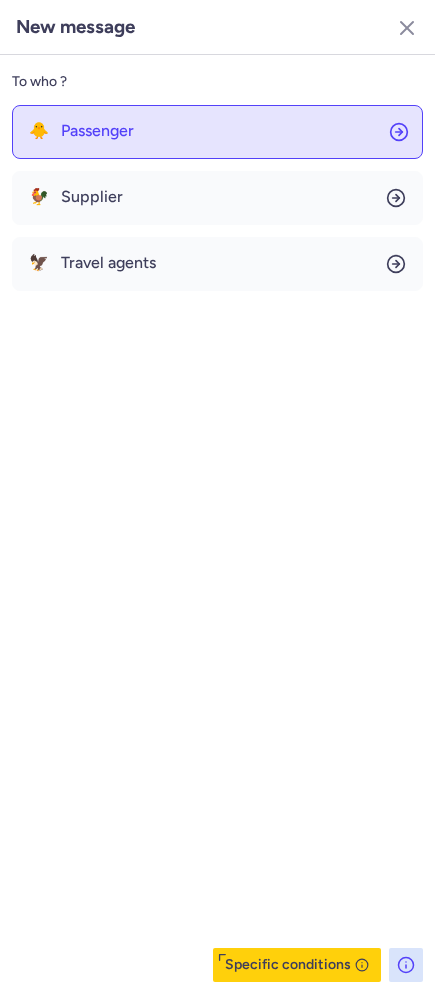 click on "🐥 Passenger" 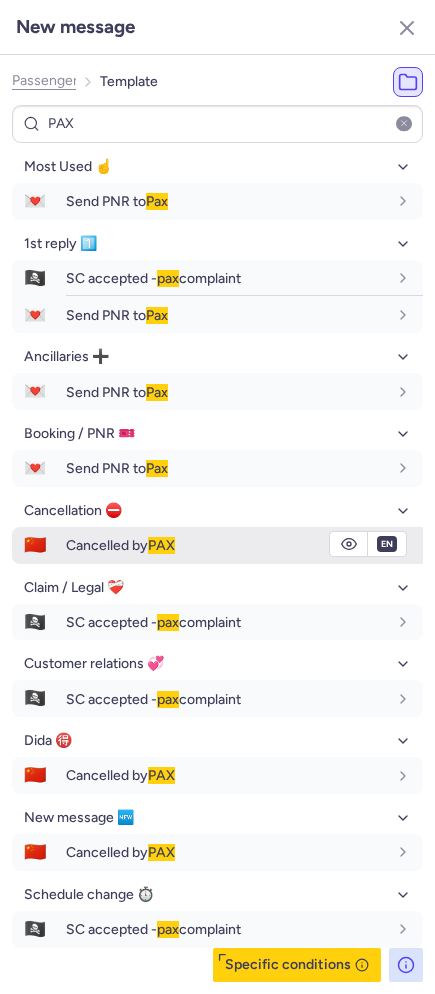click on "Cancelled by  PAX" at bounding box center [244, 545] 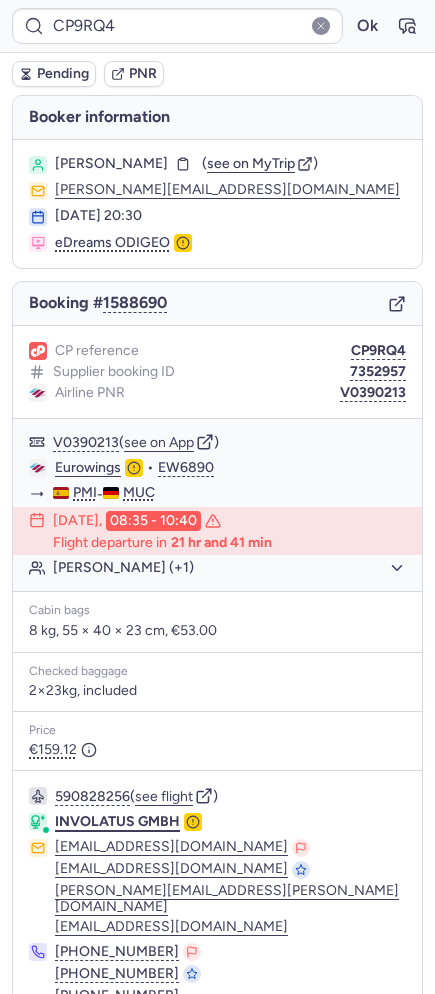 scroll, scrollTop: 82, scrollLeft: 0, axis: vertical 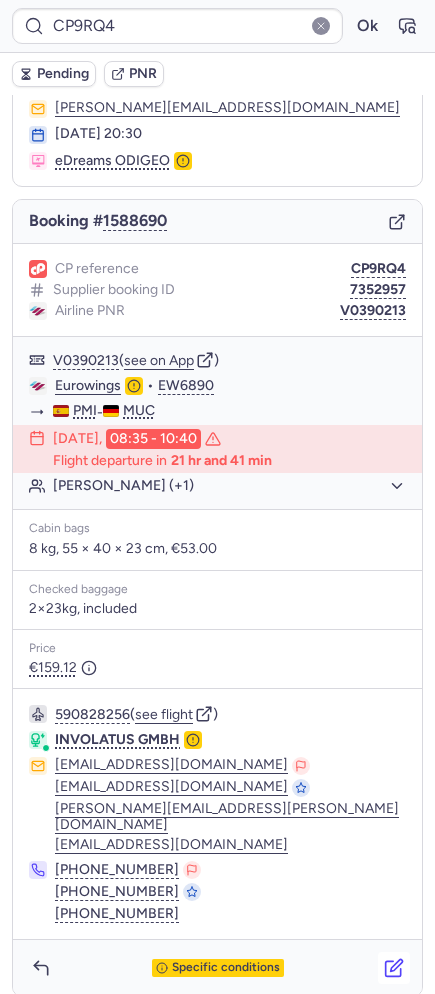 click 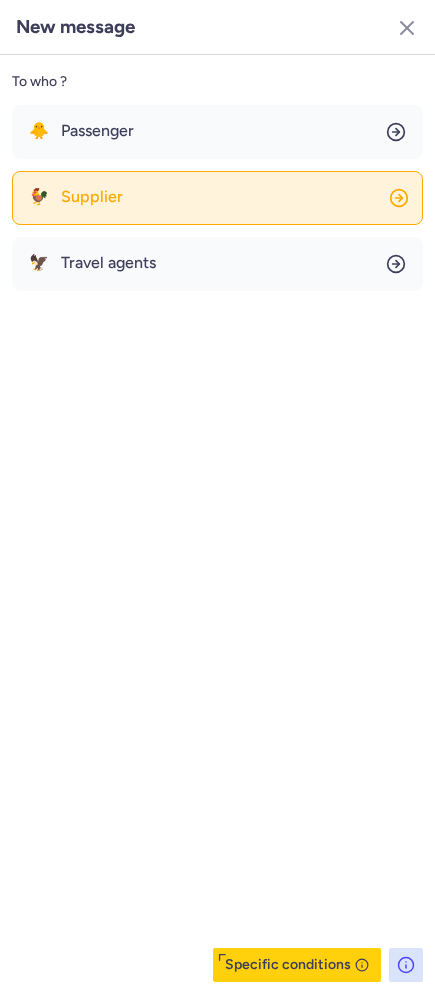 click on "🐓 Supplier" 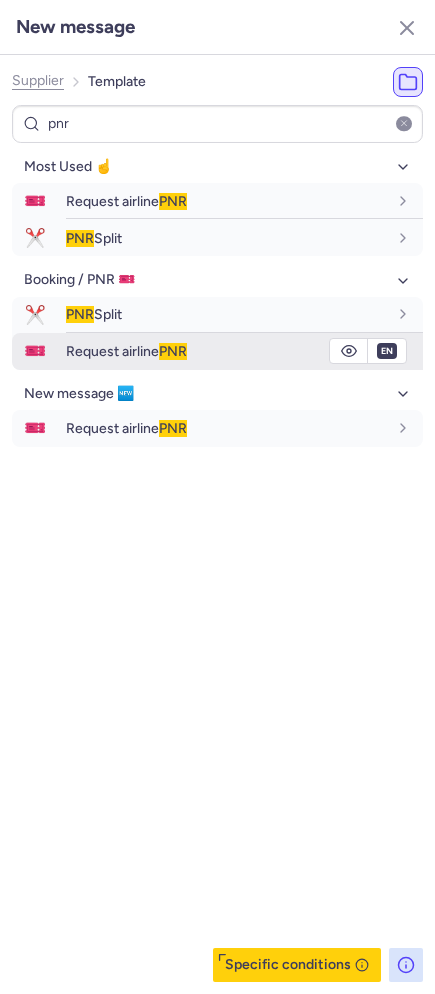 click on "PNR" at bounding box center (173, 351) 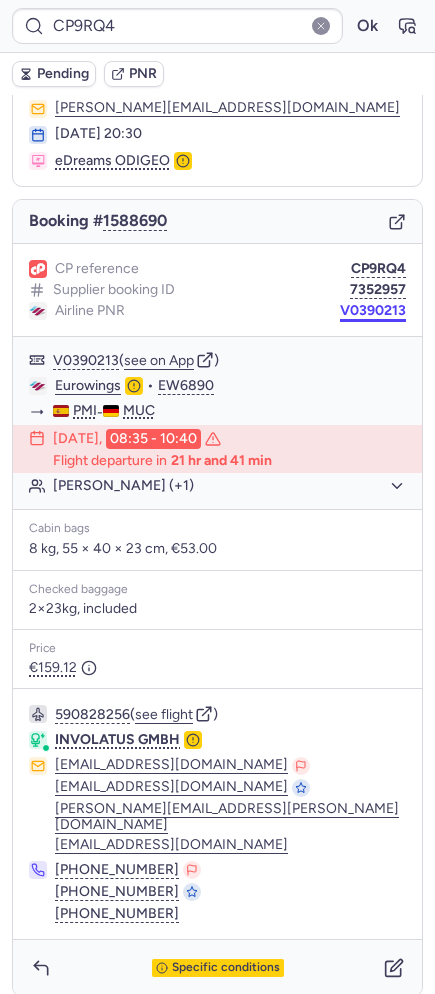 click on "V0390213" at bounding box center [373, 311] 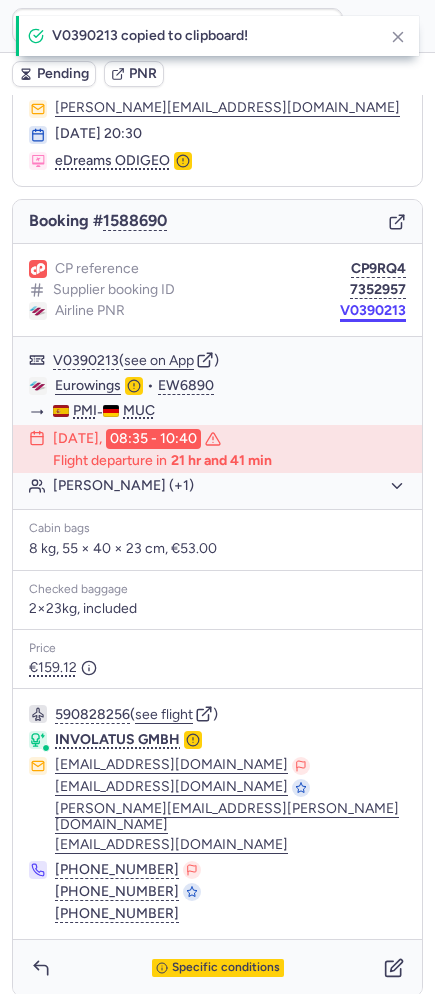 click on "V0390213" at bounding box center [373, 311] 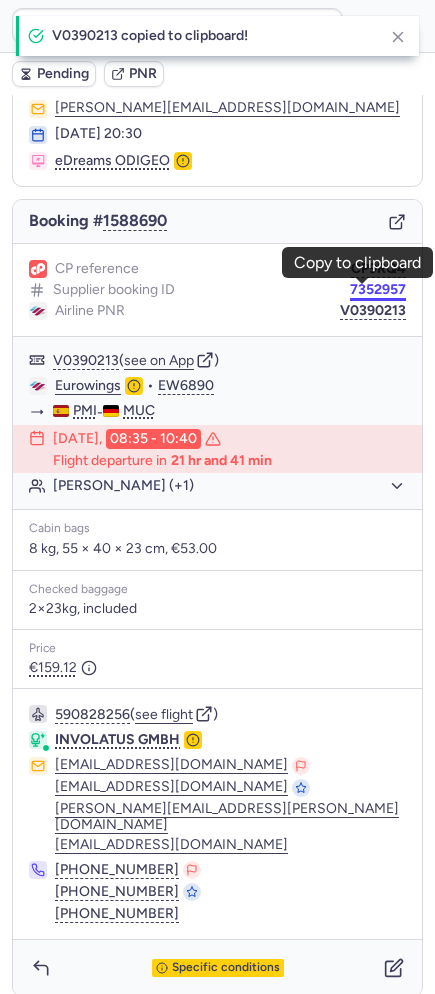 click on "7352957" at bounding box center (378, 290) 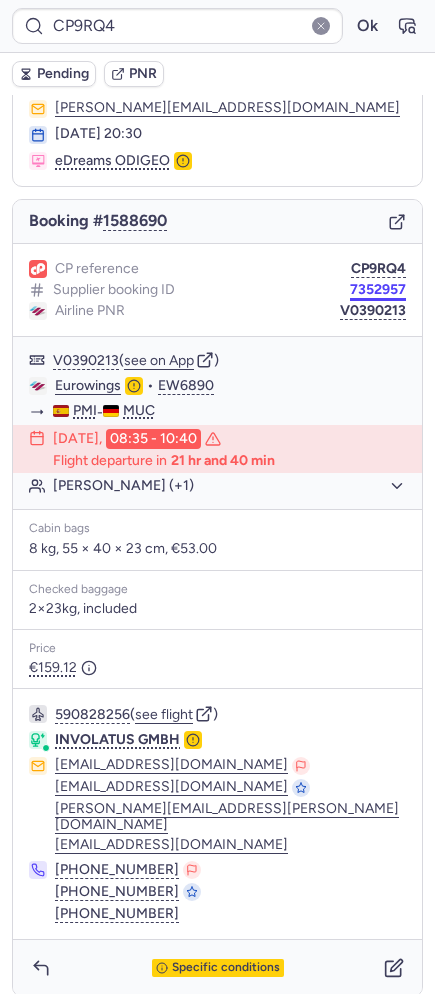 click on "7352957" at bounding box center [378, 290] 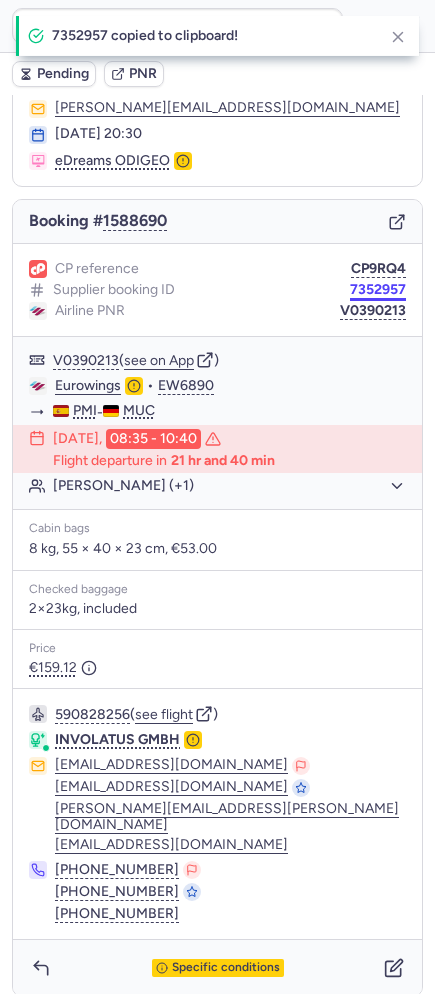 click on "7352957" at bounding box center [378, 290] 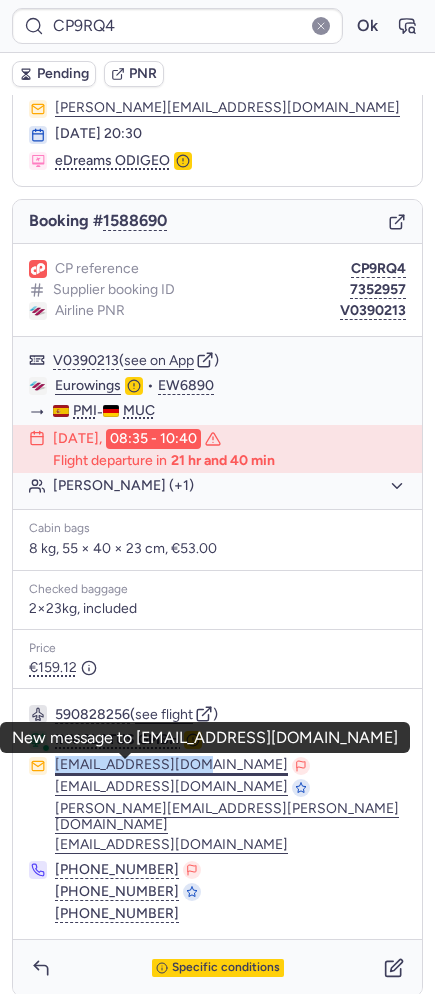 drag, startPoint x: 49, startPoint y: 765, endPoint x: 190, endPoint y: 766, distance: 141.00354 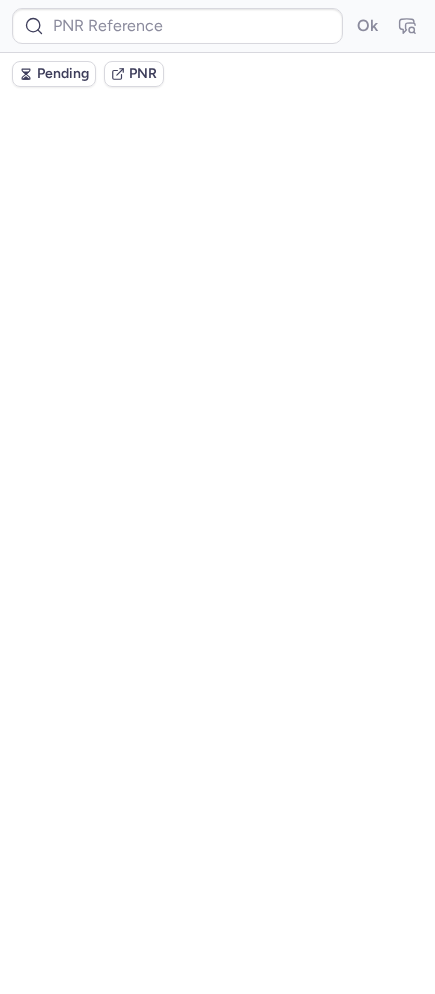 scroll, scrollTop: 0, scrollLeft: 0, axis: both 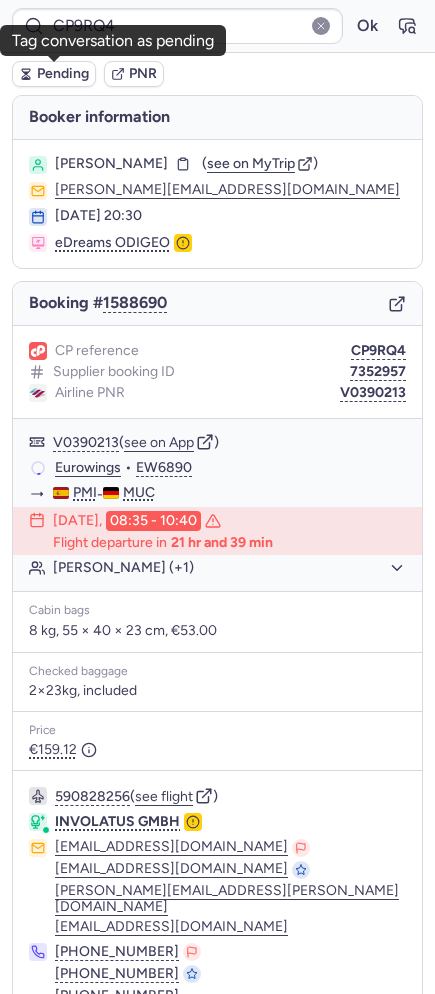 click on "Pending" at bounding box center [54, 74] 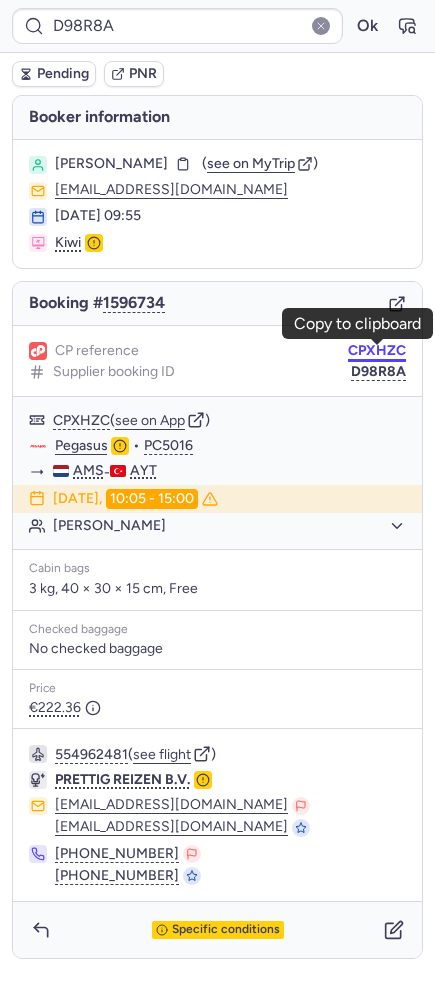 click on "CPXHZC" at bounding box center (377, 351) 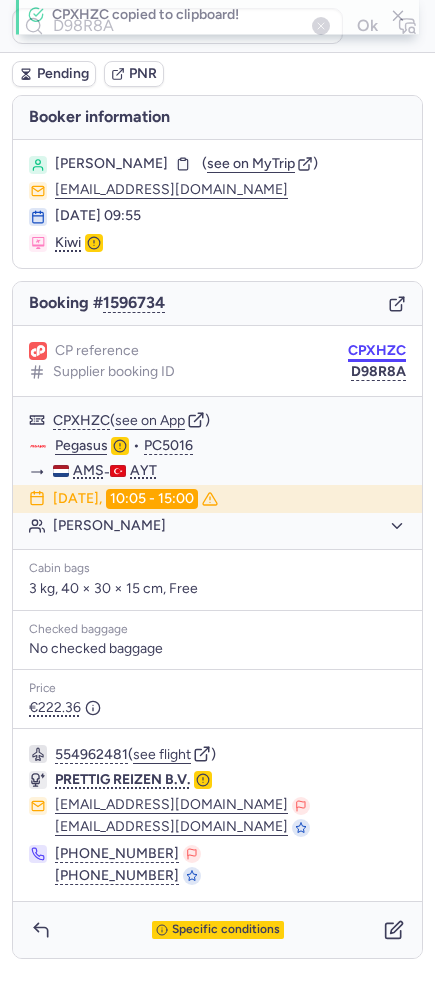 click on "CPXHZC" at bounding box center (377, 351) 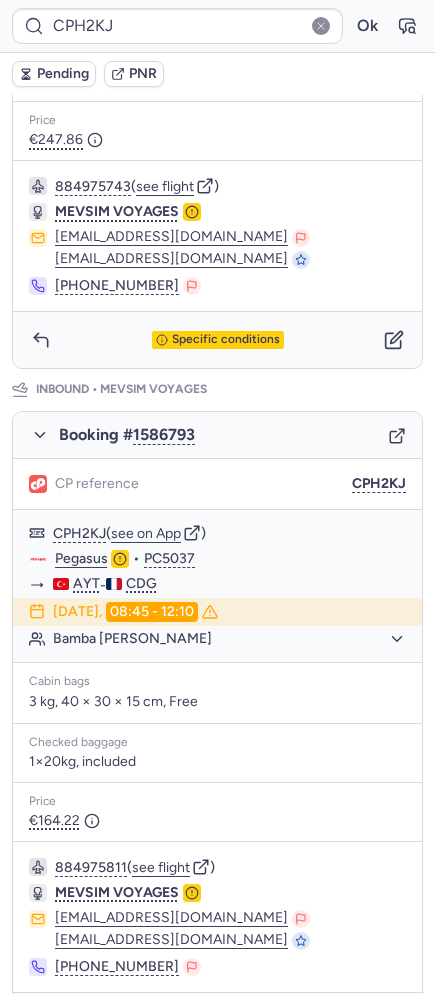 scroll, scrollTop: 764, scrollLeft: 0, axis: vertical 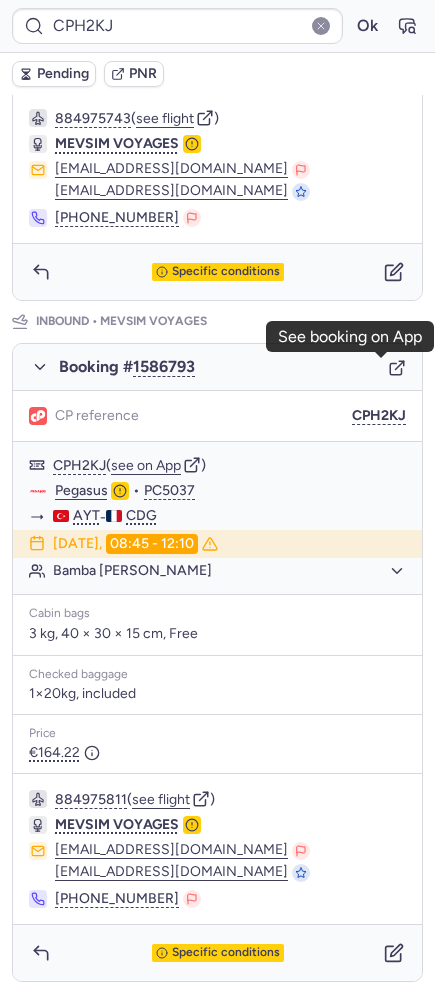click 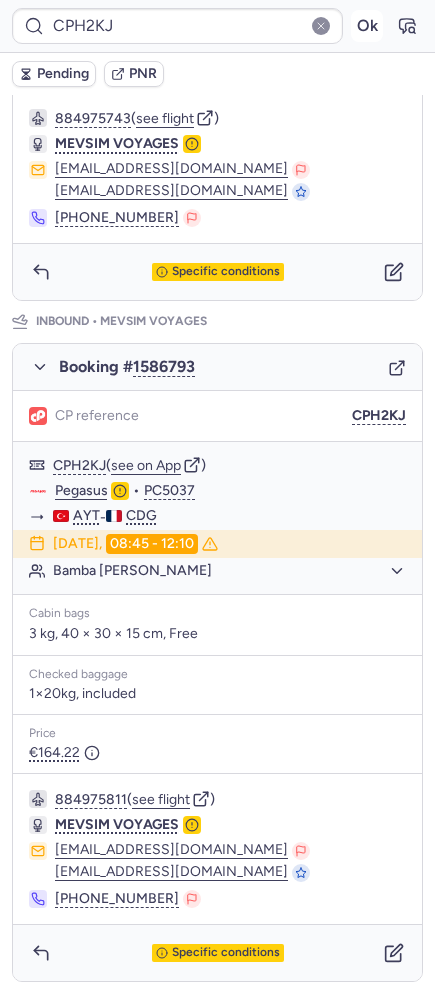 click at bounding box center [407, 26] 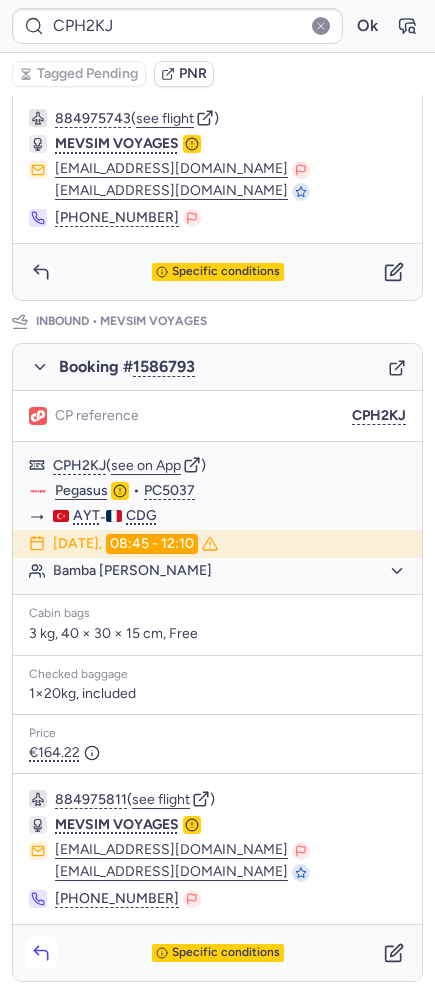 click 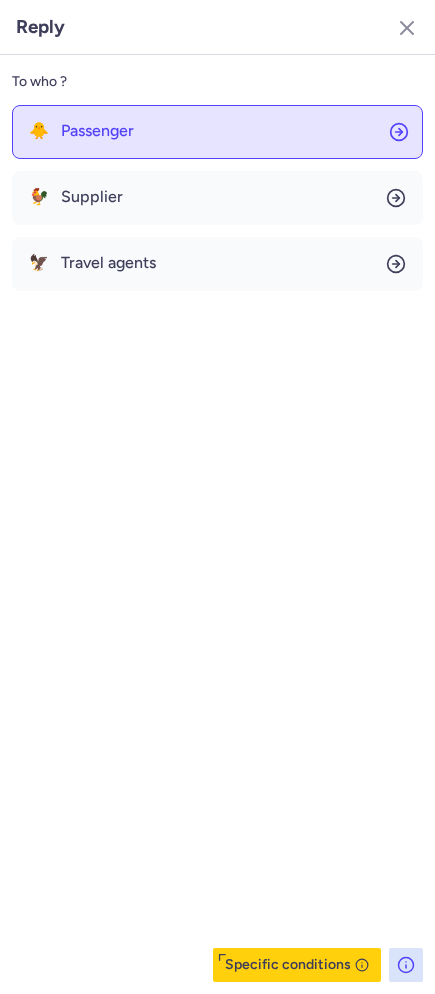 click on "🐥 Passenger" 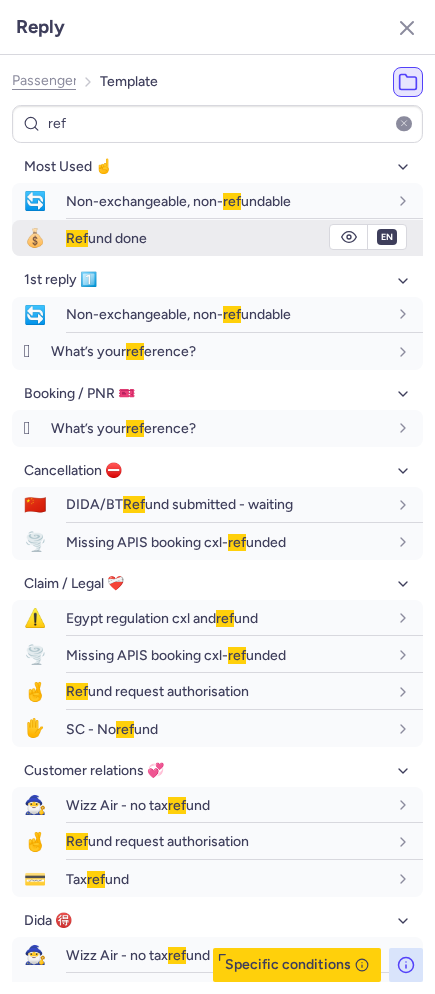 click on "💰" at bounding box center [35, 238] 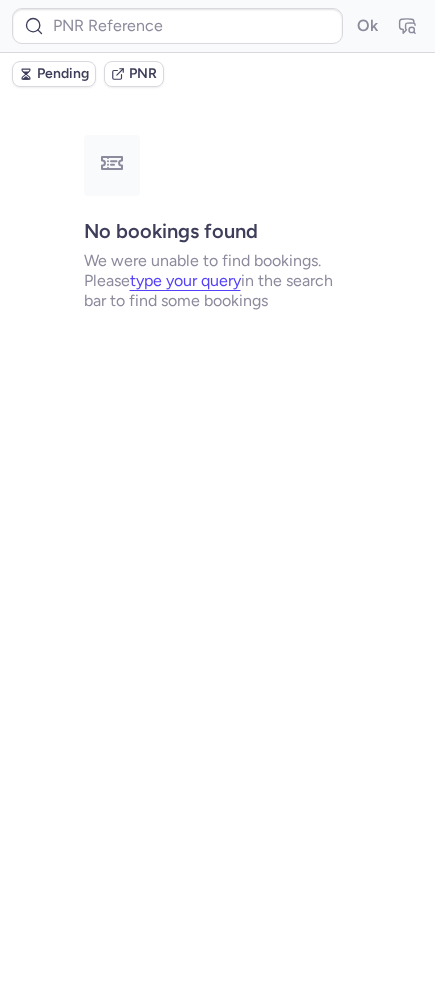 scroll, scrollTop: 0, scrollLeft: 0, axis: both 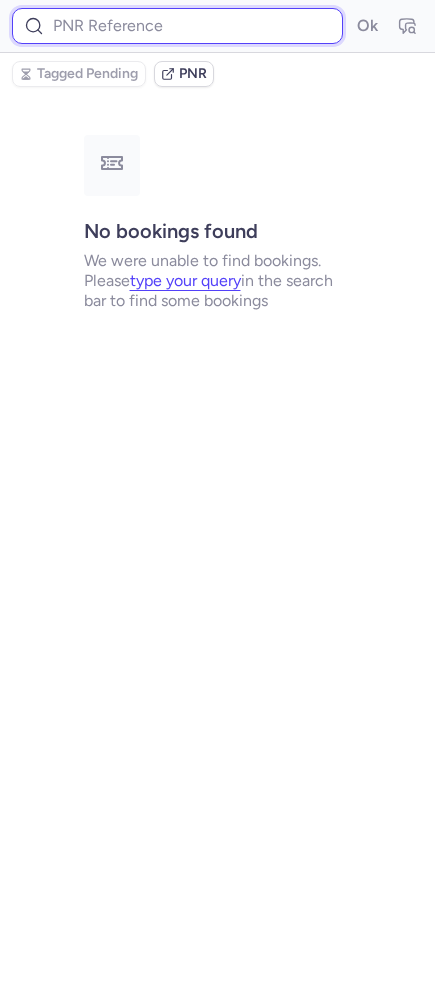 click at bounding box center (177, 26) 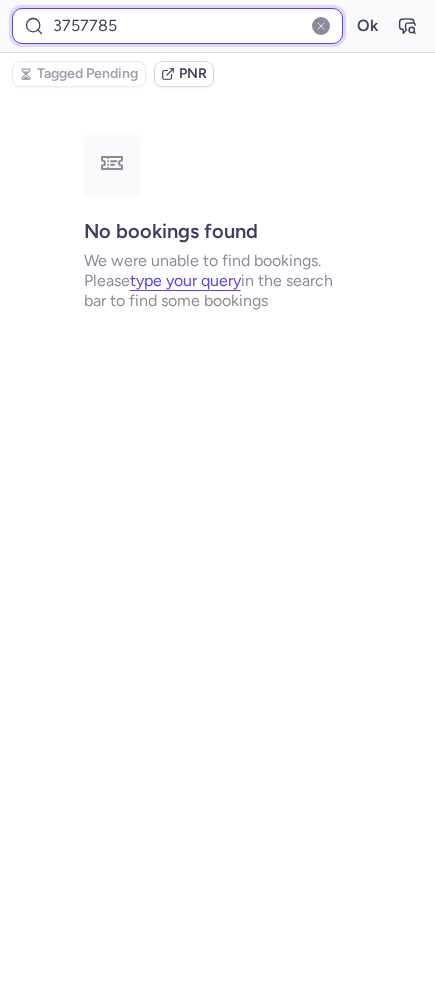 click on "Ok" at bounding box center (367, 26) 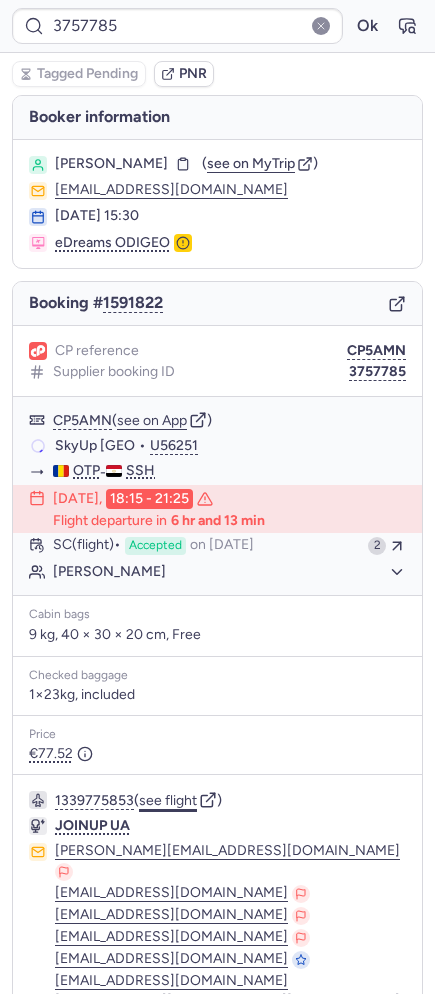 click on "see flight" 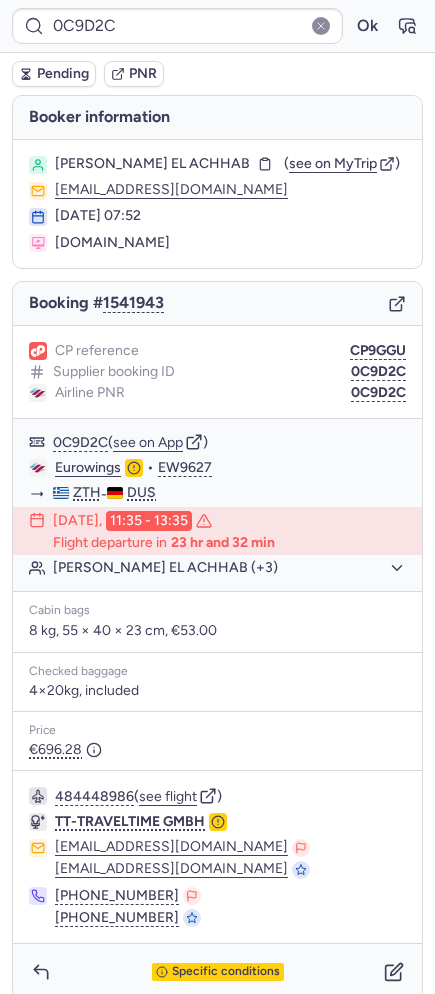 drag, startPoint x: 104, startPoint y: 158, endPoint x: 254, endPoint y: 180, distance: 151.60475 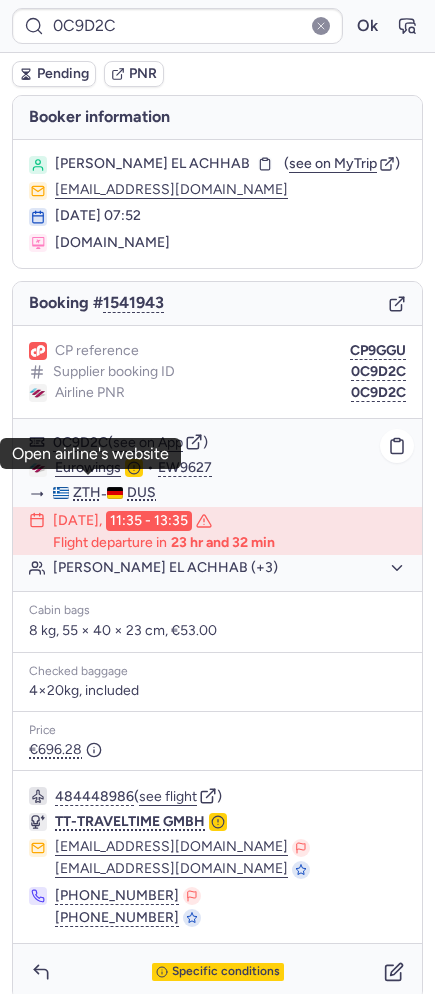 click on "Eurowings" 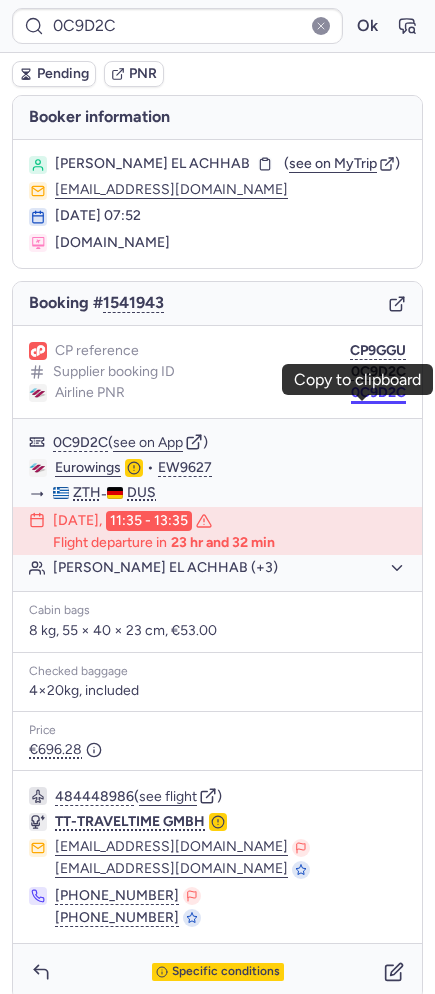 click on "0C9D2C" at bounding box center [378, 393] 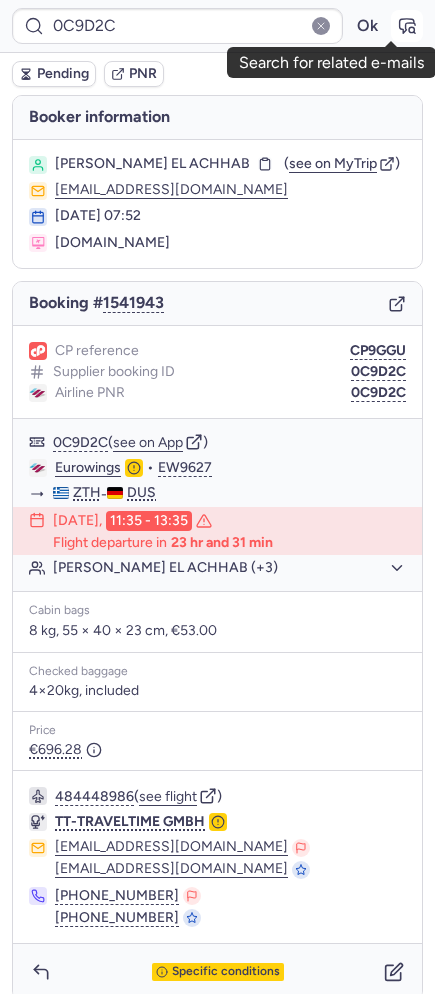 click 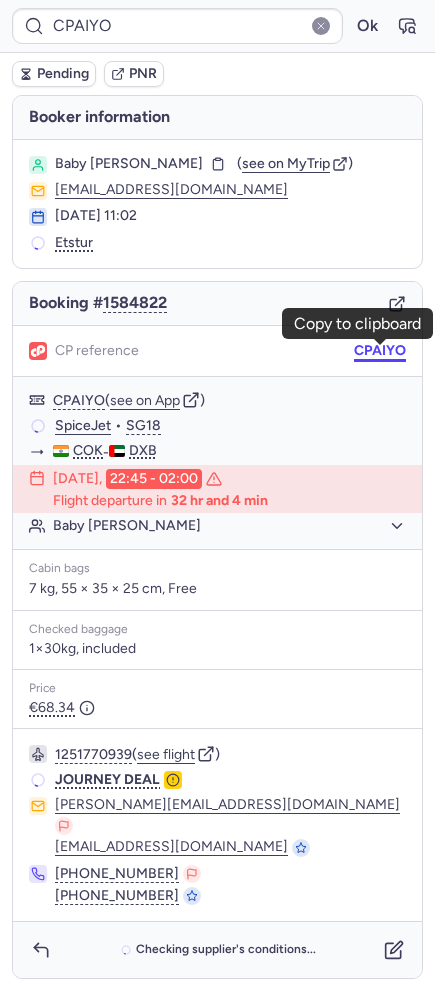 click on "CPAIYO" at bounding box center [380, 351] 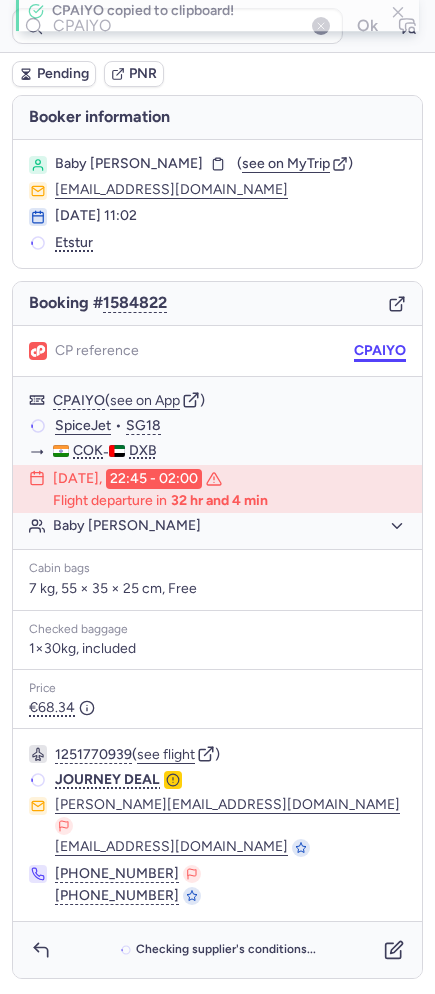 click on "CPAIYO" at bounding box center (380, 351) 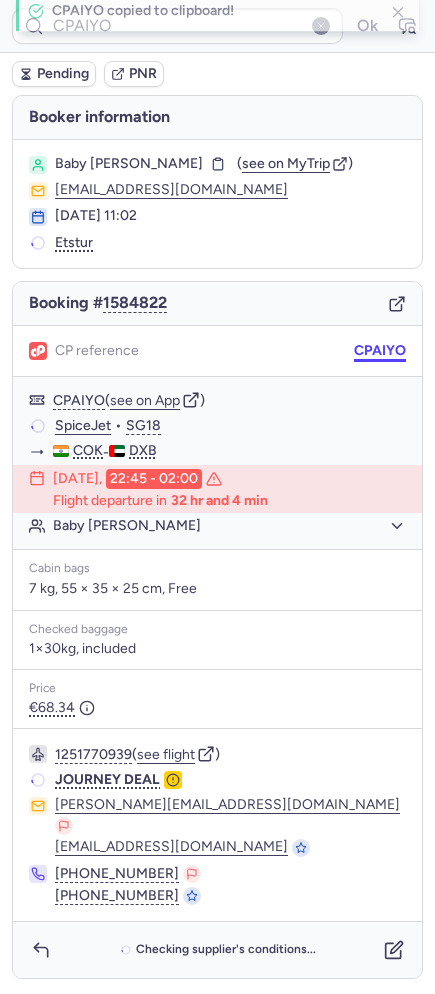 click on "CPAIYO" at bounding box center [380, 351] 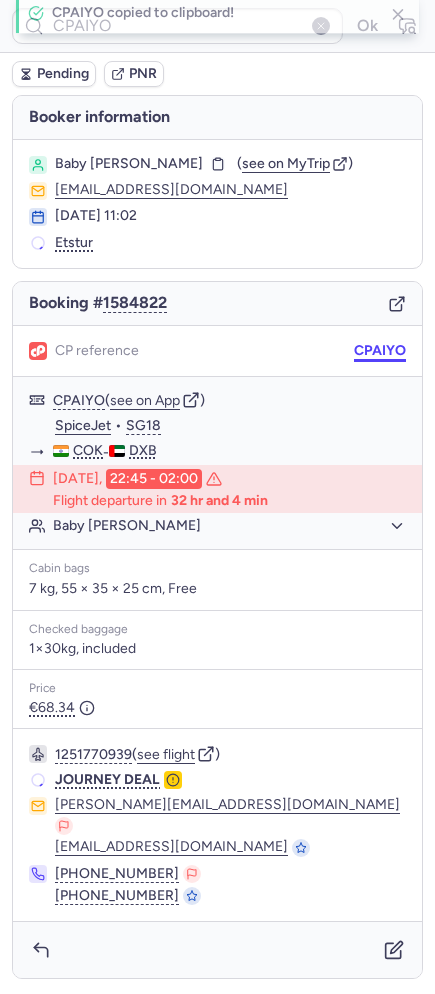 click on "CPAIYO" at bounding box center [380, 351] 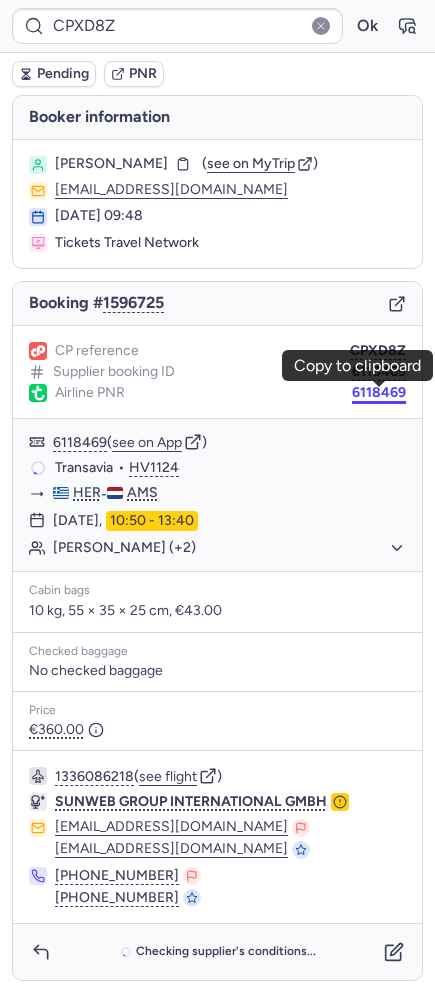 click on "6118469" at bounding box center [379, 393] 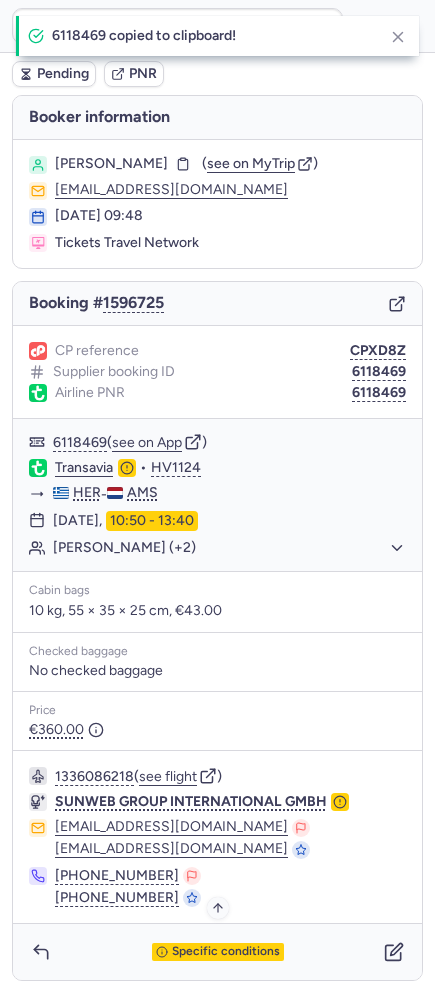 click on "Specific conditions" at bounding box center [218, 952] 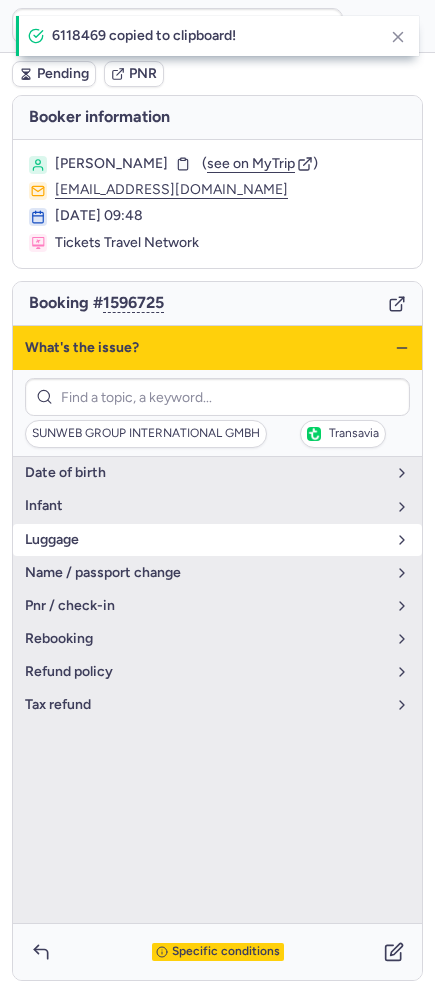 click on "luggage" at bounding box center [217, 540] 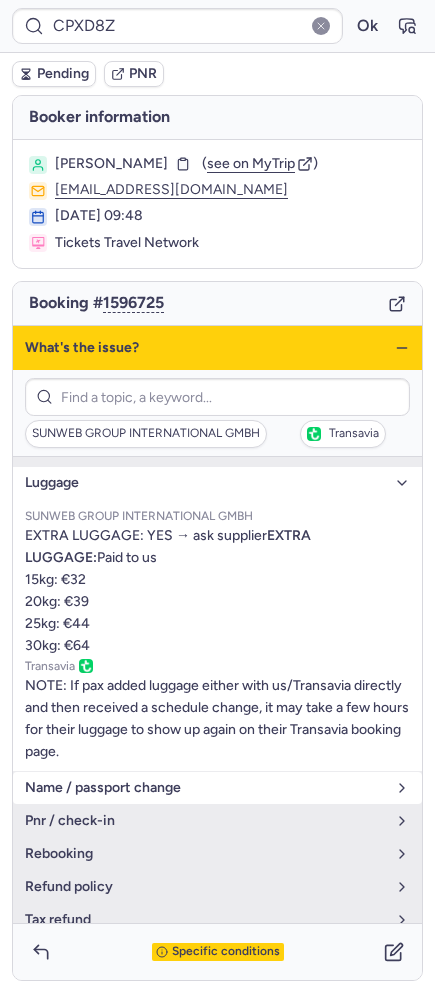 scroll, scrollTop: 56, scrollLeft: 0, axis: vertical 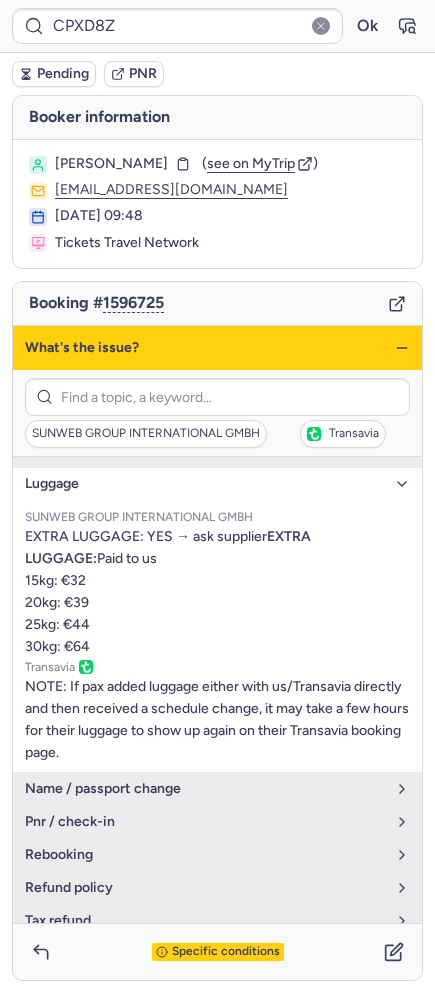 click on "What's the issue?" at bounding box center [217, 348] 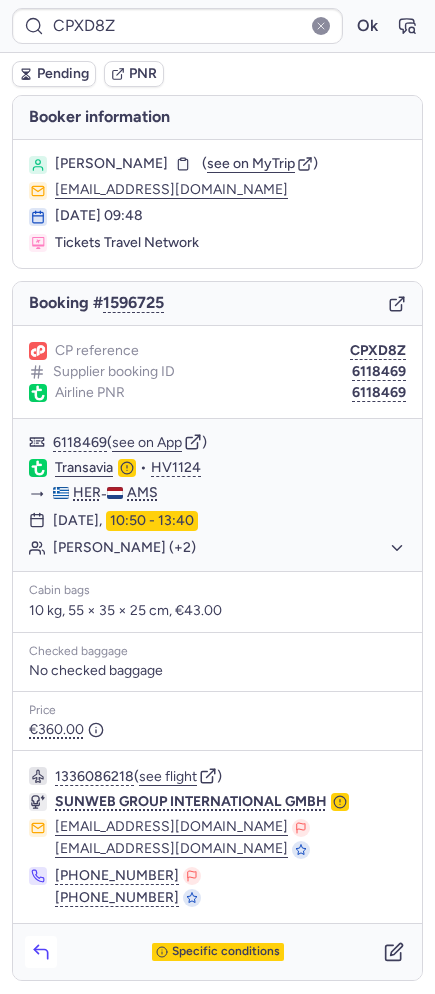 drag, startPoint x: 20, startPoint y: 355, endPoint x: 45, endPoint y: 954, distance: 599.5215 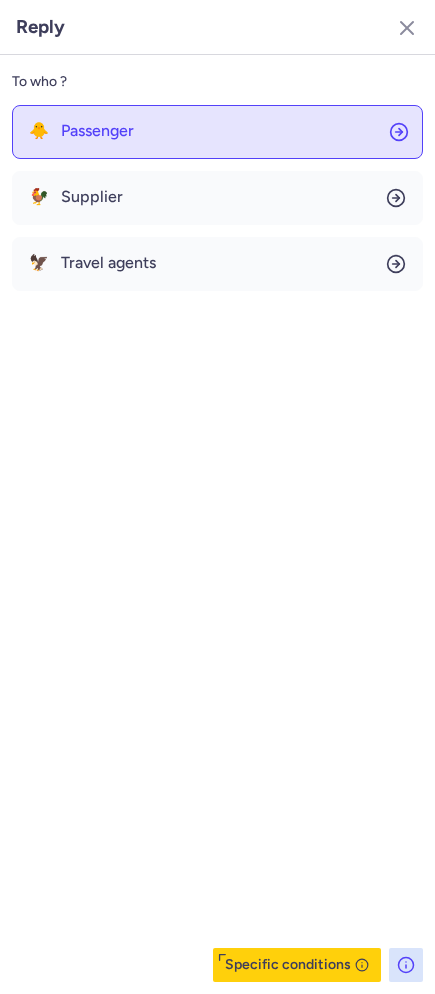 click on "Passenger" at bounding box center [97, 131] 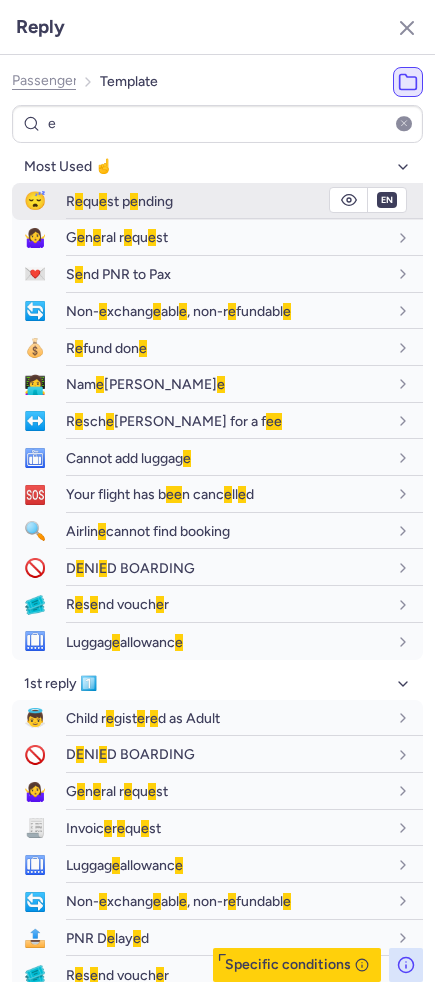 click on "e" at bounding box center [103, 201] 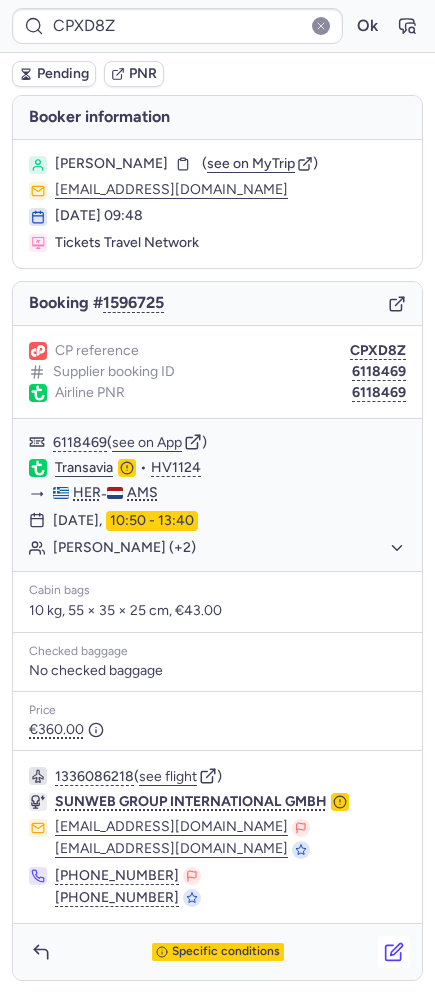 click 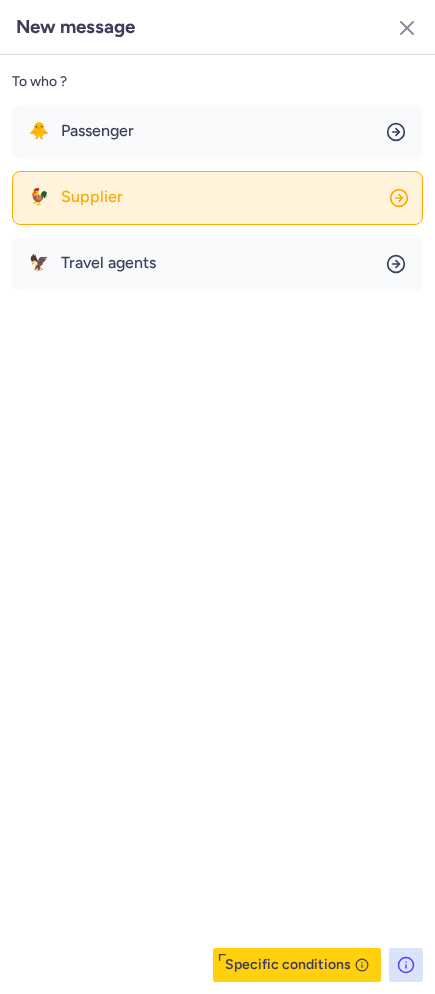 click on "🐓 Supplier" 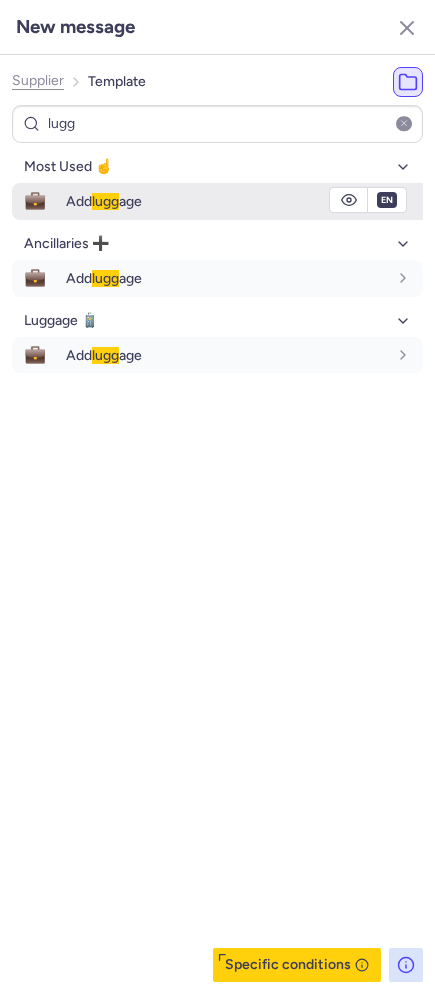 click on "💼" at bounding box center (35, 201) 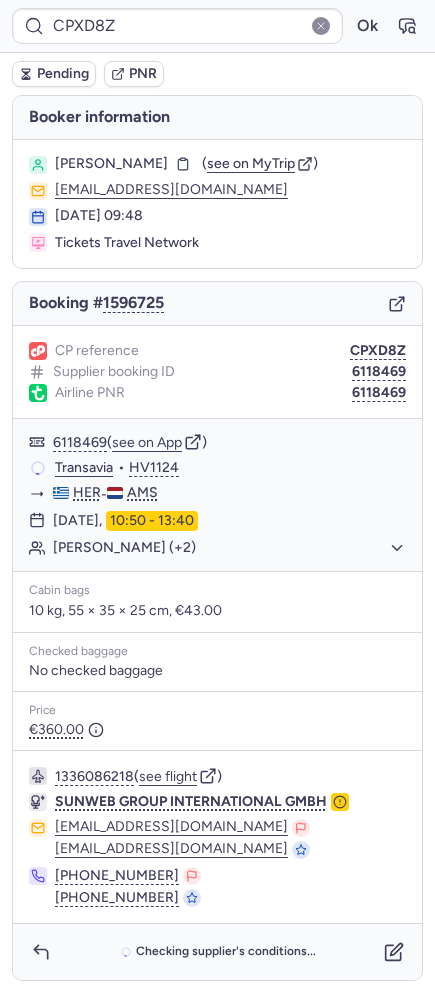 click on "Pending" at bounding box center [63, 74] 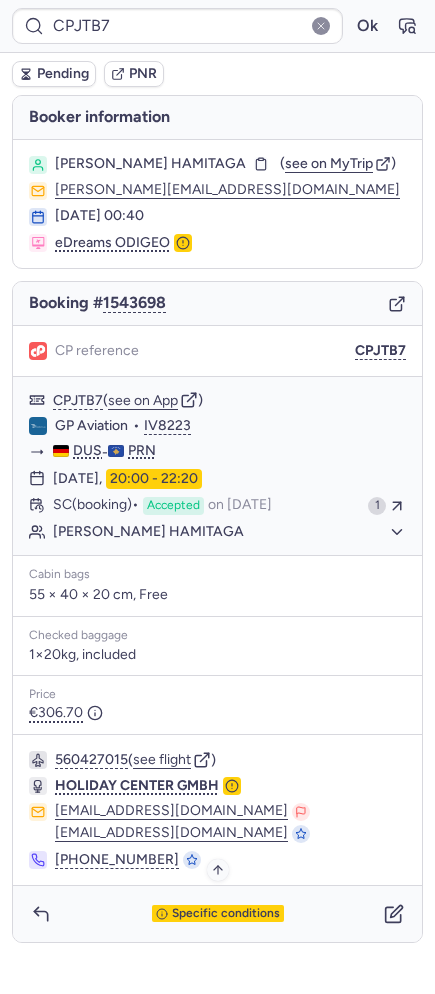 click on "Specific conditions" at bounding box center (226, 914) 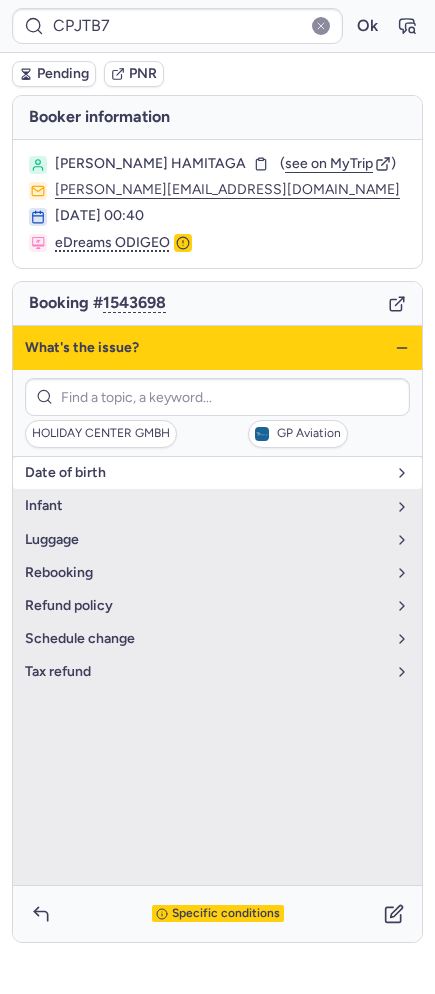 click on "date of birth" at bounding box center [217, 473] 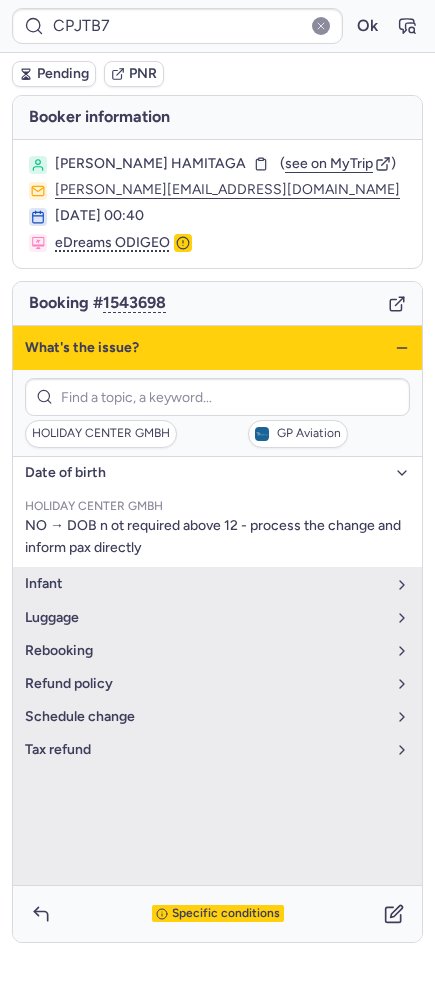click 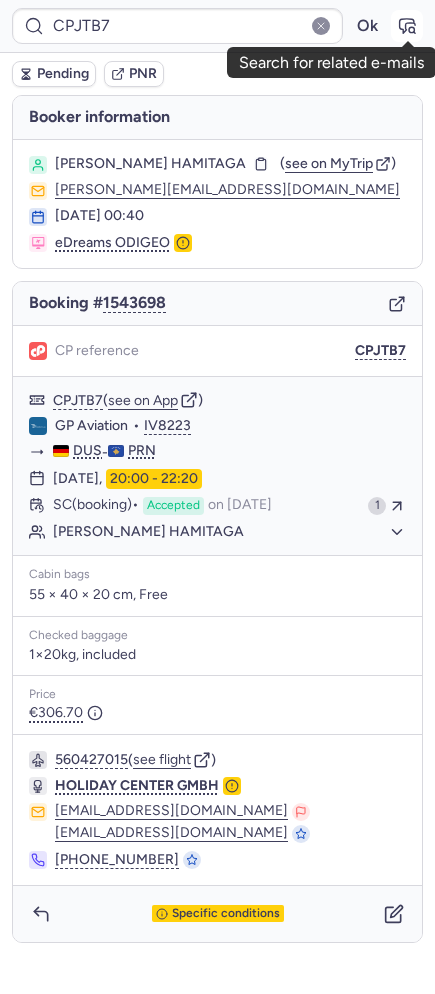 click 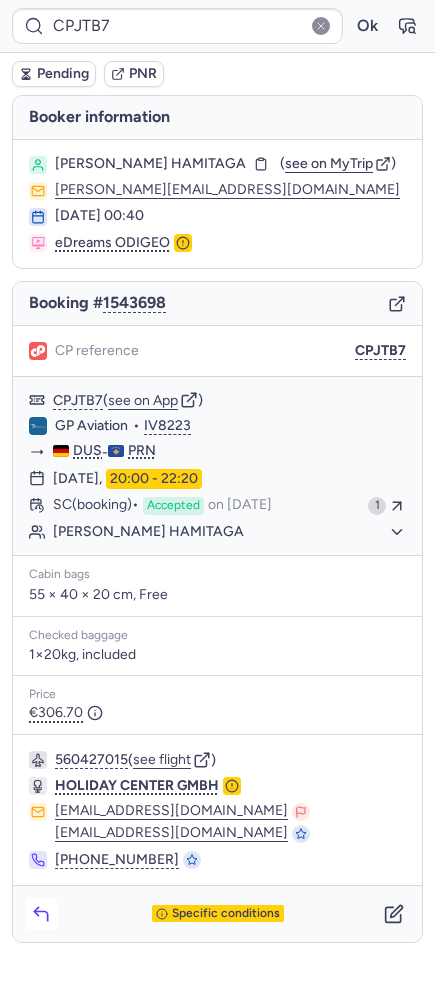click 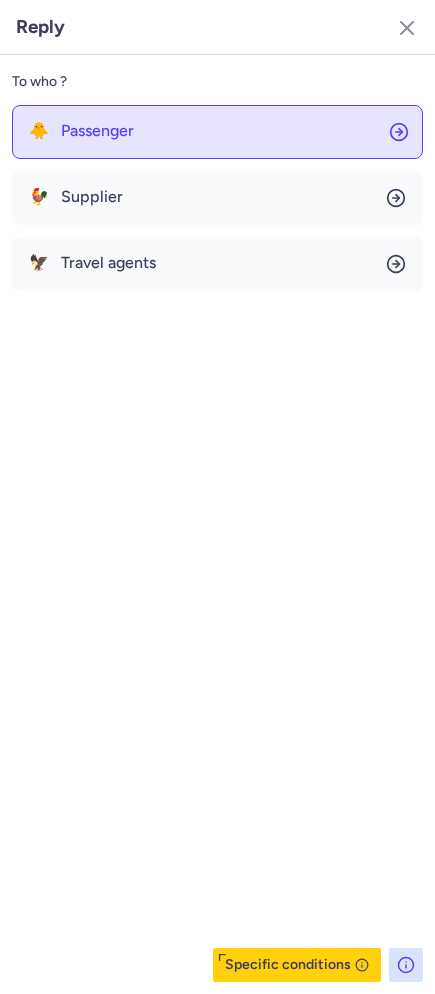 click on "Passenger" at bounding box center [97, 131] 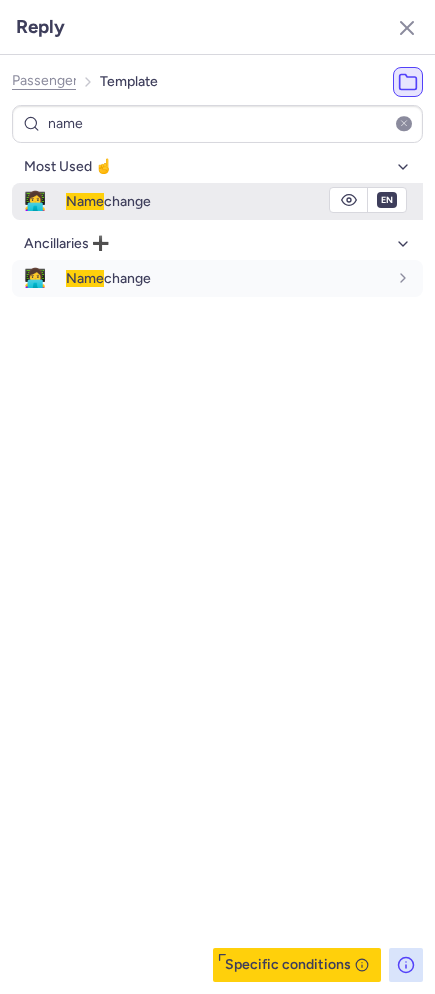 click on "Name" at bounding box center [85, 201] 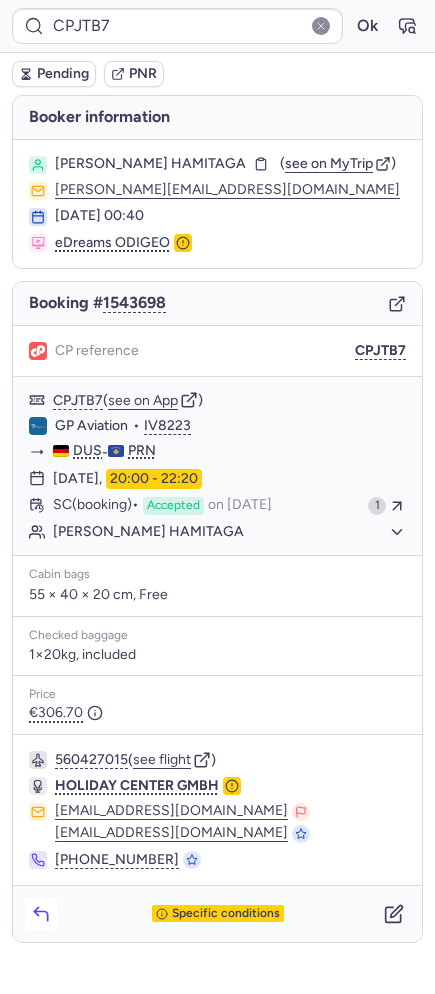 click 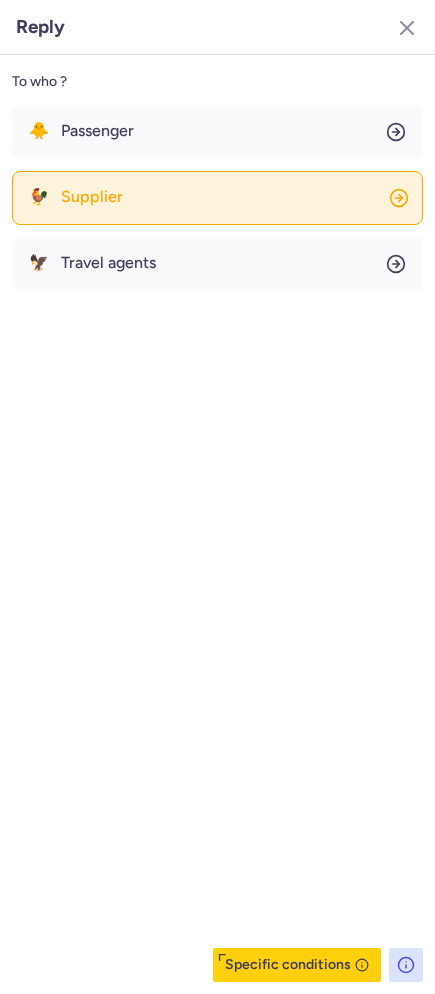 click on "🐓 Supplier" 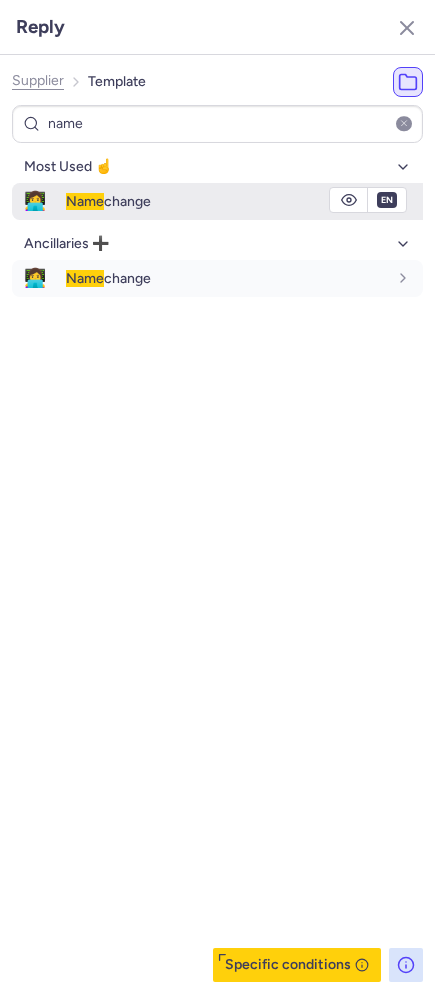 click on "👩‍💻" at bounding box center (35, 201) 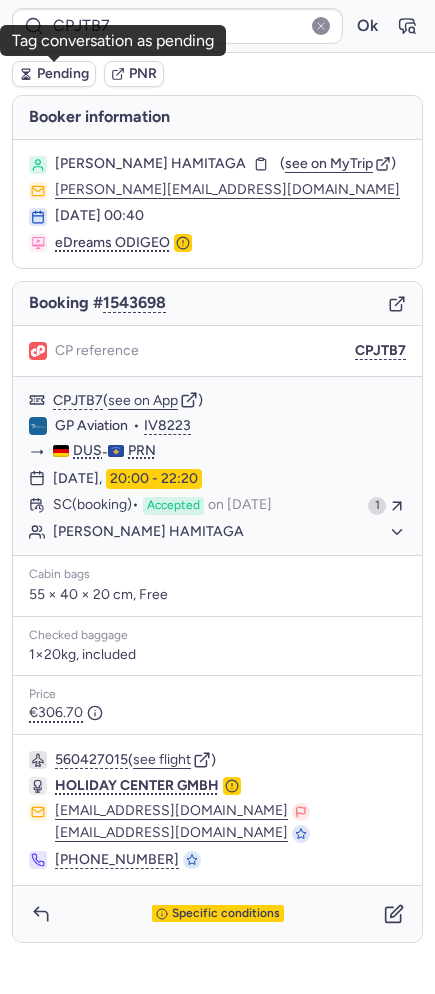 click on "Pending" at bounding box center [63, 74] 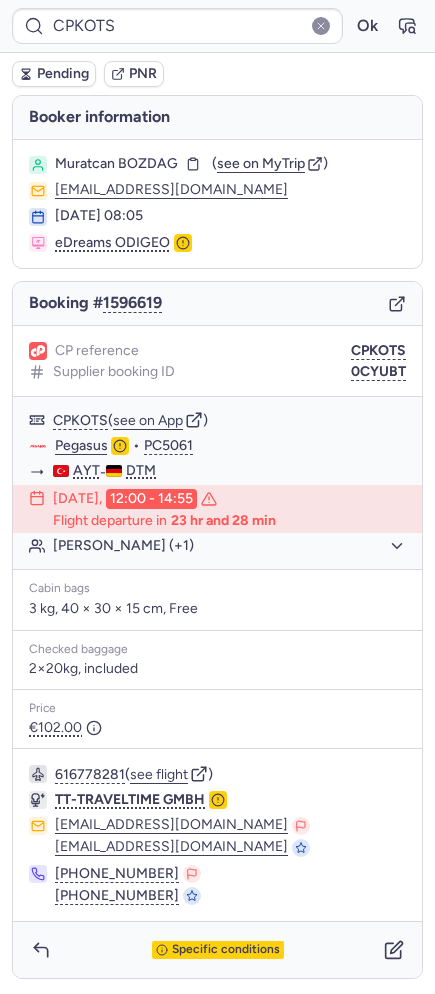 click on "Specific conditions" at bounding box center [217, 950] 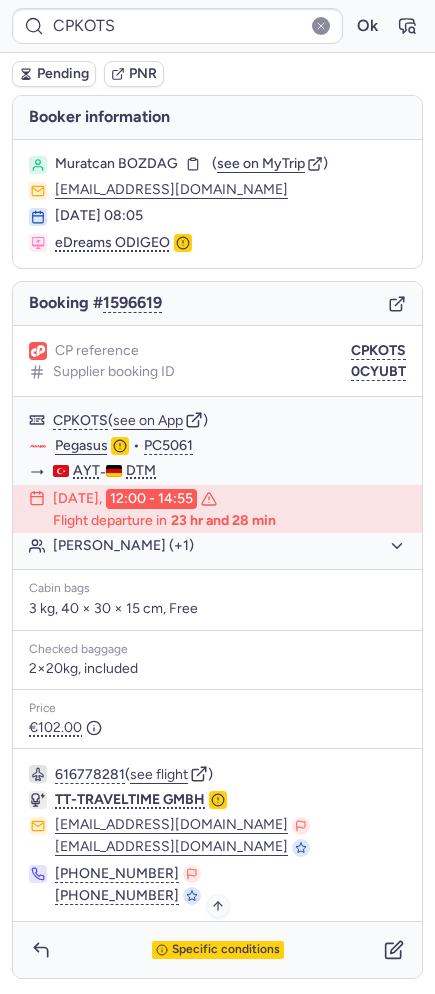click on "Specific conditions" at bounding box center (226, 950) 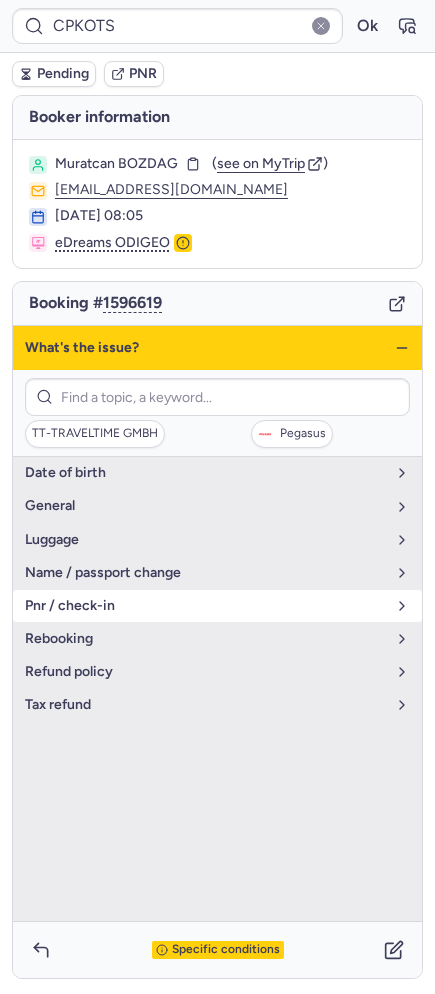 click on "pnr / check-in" at bounding box center [217, 606] 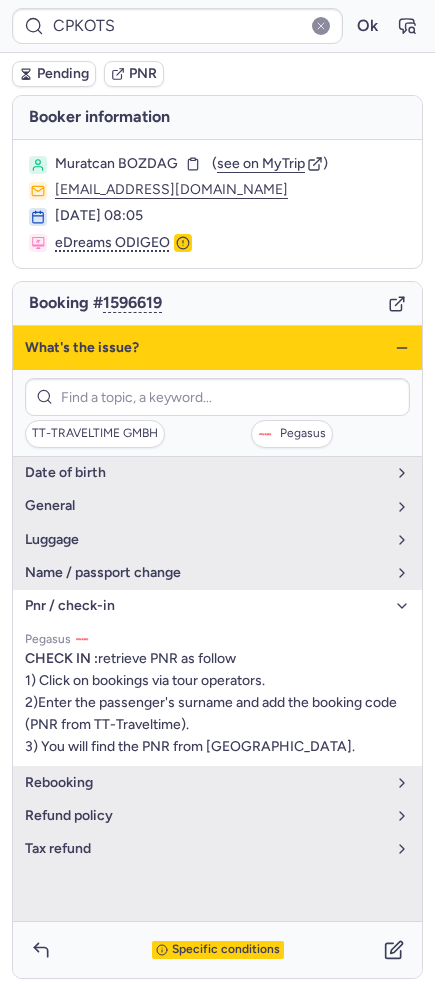 click on "What's the issue?" at bounding box center (217, 348) 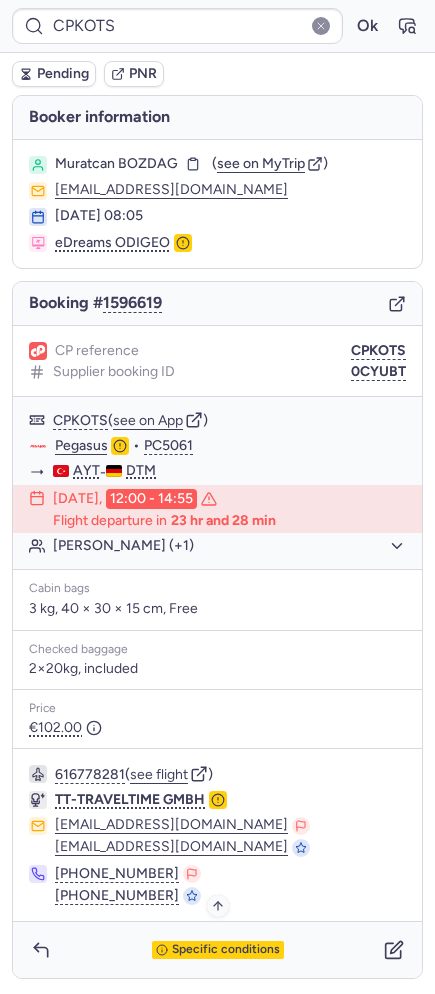 click on "Specific conditions" at bounding box center [226, 950] 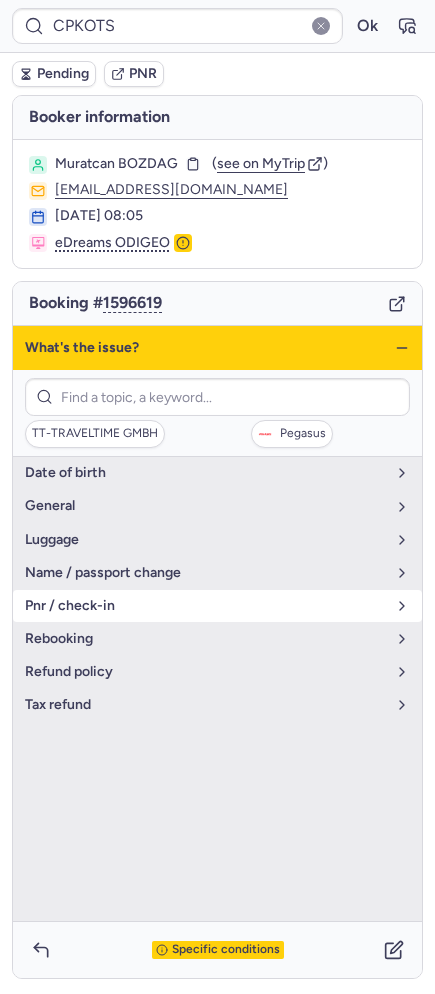 click on "pnr / check-in" at bounding box center [205, 606] 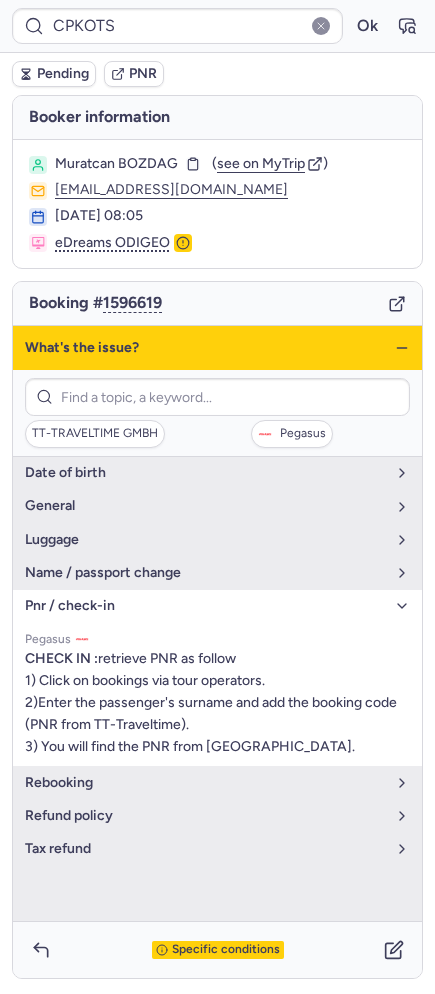 click 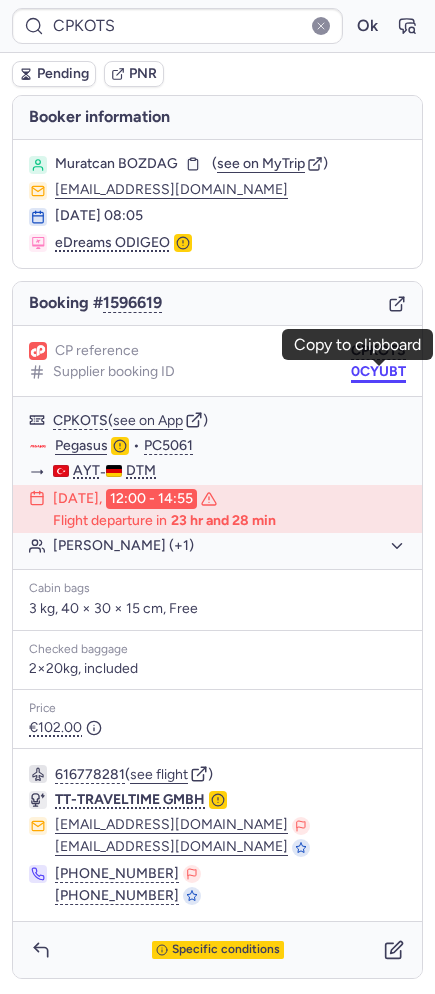 click on "0CYUBT" at bounding box center (378, 372) 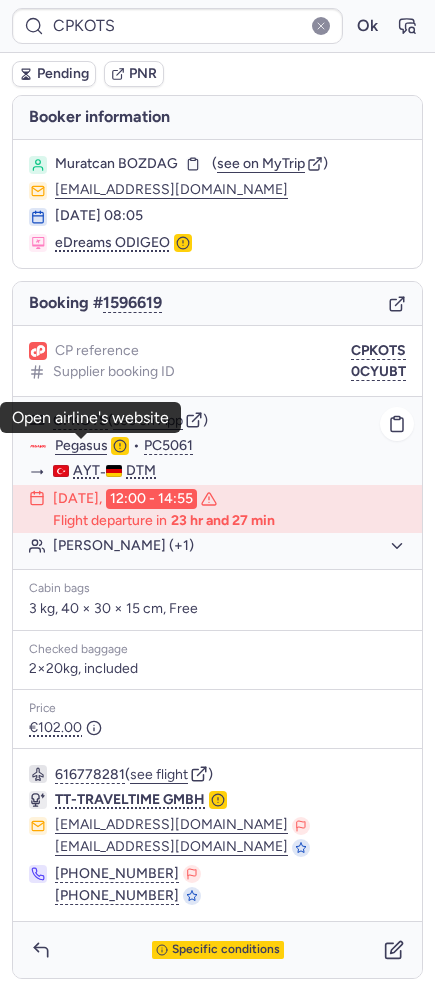 click on "Pegasus" 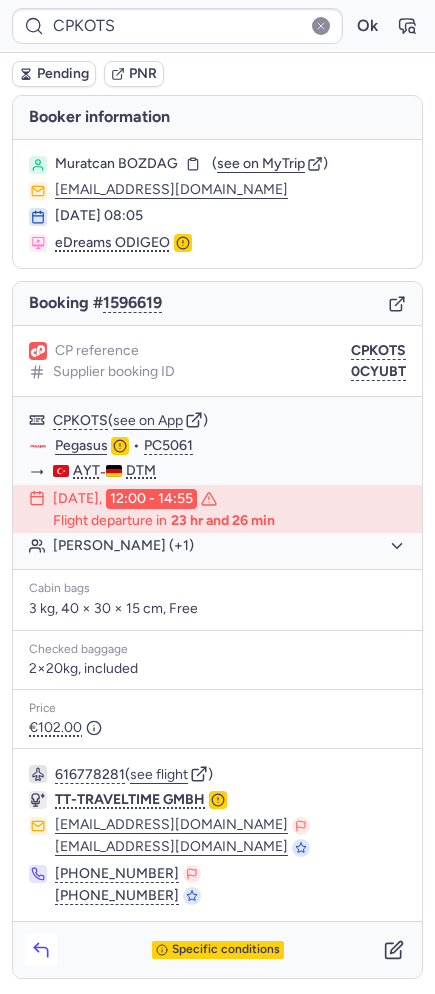 click at bounding box center [41, 950] 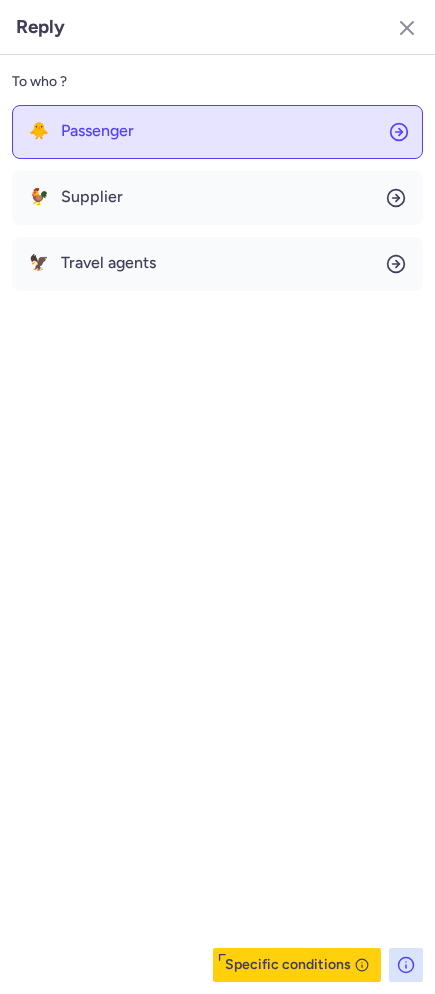 click on "🐥 Passenger" 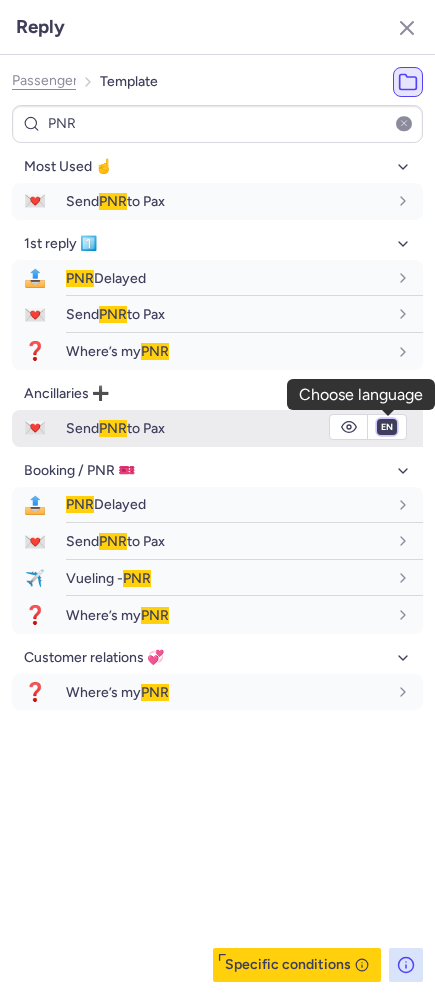 click on "fr en de nl pt es it ru" at bounding box center [387, 427] 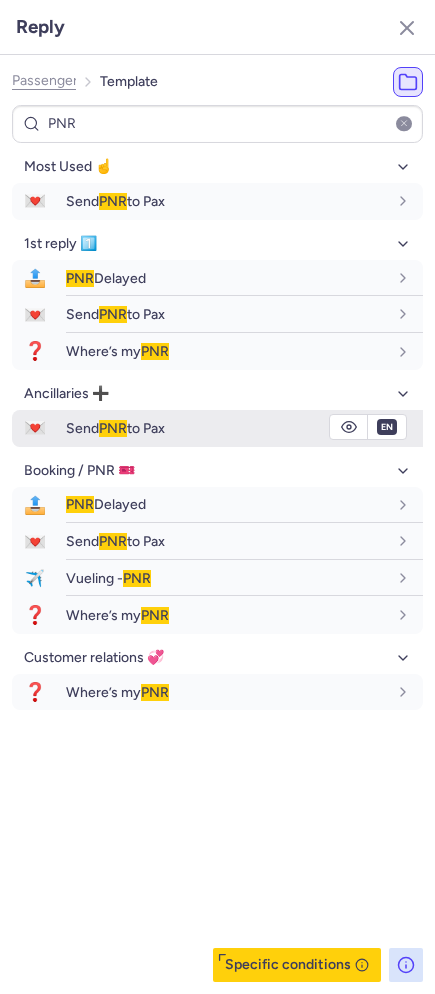 click on "fr en de nl pt es it ru" at bounding box center [387, 427] 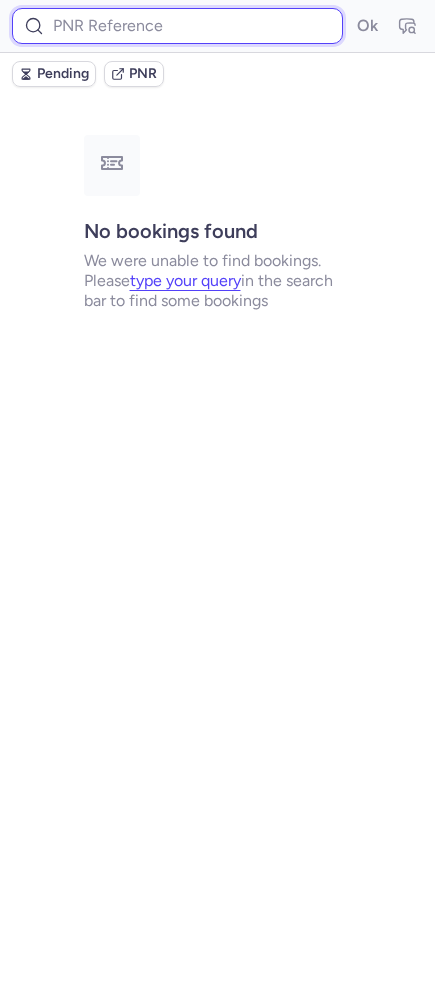 click at bounding box center (177, 26) 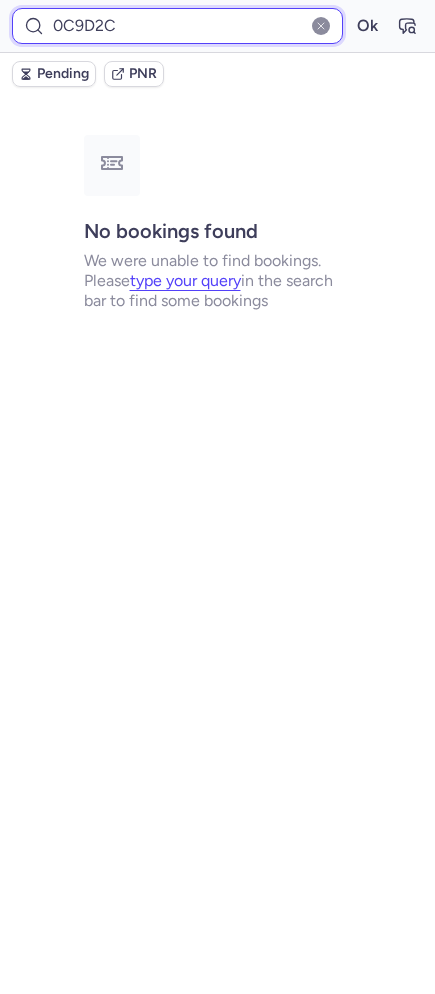 click on "Ok" at bounding box center (367, 26) 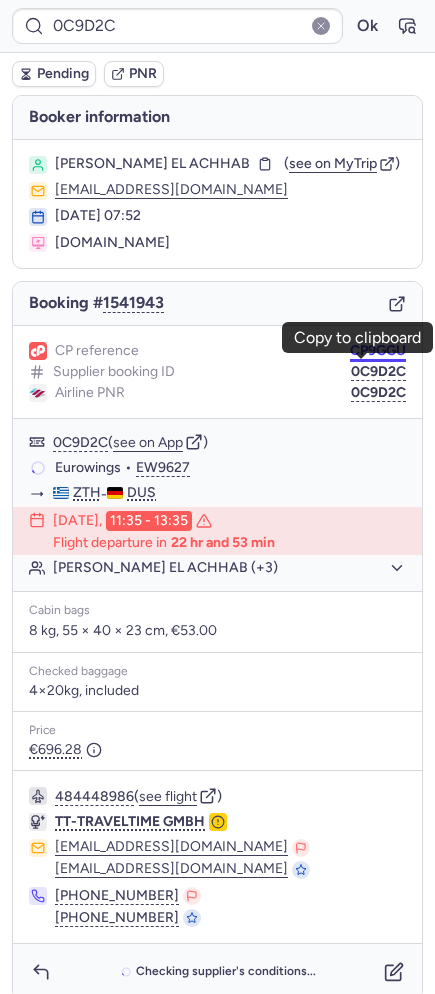 click on "CP9GGU" at bounding box center (378, 351) 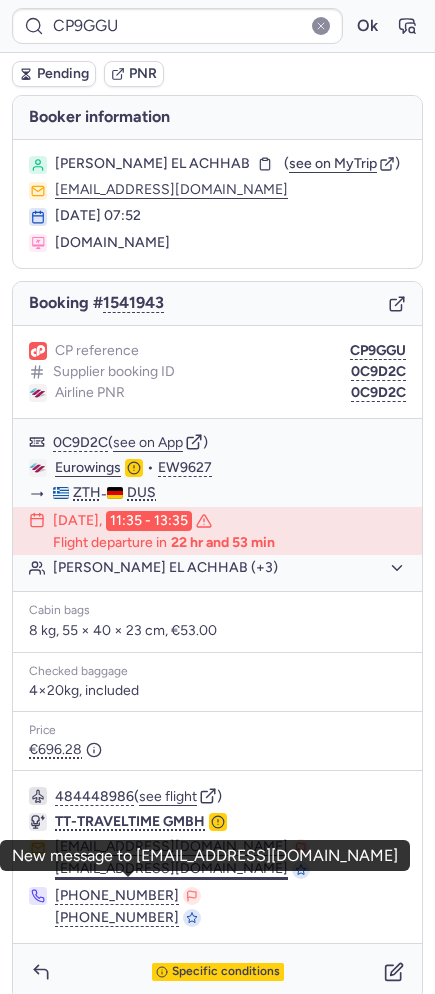 scroll, scrollTop: 34, scrollLeft: 0, axis: vertical 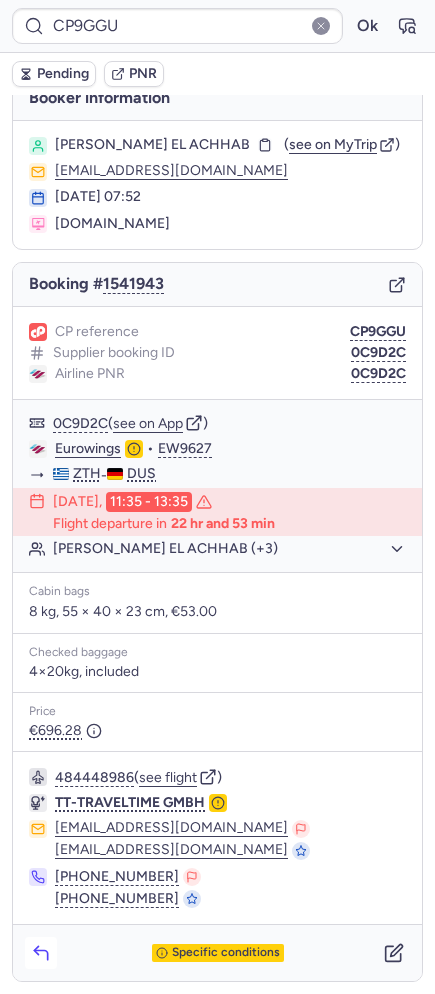 click at bounding box center [41, 953] 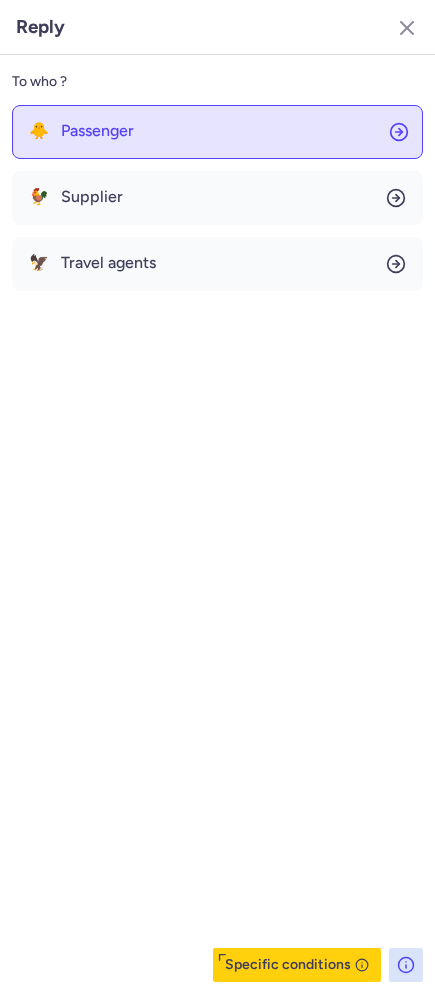 click on "🐥 Passenger" 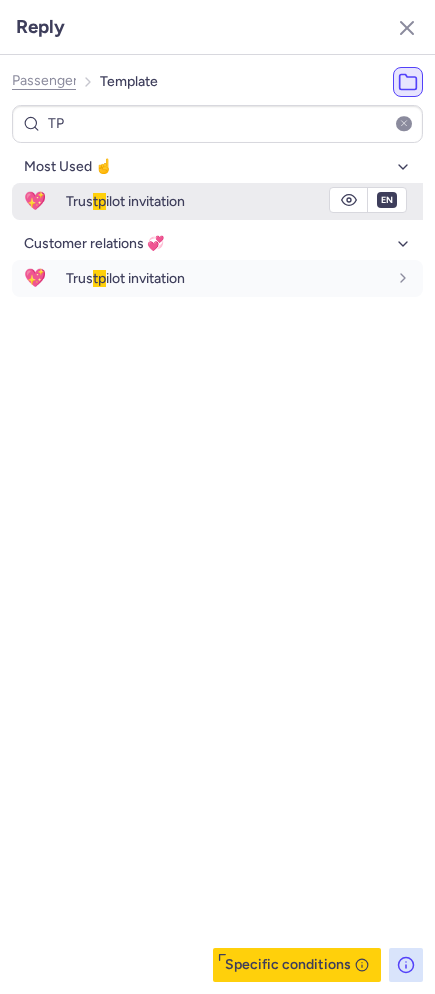 click on "💖" at bounding box center (35, 201) 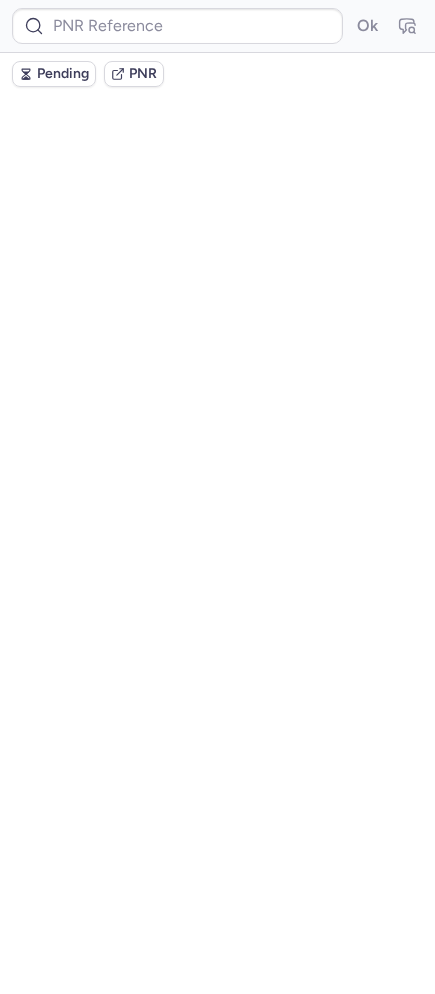scroll, scrollTop: 0, scrollLeft: 0, axis: both 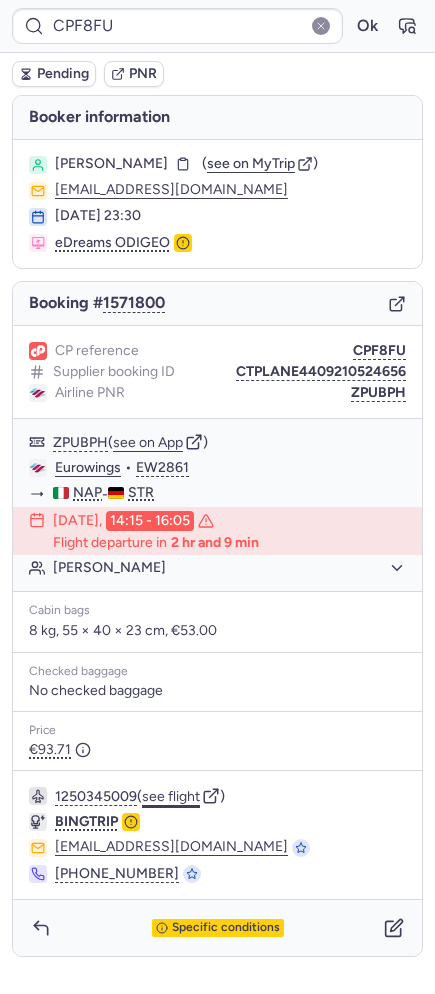 click on "see flight" 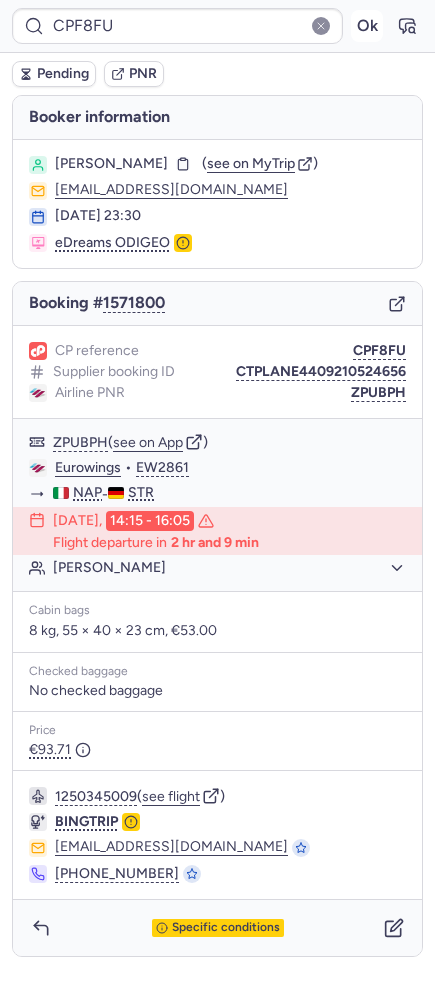 click on "Ok" at bounding box center (367, 26) 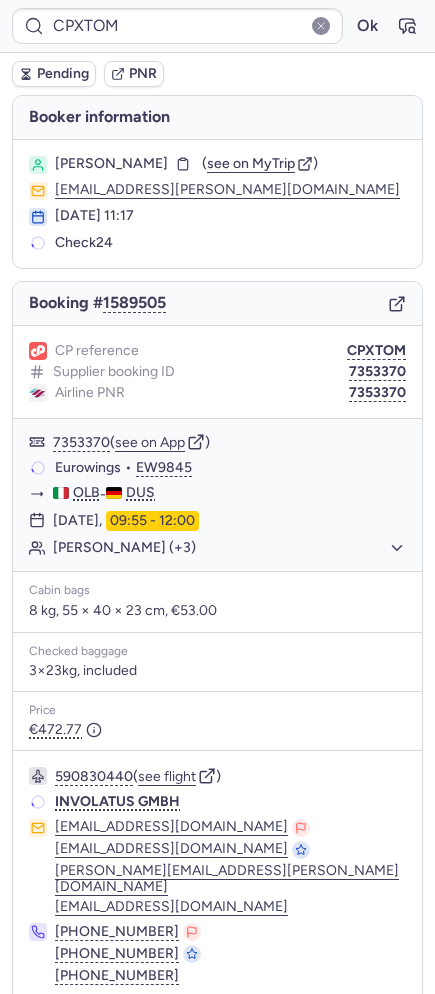 type on "CPZMGA" 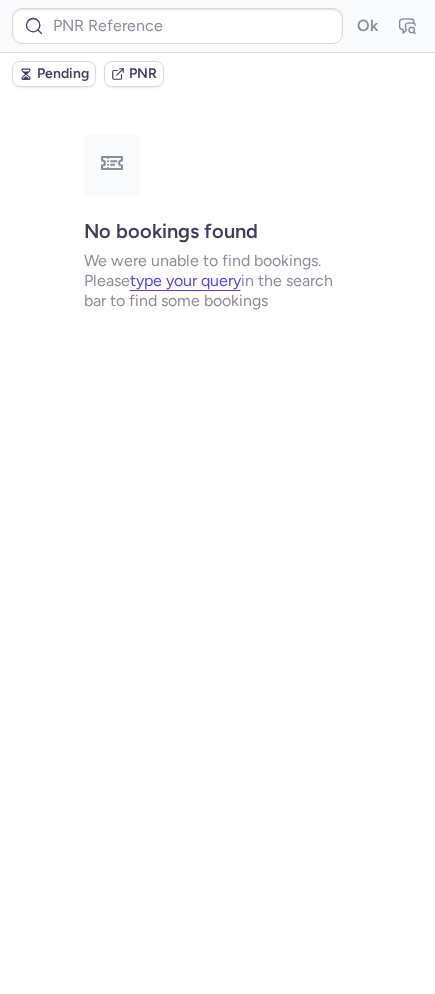 type on "CPNEF7" 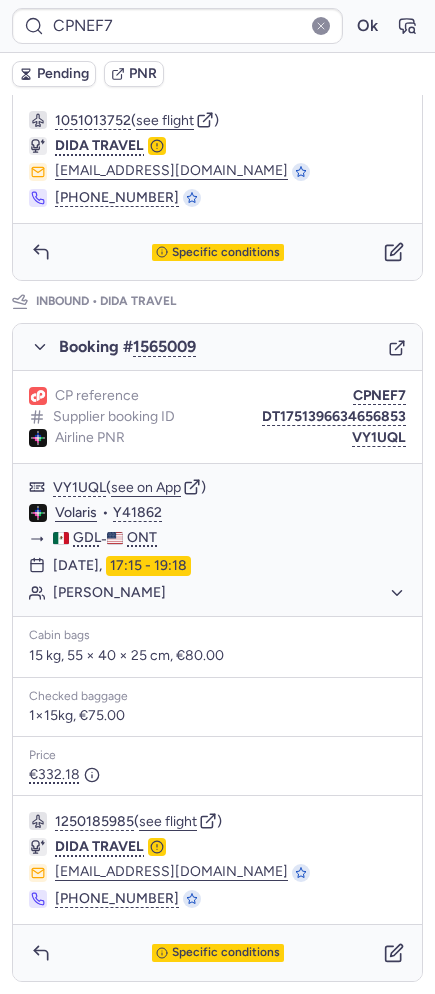 scroll, scrollTop: 0, scrollLeft: 0, axis: both 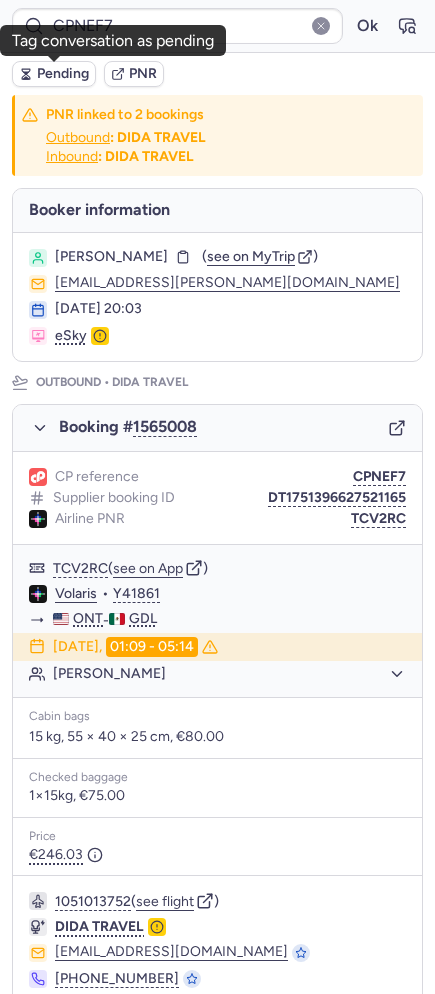 click on "Pending" at bounding box center (63, 74) 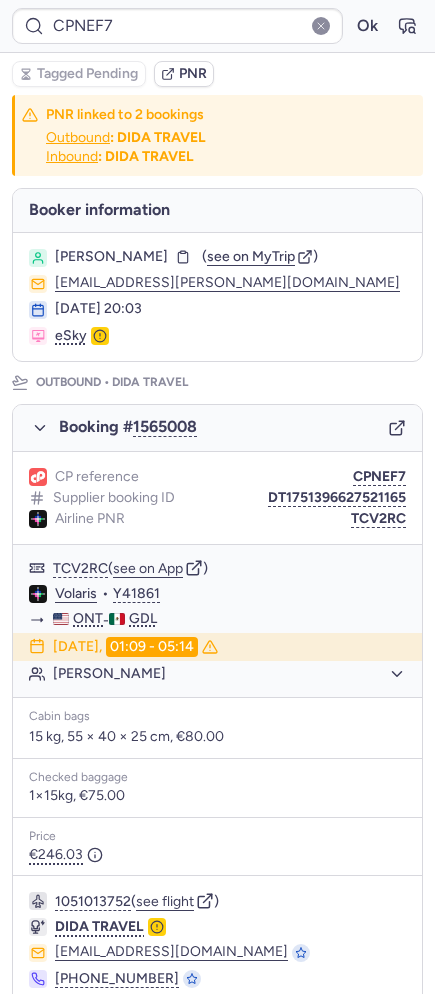 scroll, scrollTop: 782, scrollLeft: 0, axis: vertical 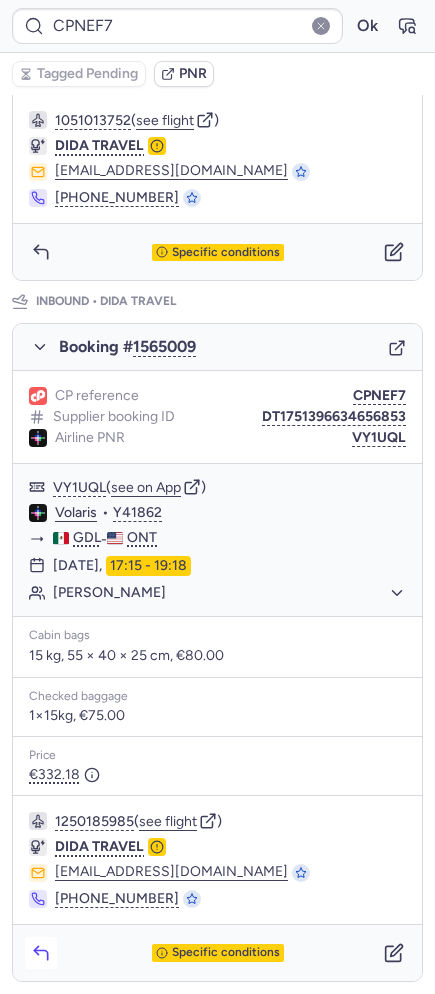 click 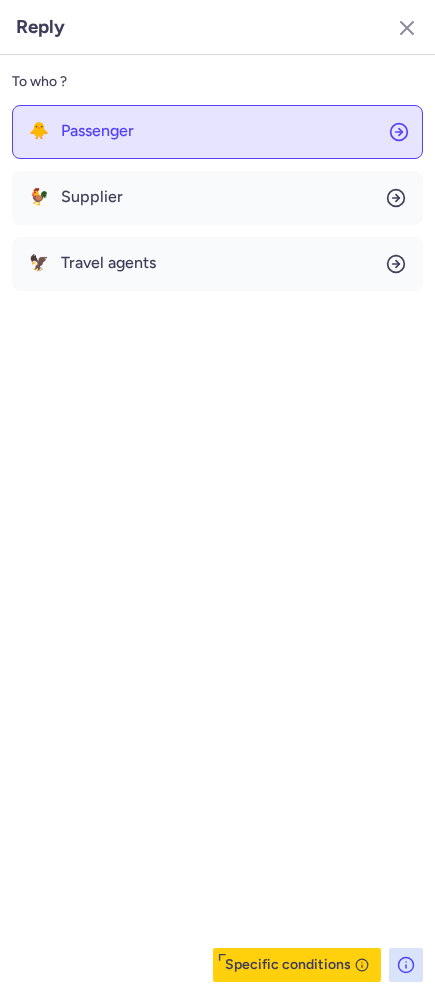 click on "🐥 Passenger" 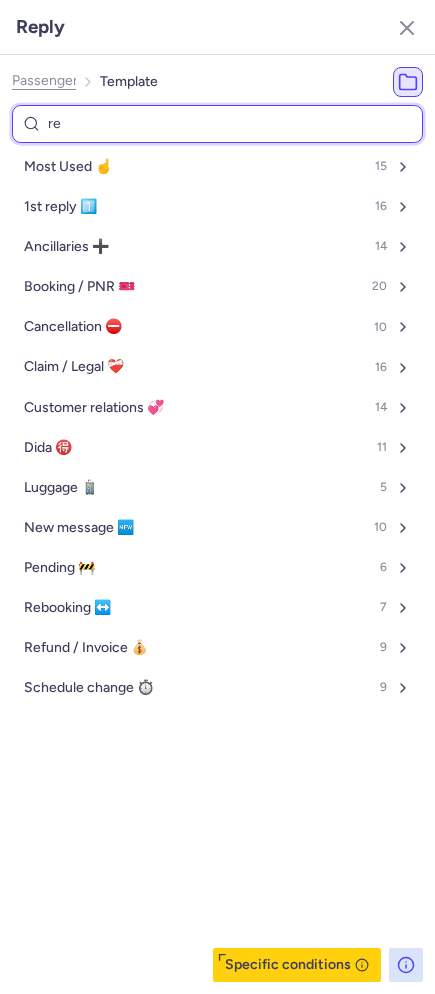 type on "req" 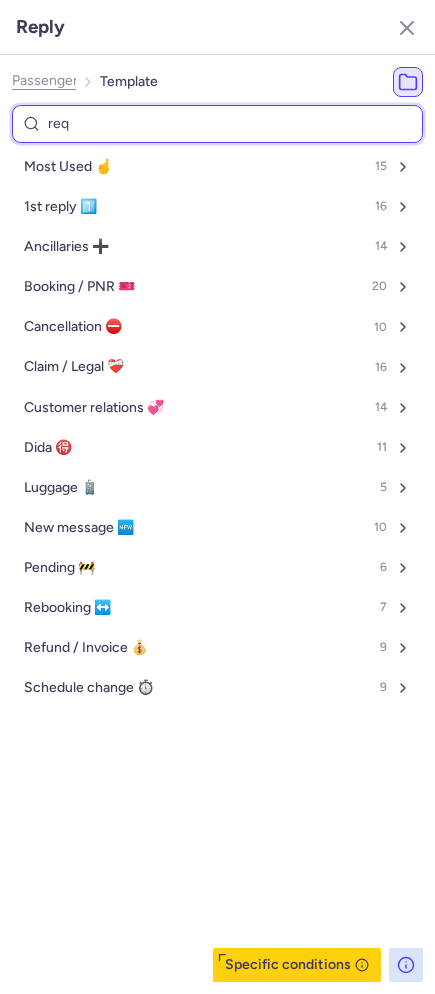select on "es" 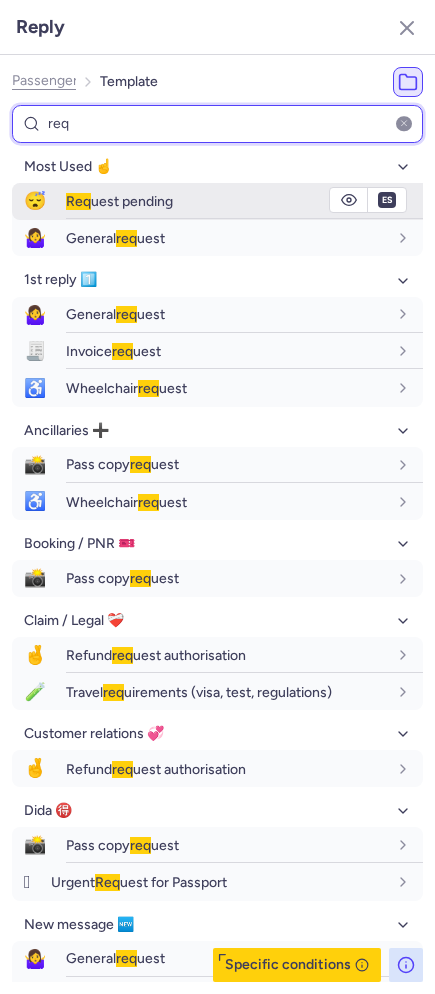 type on "req" 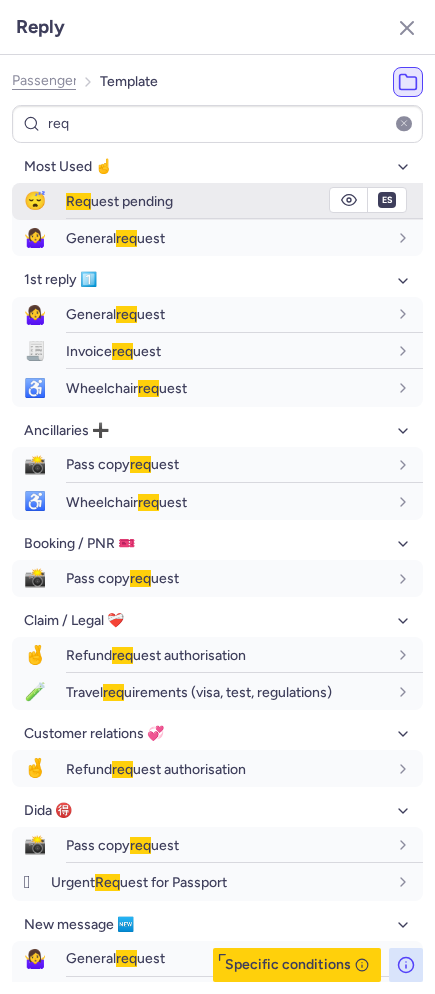 click on "😴" at bounding box center [35, 201] 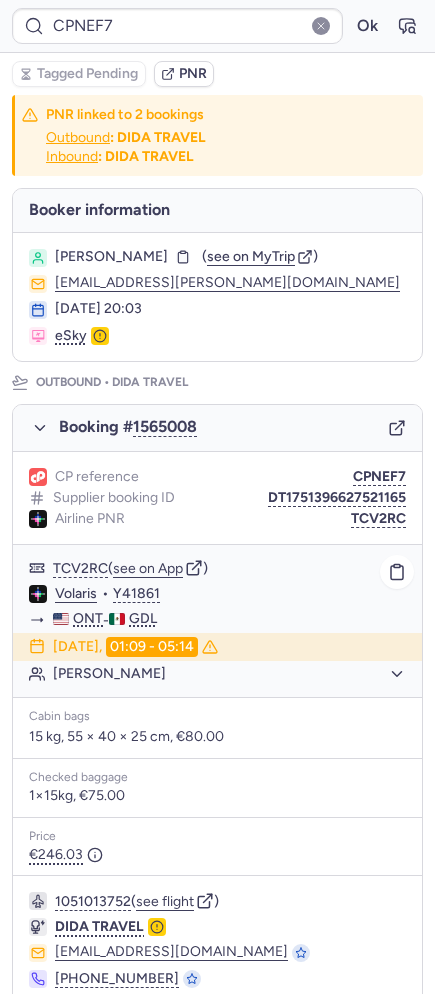 scroll, scrollTop: 782, scrollLeft: 0, axis: vertical 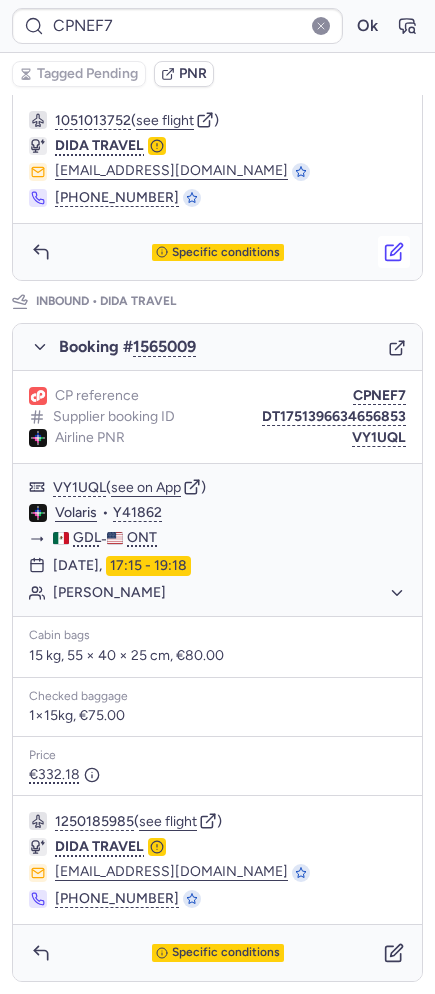 click 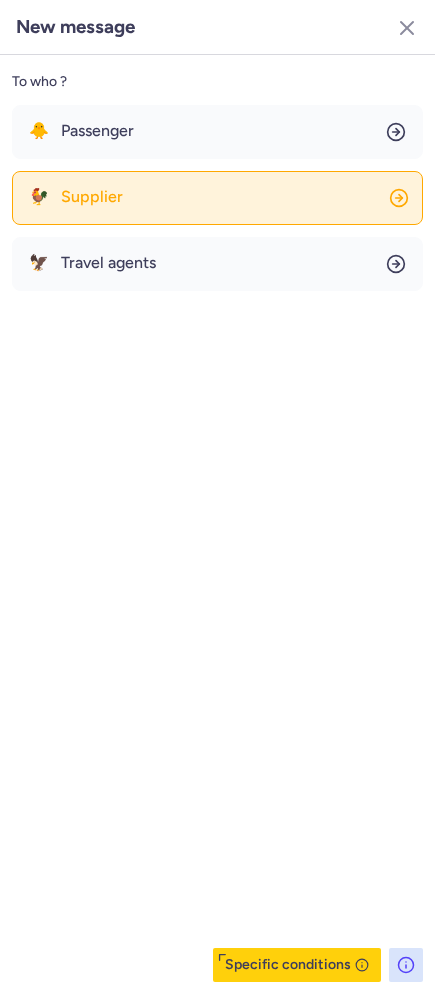 click on "🐓 Supplier" 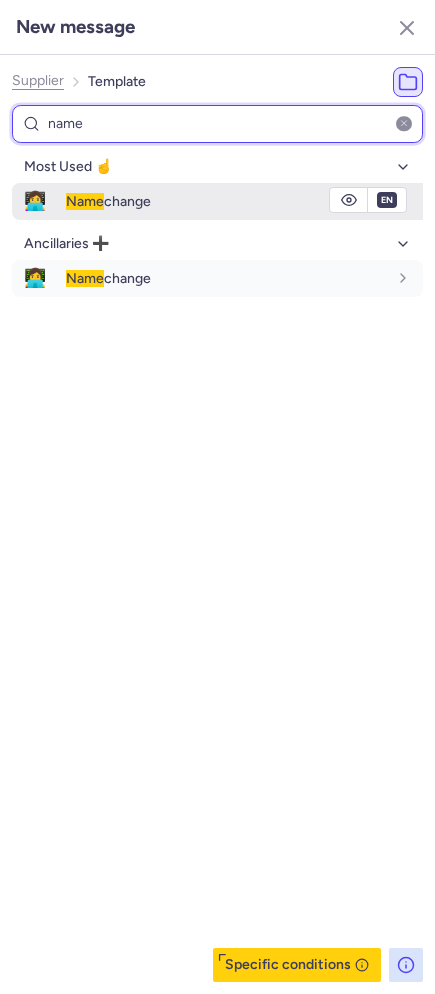 type on "name" 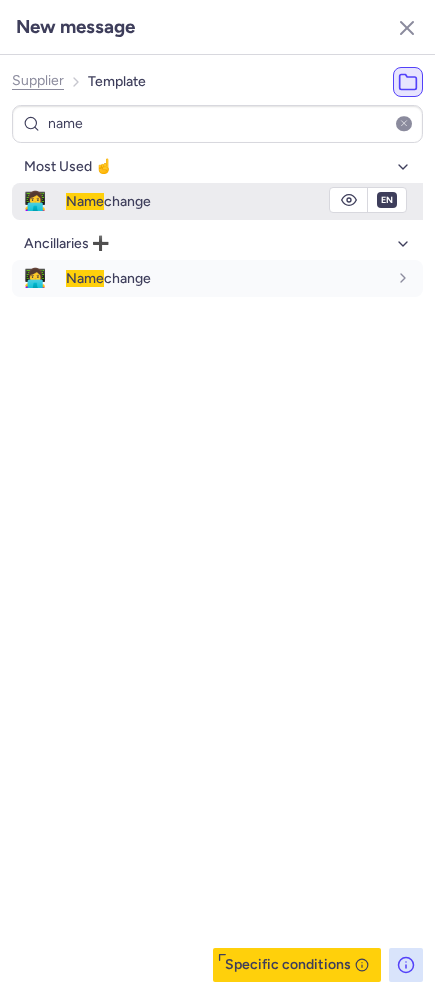click on "Name  change" at bounding box center (108, 201) 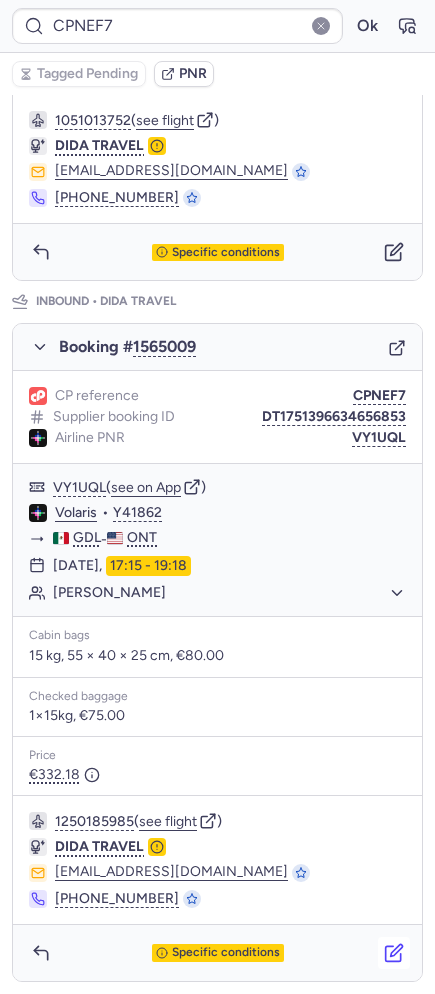 click 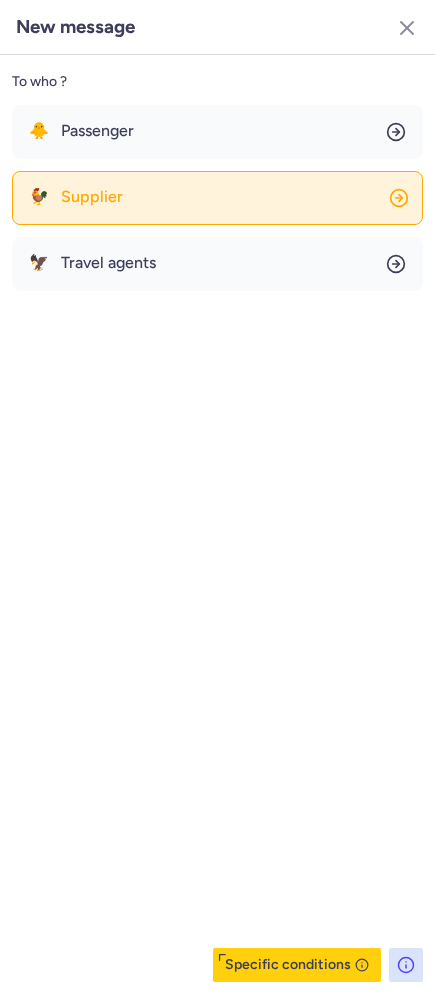 click on "🐓 Supplier" 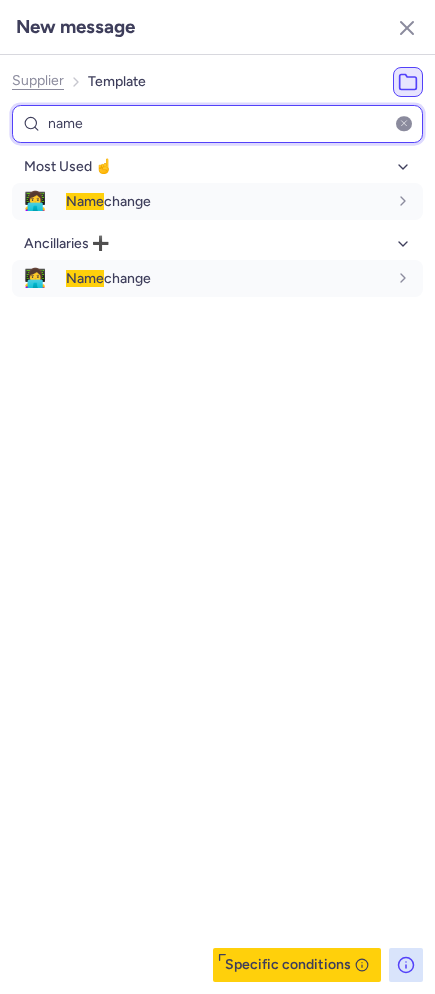 type on "name" 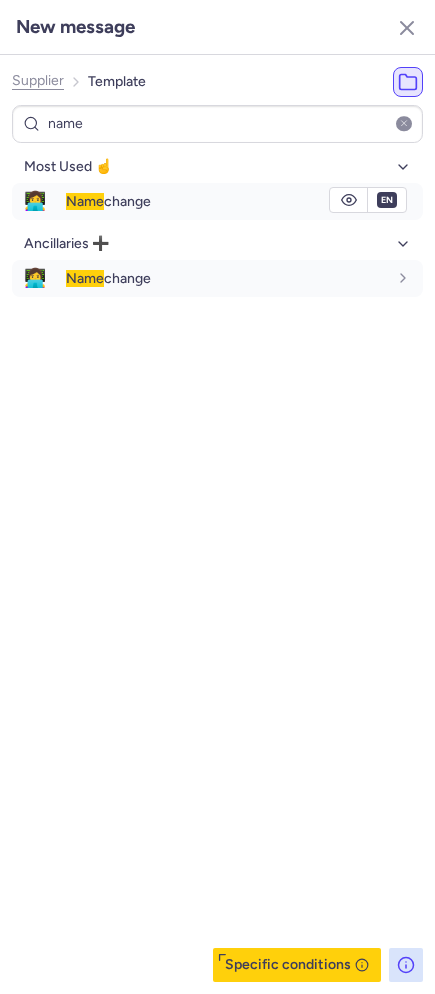 click on "Name  change" at bounding box center [244, 201] 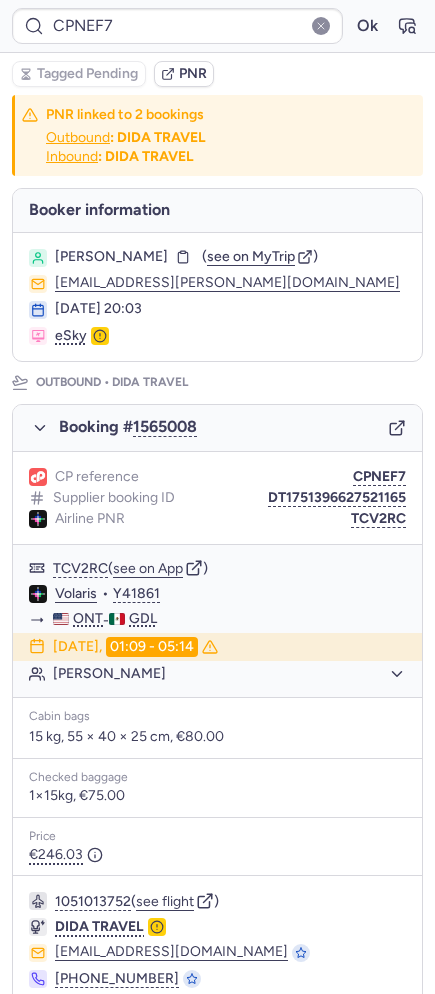 scroll, scrollTop: 782, scrollLeft: 0, axis: vertical 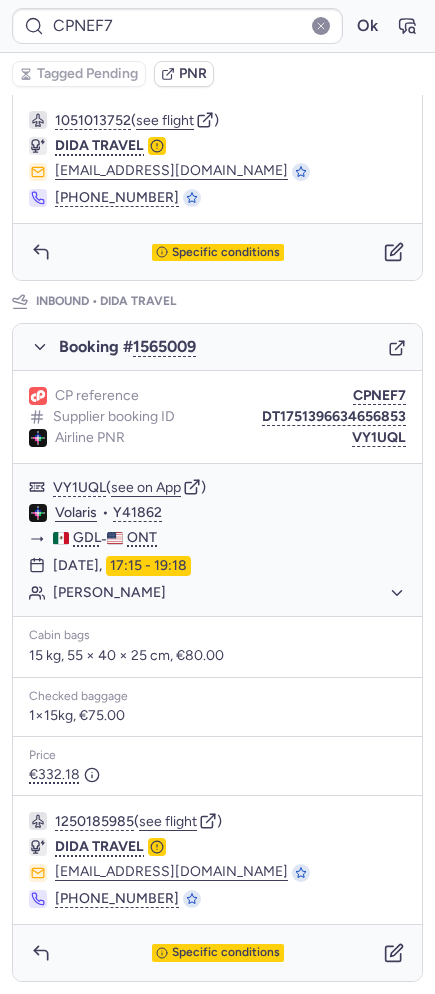 type on "CPXTOM" 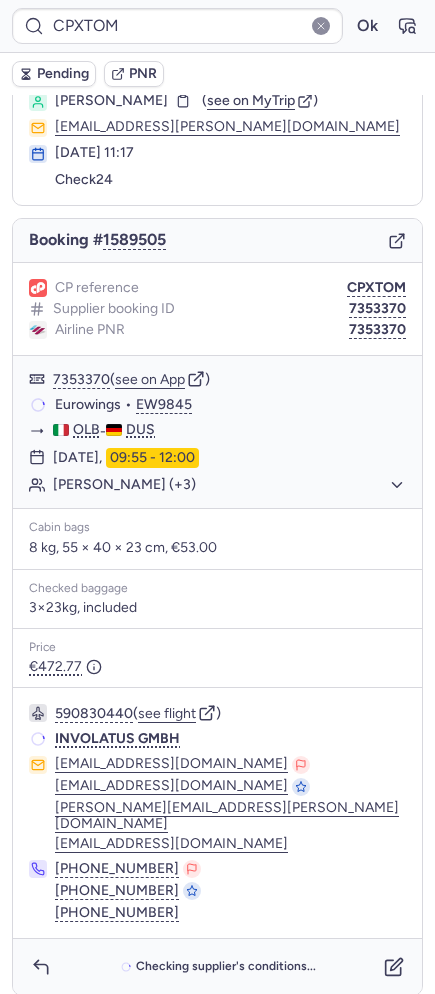 scroll, scrollTop: 62, scrollLeft: 0, axis: vertical 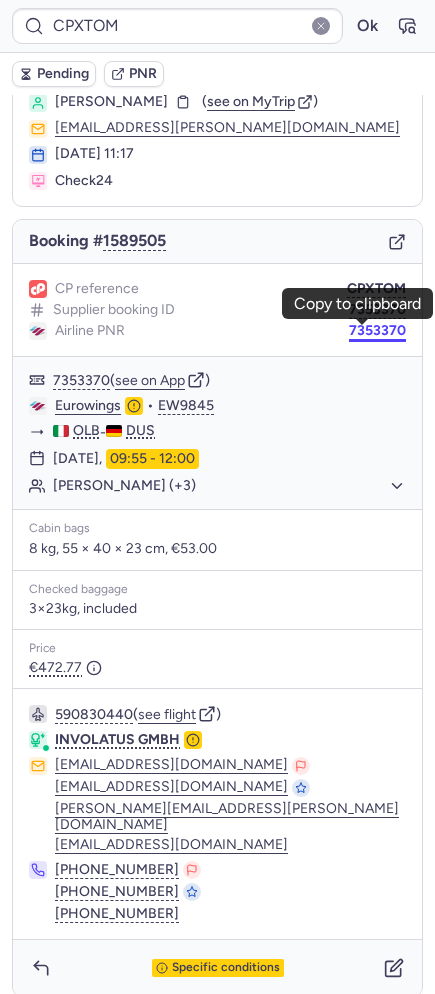 click on "7353370" at bounding box center (377, 331) 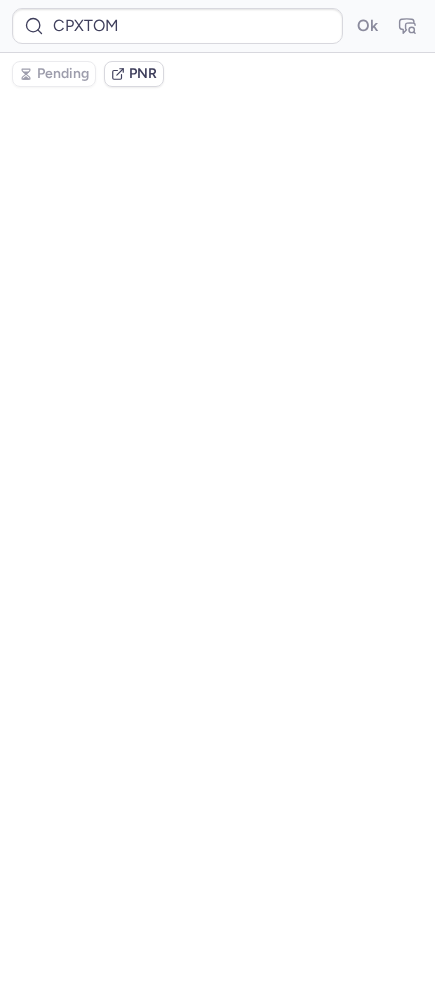 scroll, scrollTop: 0, scrollLeft: 0, axis: both 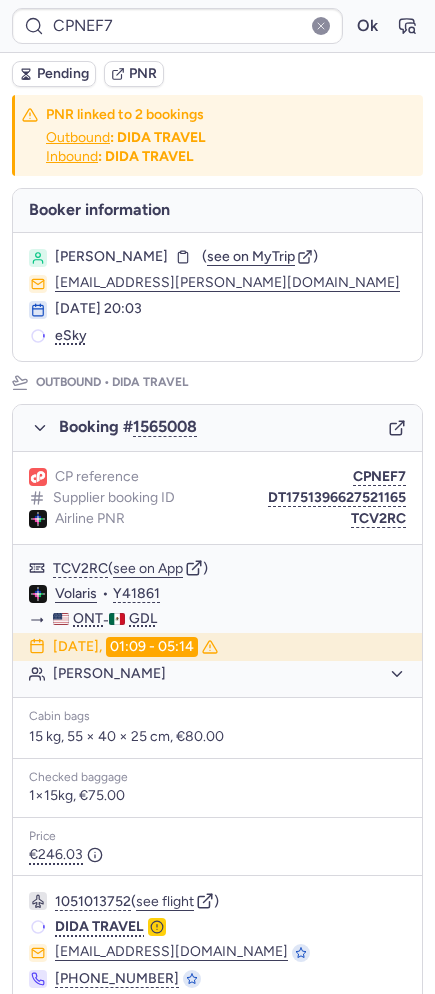 type on "CP9GGU" 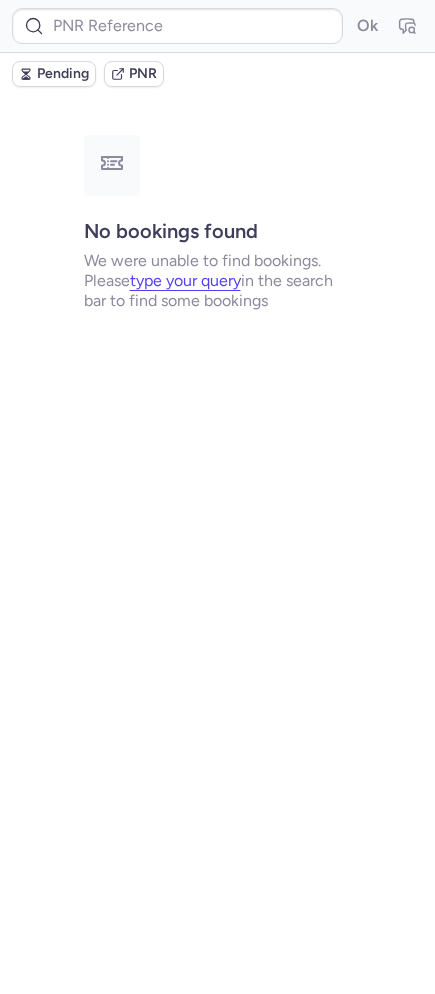 type on "CPXTOM" 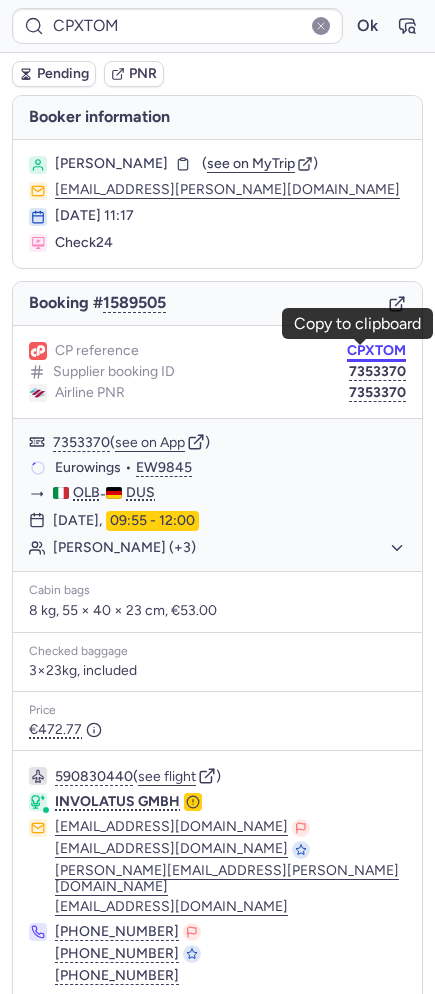 click on "CPXTOM" at bounding box center (376, 351) 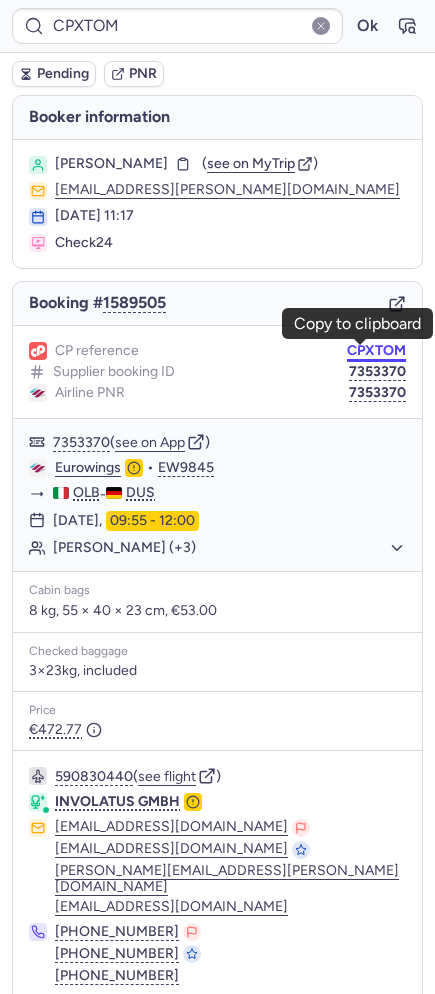 click on "CPXTOM" at bounding box center (376, 351) 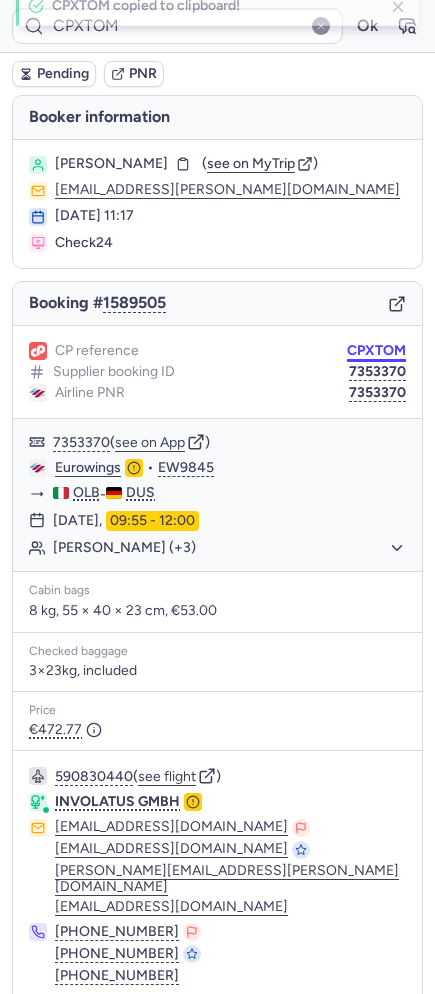 click on "CPXTOM" at bounding box center (376, 351) 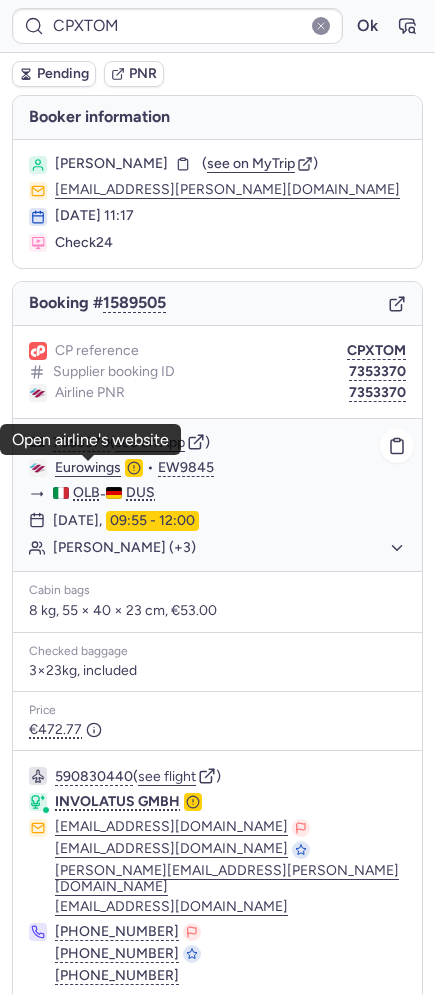 click on "Eurowings" 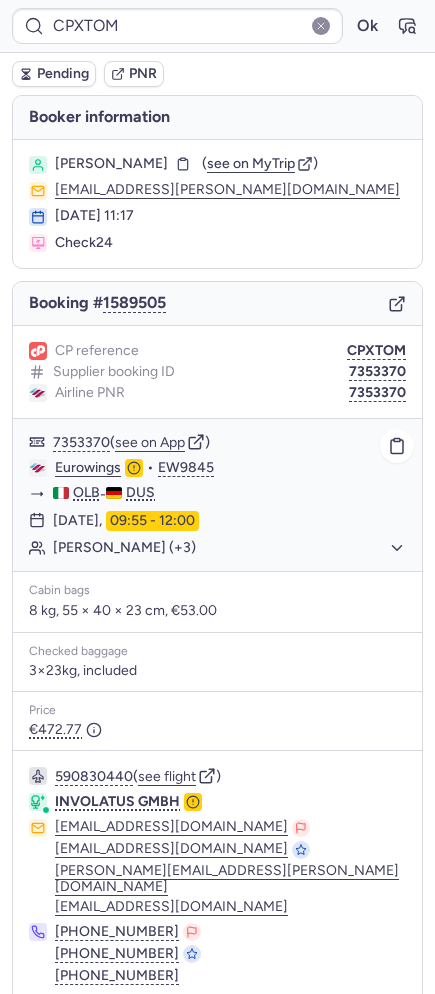 click on "Stefan BESCHE (+3)" 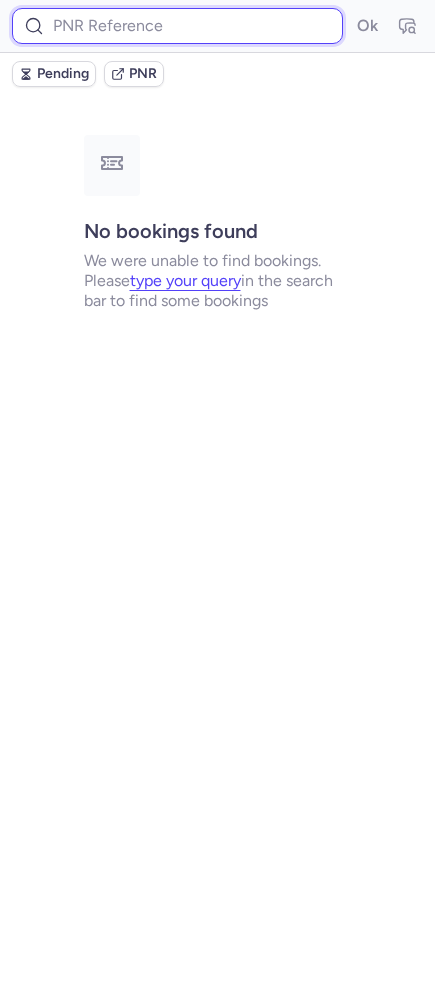 click at bounding box center (177, 26) 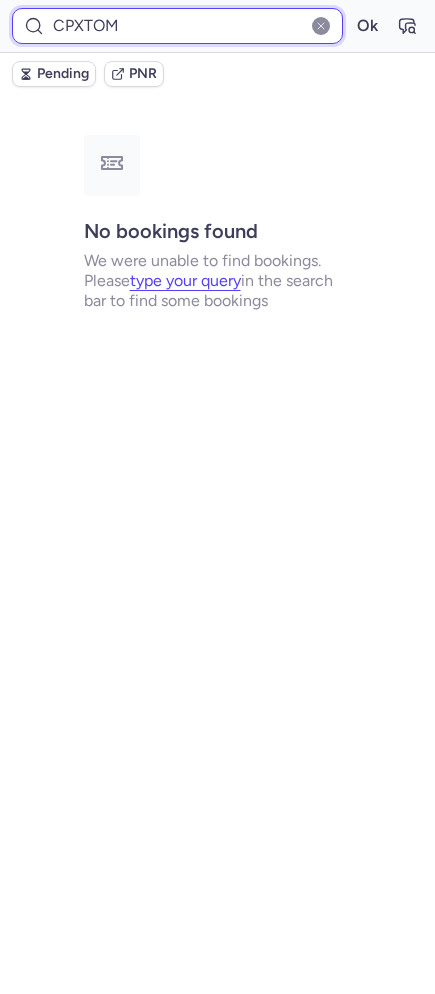 click on "Ok" at bounding box center (367, 26) 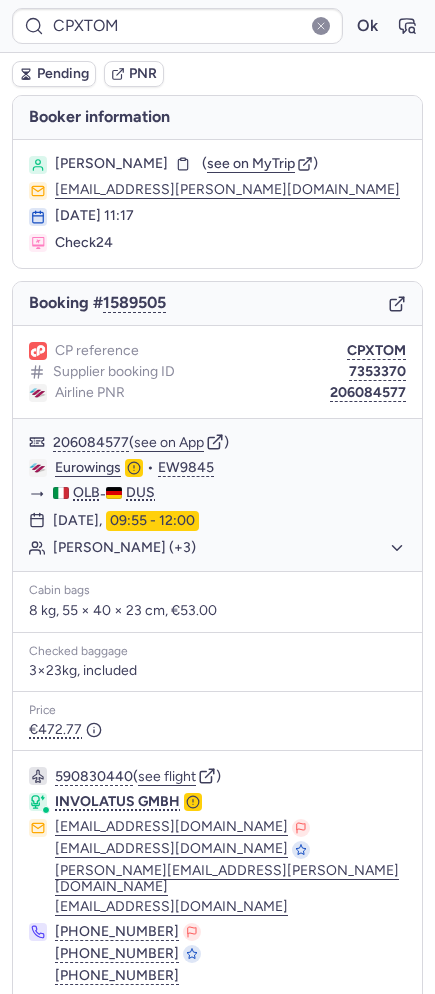 type on "CP3U8B" 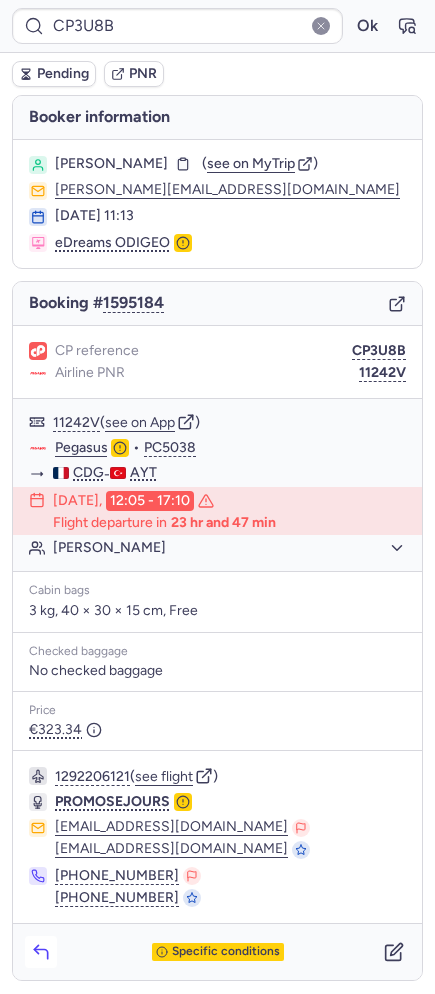drag, startPoint x: 19, startPoint y: 957, endPoint x: 34, endPoint y: 962, distance: 15.811388 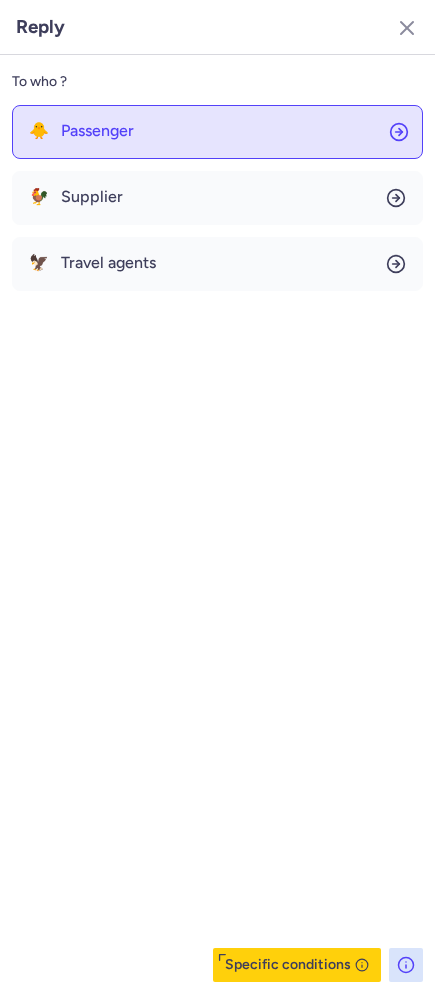 click on "🐥 Passenger" 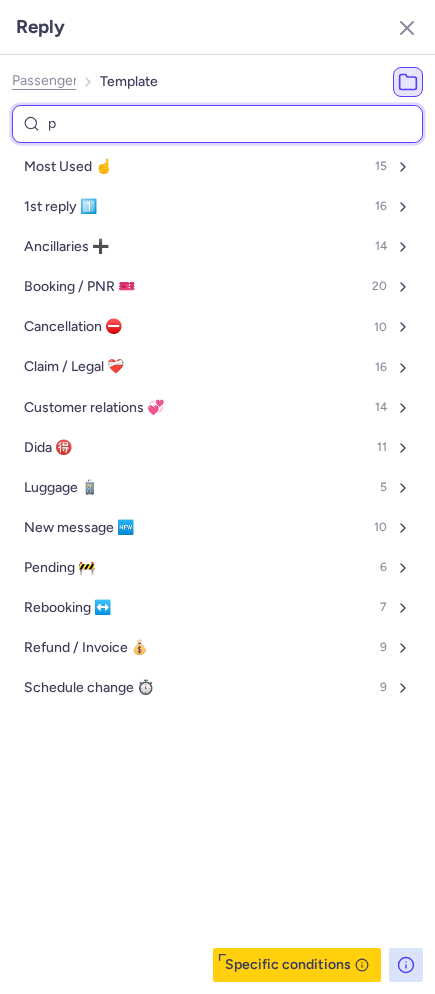 type on "pn" 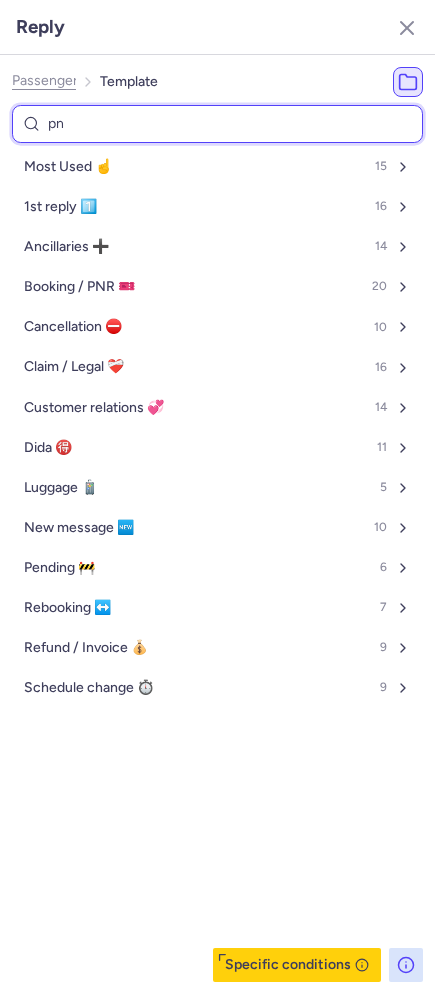 select on "en" 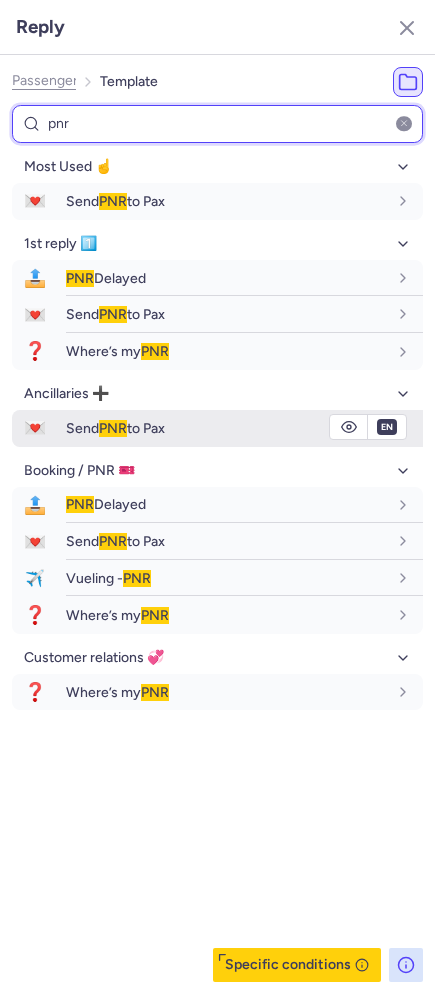 type on "pnr" 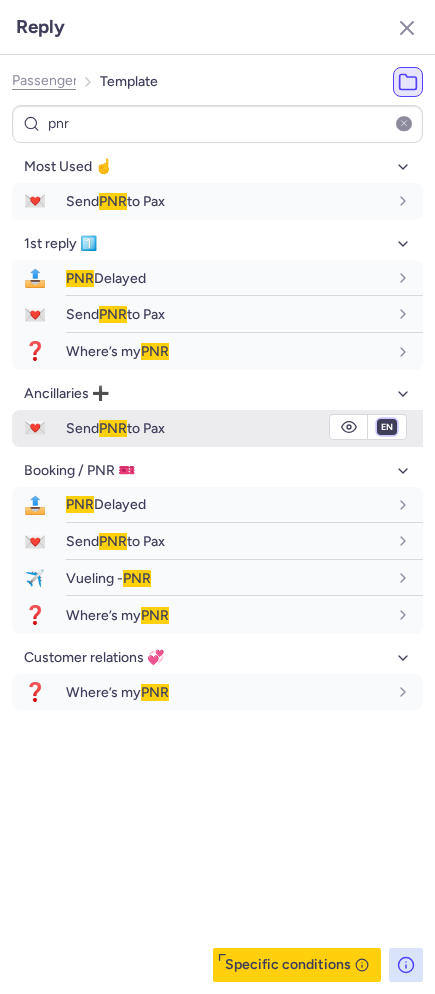 click on "fr en de nl pt es it ru" at bounding box center [387, 427] 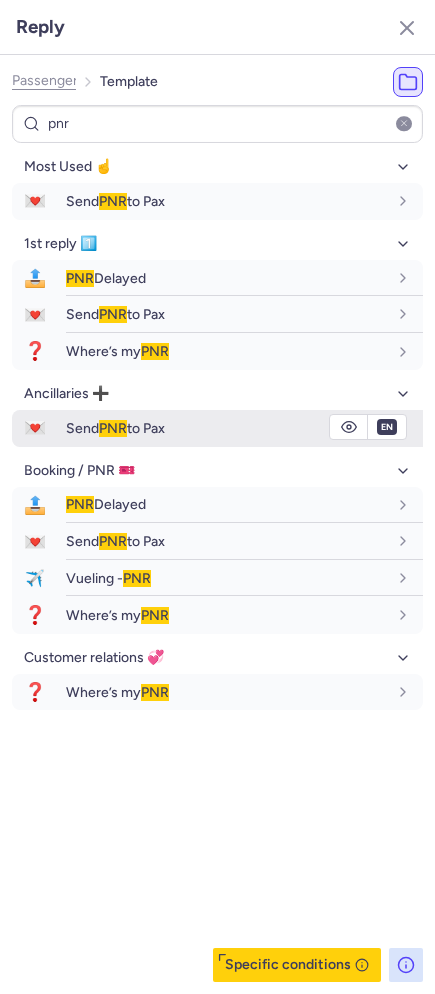 click on "fr en de nl pt es it ru" at bounding box center (387, 427) 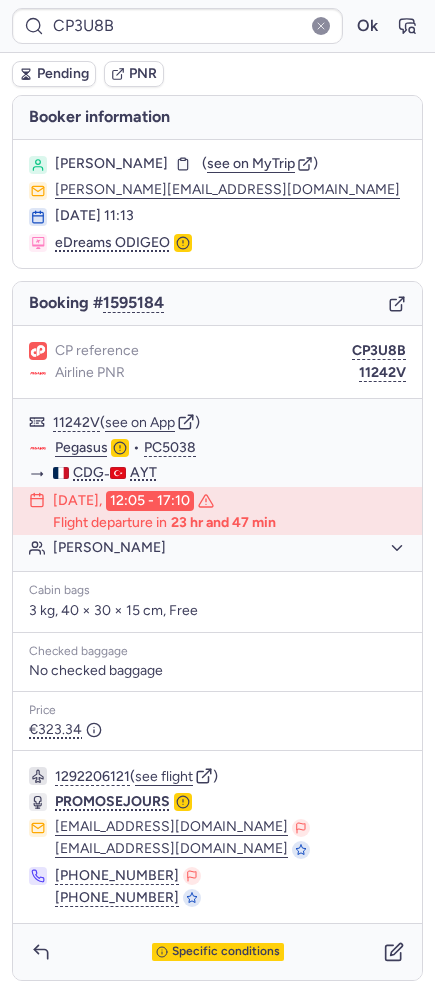 drag, startPoint x: 358, startPoint y: 383, endPoint x: 264, endPoint y: 387, distance: 94.08507 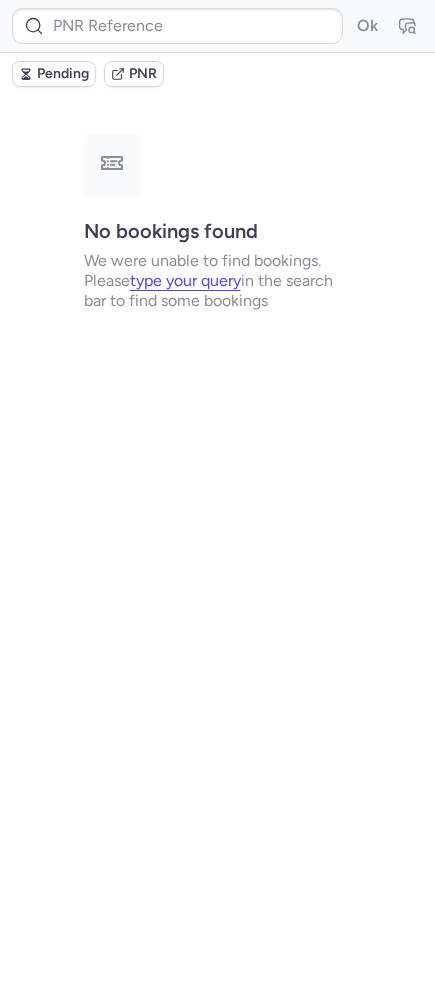 type on "CPGIV5" 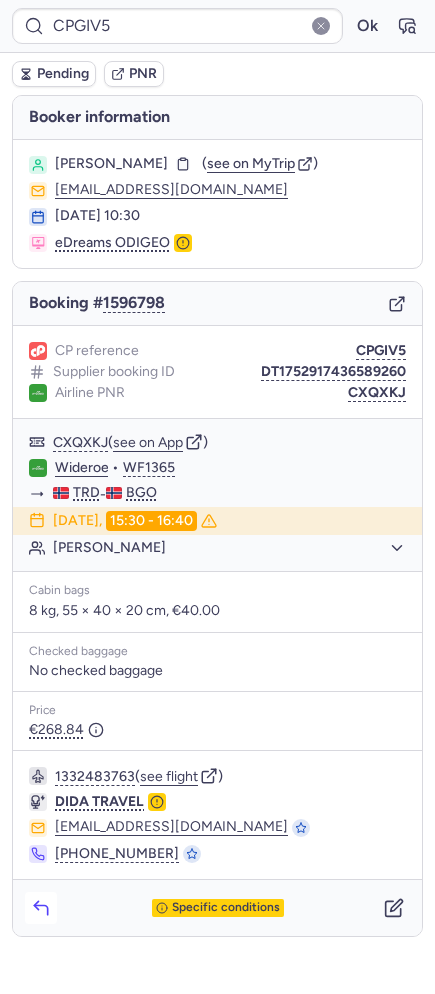 click 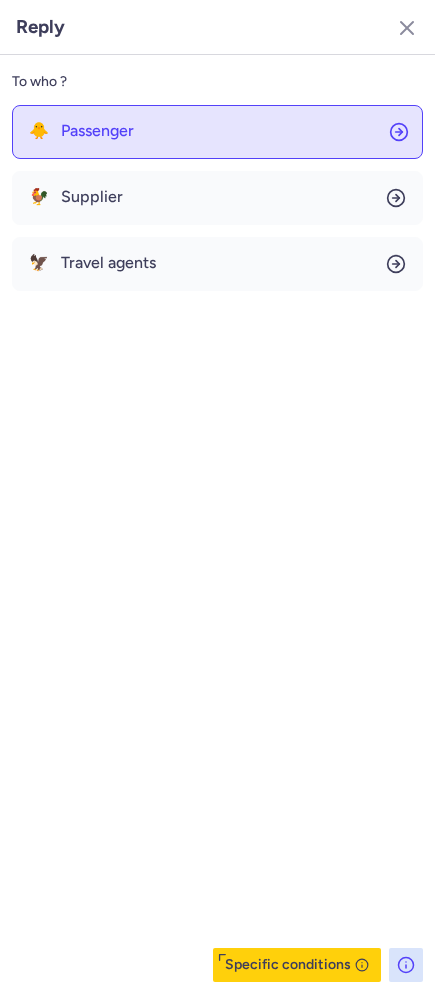 click on "🐥 Passenger" 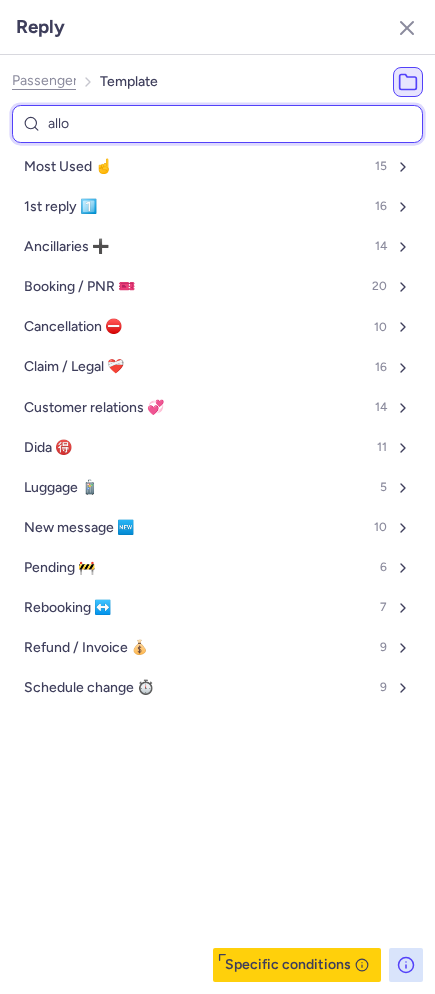 type on "allow" 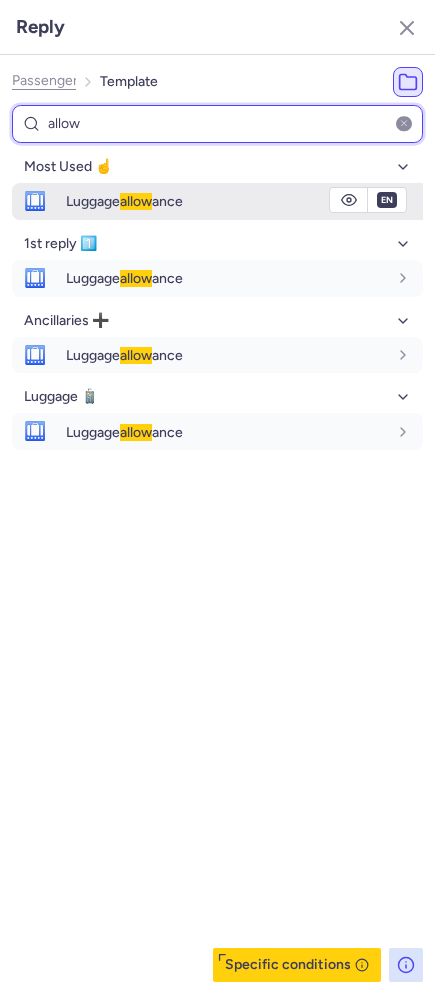 type on "allow" 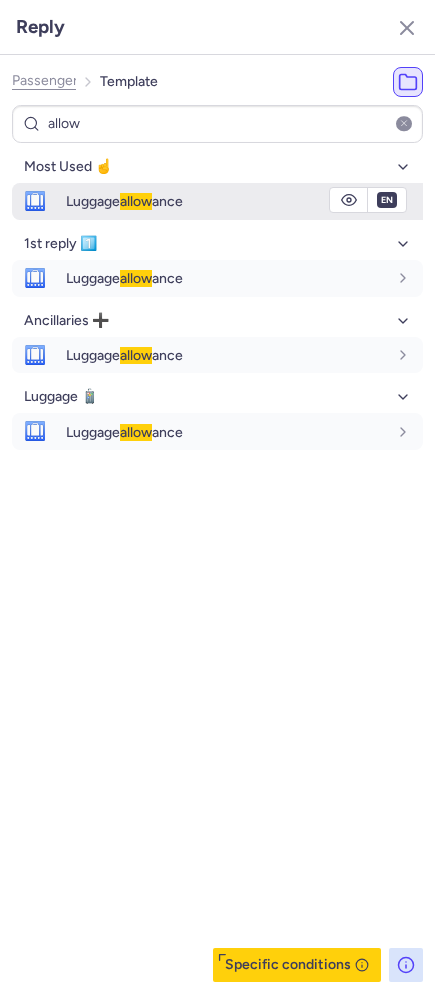 click on "🛄" at bounding box center (35, 201) 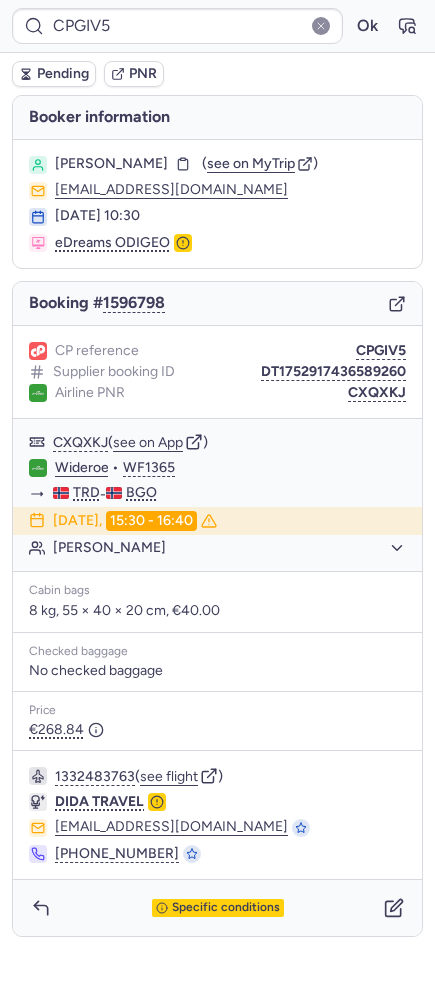 click on "CXQXKJ" at bounding box center [377, 393] 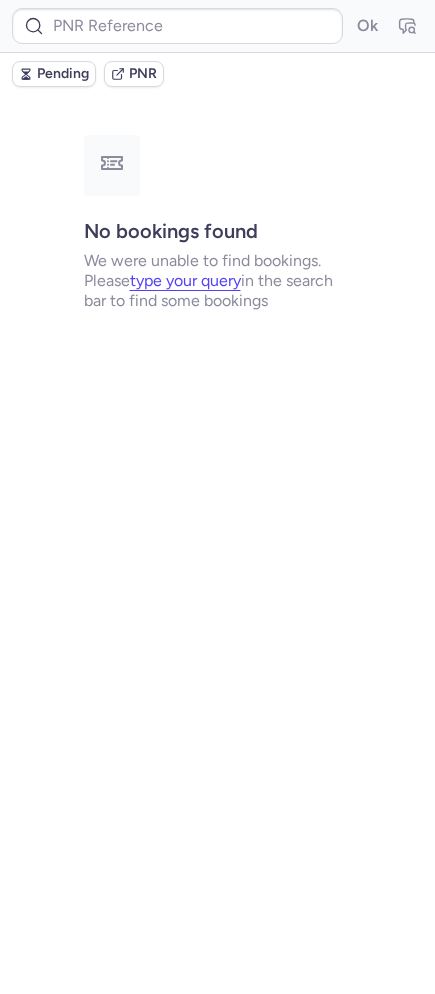 type on "CPIJOW" 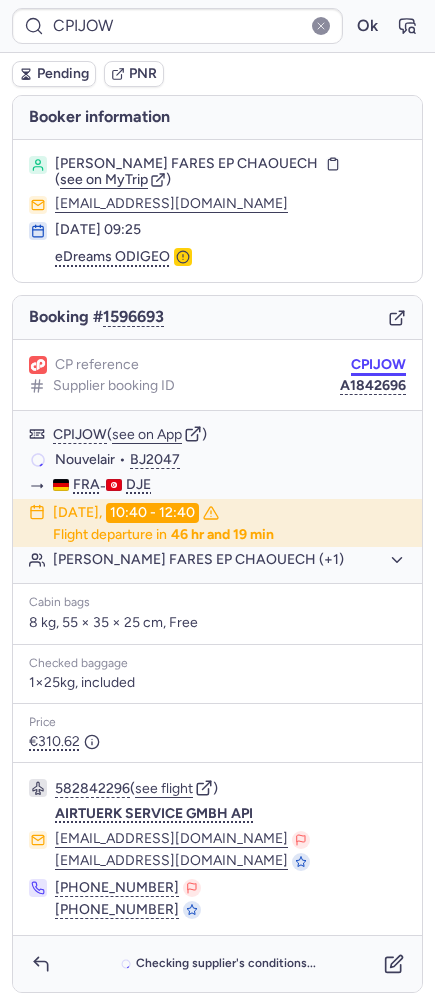 click on "CPIJOW" at bounding box center [378, 365] 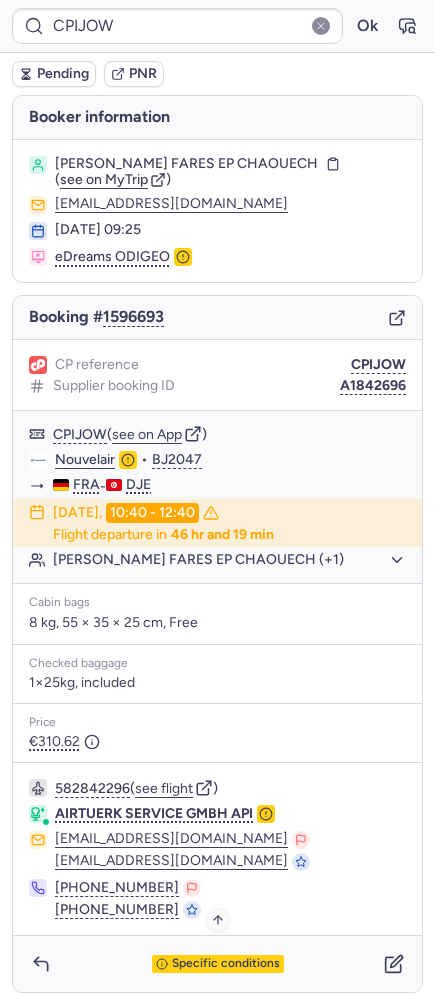 click on "Specific conditions" at bounding box center (226, 964) 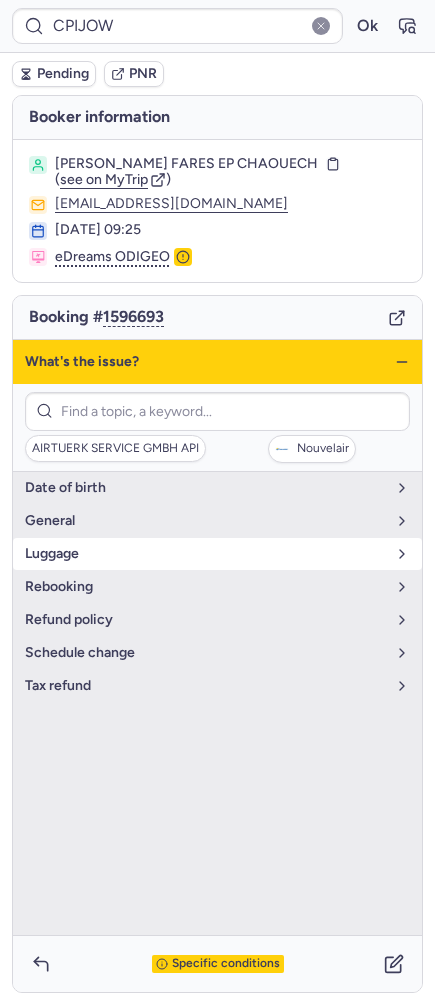 click on "luggage" at bounding box center [205, 554] 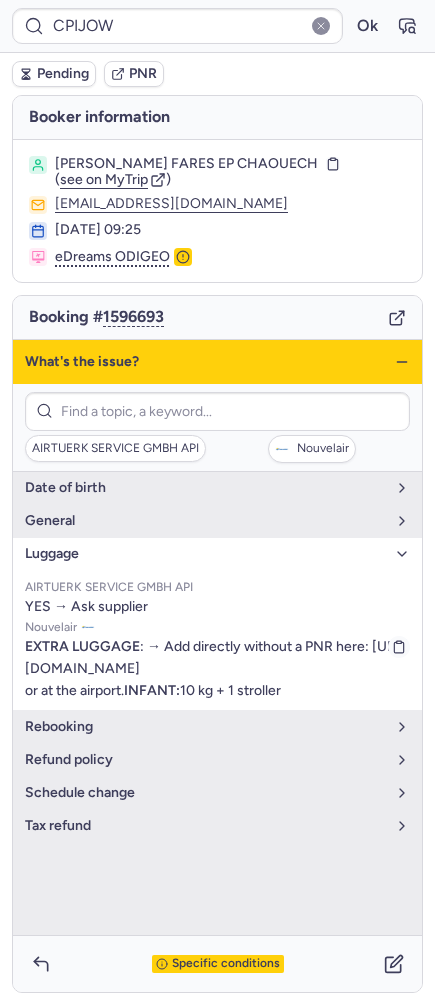 drag, startPoint x: 94, startPoint y: 555, endPoint x: 160, endPoint y: 703, distance: 162.04938 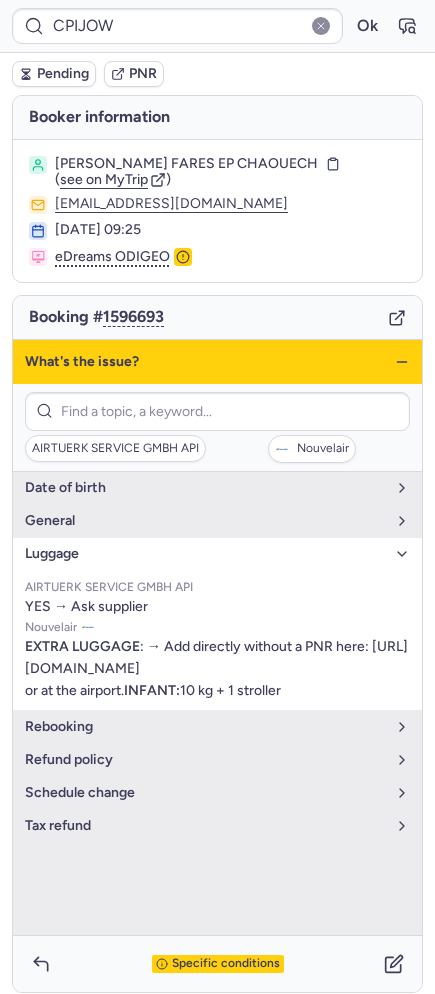 click 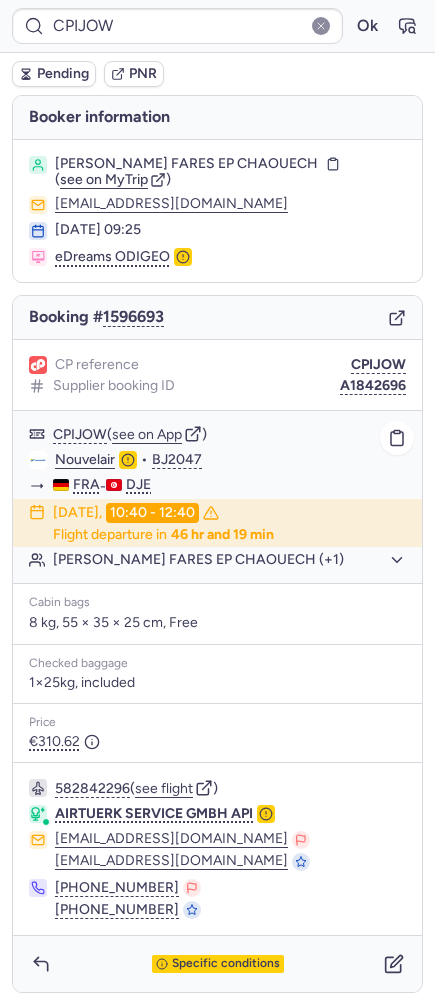 click on "Hanen FARES EP CHAOUECH (+1)" 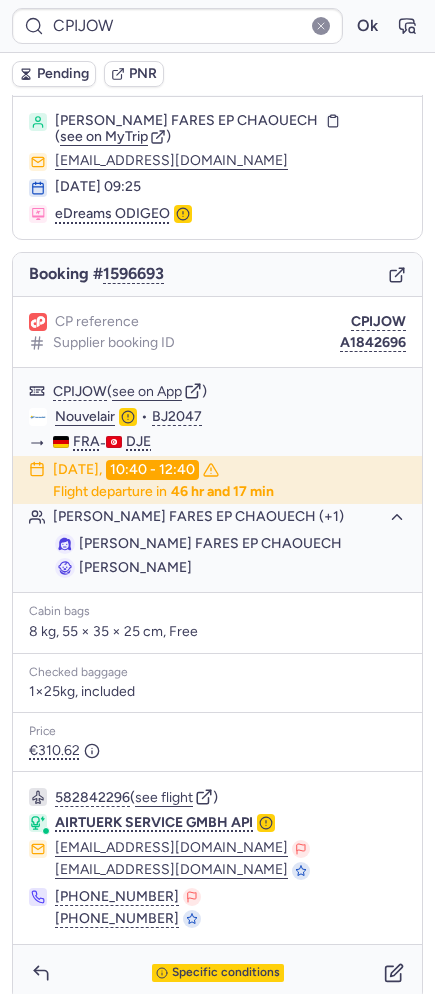 scroll, scrollTop: 64, scrollLeft: 0, axis: vertical 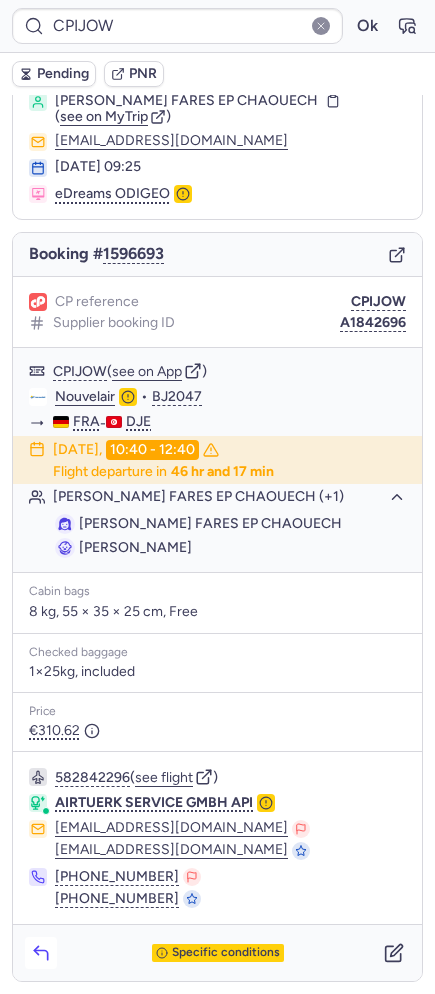 click 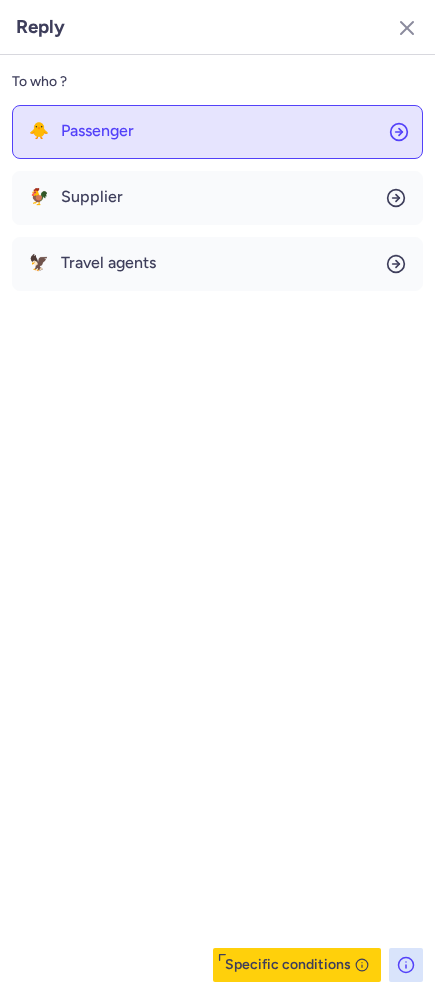 click on "🐥 Passenger" at bounding box center [81, 131] 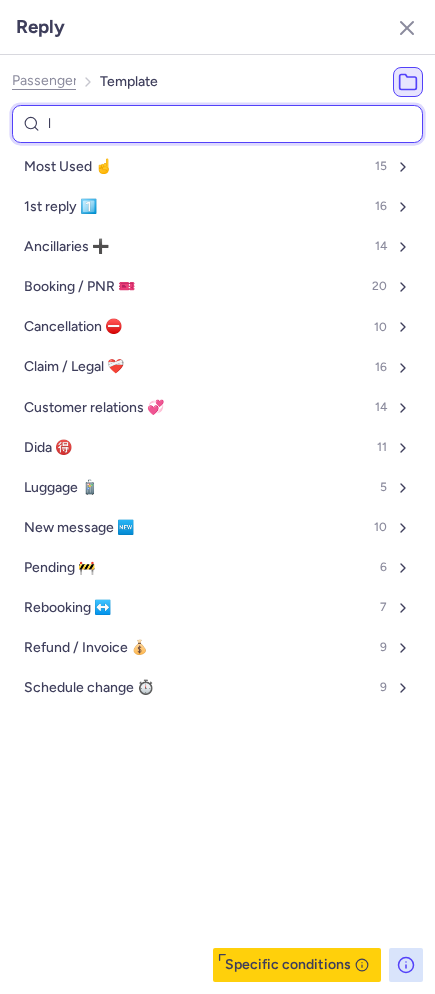 type on "lu" 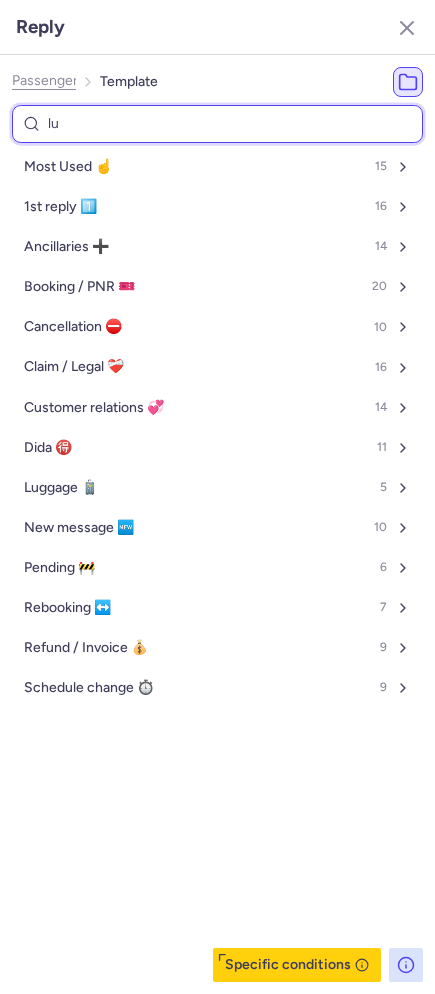 select on "en" 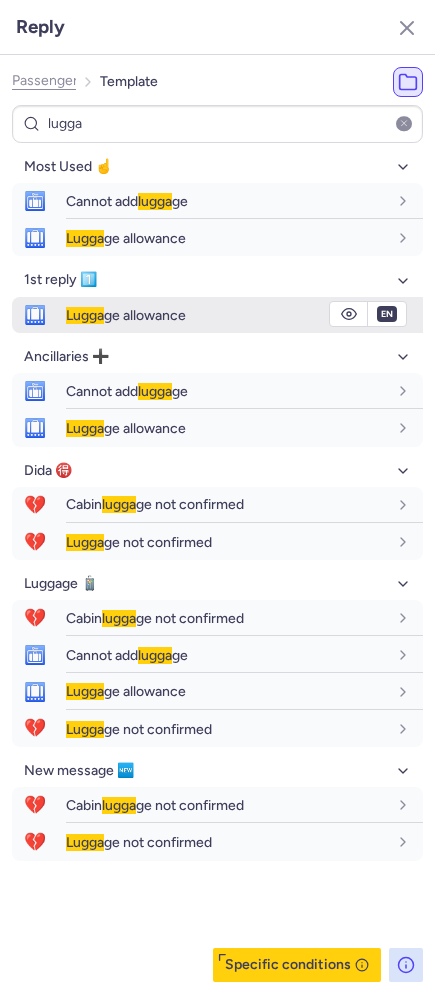 click on "Lugga ge allowance" at bounding box center [244, 315] 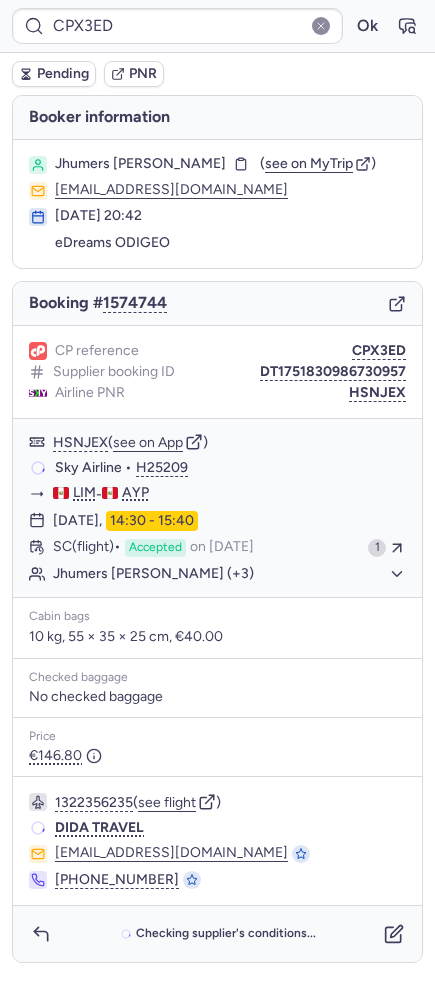 scroll, scrollTop: 0, scrollLeft: 0, axis: both 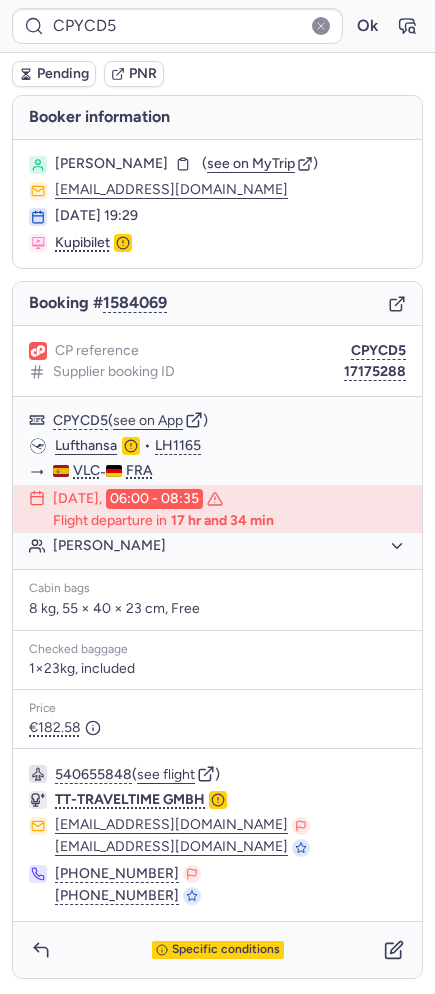 type on "CP9JOG" 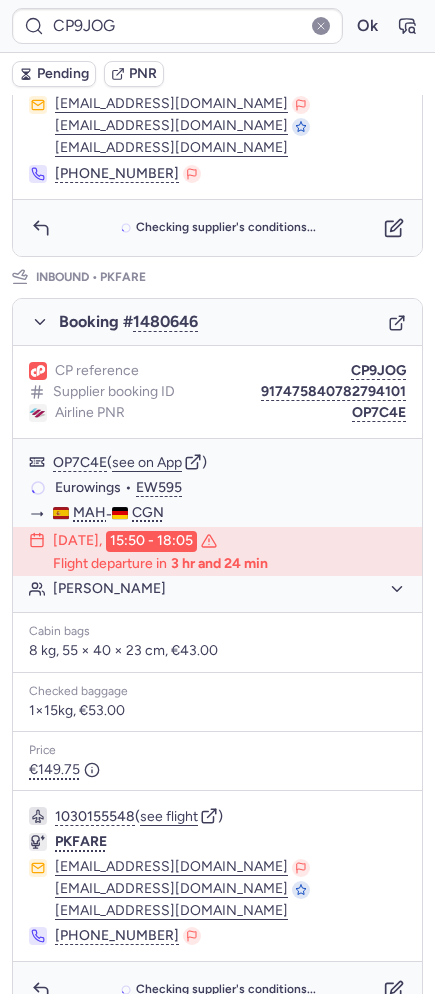 scroll, scrollTop: 886, scrollLeft: 0, axis: vertical 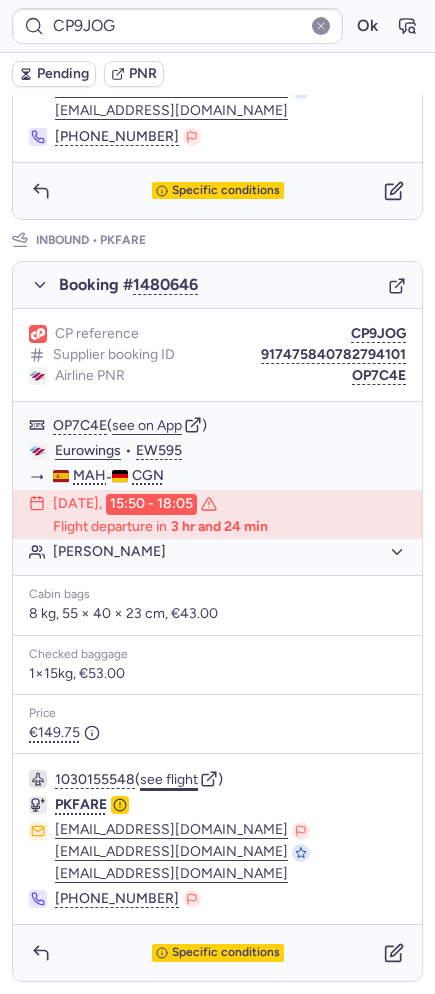 click on "see flight" 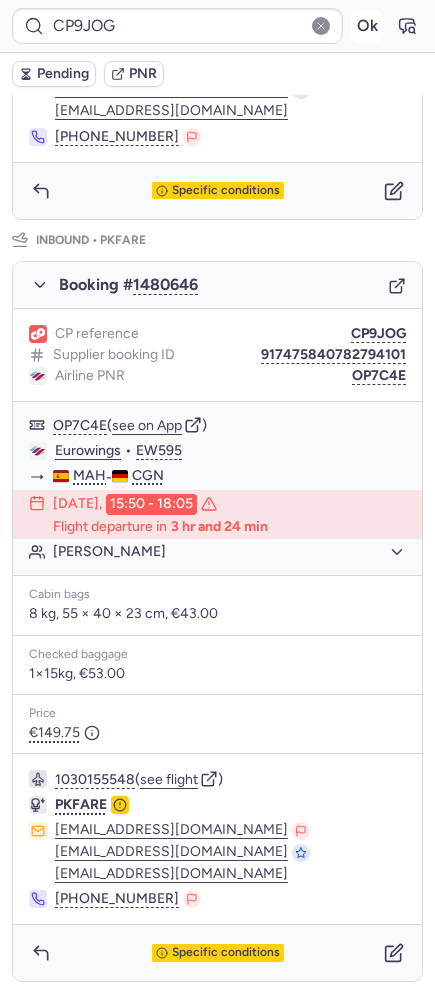 click on "Ok" at bounding box center [367, 26] 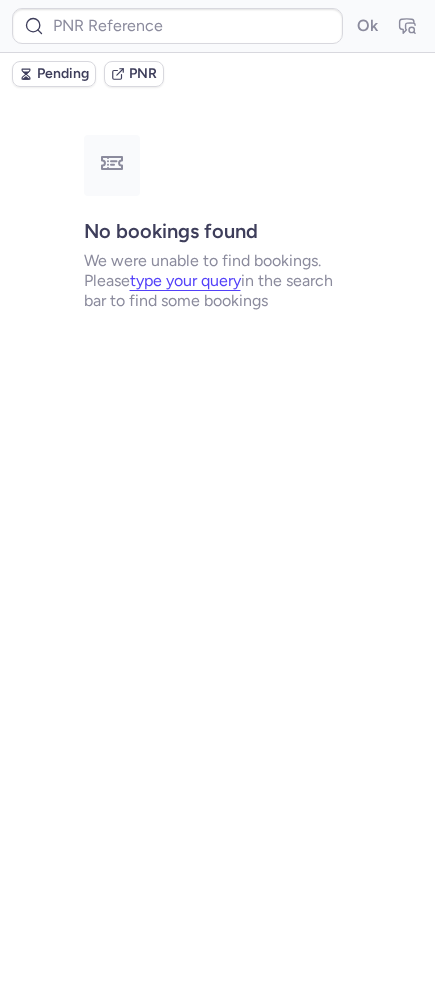 scroll, scrollTop: 0, scrollLeft: 0, axis: both 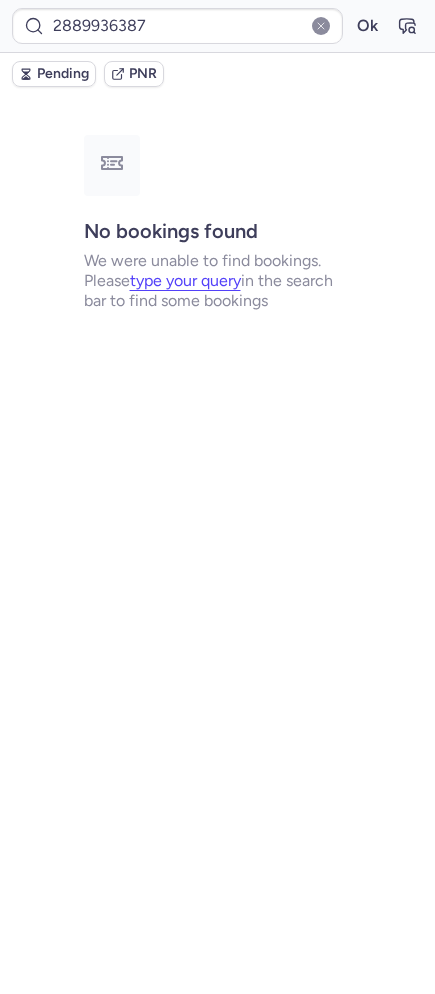 type on "CPG889" 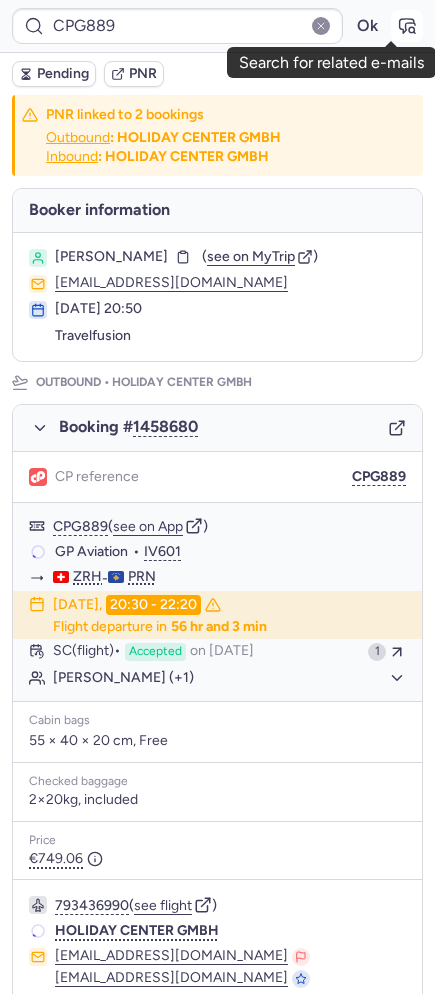 click 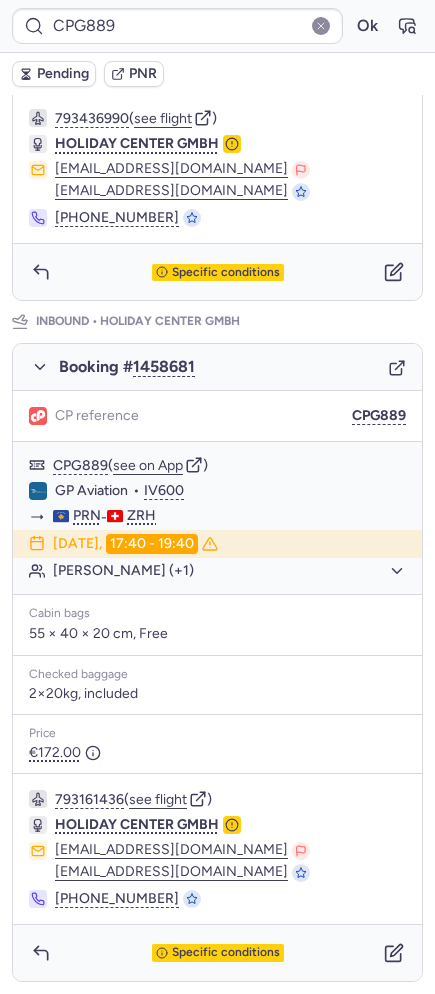 scroll, scrollTop: 0, scrollLeft: 0, axis: both 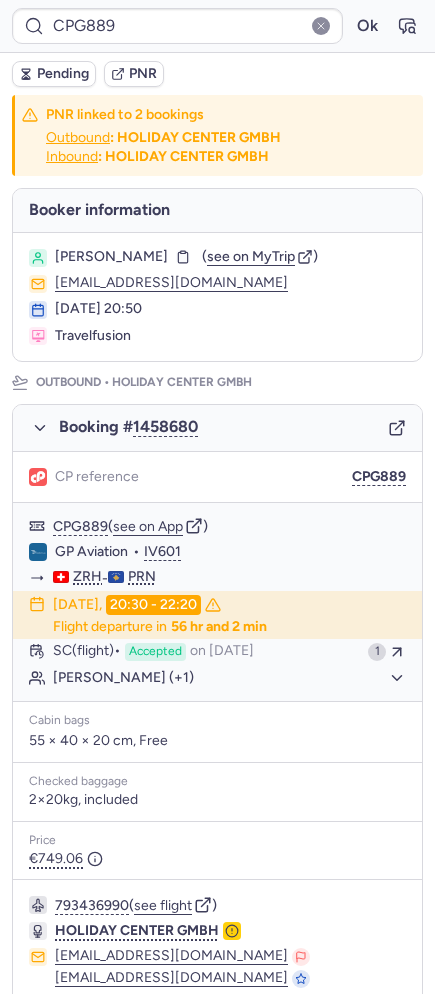 type on "CPZ9WT" 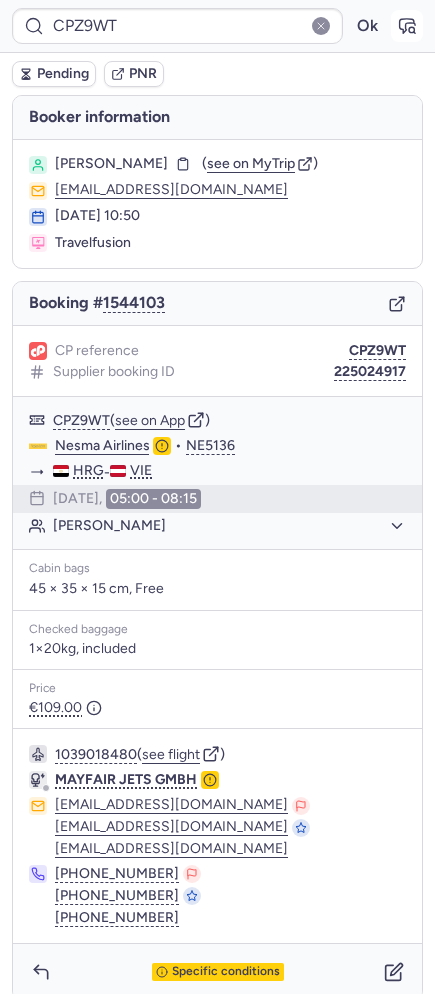 click 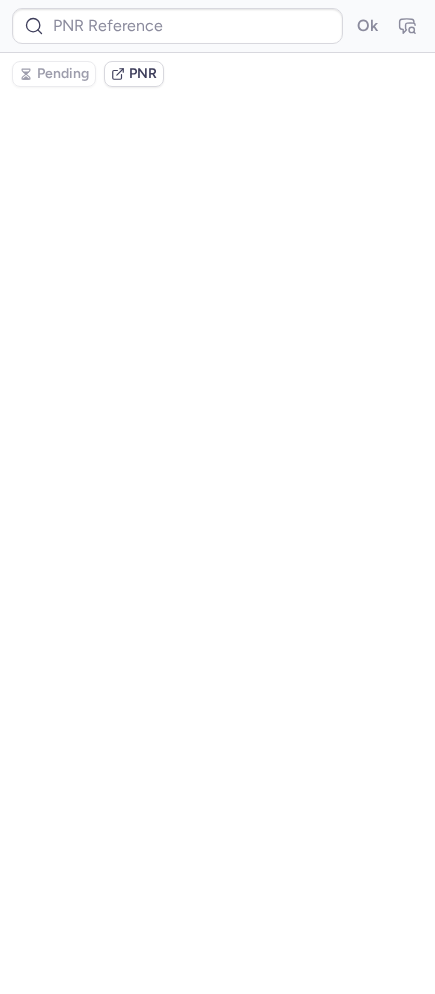type on "CPZ9WT" 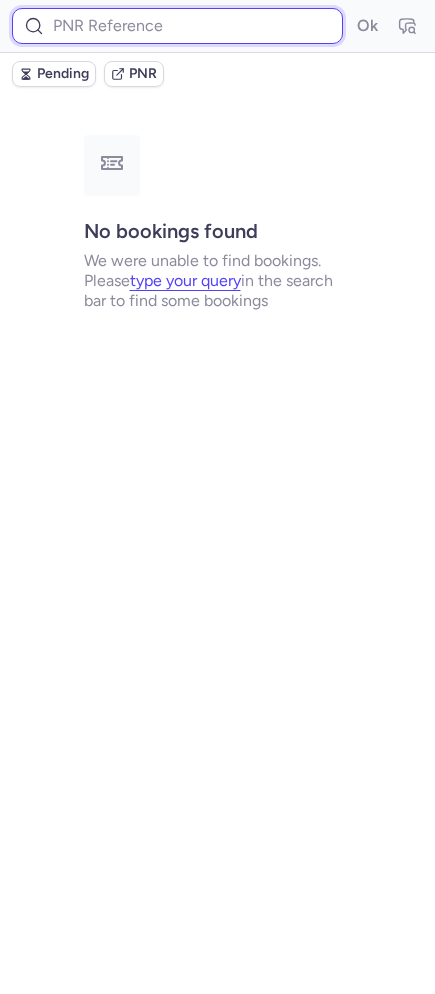 click at bounding box center [177, 26] 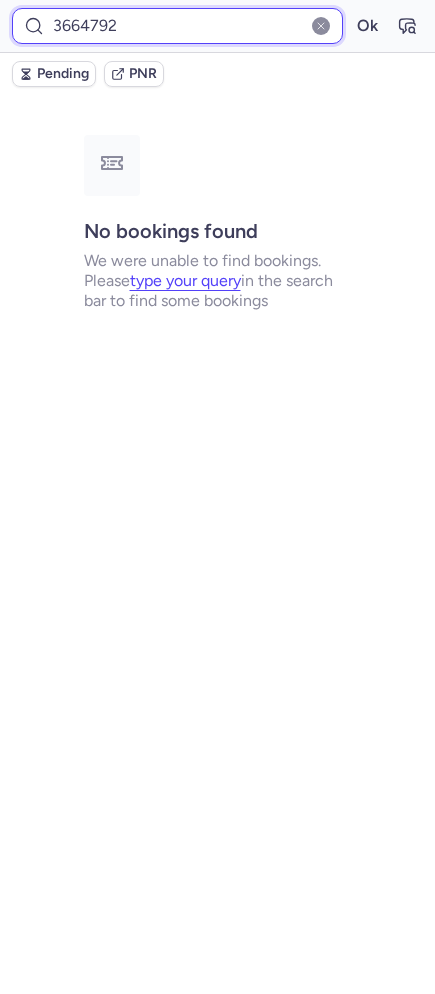 type on "3664792" 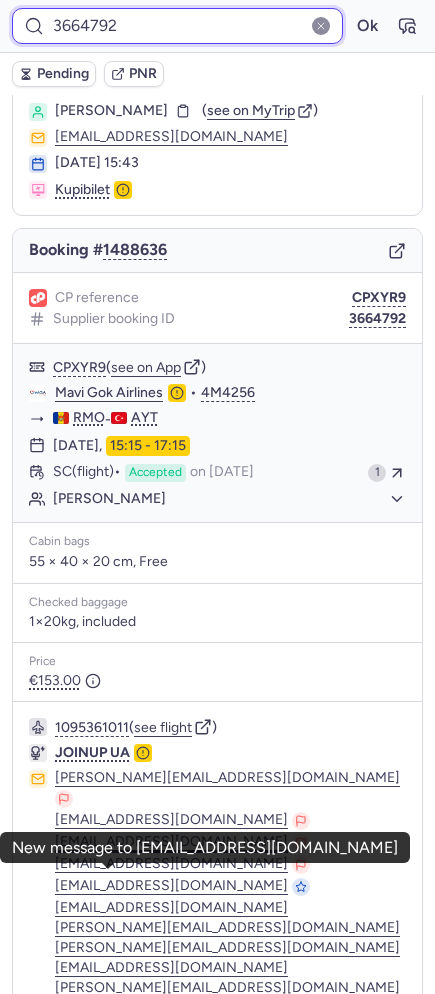 scroll, scrollTop: 0, scrollLeft: 0, axis: both 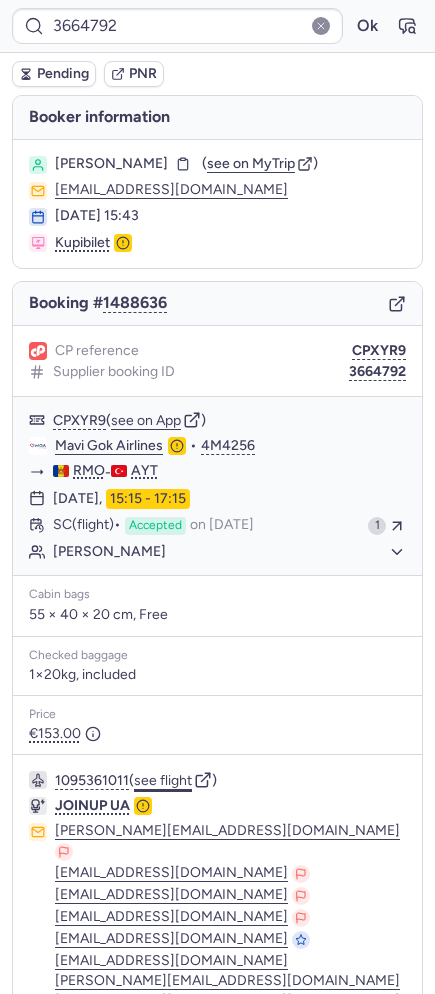 click on "see flight" 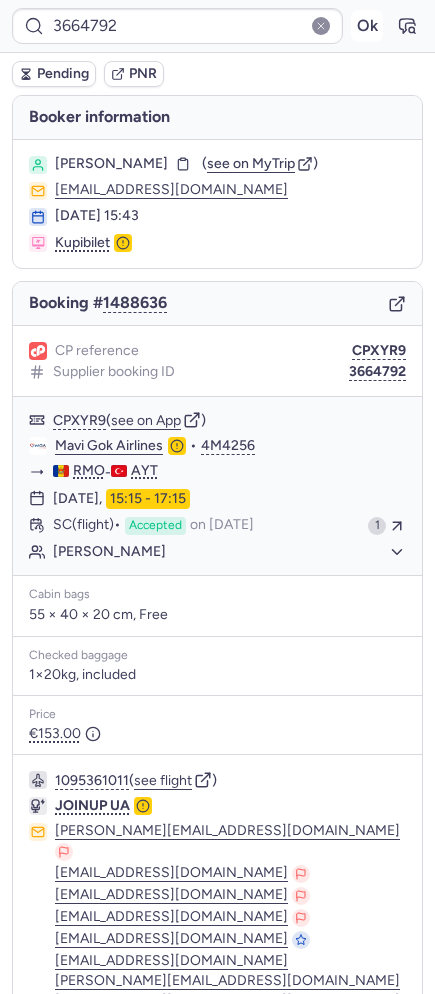 click on "Ok" at bounding box center [367, 26] 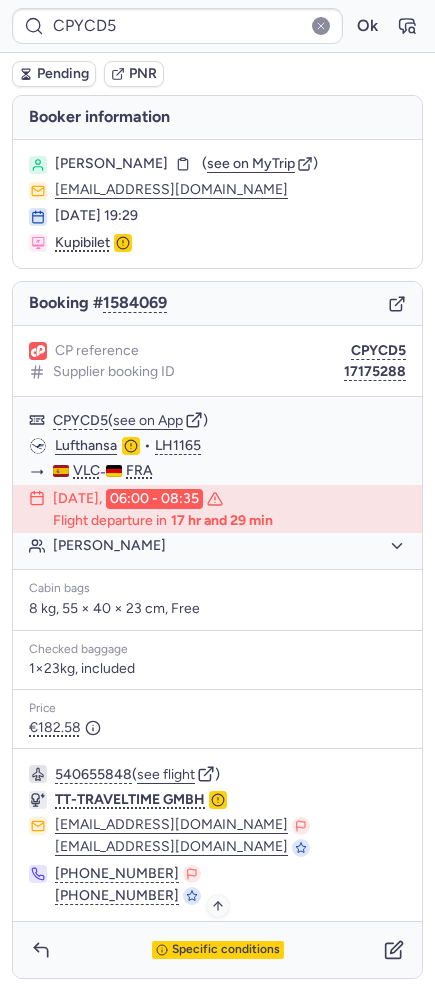 click on "Specific conditions" at bounding box center [218, 950] 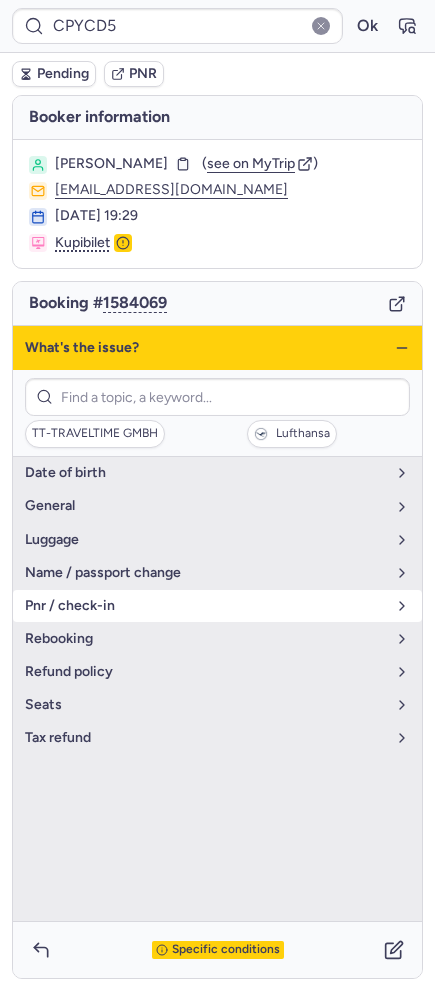 click on "pnr / check-in" at bounding box center (205, 606) 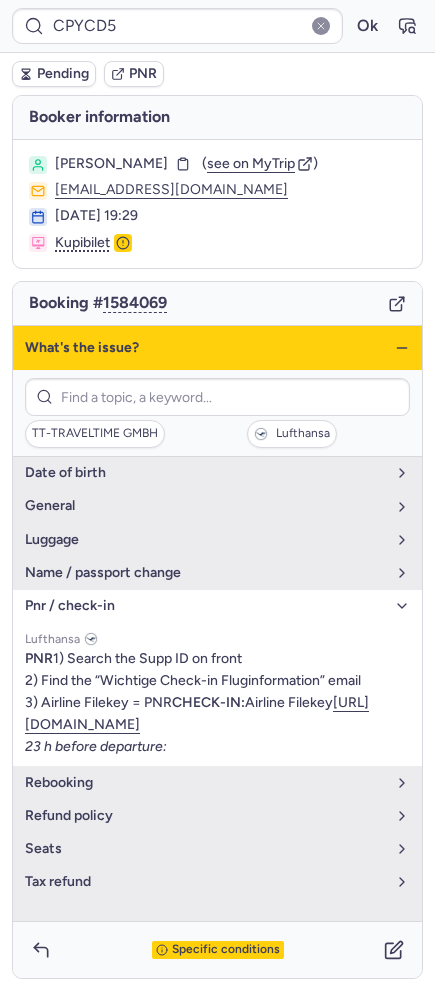 click 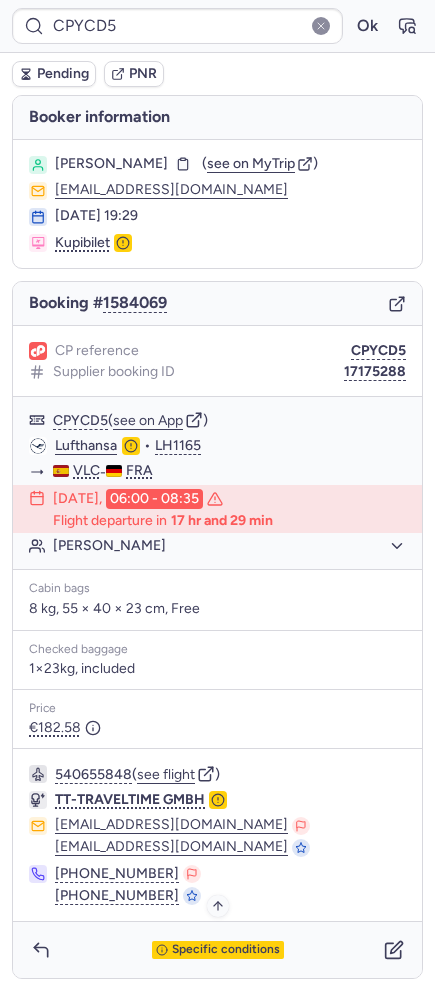 click on "Specific conditions" at bounding box center (217, 950) 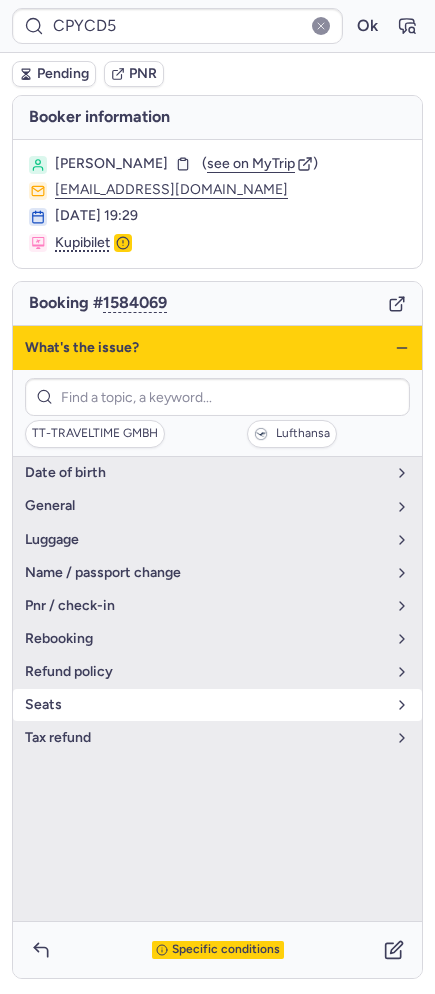click on "Seats" at bounding box center (205, 705) 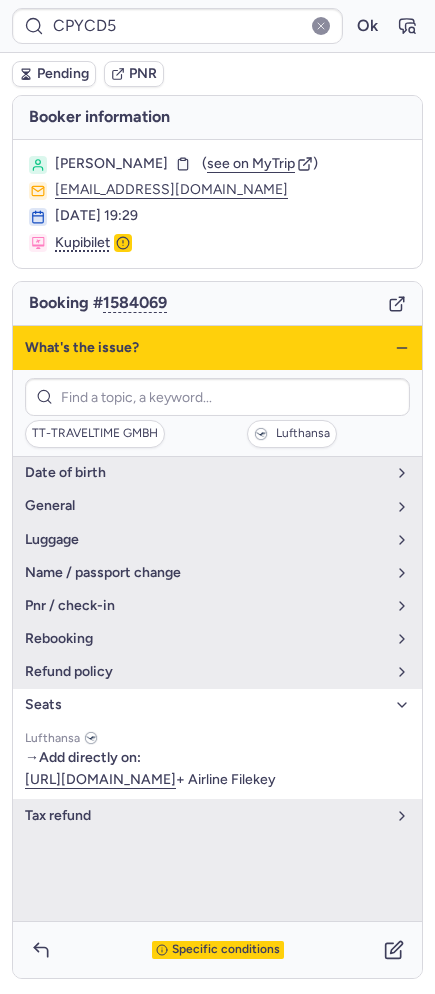 click on "Seats" at bounding box center [205, 705] 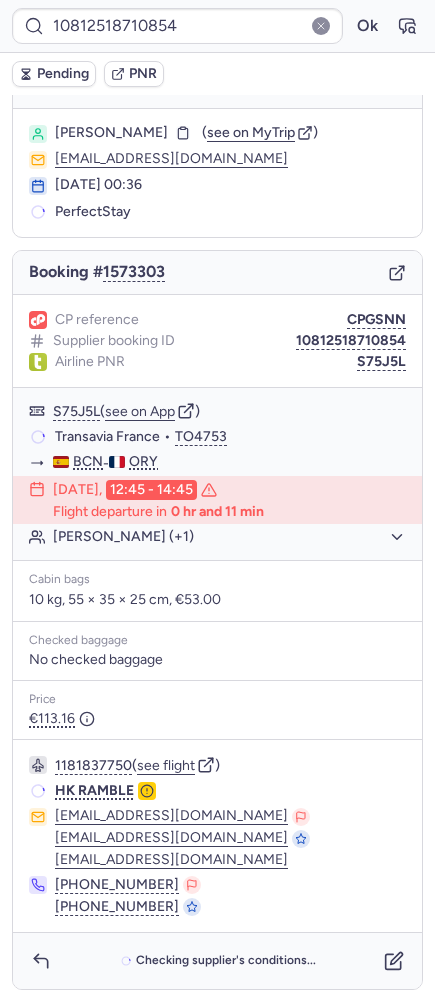 scroll, scrollTop: 40, scrollLeft: 0, axis: vertical 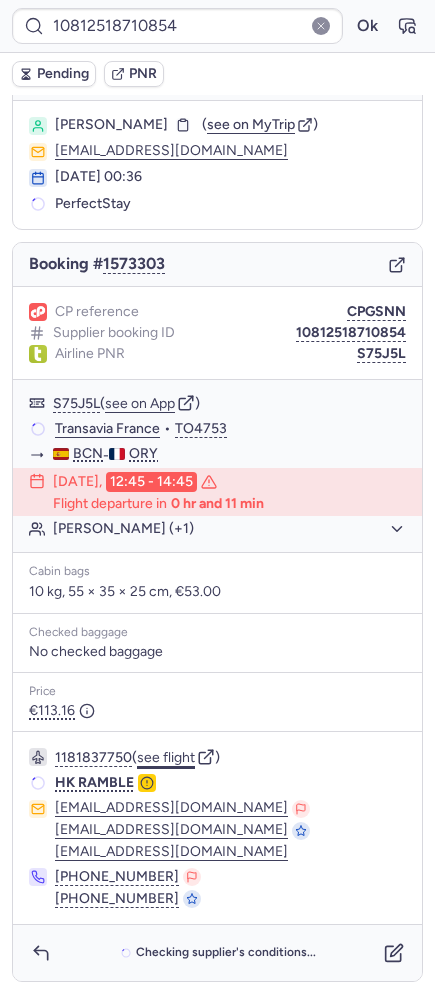 click on "see flight" 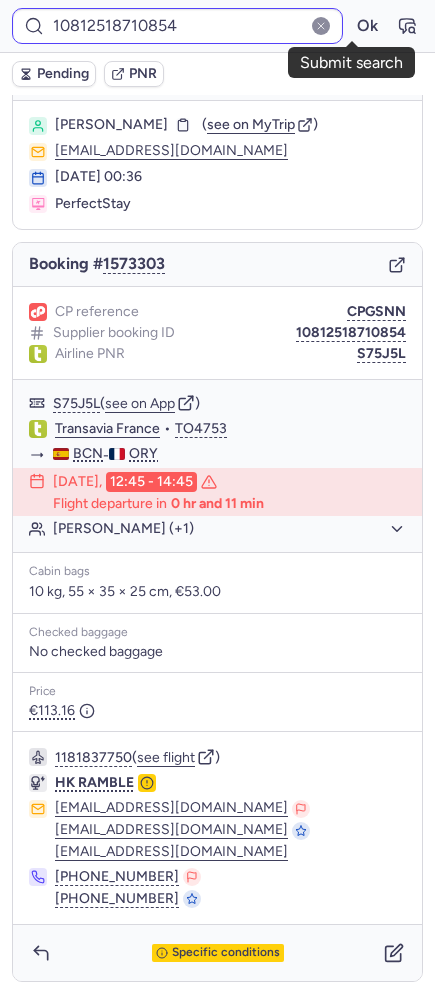 drag, startPoint x: 351, startPoint y: 23, endPoint x: 317, endPoint y: 37, distance: 36.769554 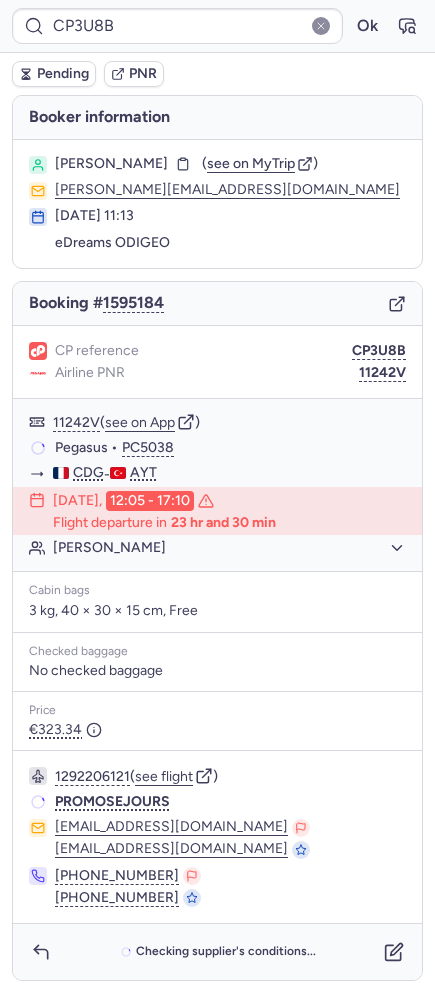 scroll, scrollTop: 0, scrollLeft: 0, axis: both 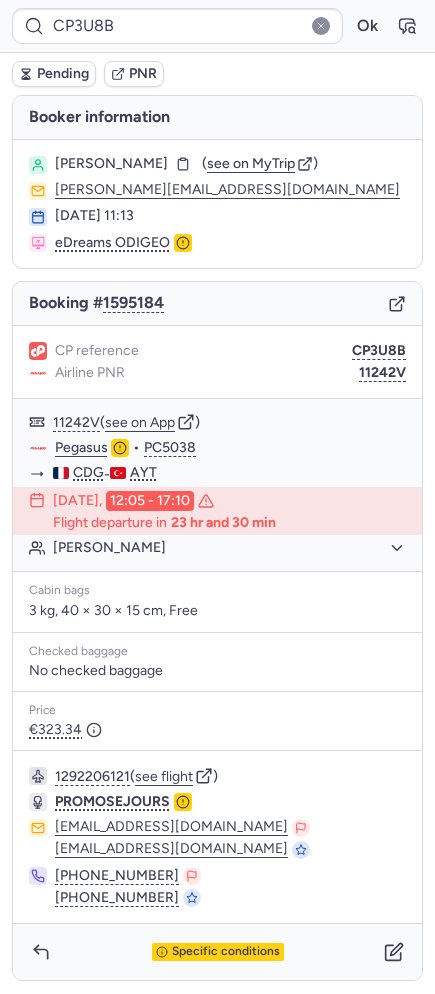 click 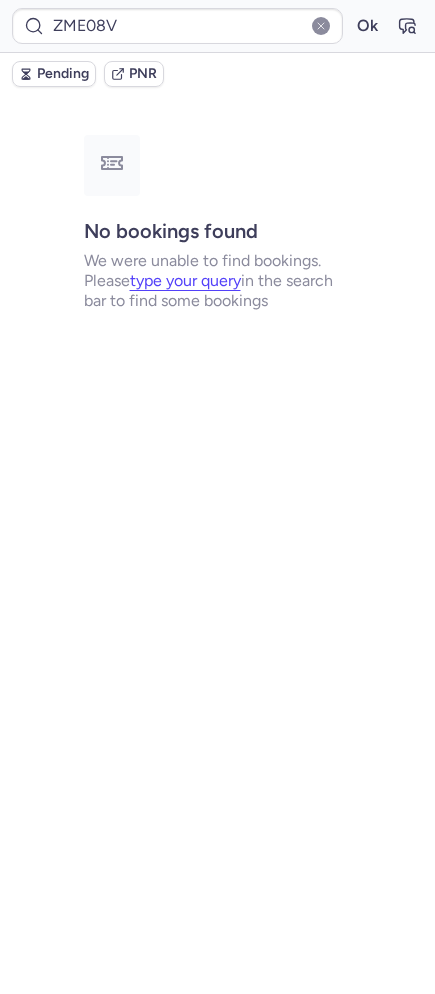type on "19636534357069824" 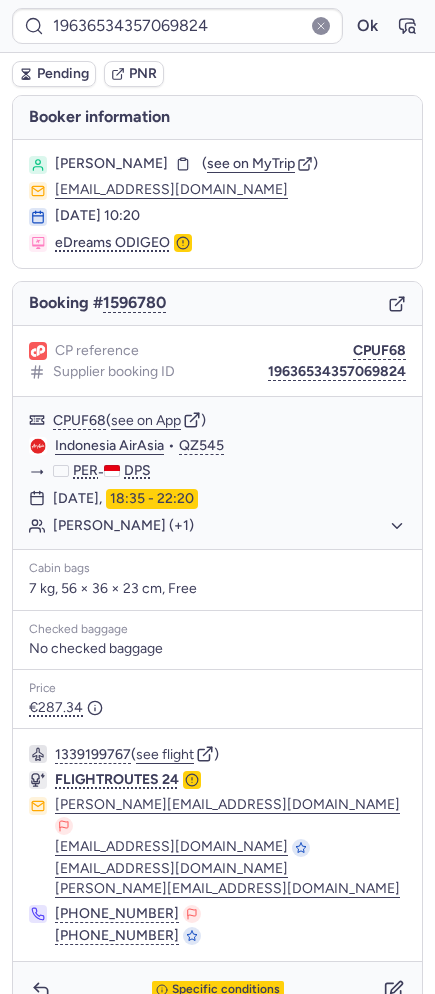 click 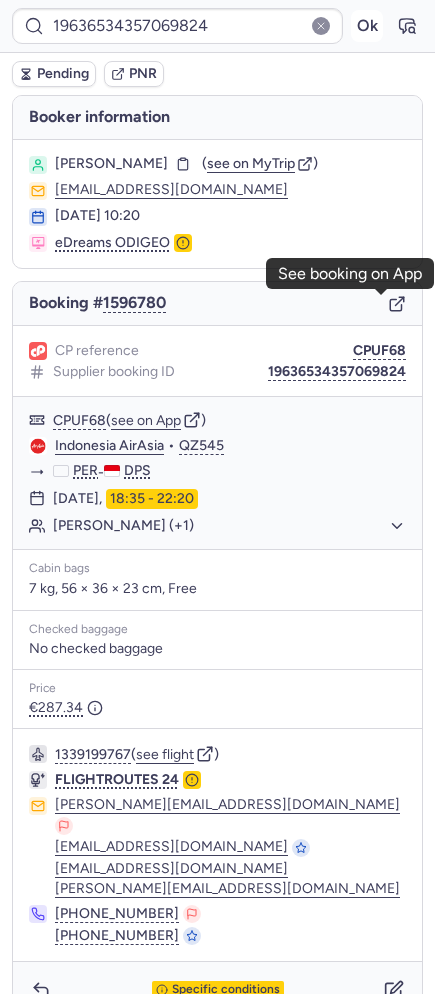 click on "Ok" at bounding box center (367, 26) 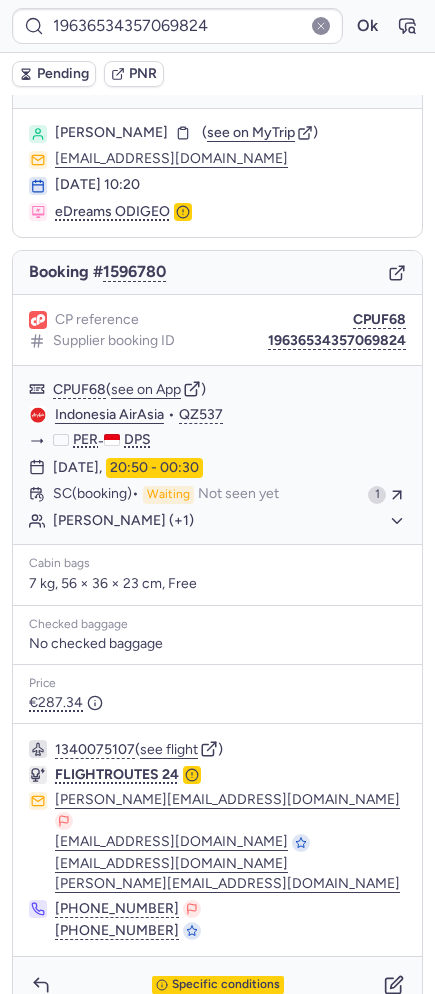 scroll, scrollTop: 44, scrollLeft: 0, axis: vertical 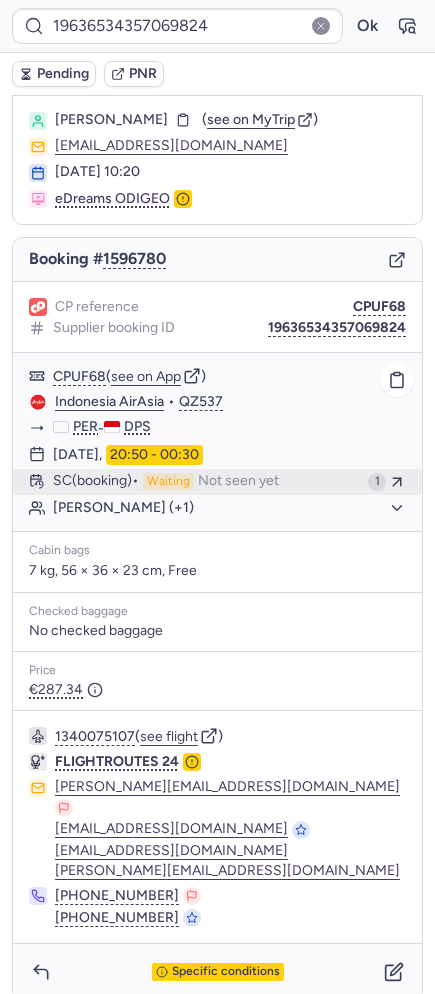 click on "SC   (booking)" at bounding box center [96, 482] 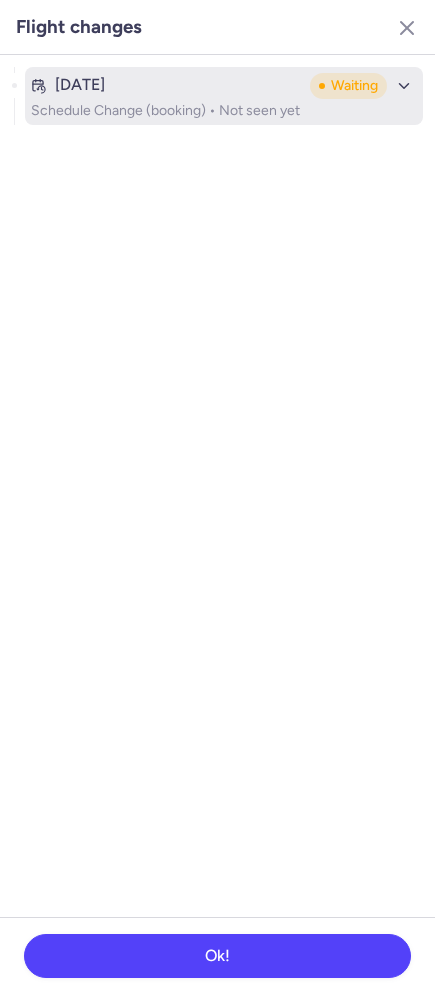 click on "Schedule Change (booking) •  Not seen yet" at bounding box center [224, 111] 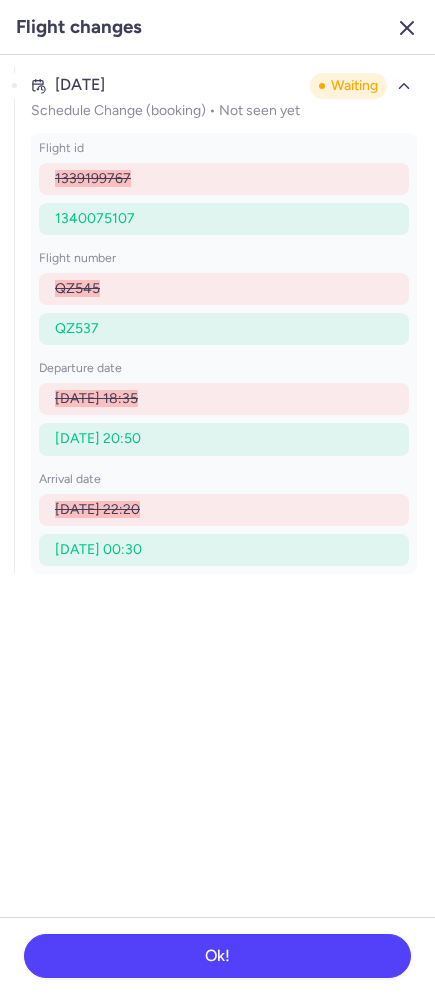 click 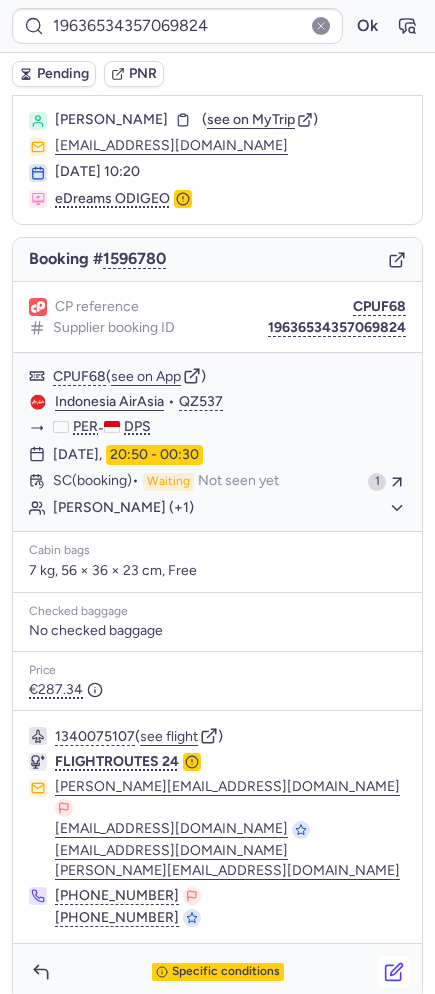 click at bounding box center [394, 972] 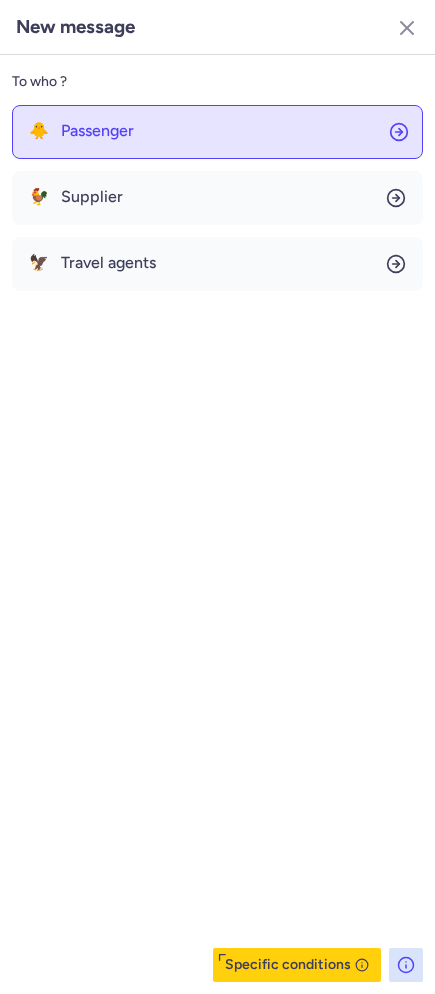 click on "🐥 Passenger" 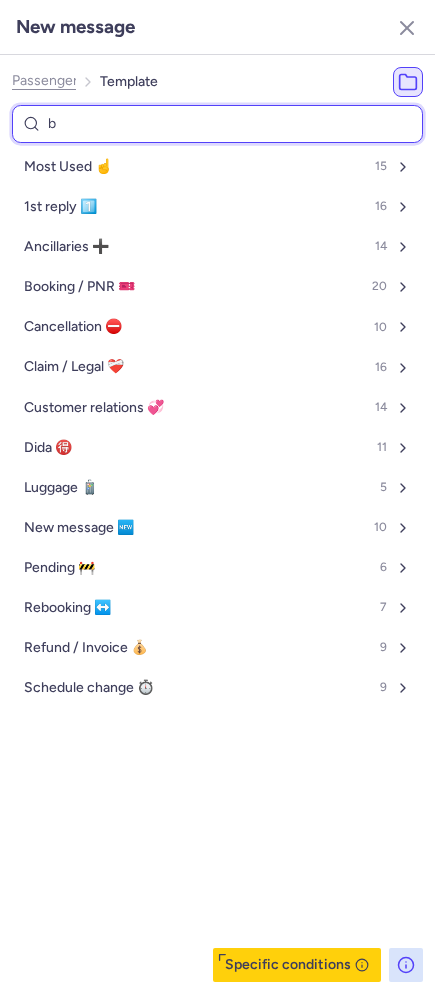 type on "bo" 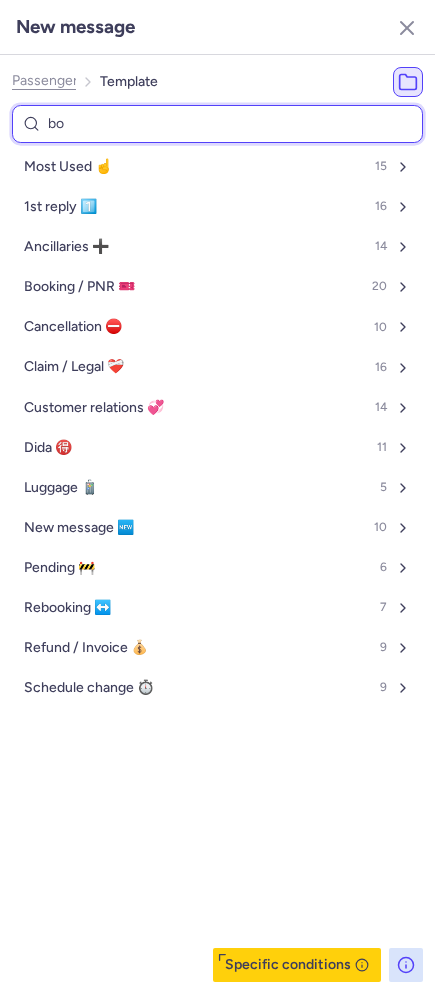 select on "en" 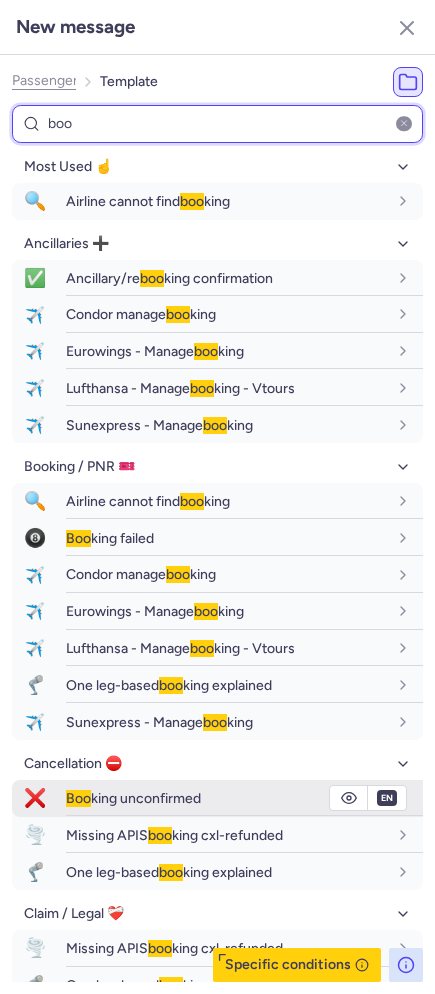 type on "boo" 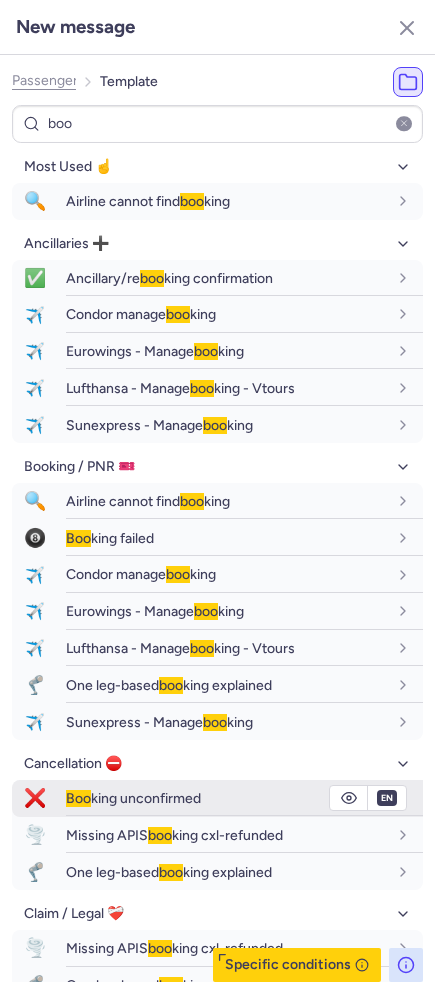 click on "Boo king unconfirmed" at bounding box center (133, 798) 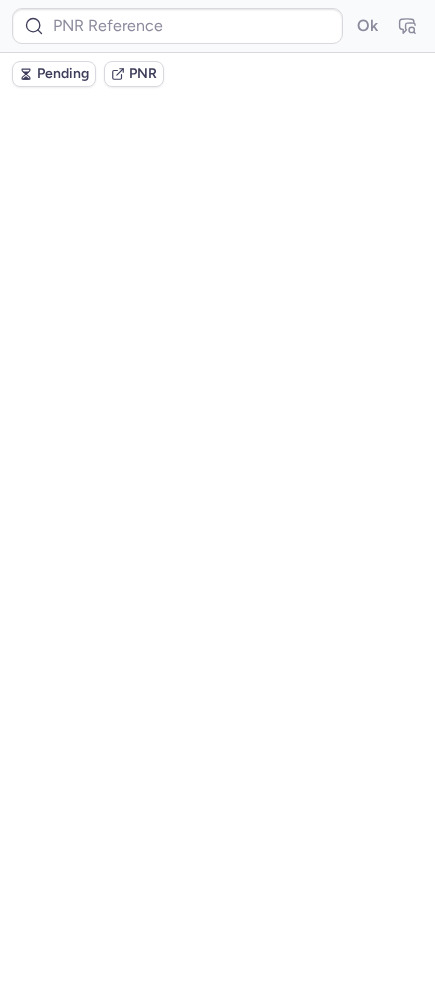 scroll, scrollTop: 0, scrollLeft: 0, axis: both 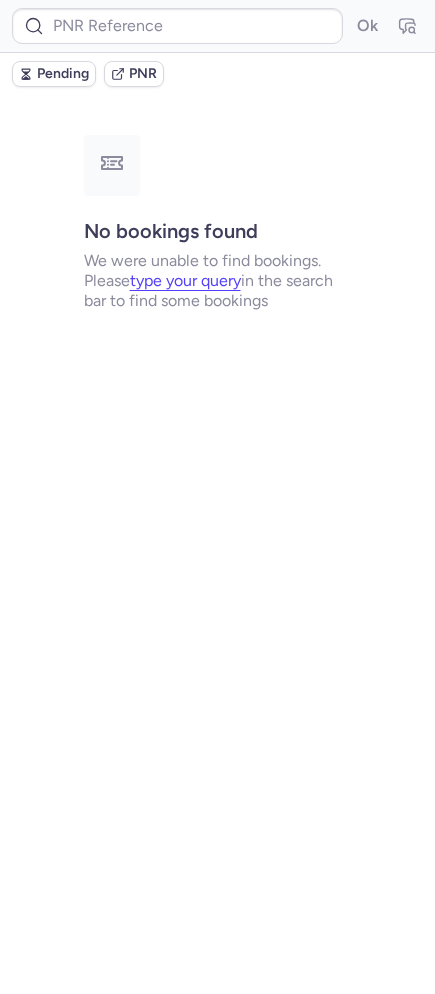 type on "19636534357069824" 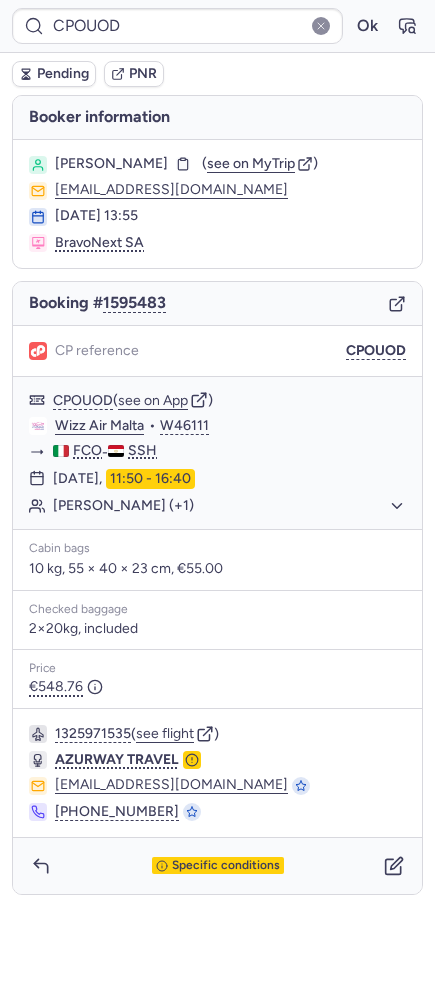 click 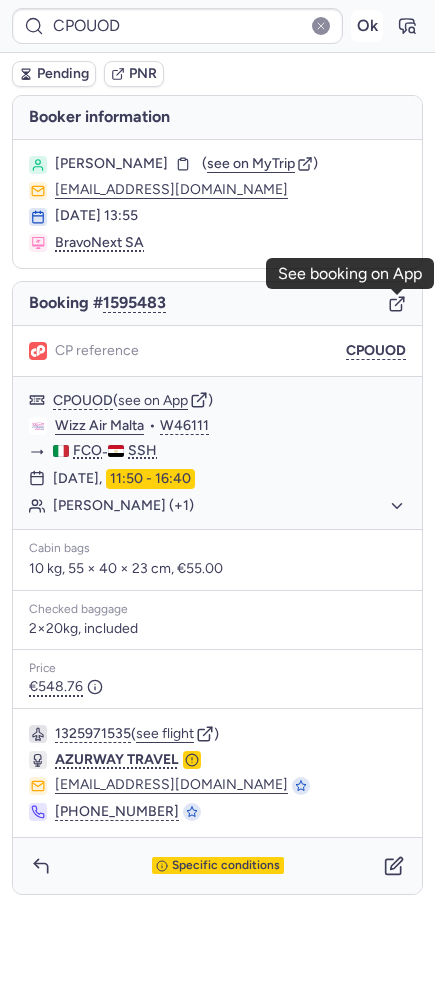 click on "Ok" at bounding box center (367, 26) 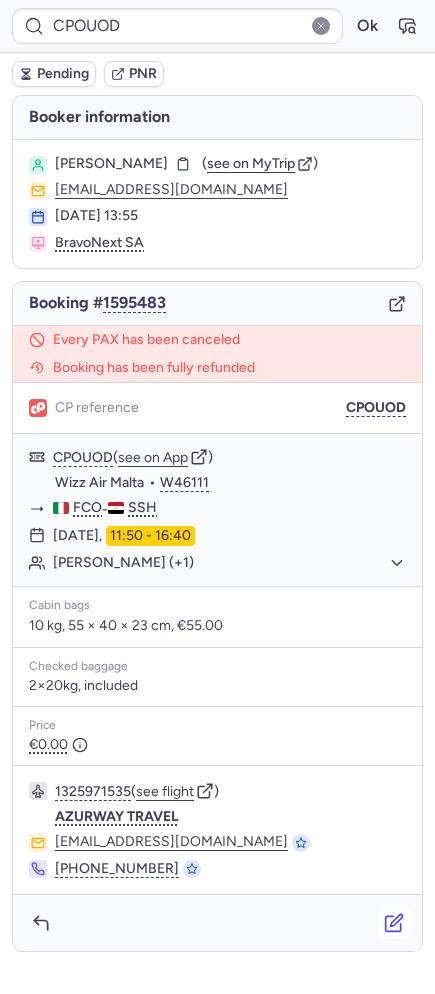 click 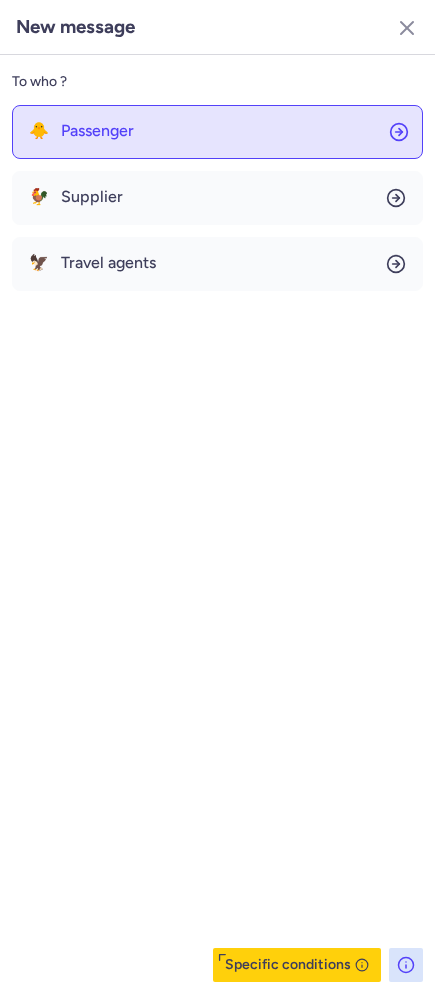 click on "🐥 Passenger" 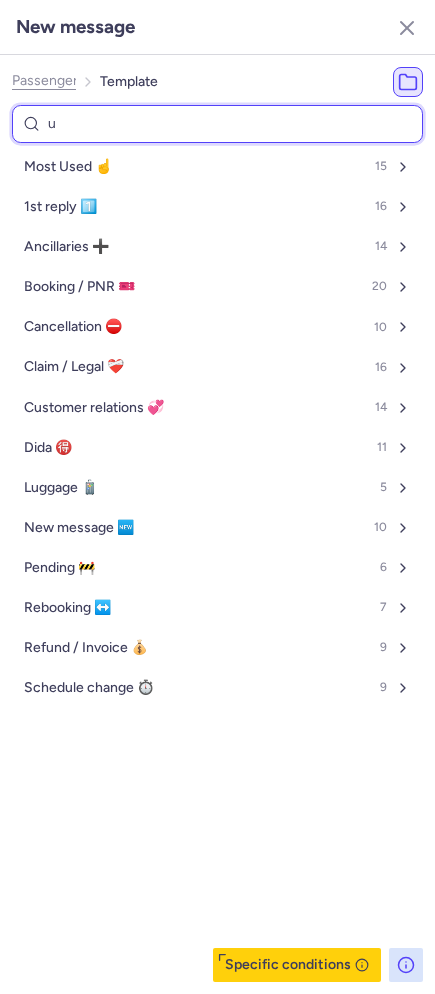 type on "un" 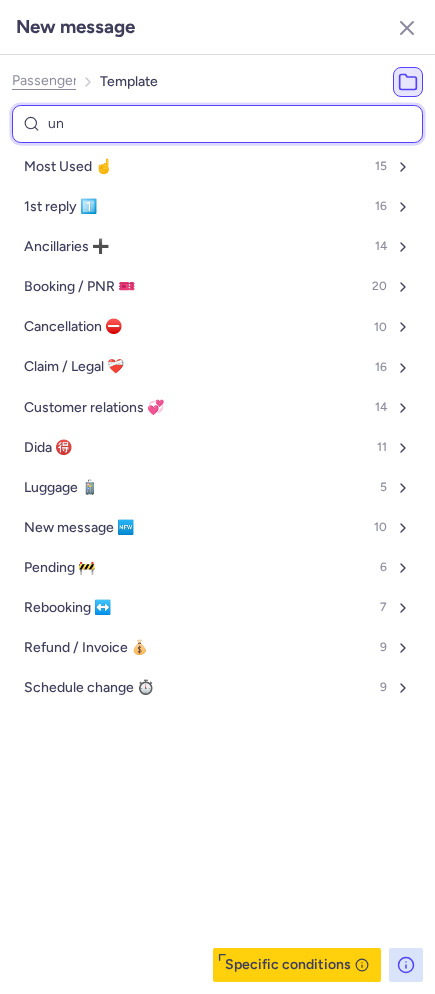 select on "en" 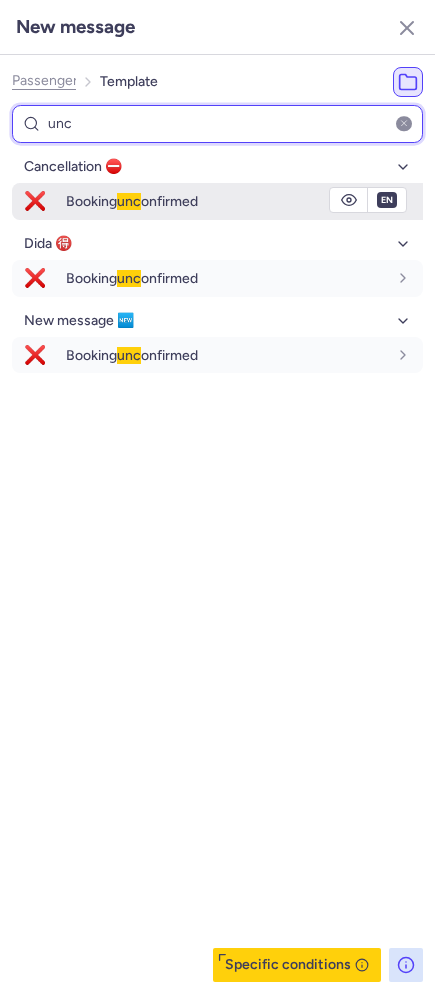 type on "unc" 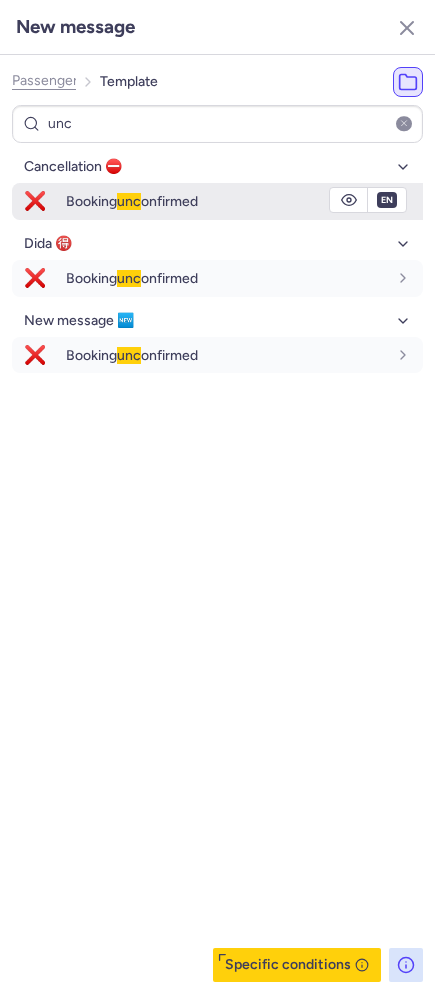 click on "❌" at bounding box center (35, 201) 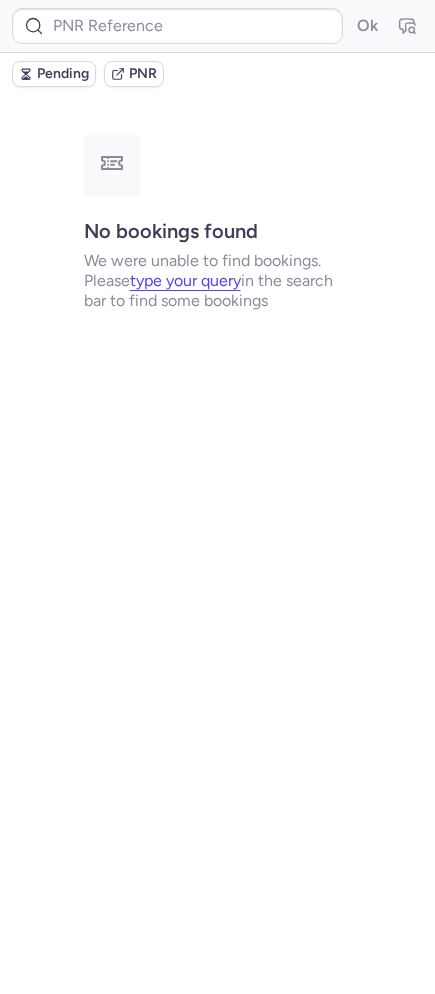 type on "CPOUOD" 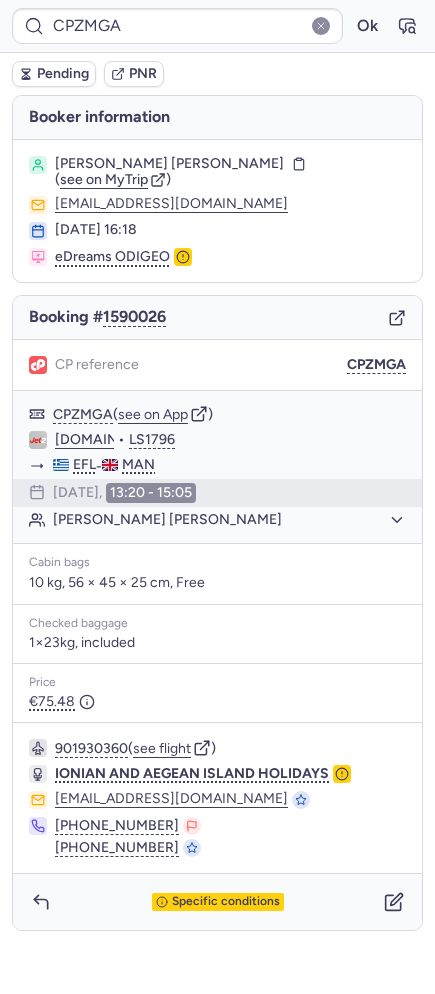 type on "CPH6BN" 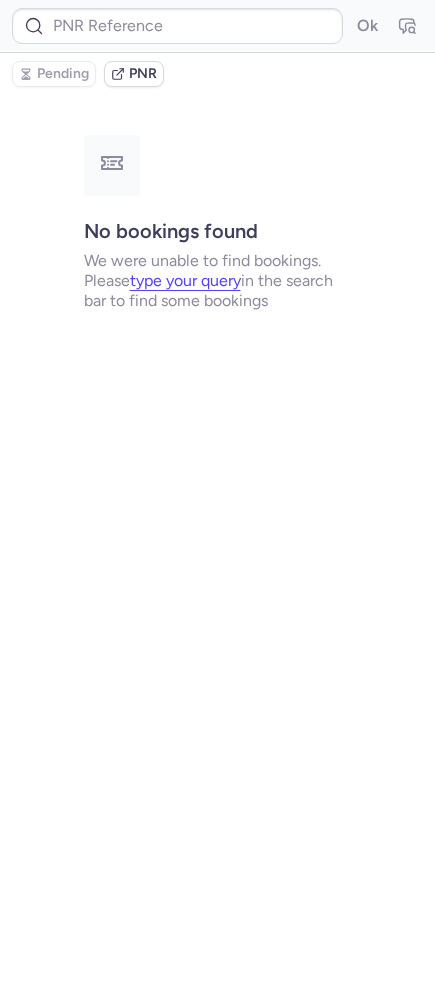 type on "CP9RQ4" 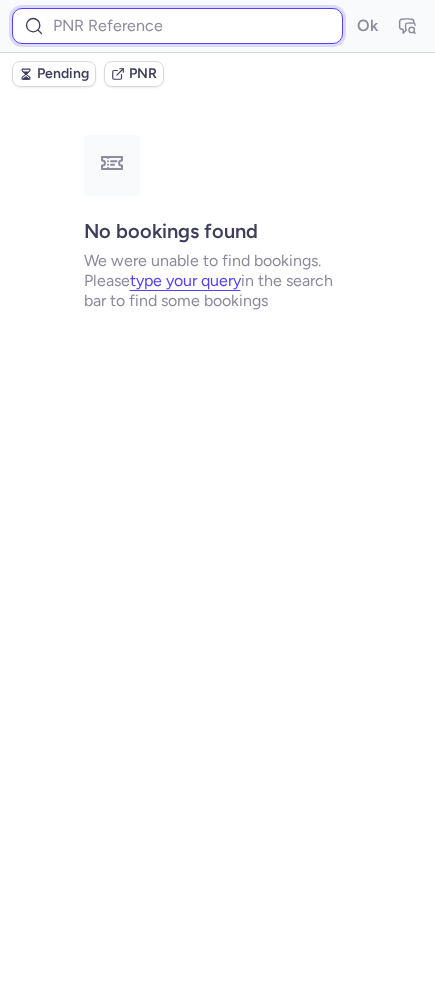 click at bounding box center [177, 26] 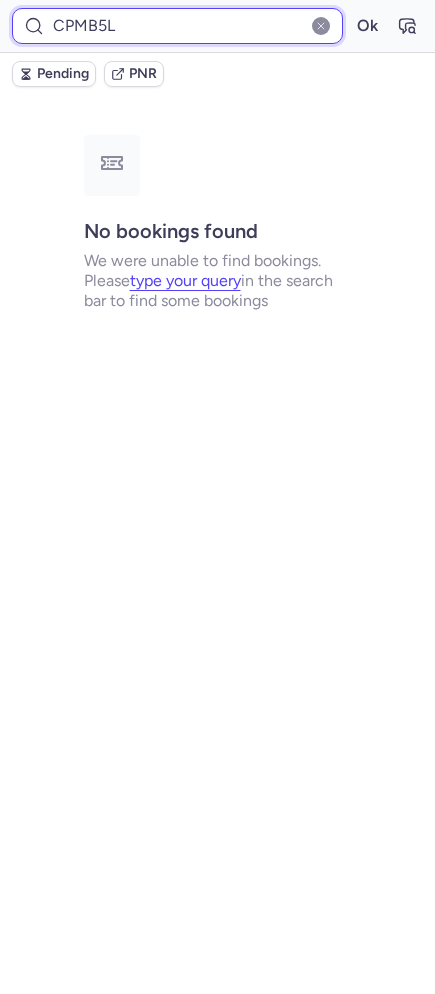 type on "CPMB5L" 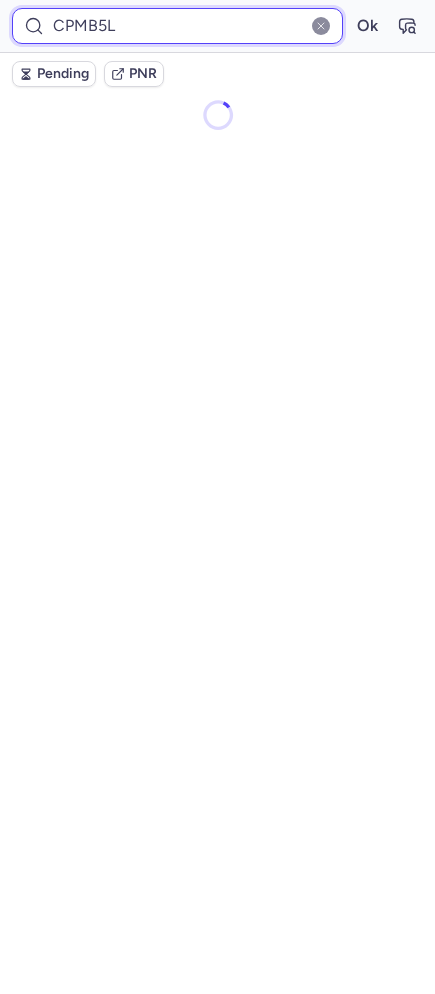 click on "Ok" at bounding box center (367, 26) 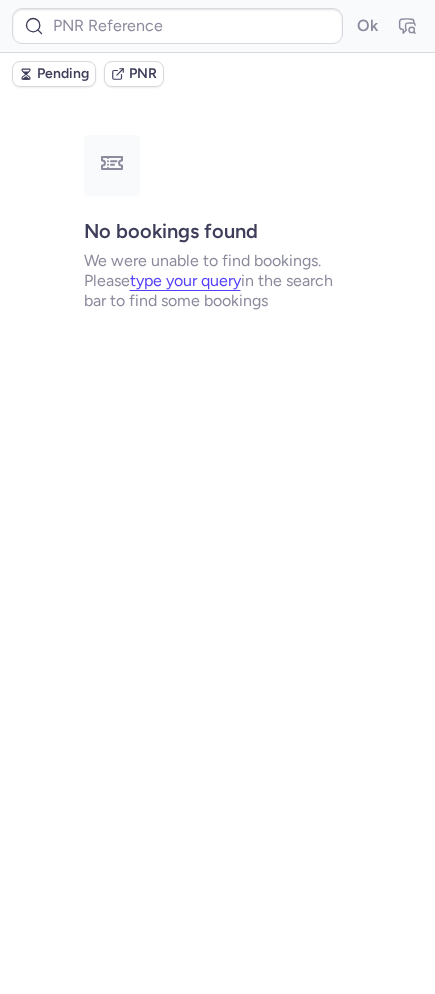 type on "CP9YD2" 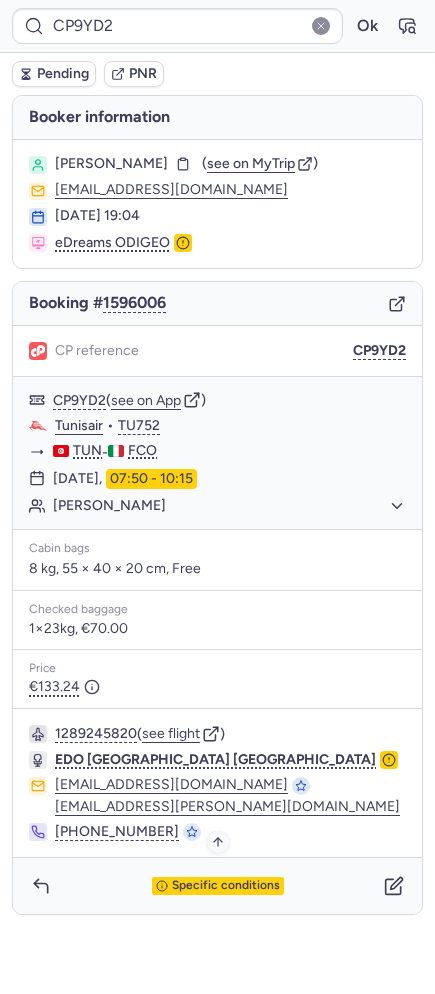 click on "Specific conditions" at bounding box center [226, 886] 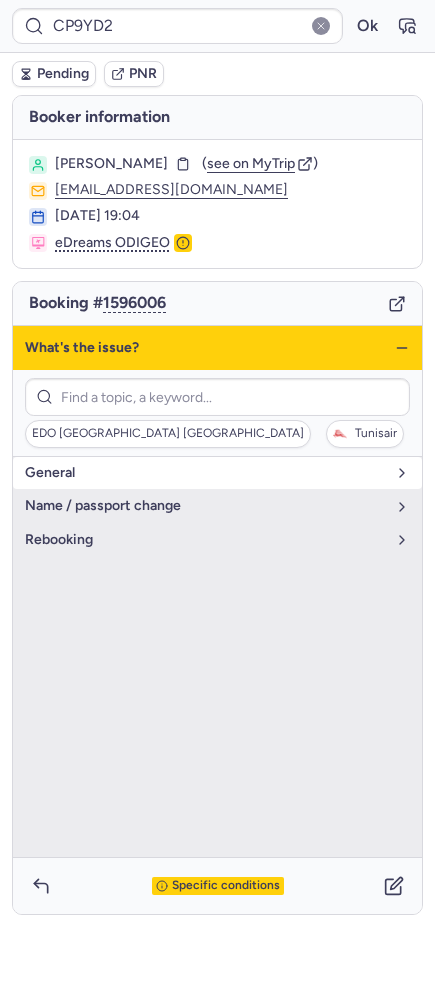 click on "general" at bounding box center (205, 473) 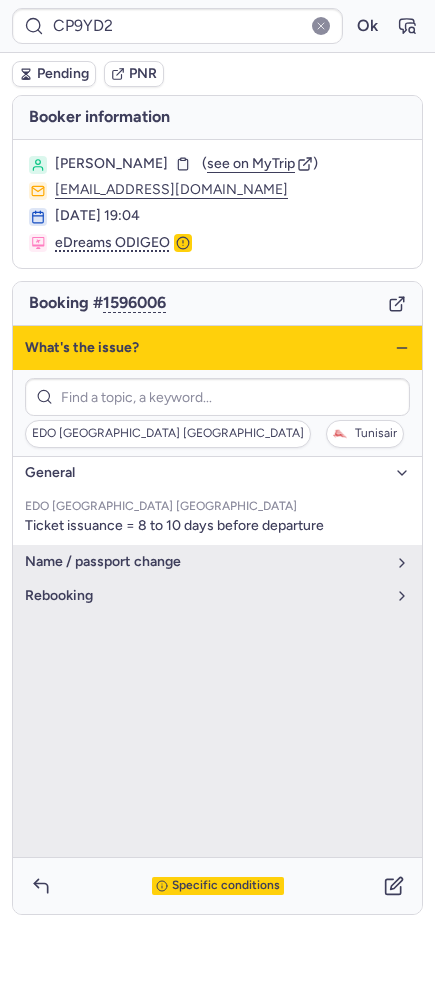 click 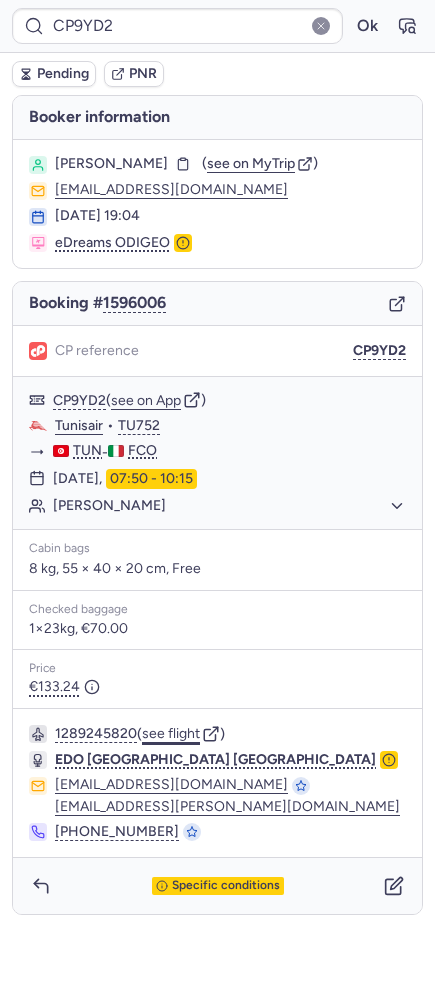 click on "see flight" 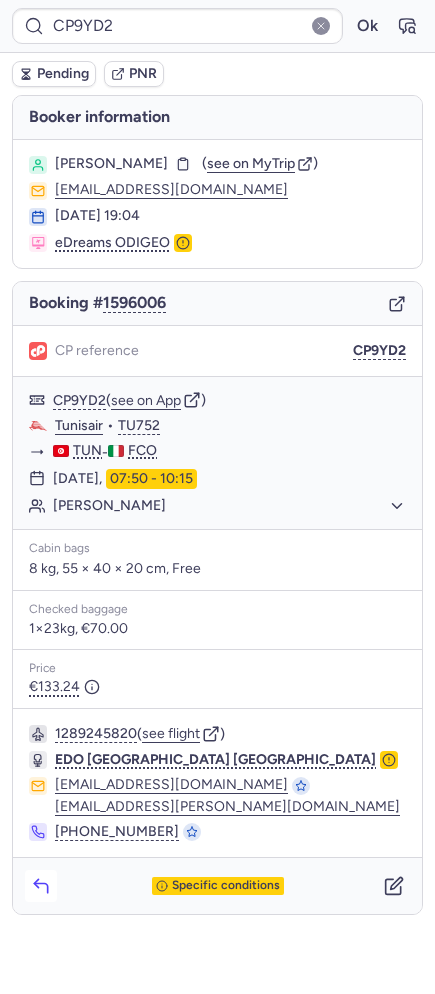 click 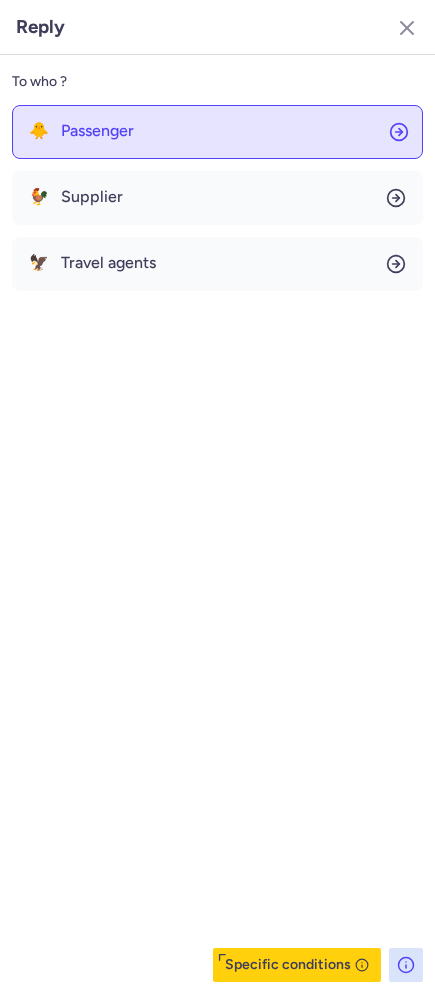 click on "🐥 Passenger" 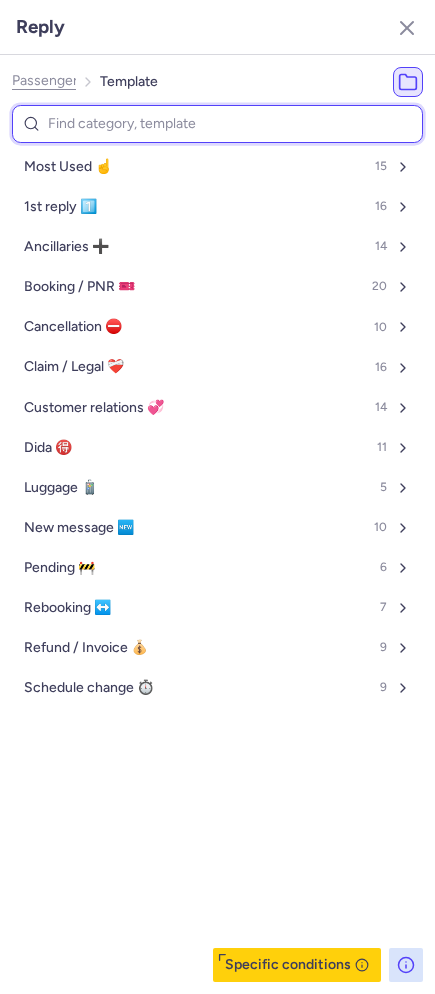 type on "p" 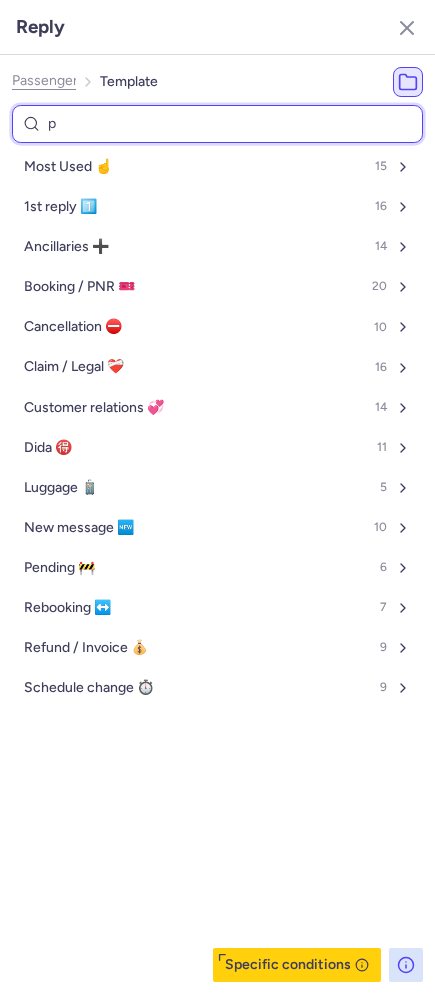 select on "en" 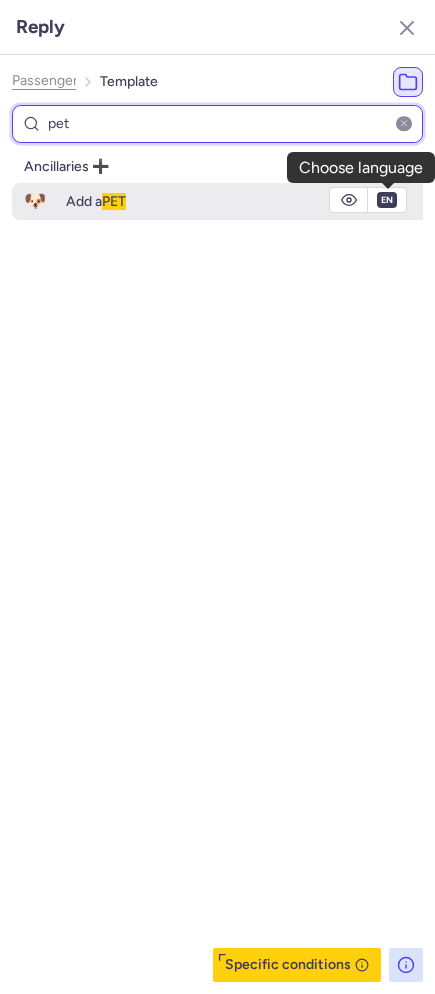 type on "pet" 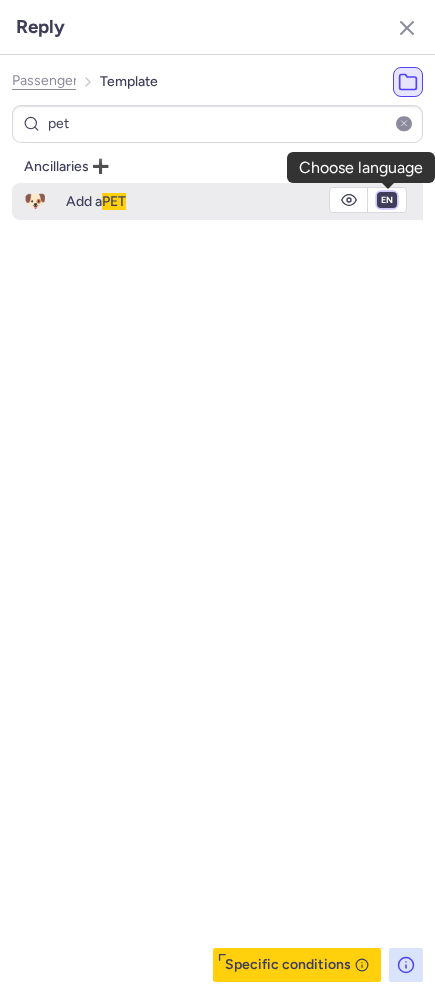 click on "fr en de nl pt es it ru" at bounding box center [387, 200] 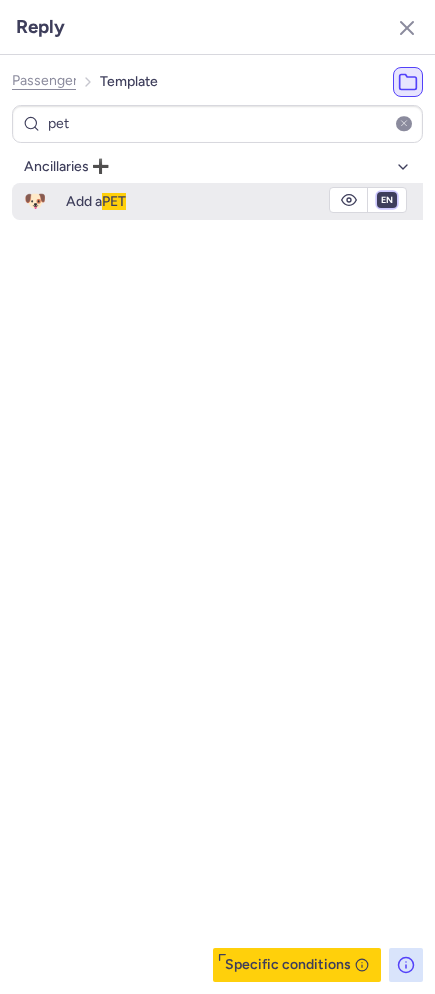 select on "fr" 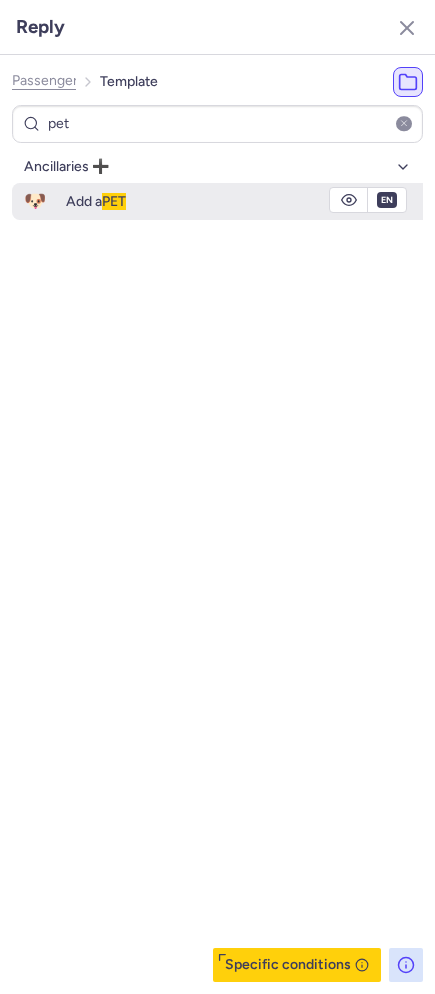 click on "fr en de nl pt es it ru" at bounding box center [387, 200] 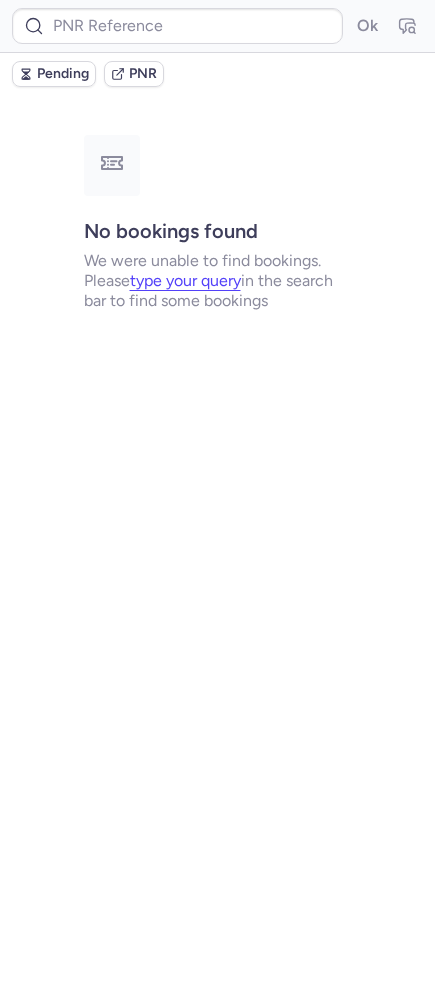 type on "CPYCD5" 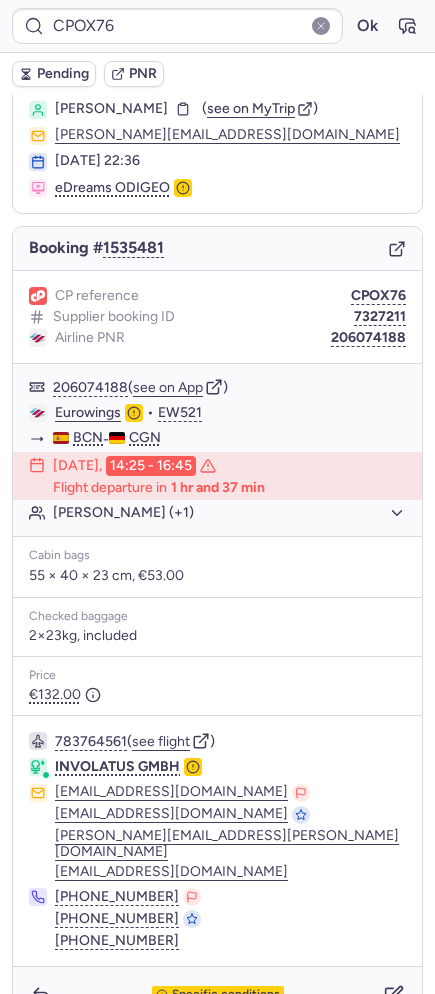 scroll, scrollTop: 82, scrollLeft: 0, axis: vertical 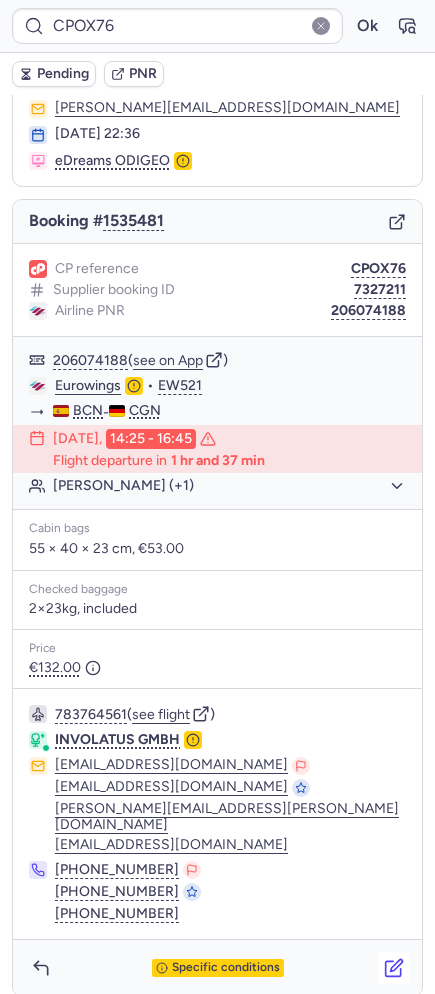 click 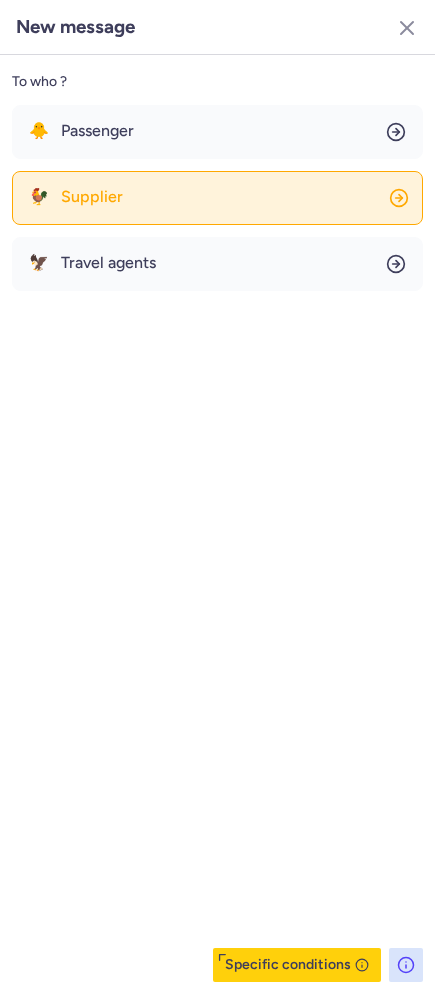 click on "🐓 Supplier" 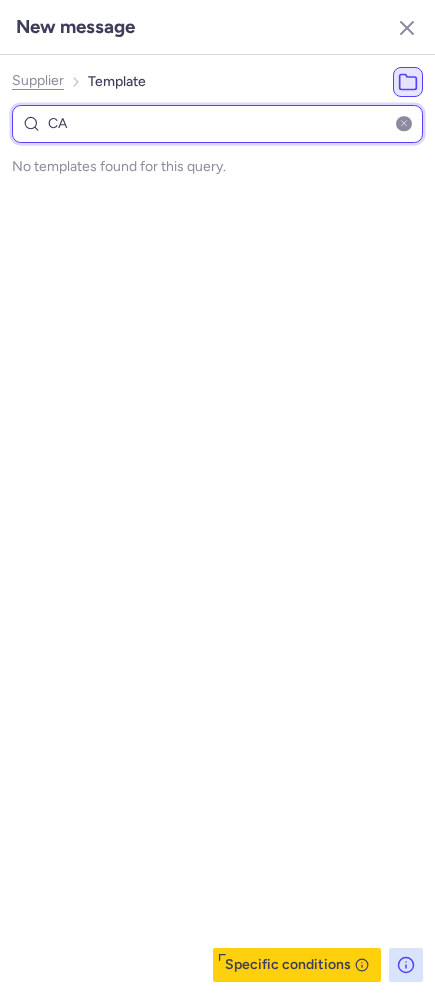type on "C" 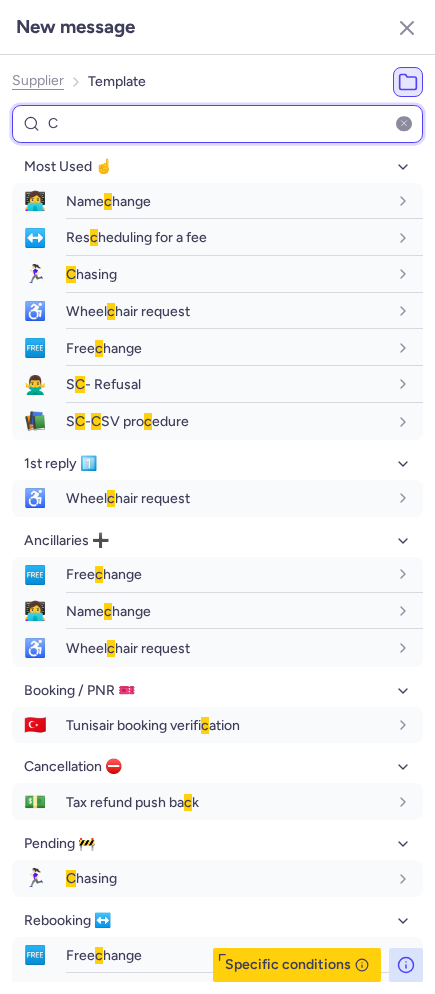 type 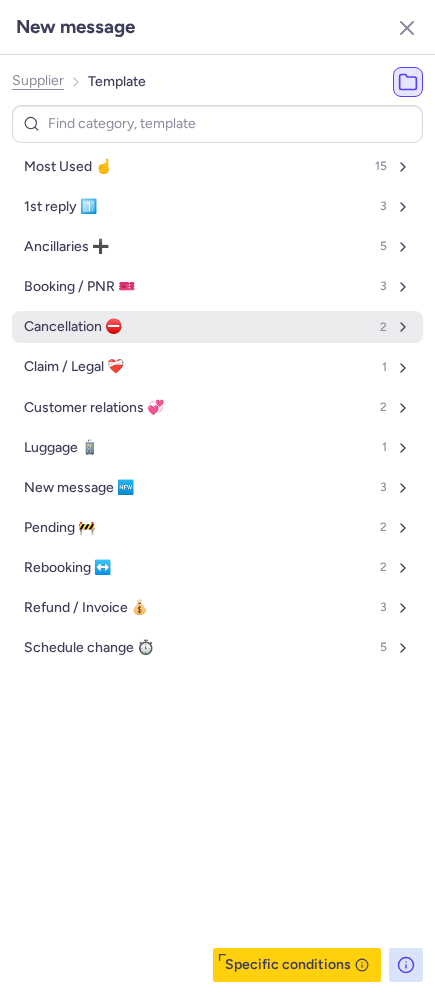 click on "Cancellation ⛔️ 2" at bounding box center (217, 327) 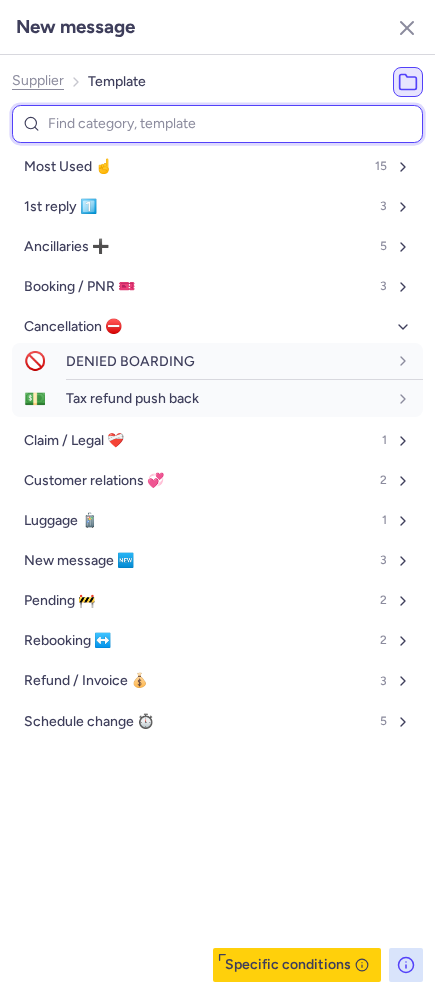 click at bounding box center [217, 124] 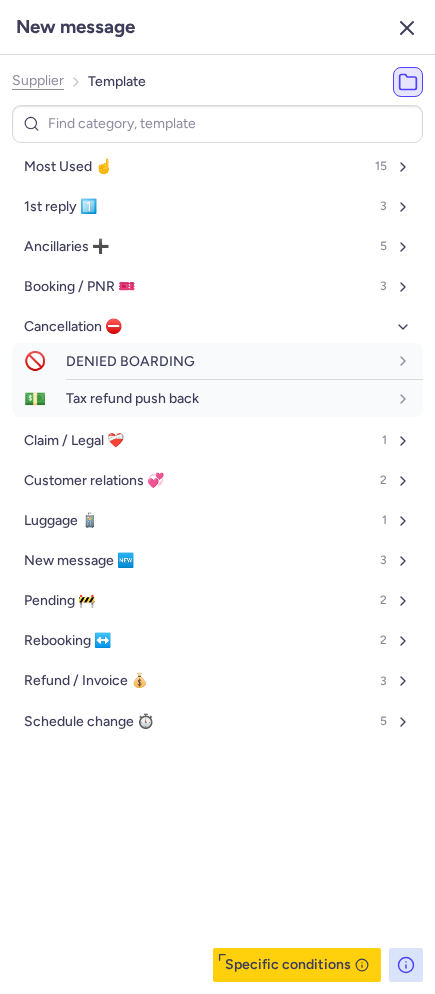 click 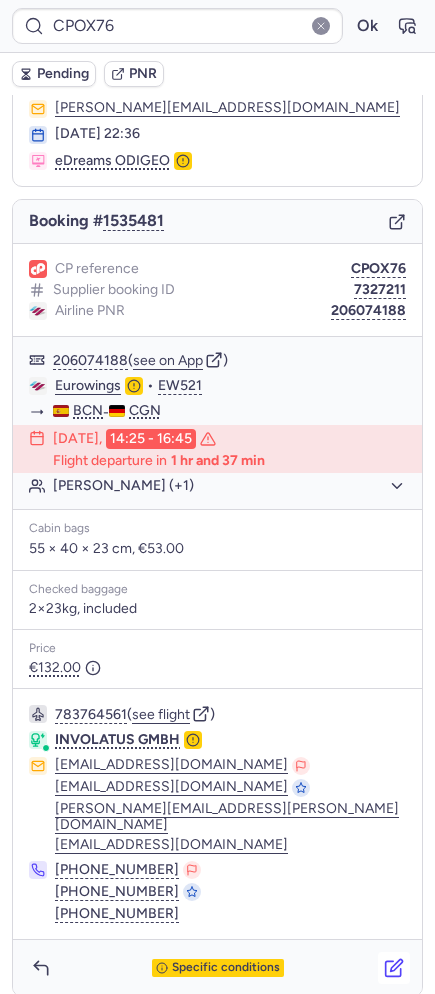 click 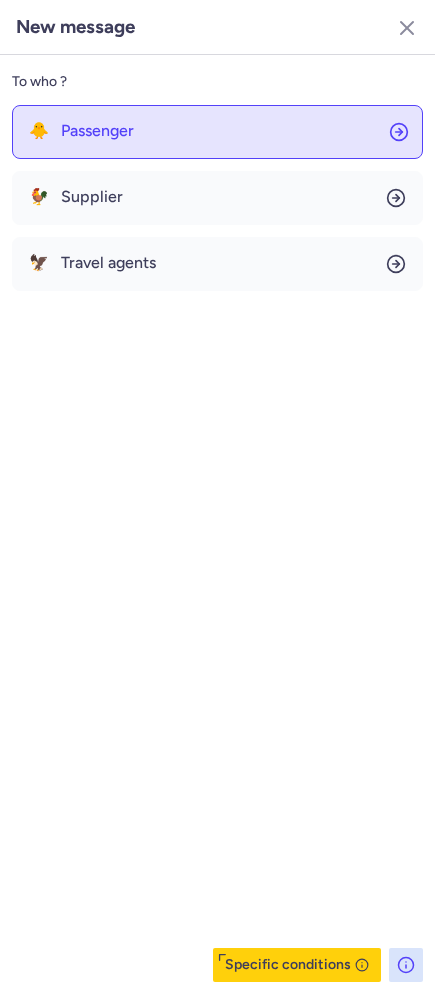 click on "🐥 Passenger" 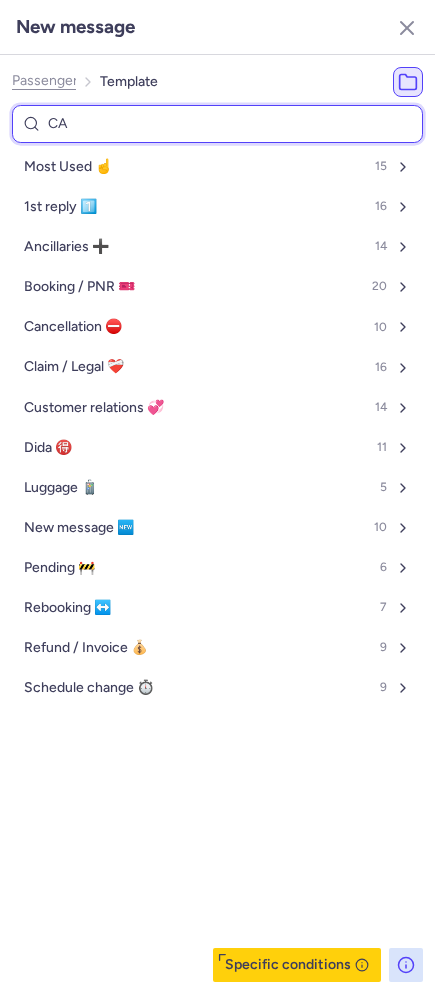 type on "CAN" 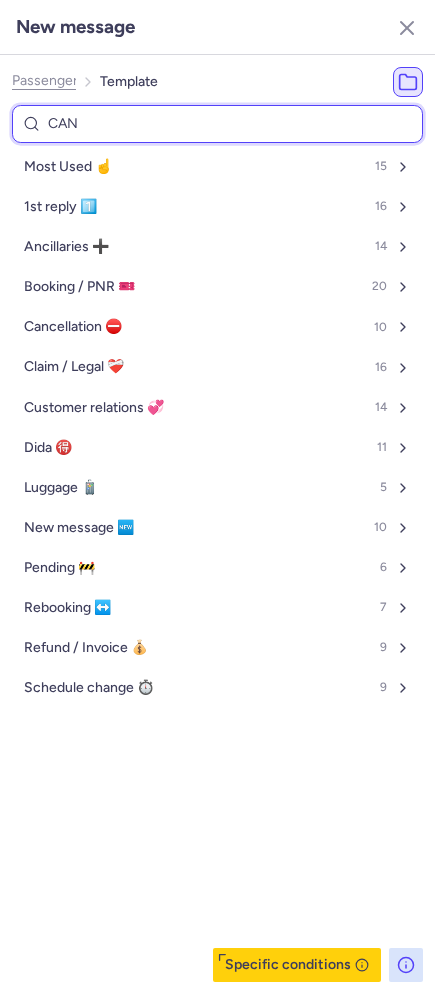 select on "en" 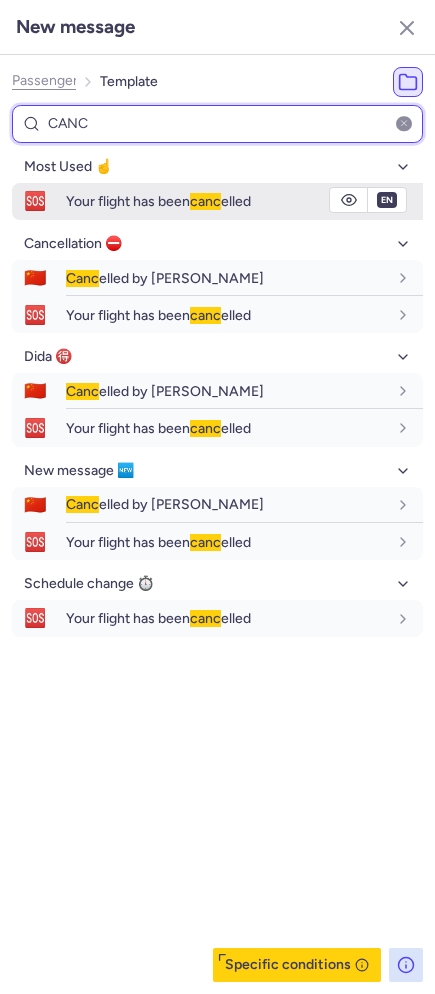 type on "CANC" 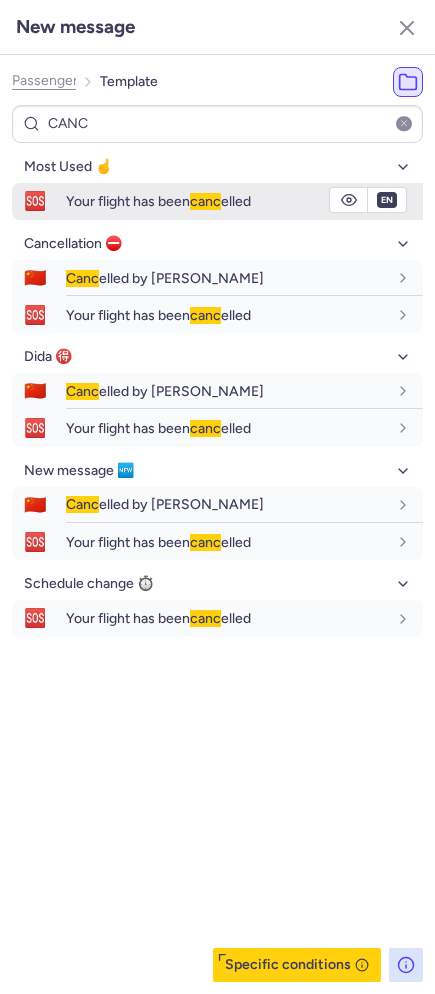 click on "🆘" at bounding box center (35, 201) 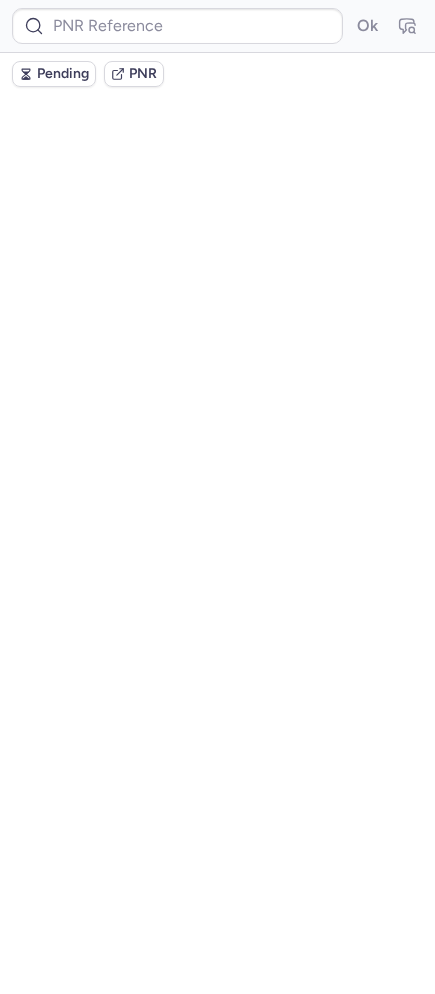 scroll, scrollTop: 0, scrollLeft: 0, axis: both 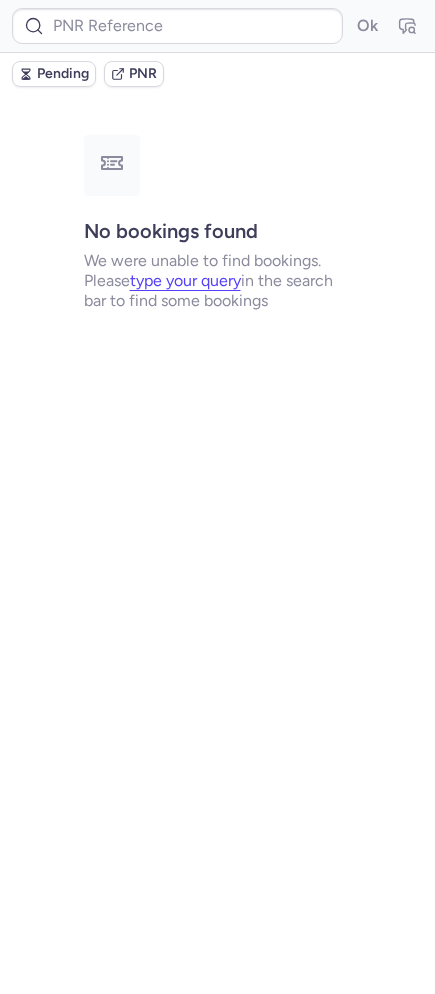 type on "CPOX76" 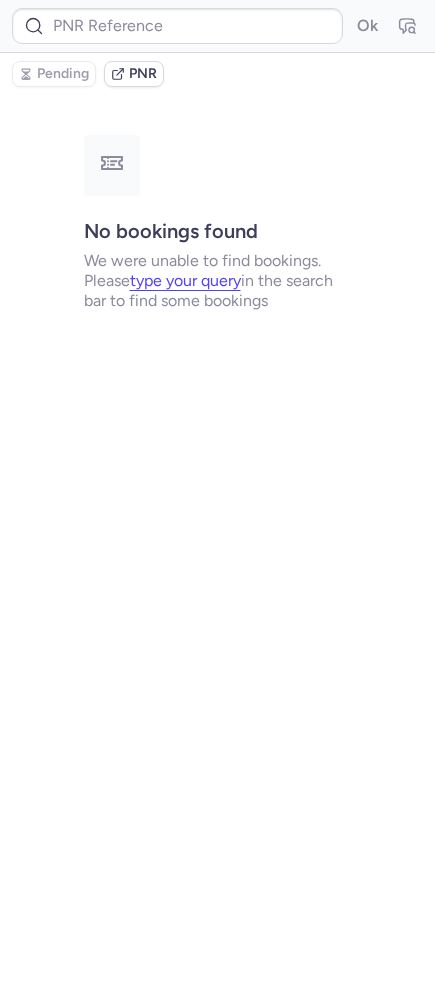 type on "CPOX76" 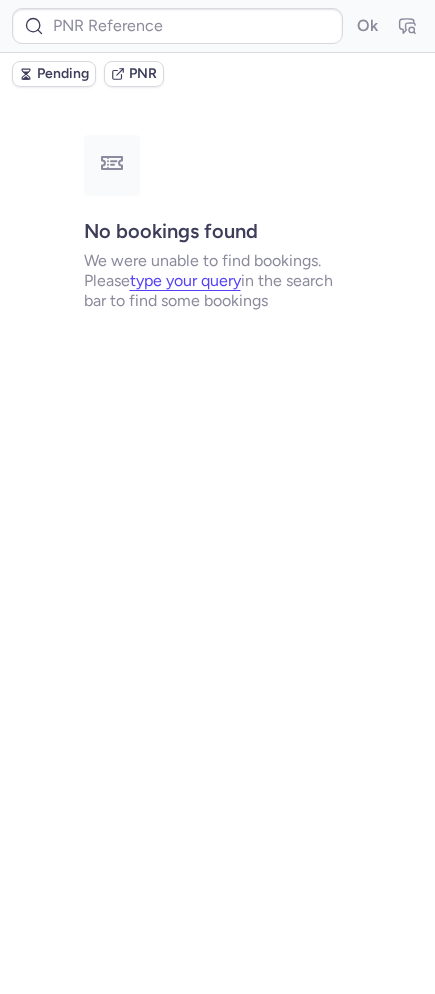 type on "CPOX76" 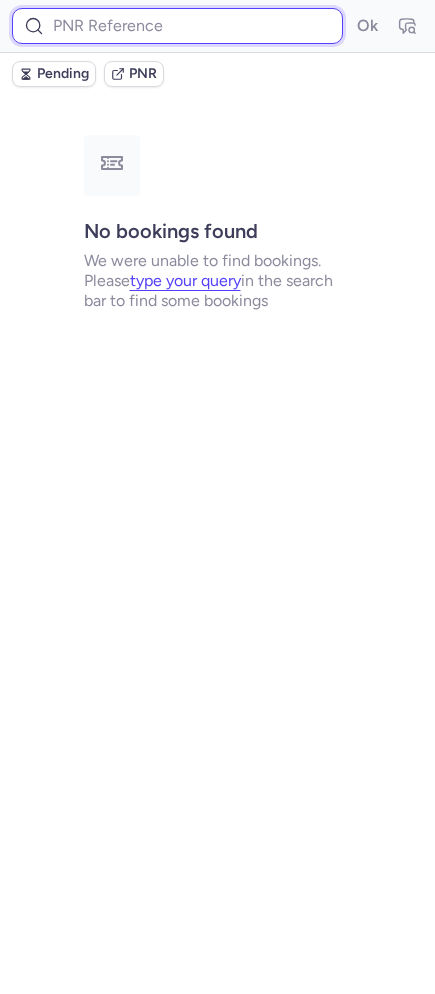 click at bounding box center (177, 26) 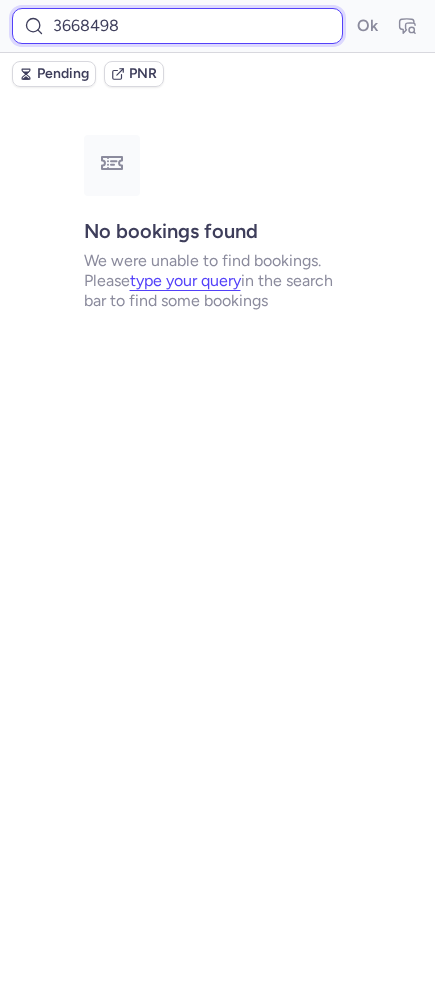 type on "3668498" 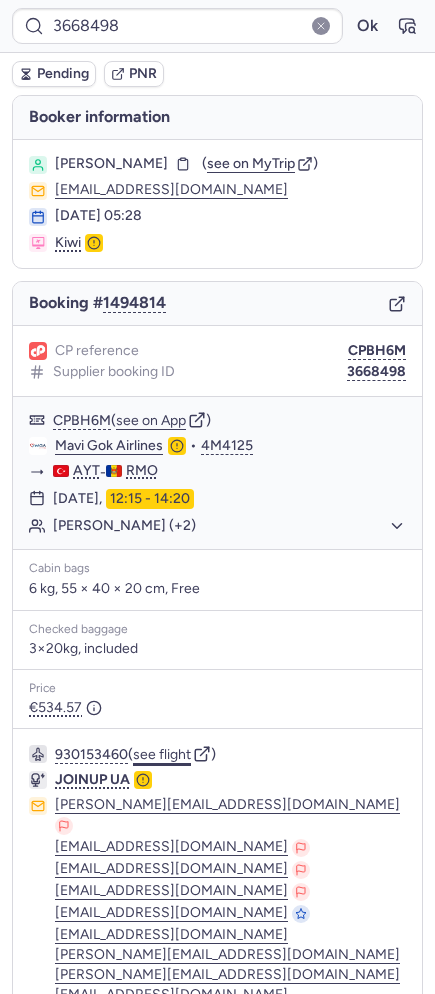 click on "see flight" 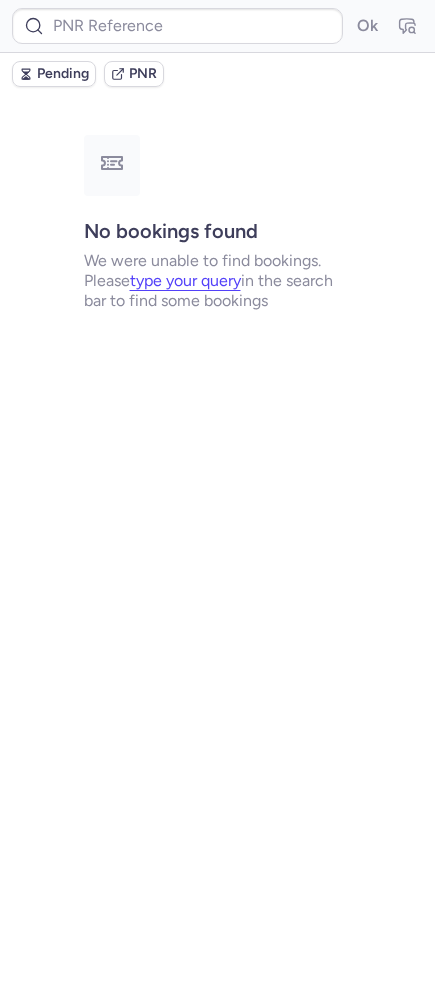 type on "0CCP5G" 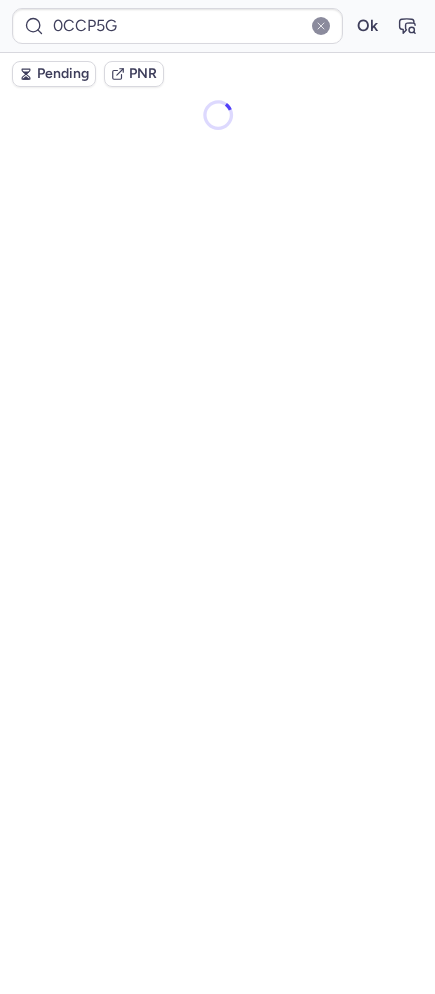 type 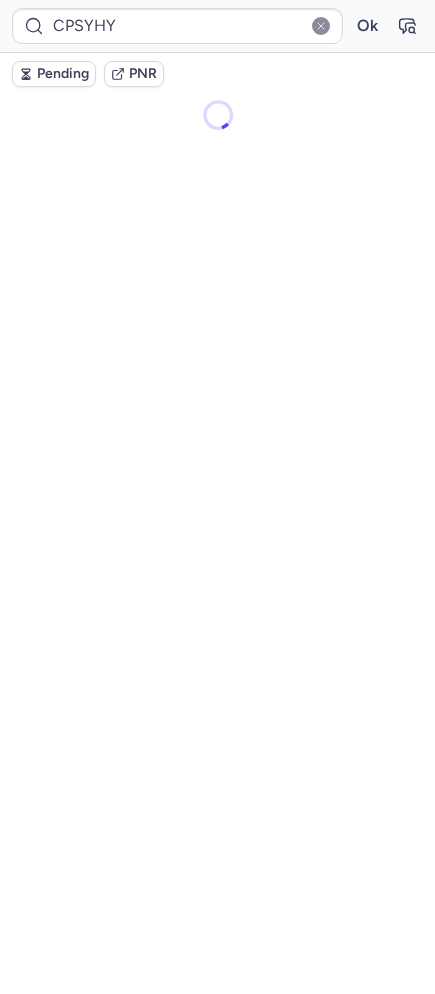 scroll, scrollTop: 0, scrollLeft: 0, axis: both 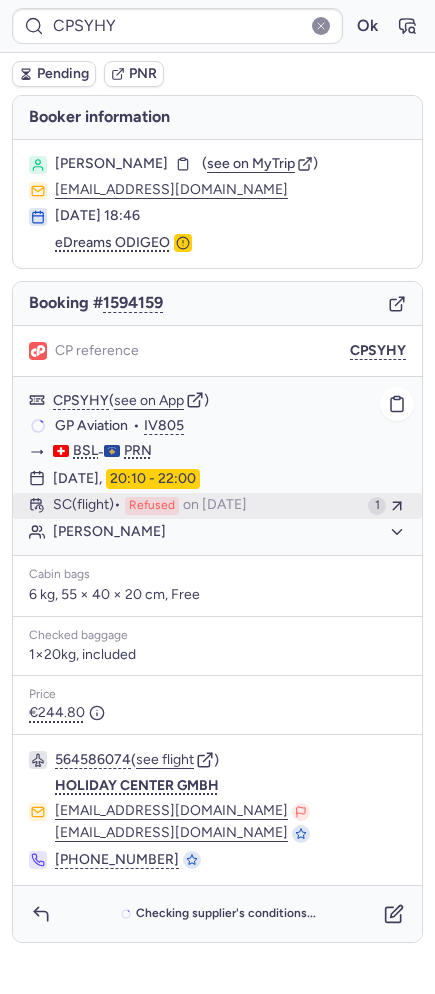 click on "SC   (flight)" at bounding box center (87, 506) 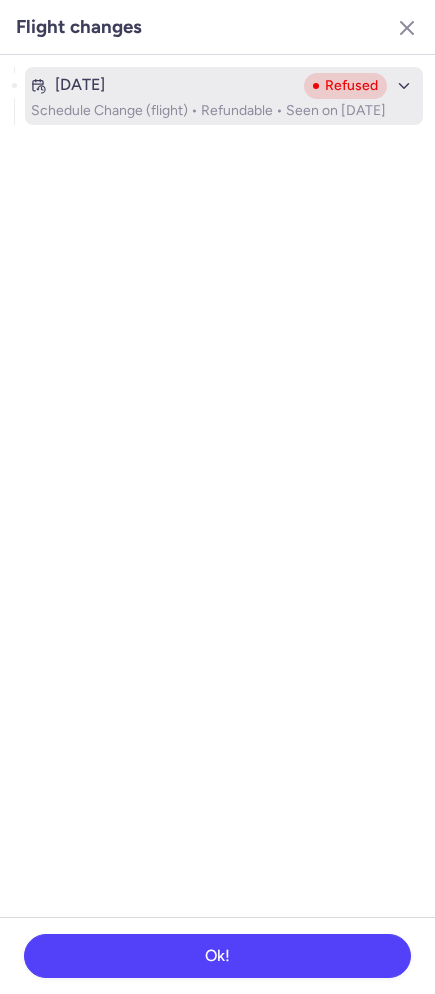 click on "Jul 19, 2025" at bounding box center (80, 85) 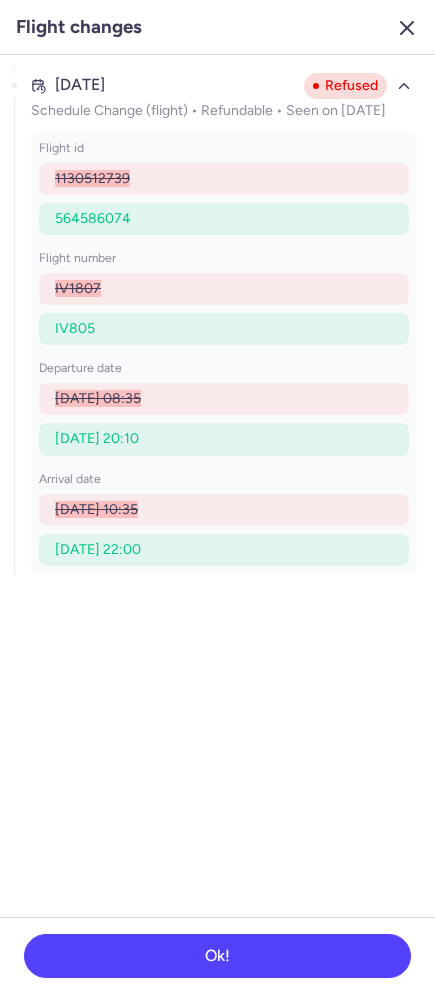 click 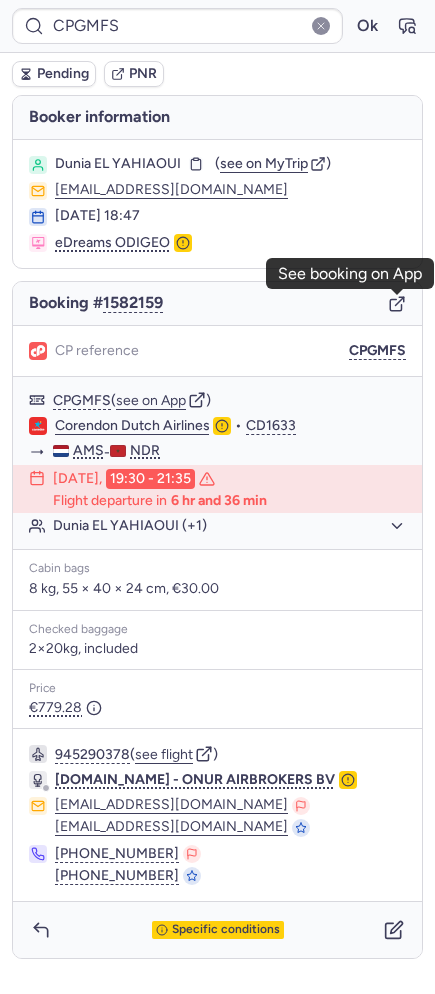 click 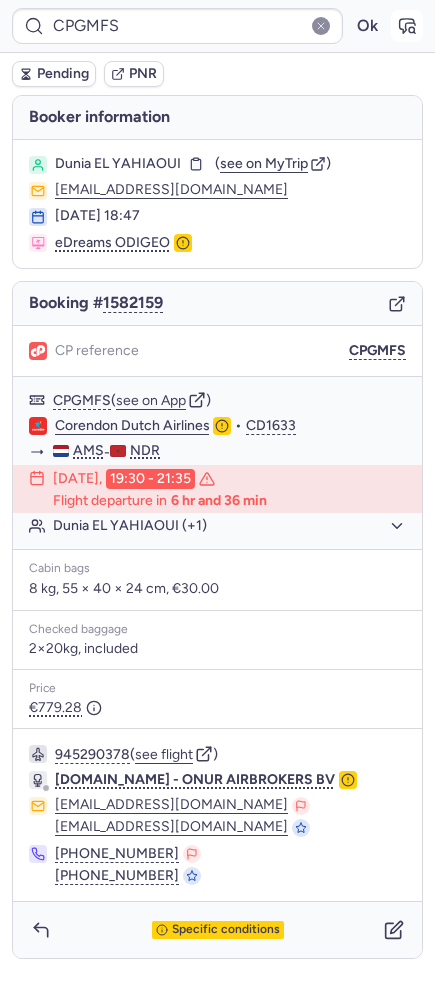 click 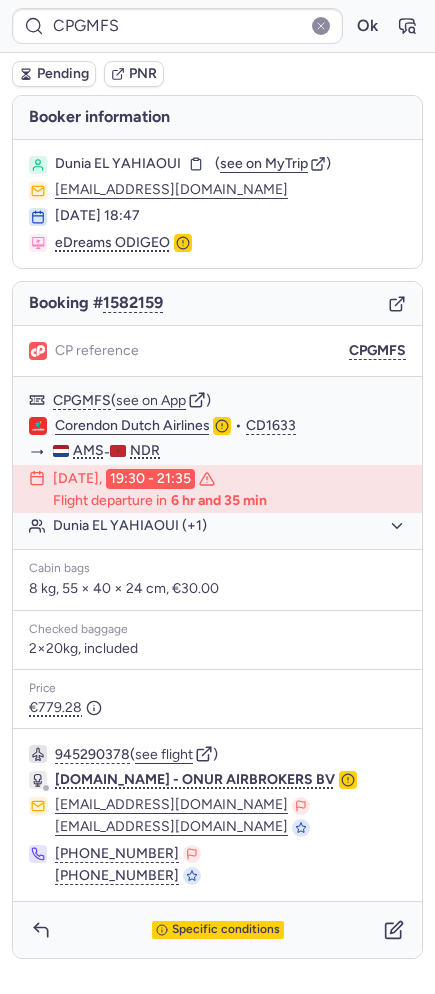 type on "CPUF68" 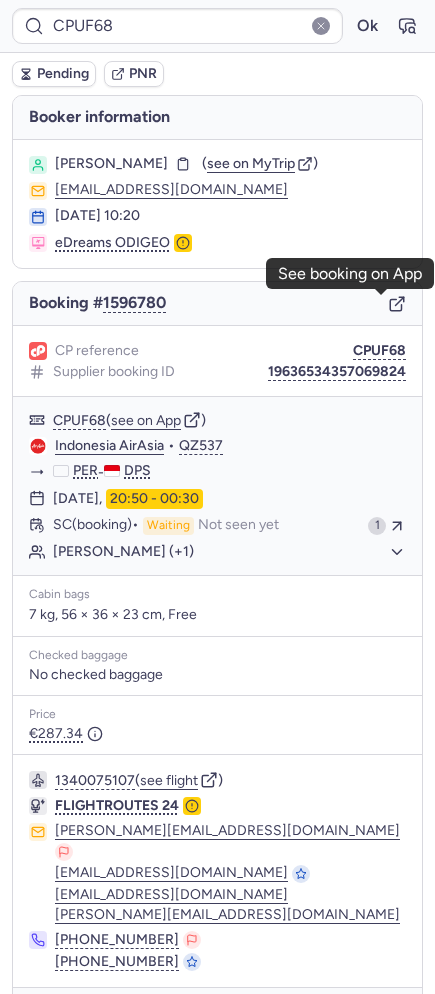 click 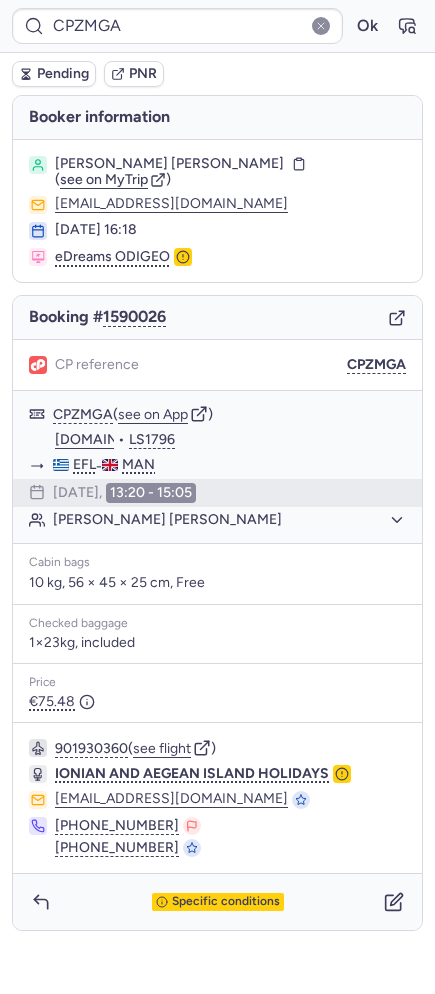 type on "CPJLZ3" 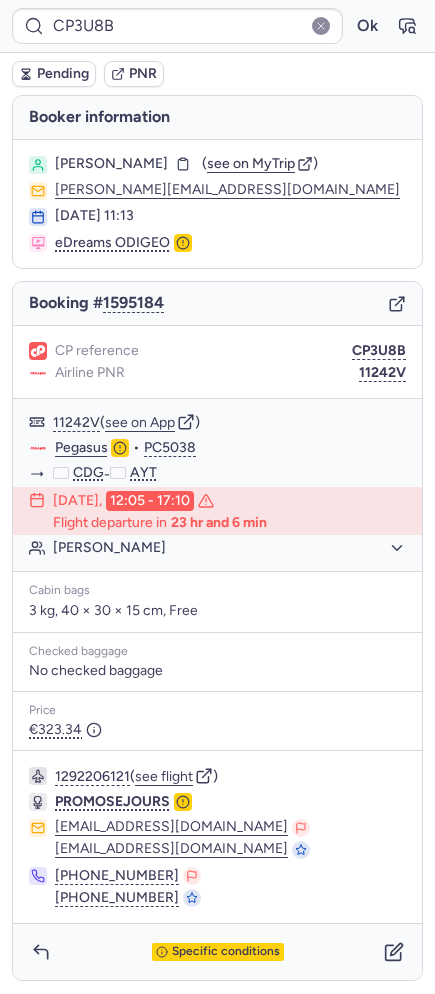 type on "CP9QGX" 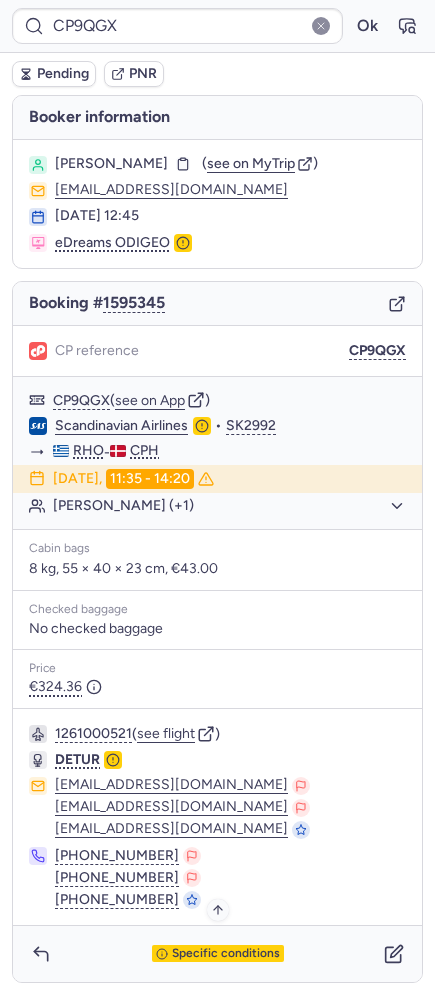 click on "Specific conditions" at bounding box center [226, 954] 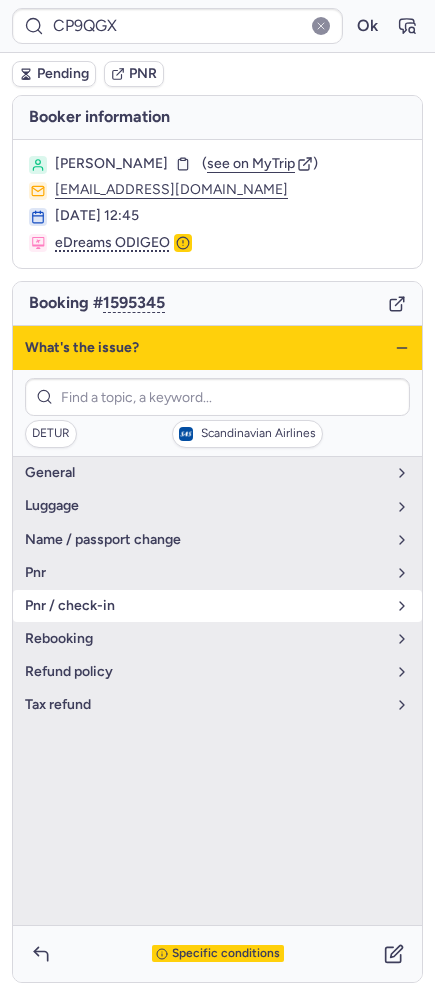 click on "pnr / check-in" at bounding box center [217, 606] 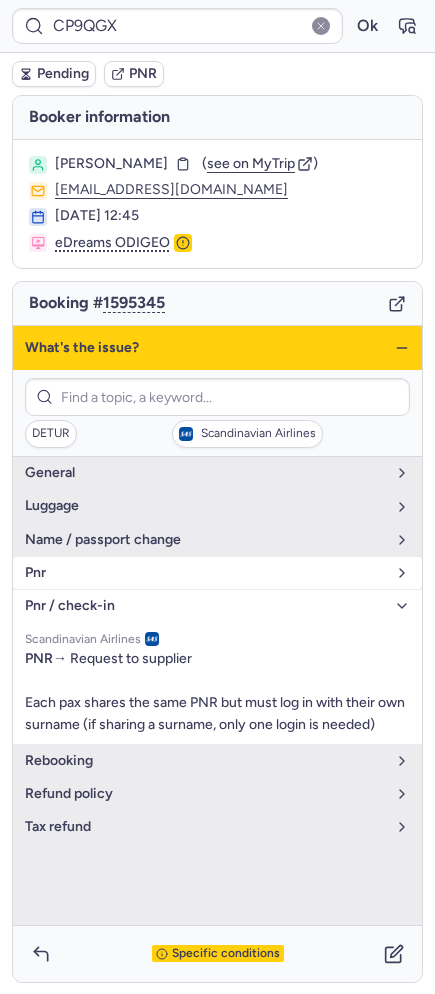 click on "pnr" at bounding box center [205, 573] 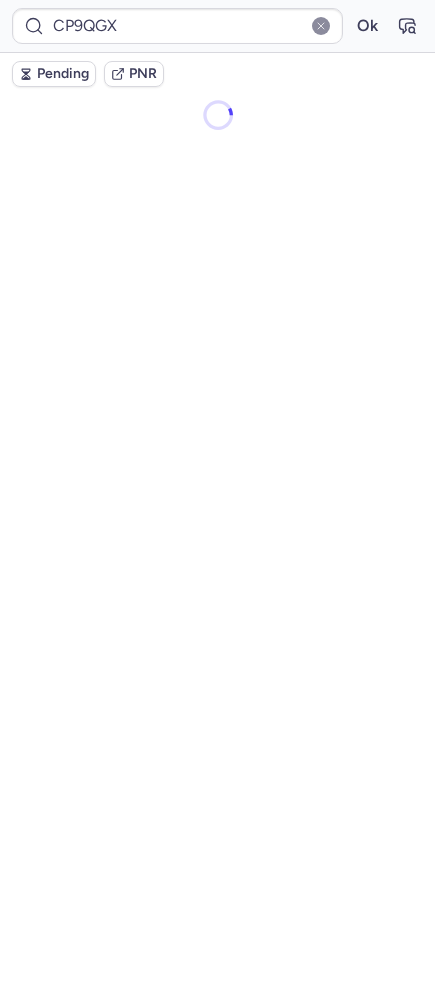 type on "CPJLZ3" 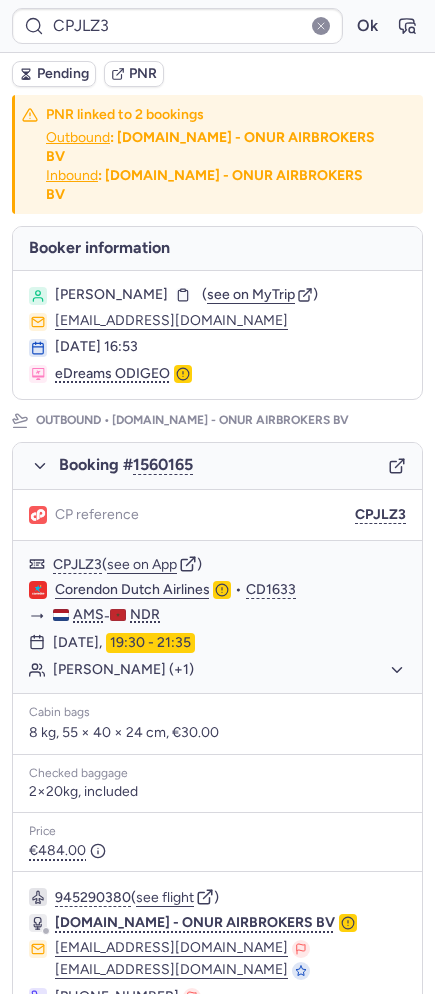 click 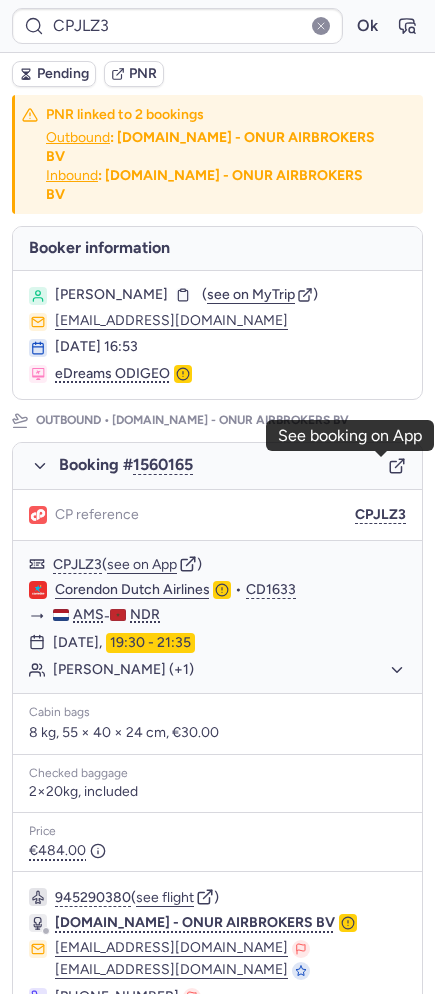 scroll, scrollTop: 824, scrollLeft: 0, axis: vertical 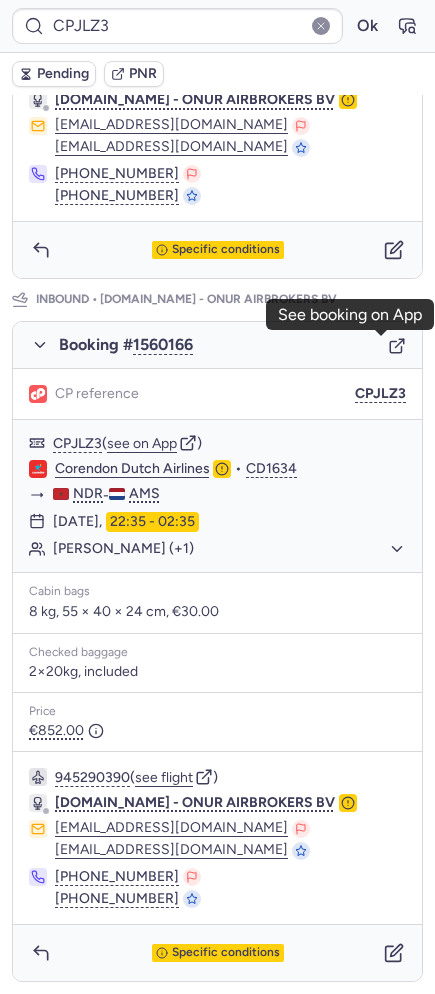click 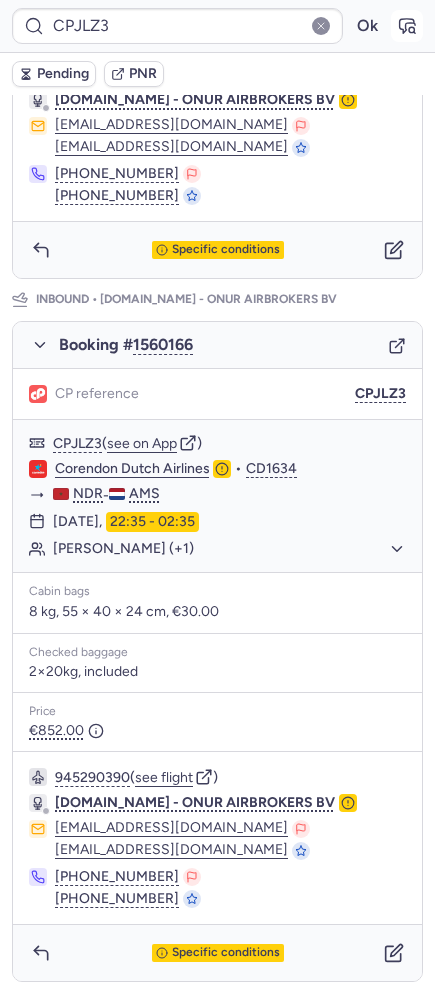 click 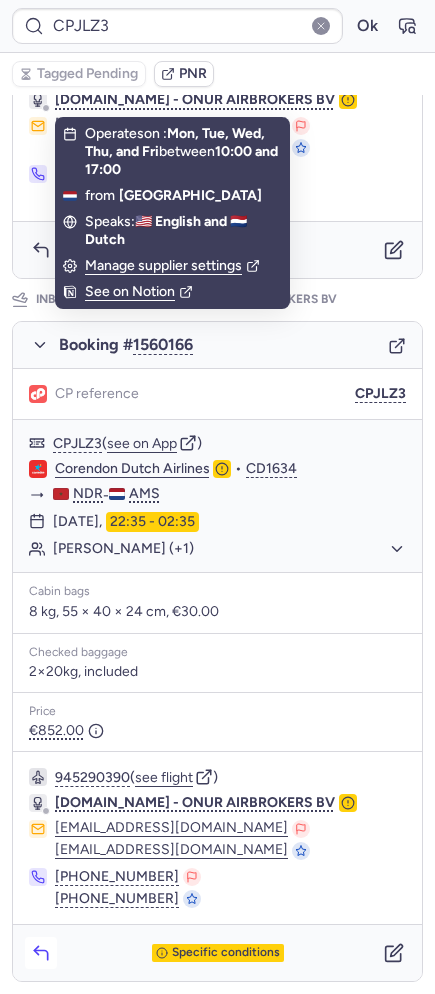 click at bounding box center [41, 953] 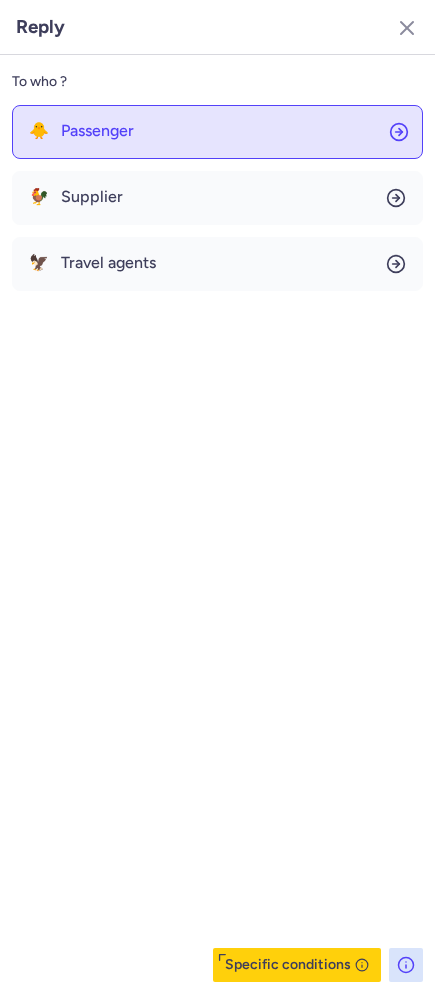 click on "Passenger" at bounding box center [97, 131] 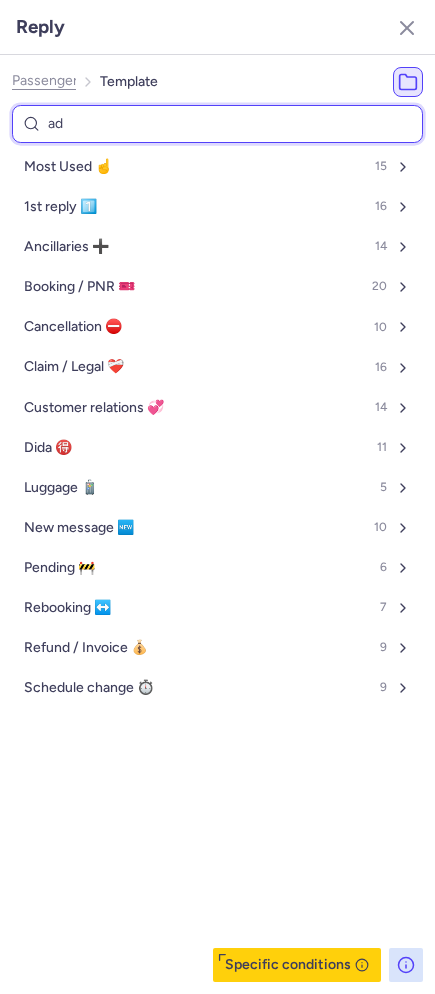 type on "add" 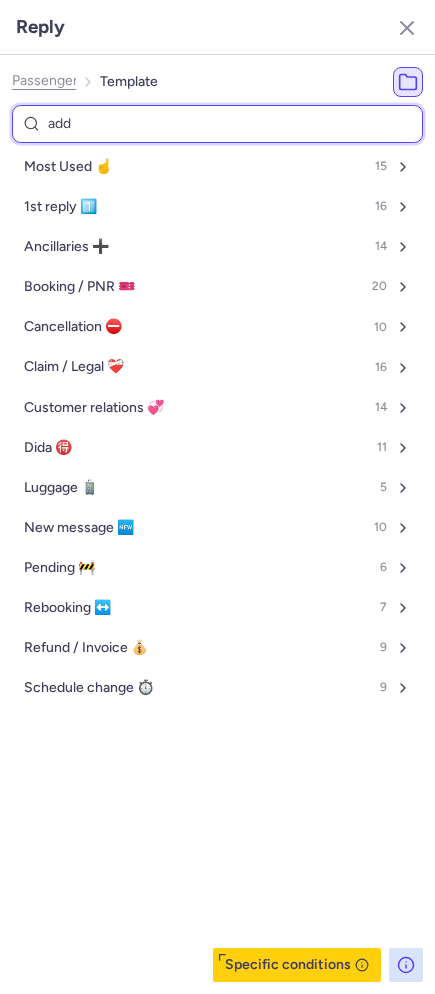 select on "nl" 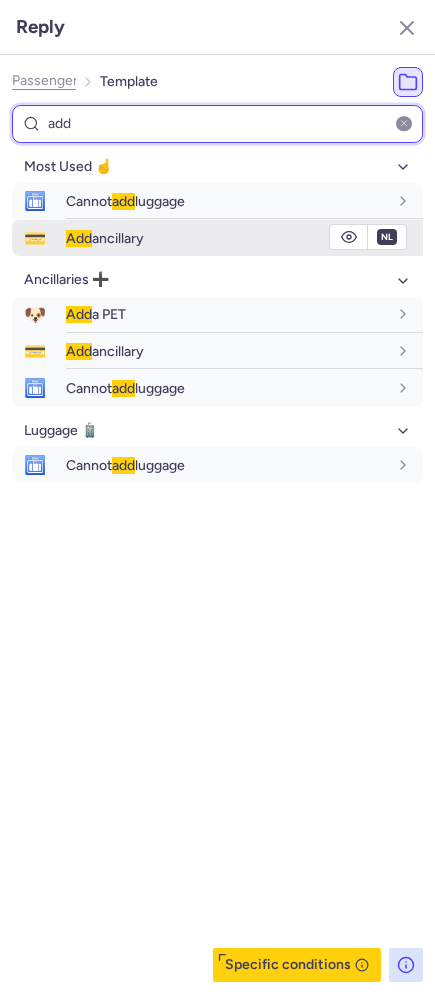type on "add" 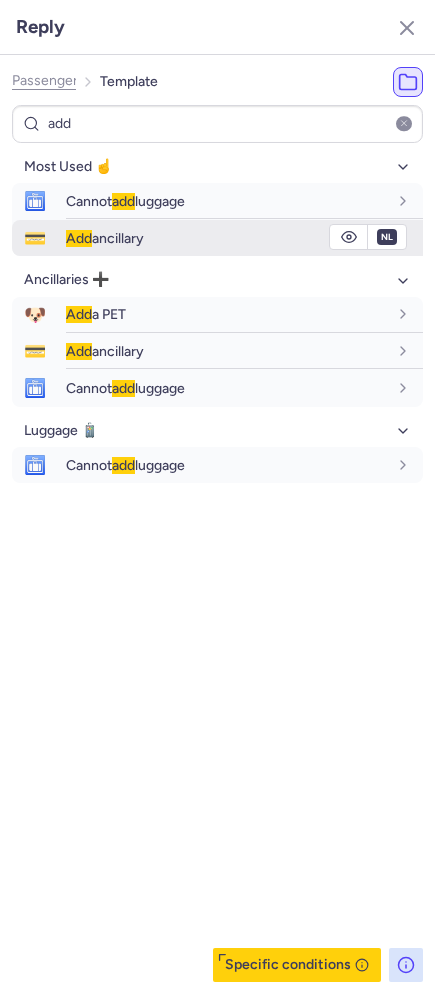 click on "Add  ancillary" at bounding box center (105, 238) 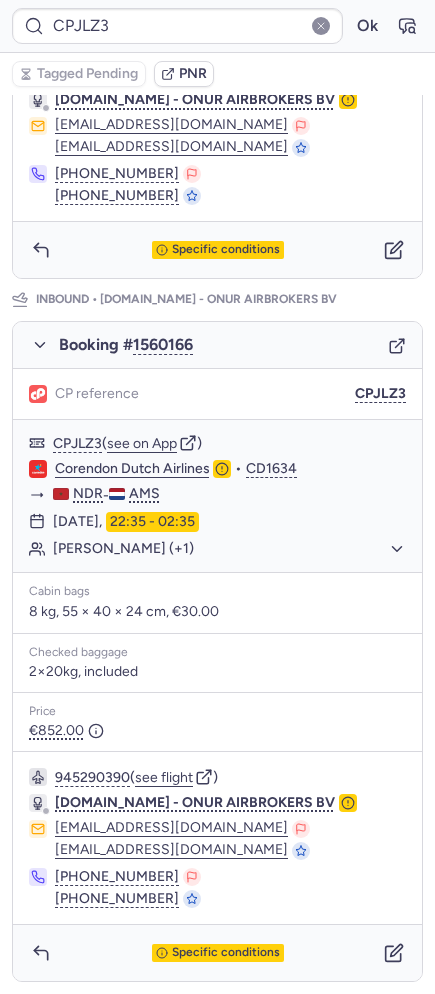 scroll, scrollTop: 0, scrollLeft: 0, axis: both 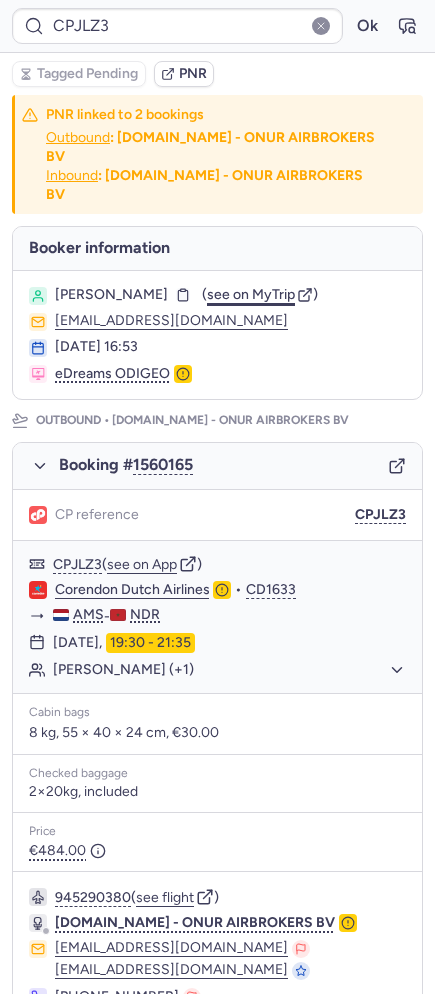 click on "see on MyTrip" at bounding box center [251, 294] 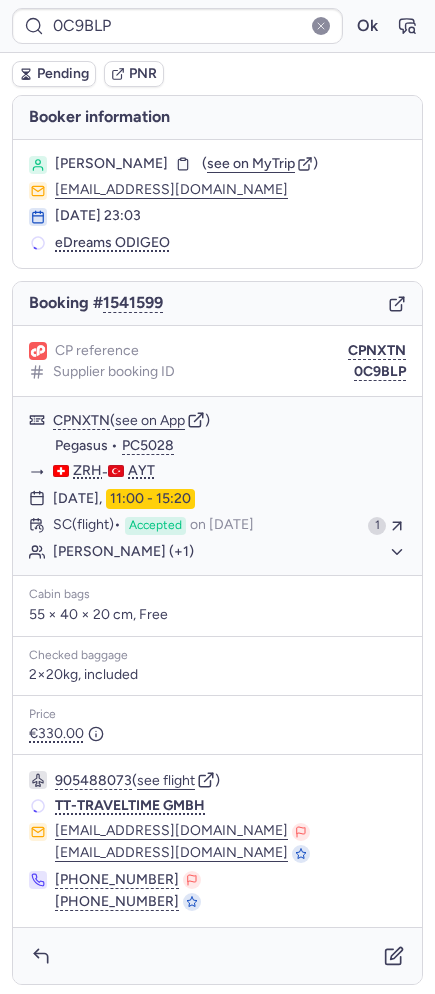 type on "CP9QGX" 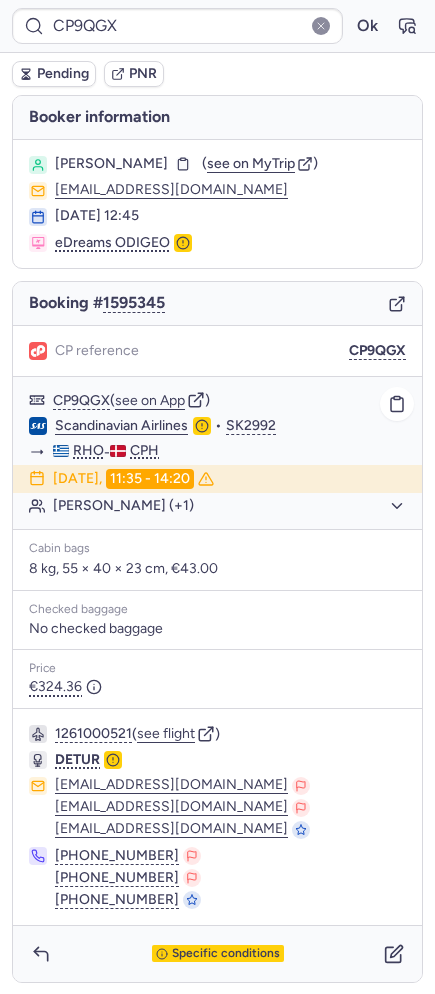 click on "[PERSON_NAME] (+1)" 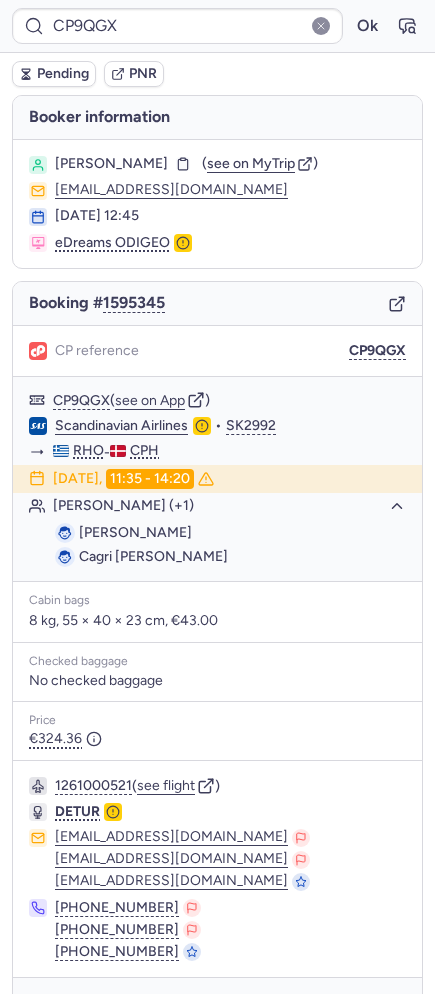 scroll, scrollTop: 53, scrollLeft: 0, axis: vertical 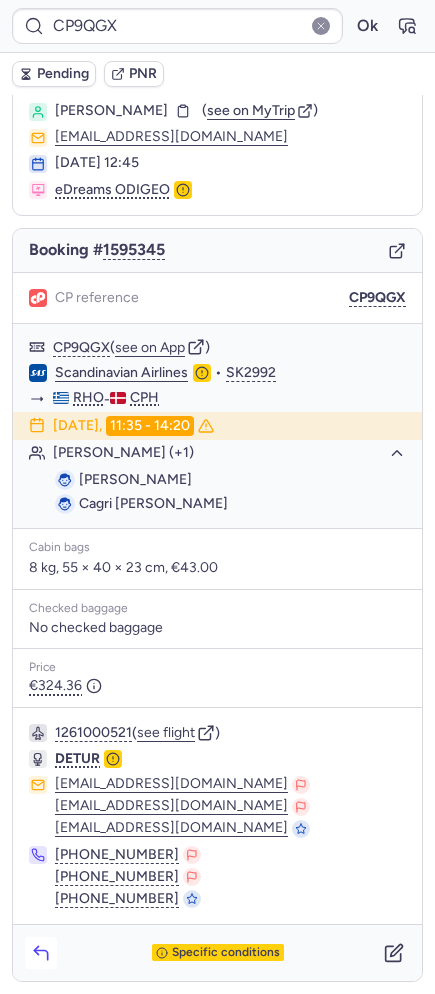 click 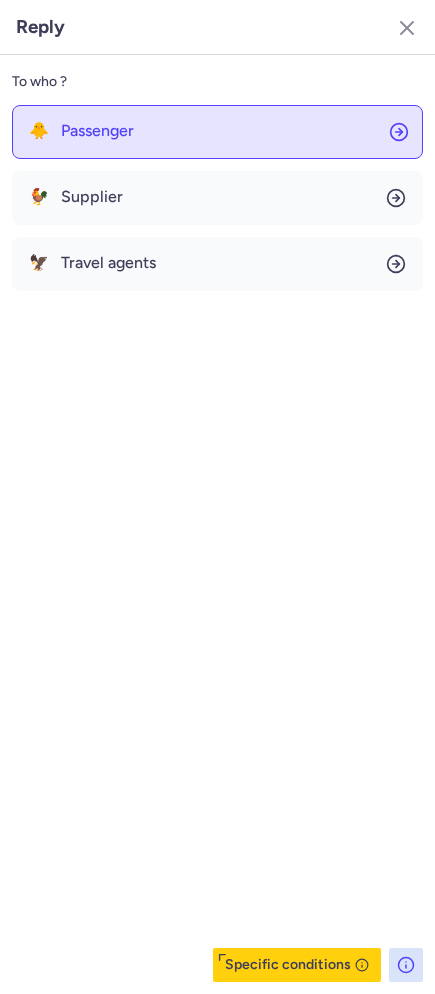 click on "Passenger" at bounding box center [97, 131] 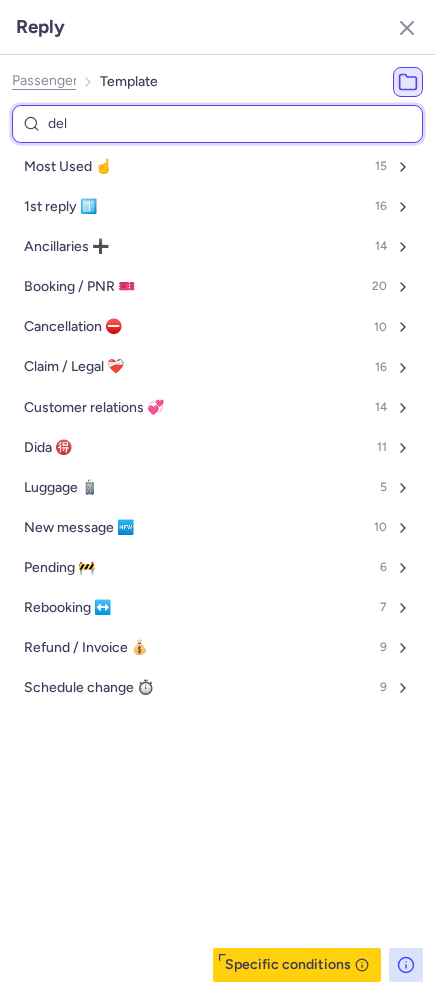 type on "dela" 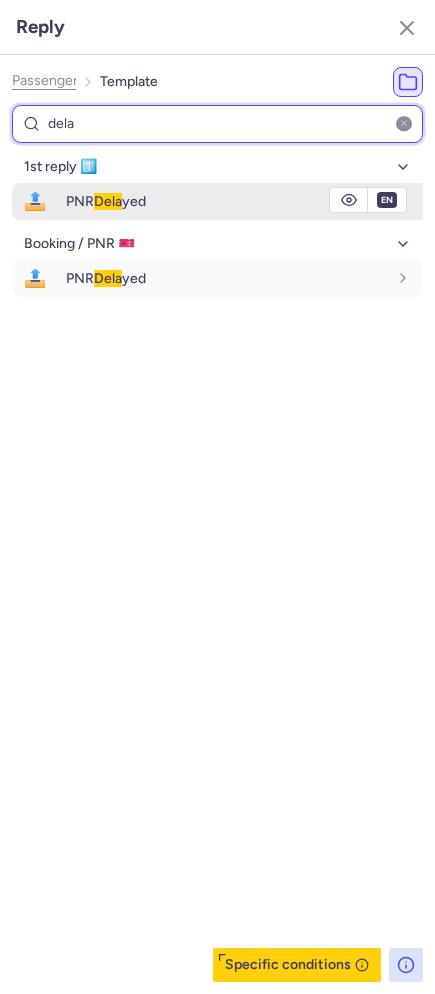 type on "dela" 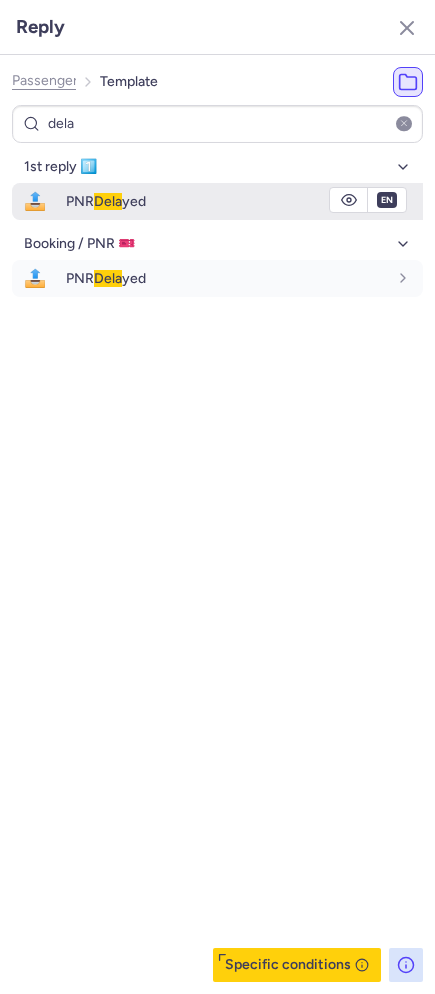 click on "📤" at bounding box center (35, 201) 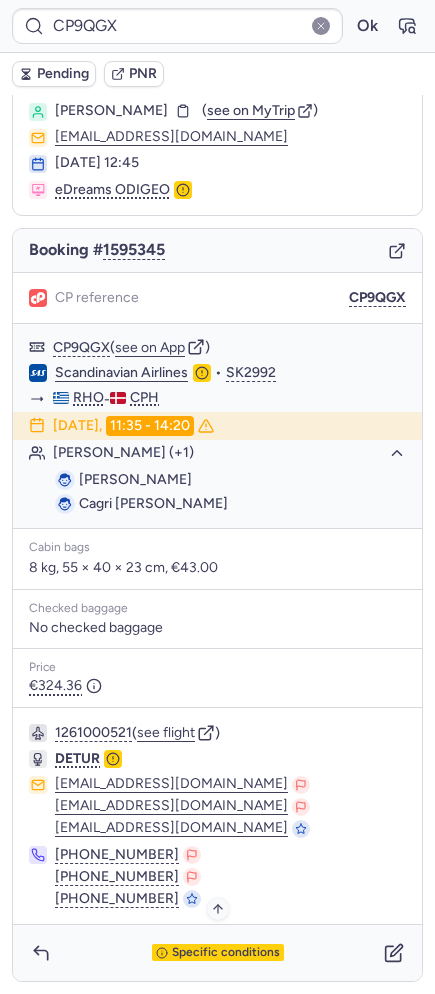 click on "Specific conditions" at bounding box center [226, 953] 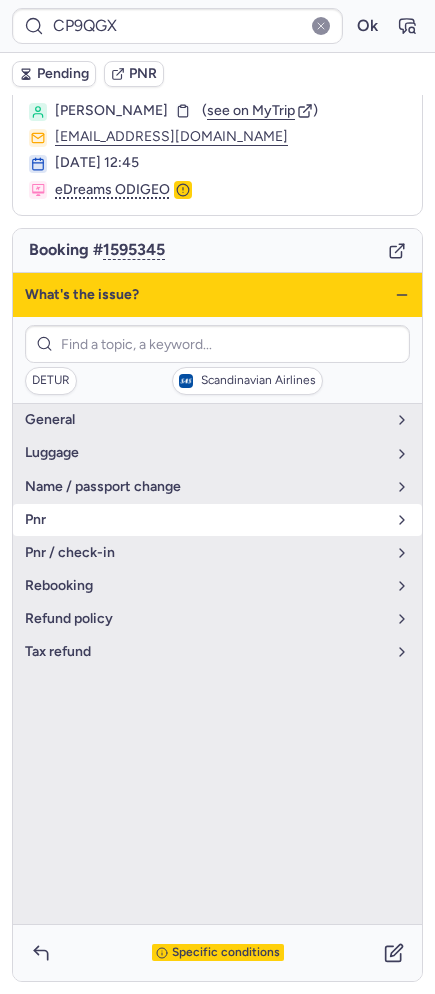 click on "pnr" at bounding box center (205, 520) 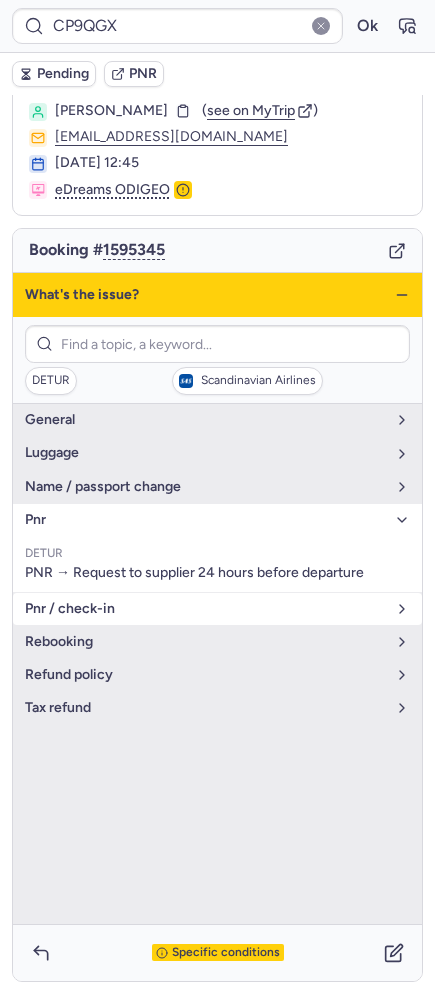 click on "pnr / check-in" at bounding box center (205, 609) 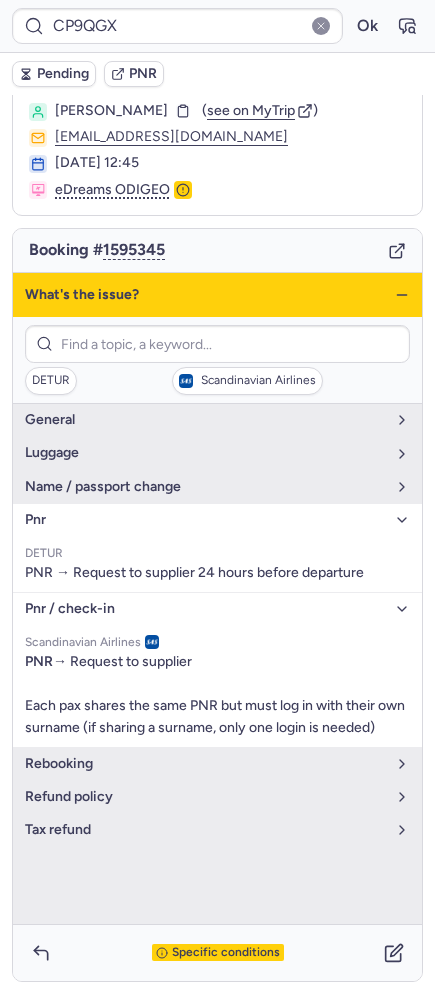 click on "What's the issue?" at bounding box center (217, 295) 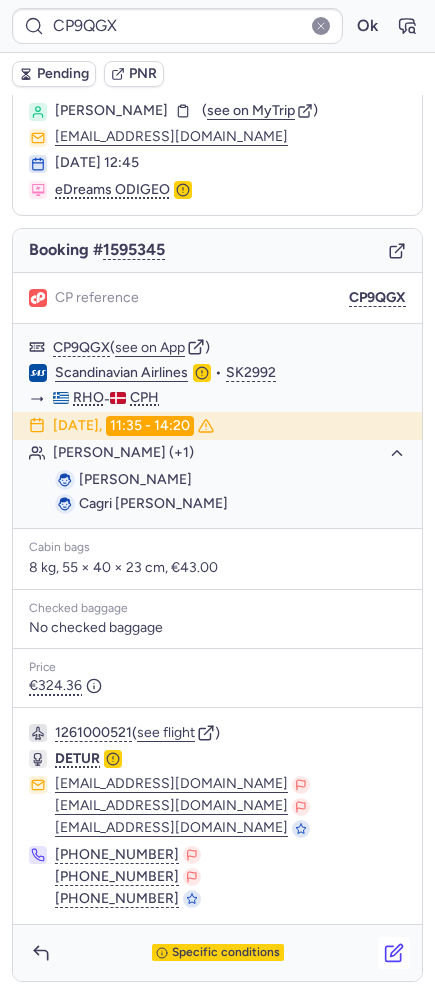 click 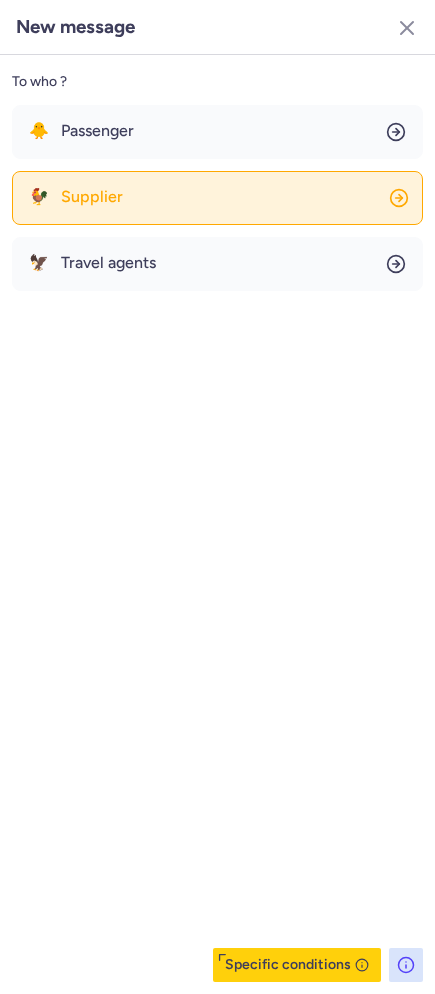 click on "Supplier" at bounding box center (92, 197) 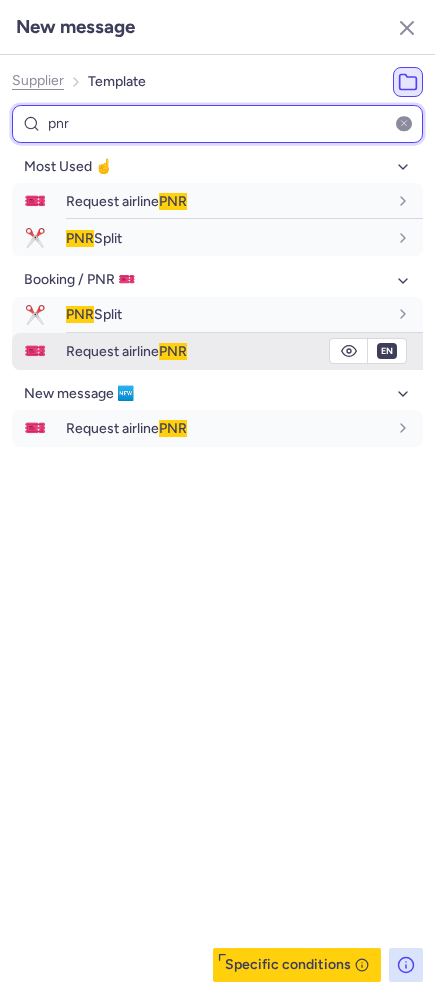 type on "pnr" 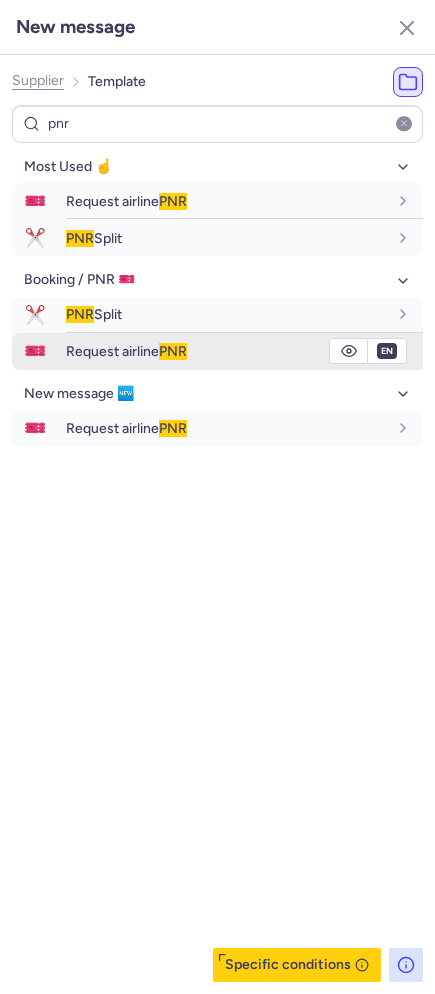 click on "Request airline  PNR" at bounding box center (126, 351) 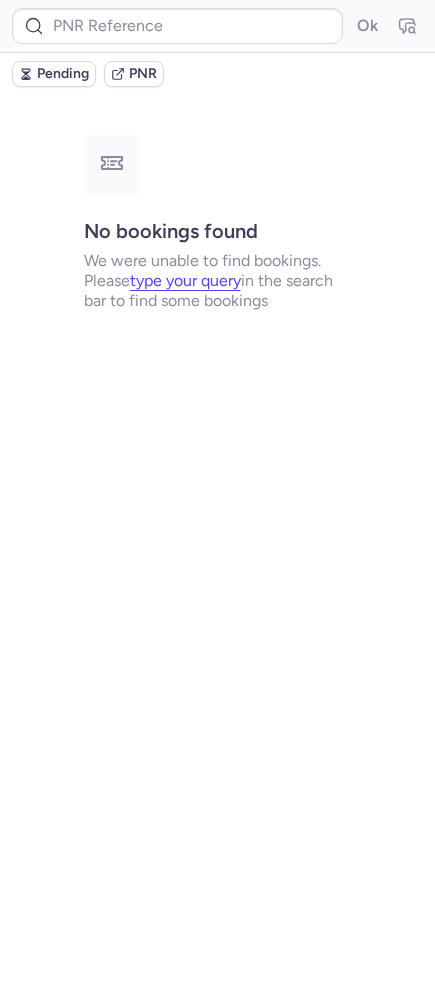 scroll, scrollTop: 0, scrollLeft: 0, axis: both 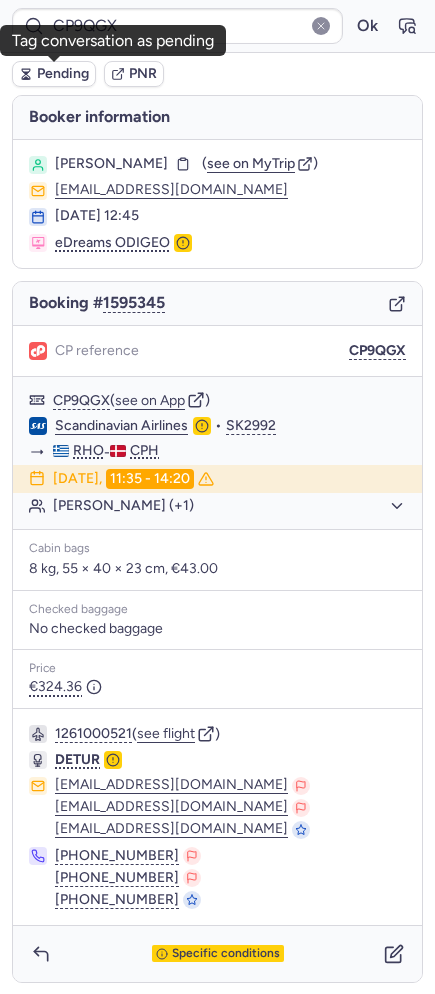 click on "Pending" at bounding box center [63, 74] 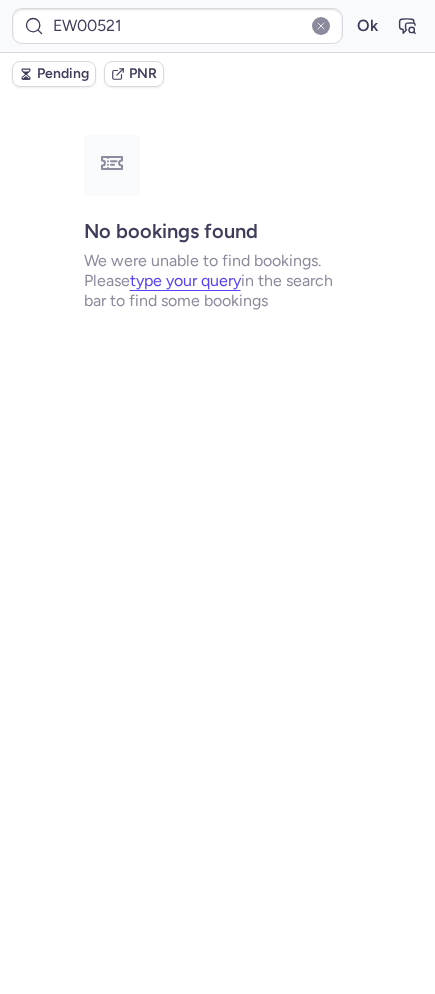 type on "CP9YD2" 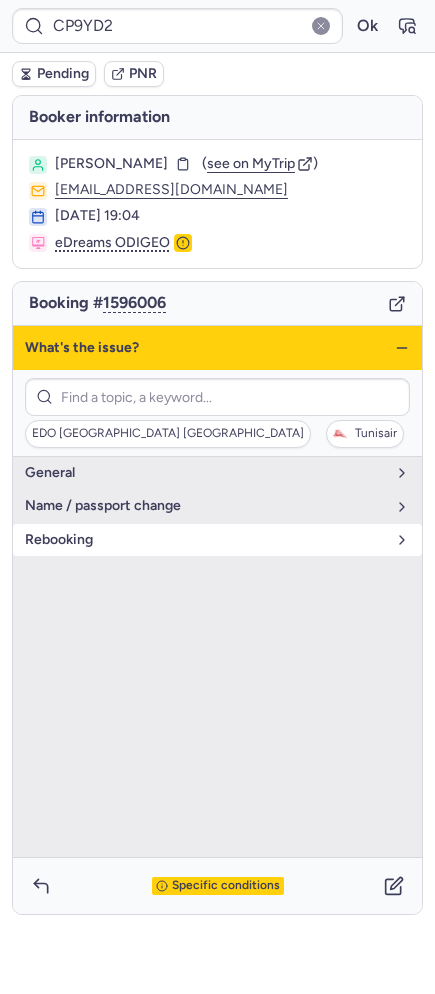 click on "rebooking" at bounding box center (217, 540) 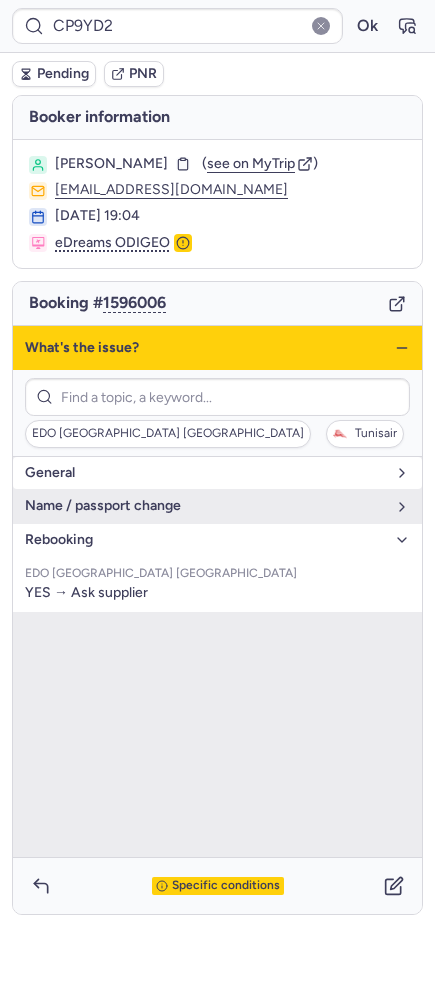 click on "general" at bounding box center (205, 473) 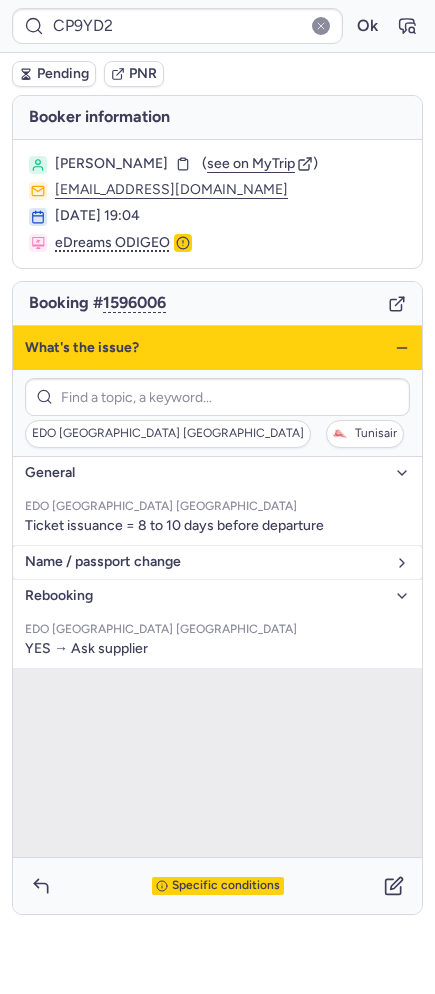 click on "name / passport change" at bounding box center [205, 562] 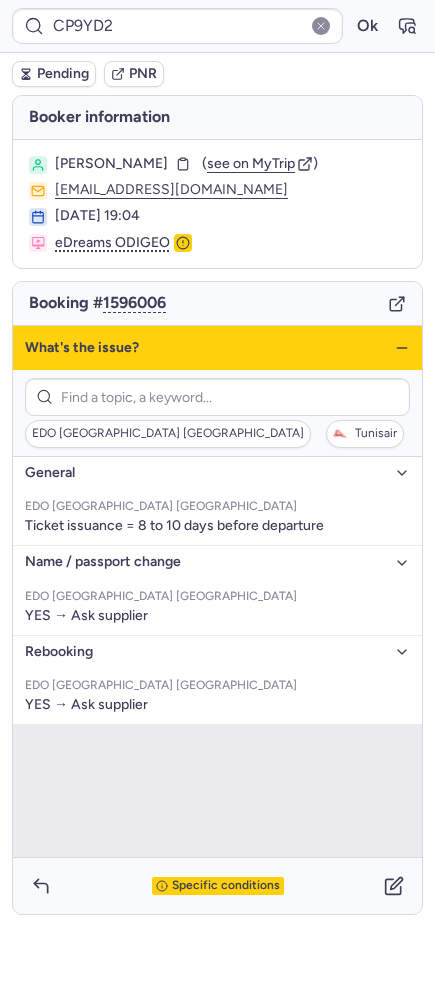 click 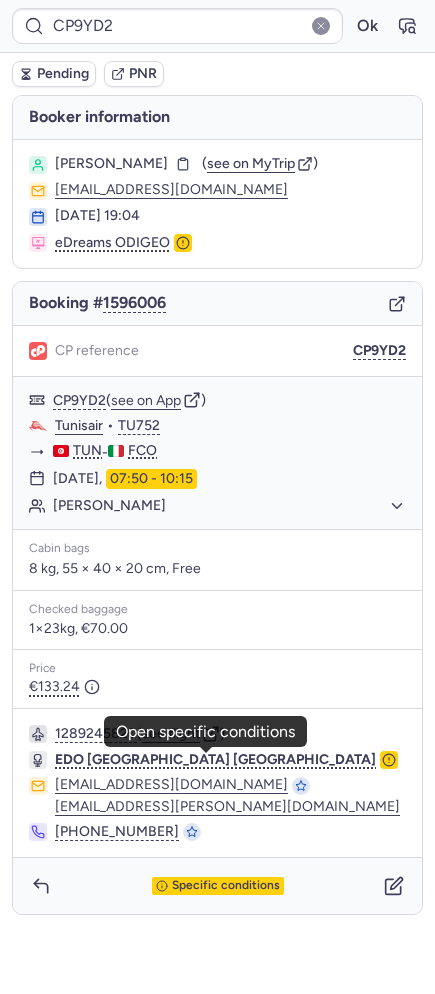 click 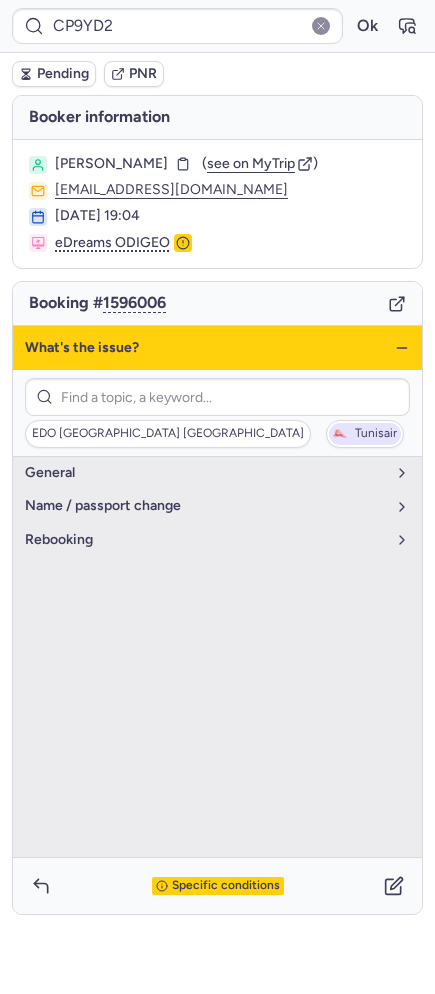 click on "Tunisair" at bounding box center (376, 434) 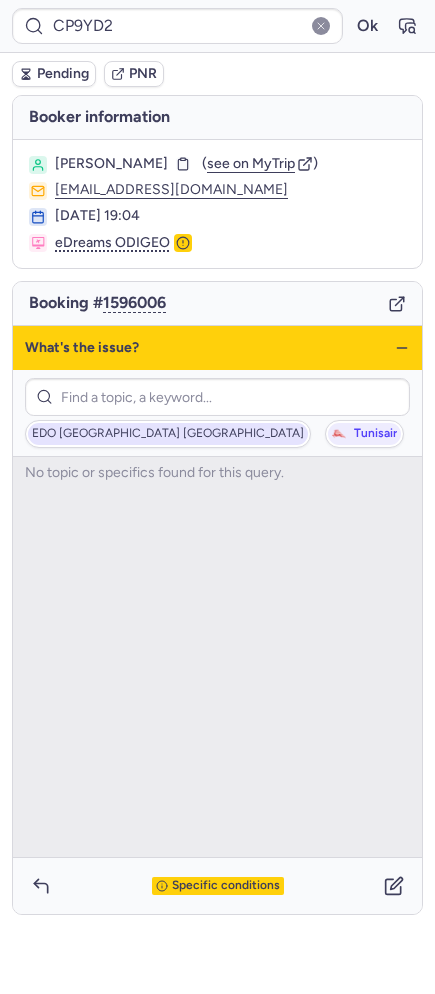 click on "EDO TUNISAIR ITALY" at bounding box center [168, 434] 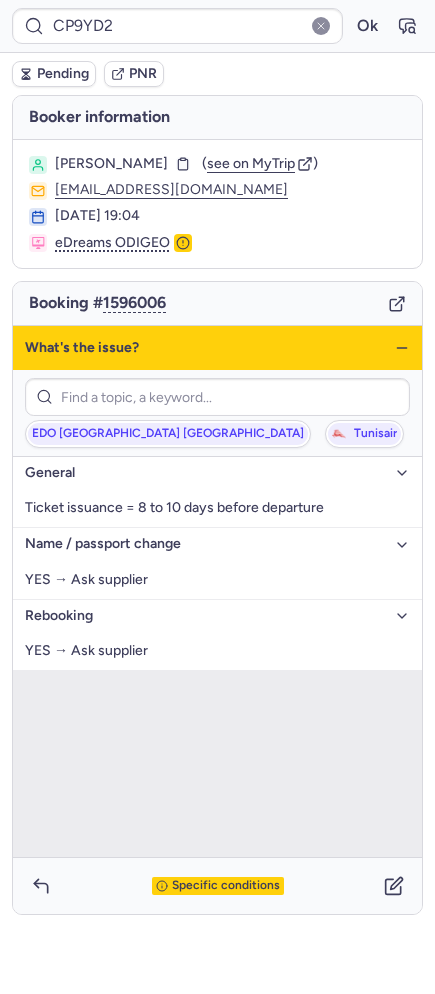 click 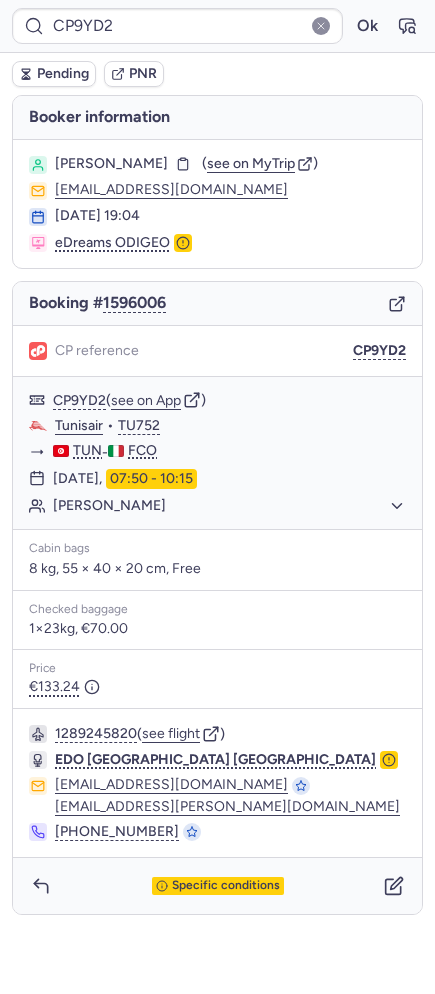 click on "Pending" at bounding box center (63, 74) 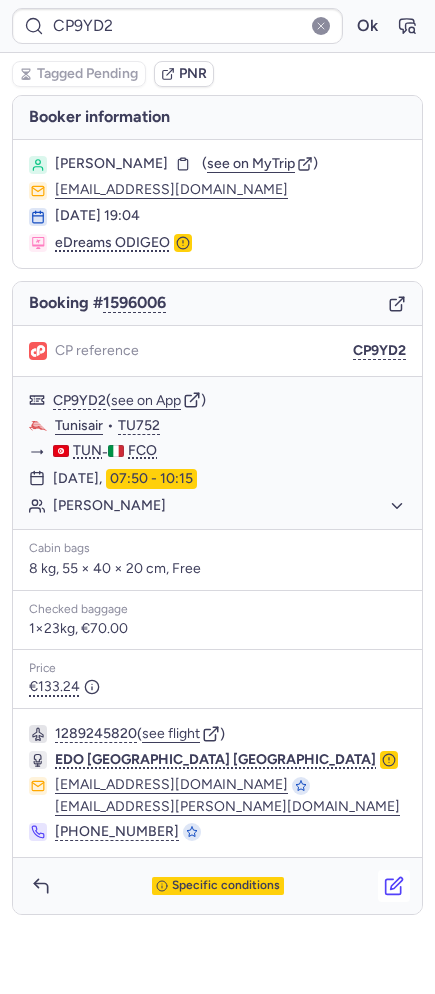 click 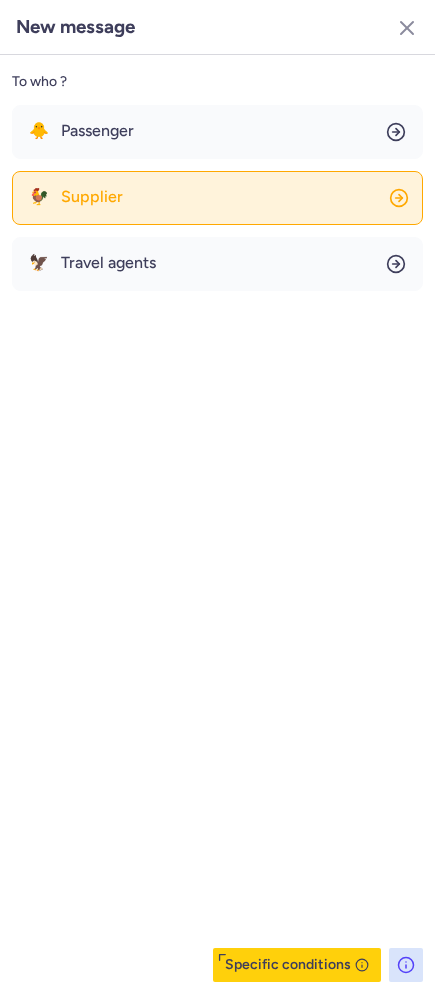 click on "Supplier" at bounding box center (92, 197) 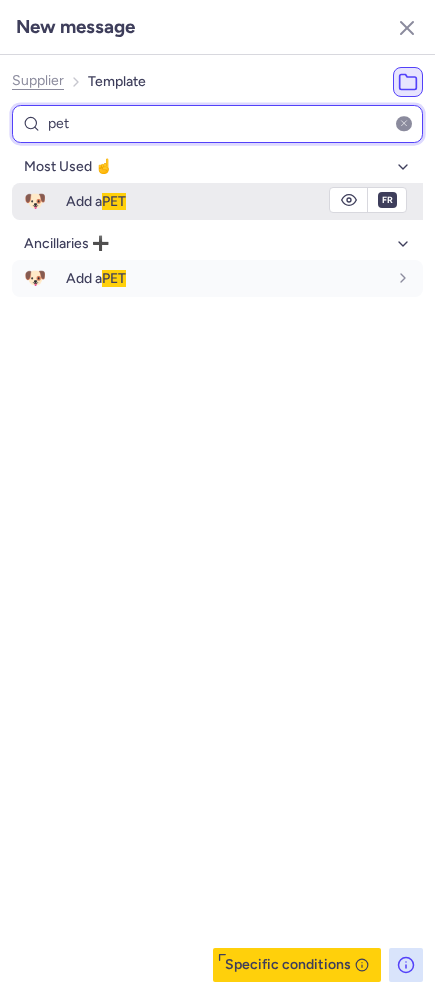 type on "pet" 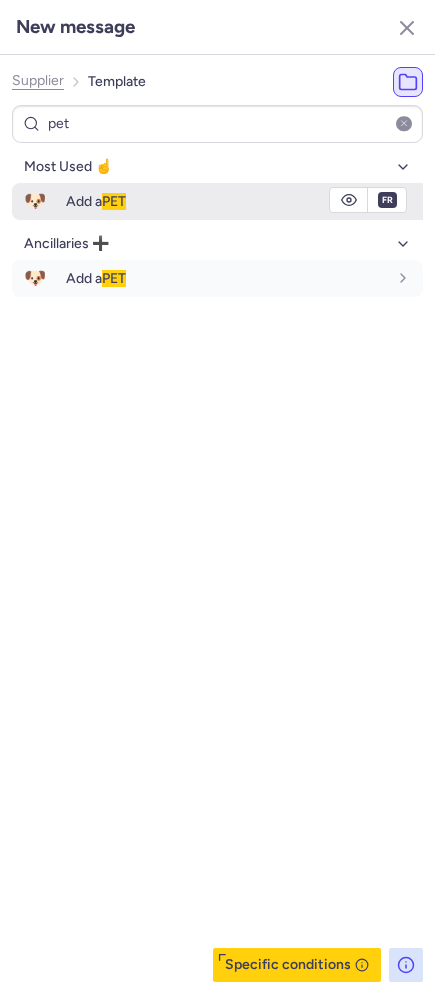 click on "🐶" at bounding box center (35, 201) 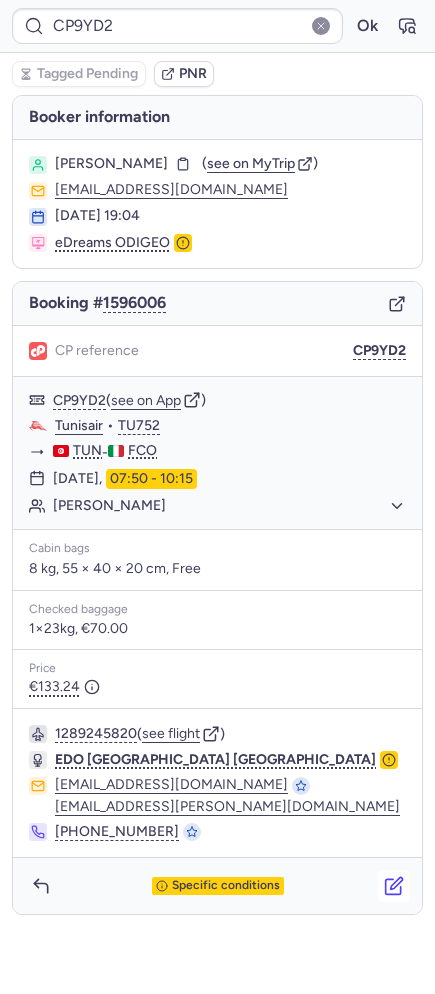 click 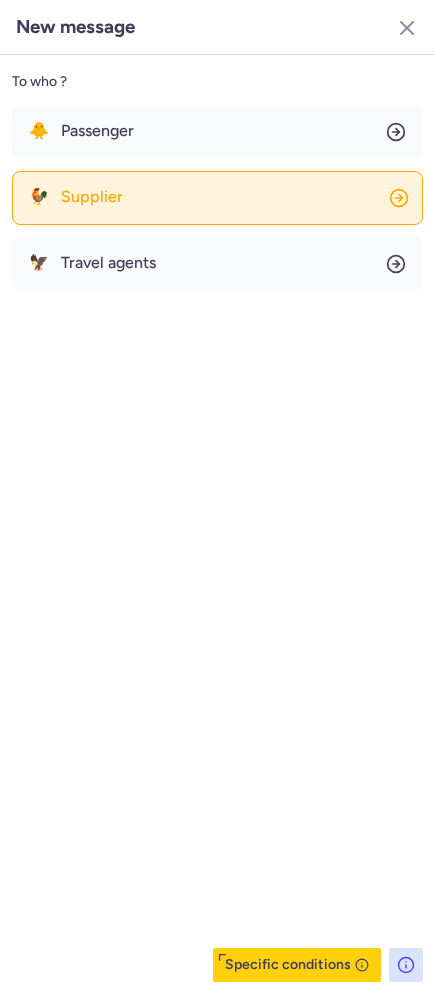 click on "🐓 Supplier" 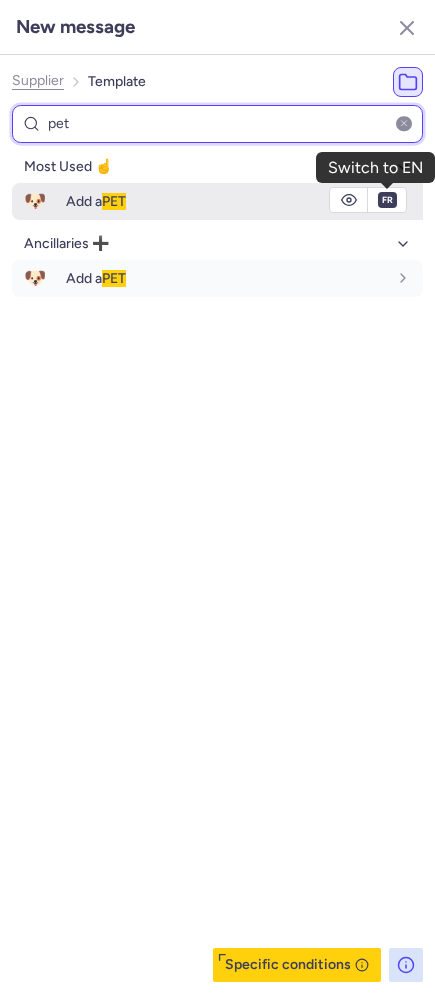 type on "pet" 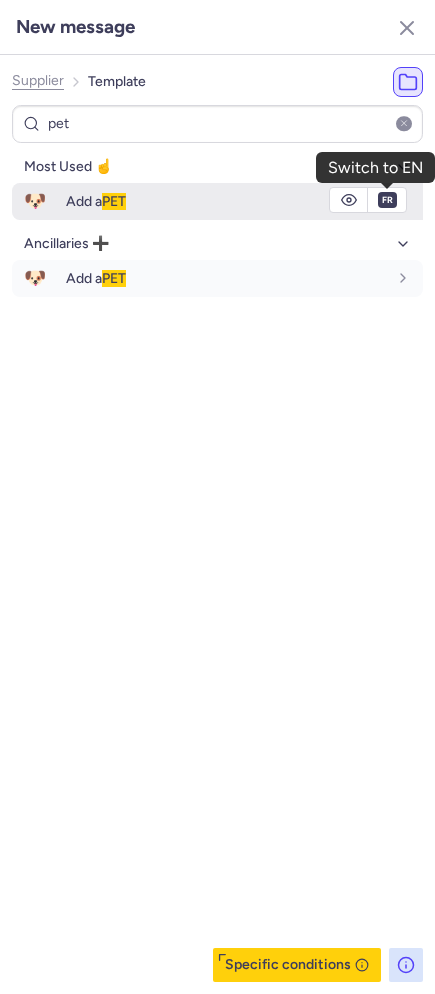 click on "fr" at bounding box center (387, 200) 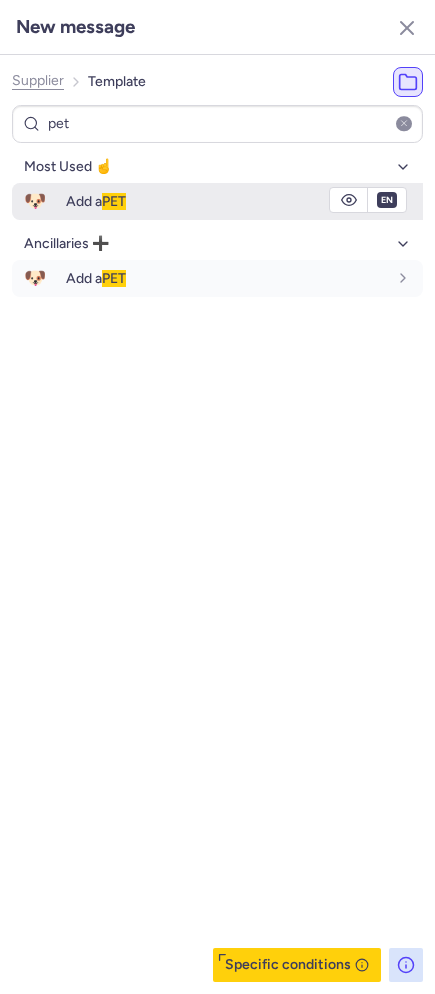 click on "en" at bounding box center (387, 200) 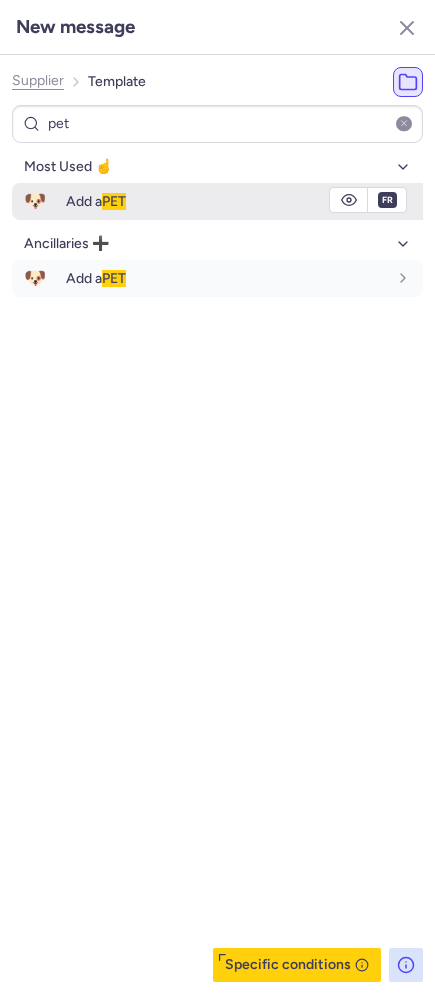 click on "fr" at bounding box center (387, 200) 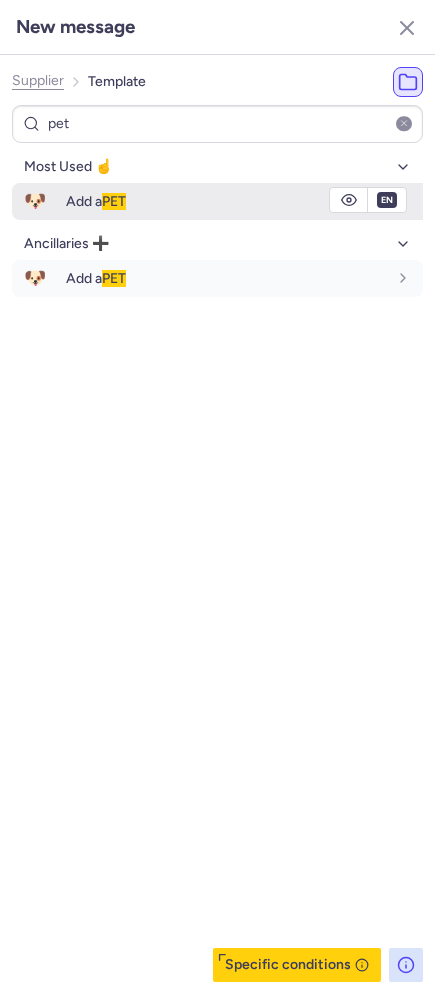 click on "Add a  PET" at bounding box center (226, 201) 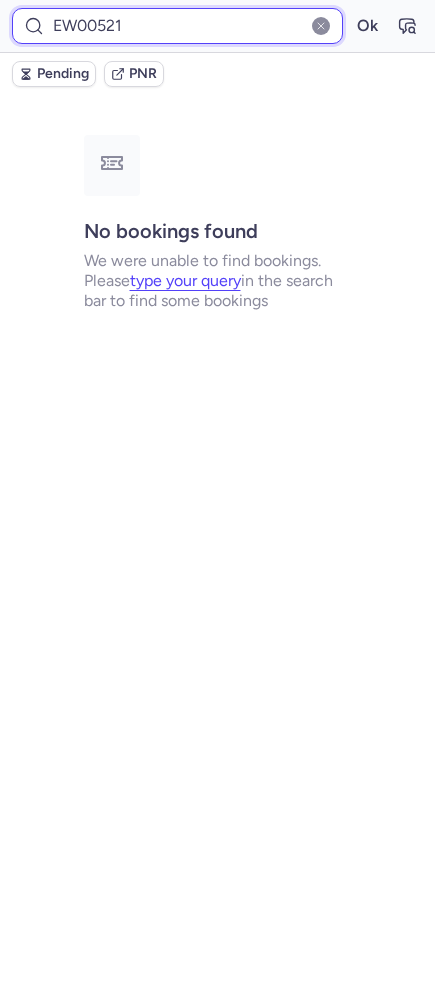 click on "EW00521" at bounding box center [177, 26] 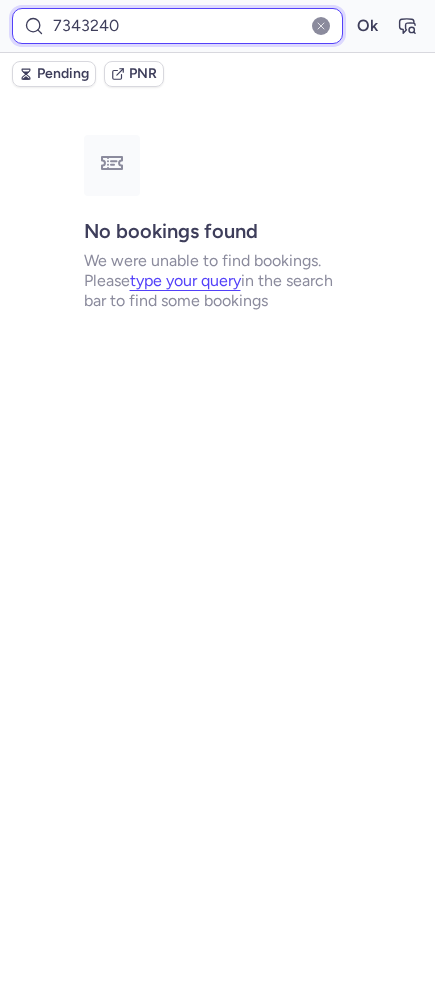 click on "Ok" at bounding box center (367, 26) 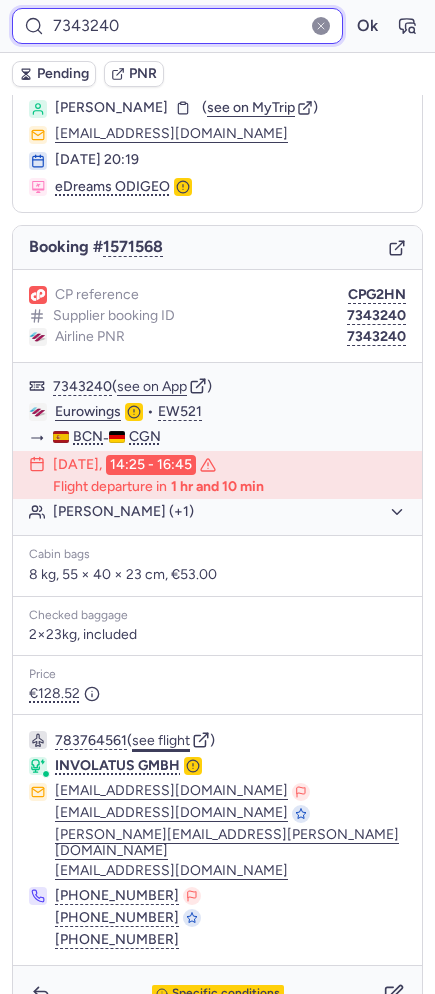 scroll, scrollTop: 82, scrollLeft: 0, axis: vertical 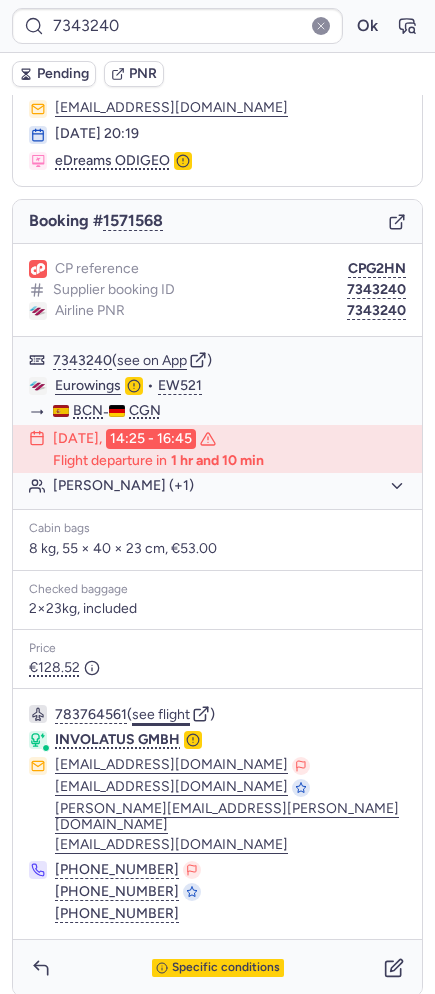 click on "see flight" 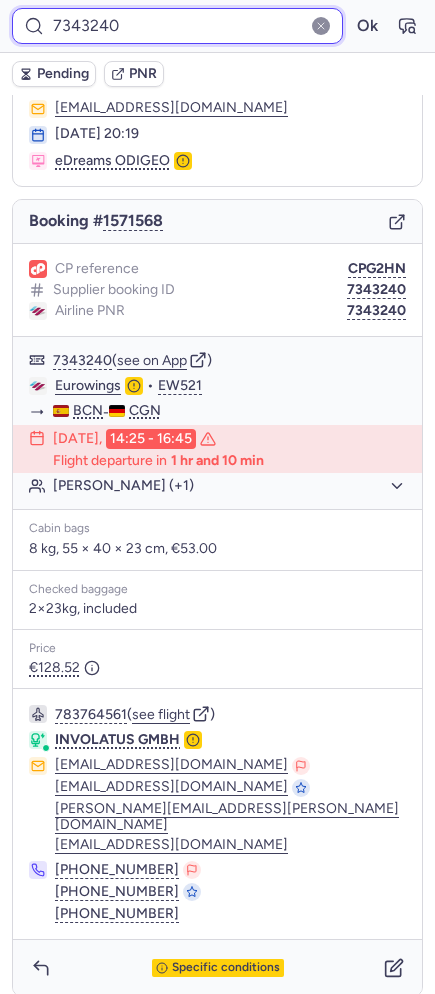 click on "7343240" at bounding box center (177, 26) 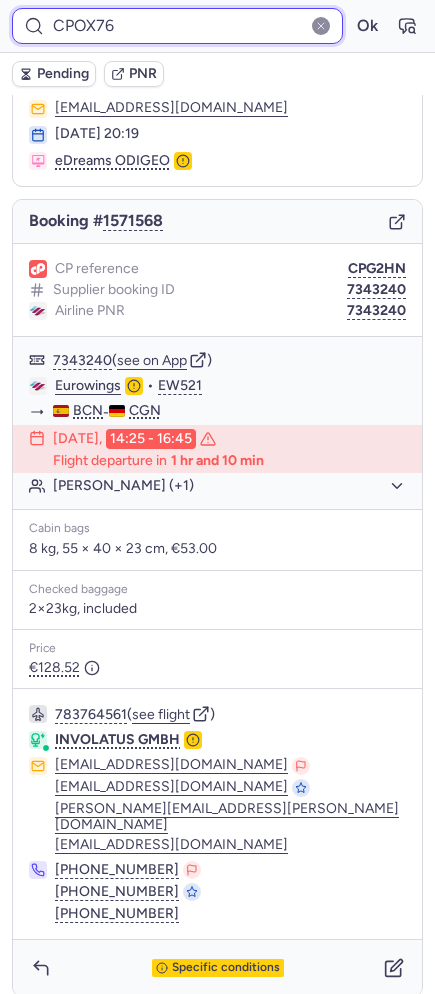 click on "Ok" at bounding box center [367, 26] 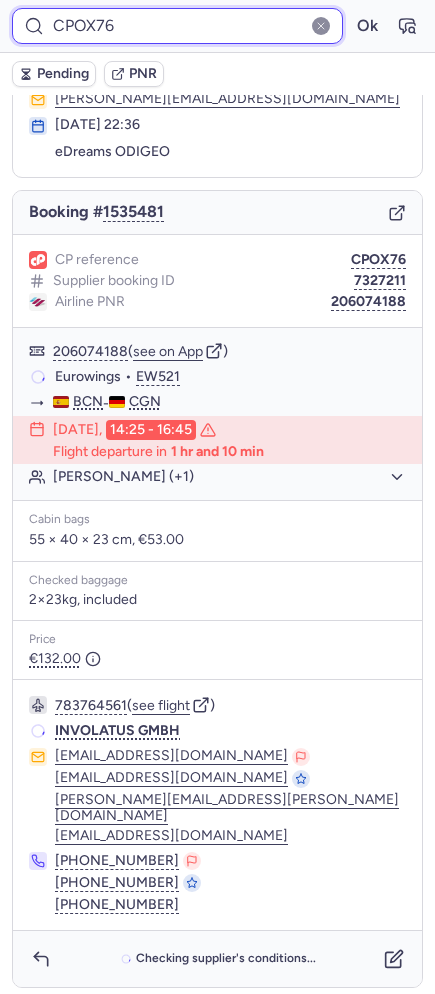 scroll, scrollTop: 82, scrollLeft: 0, axis: vertical 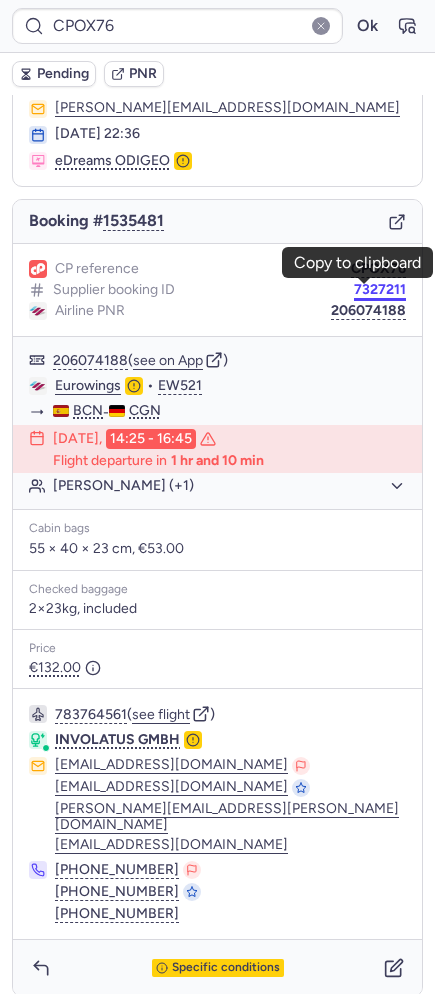 click on "7327211" at bounding box center [380, 290] 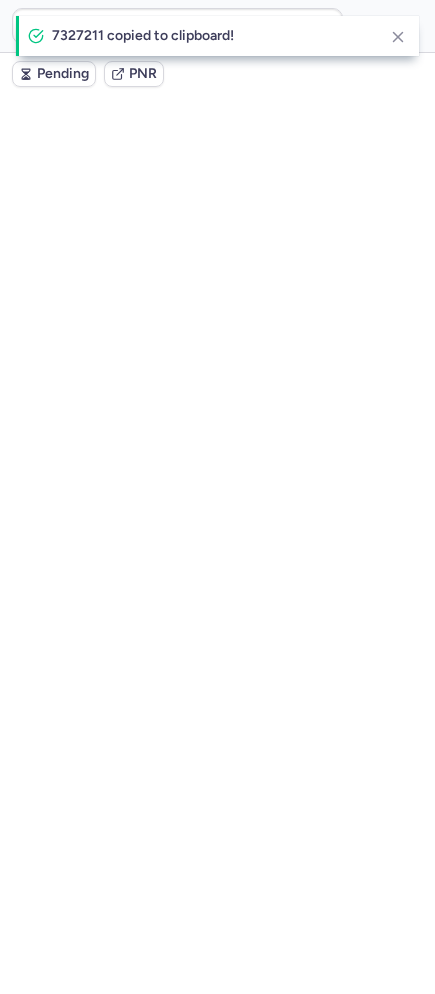 scroll, scrollTop: 0, scrollLeft: 0, axis: both 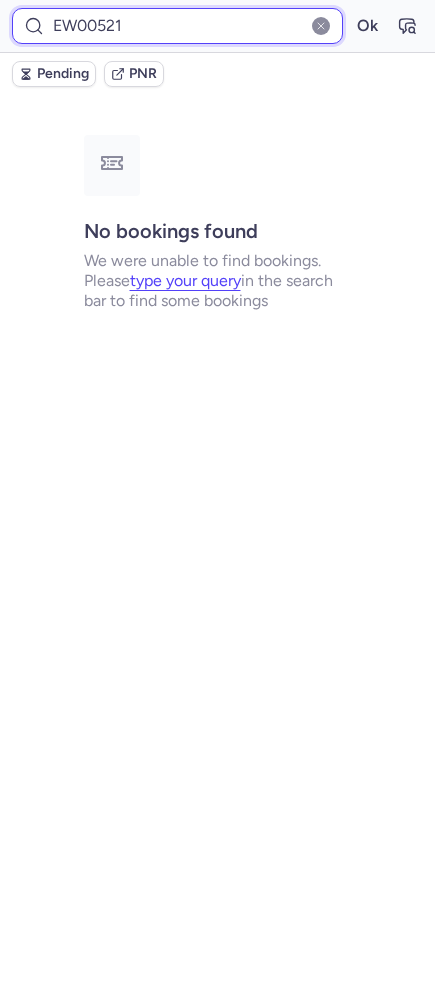 click on "EW00521" at bounding box center [177, 26] 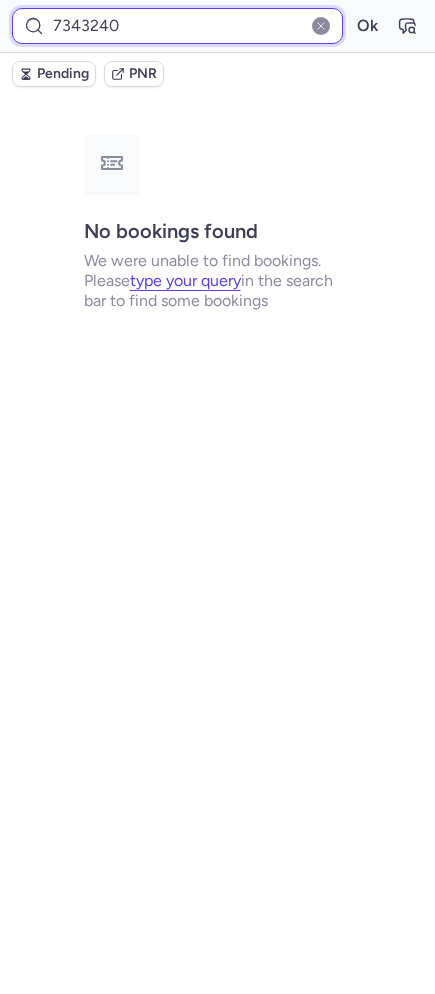 click on "Ok" at bounding box center [367, 26] 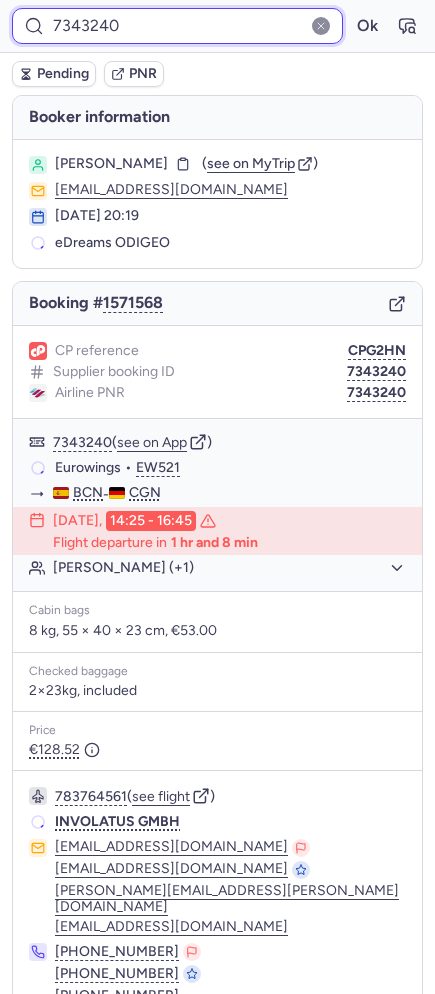 scroll, scrollTop: 82, scrollLeft: 0, axis: vertical 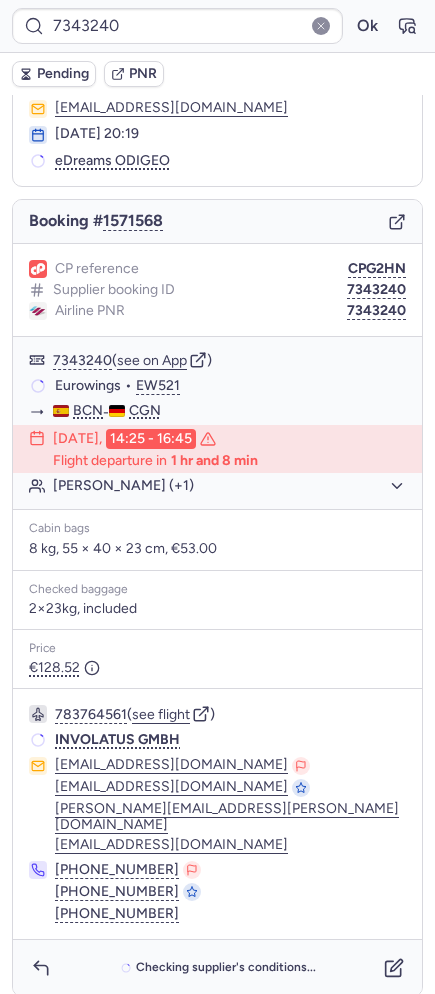 click 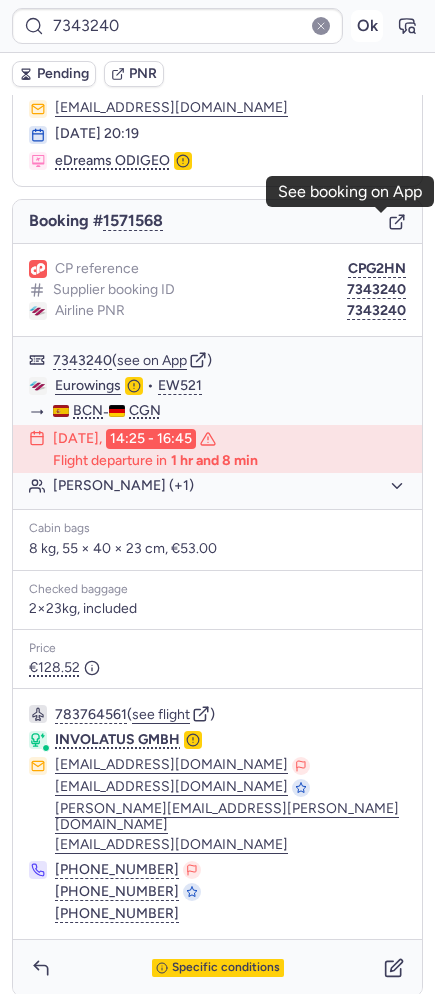 click on "Ok" at bounding box center (367, 26) 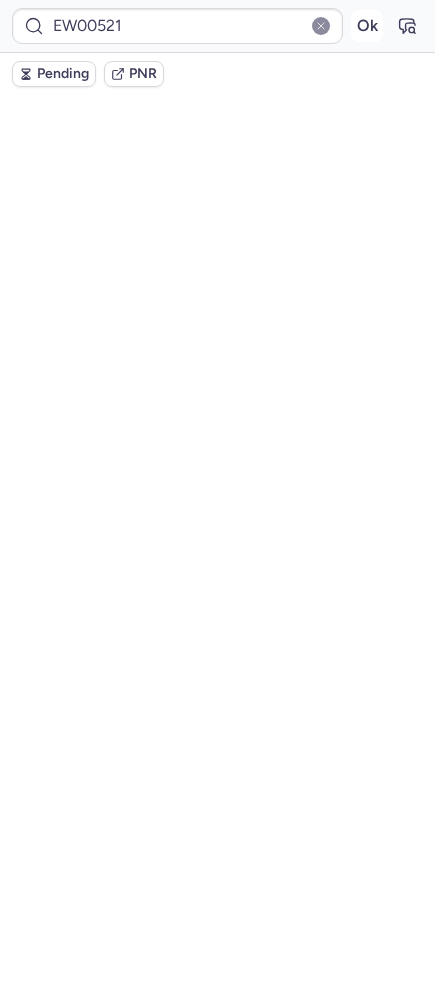 scroll, scrollTop: 0, scrollLeft: 0, axis: both 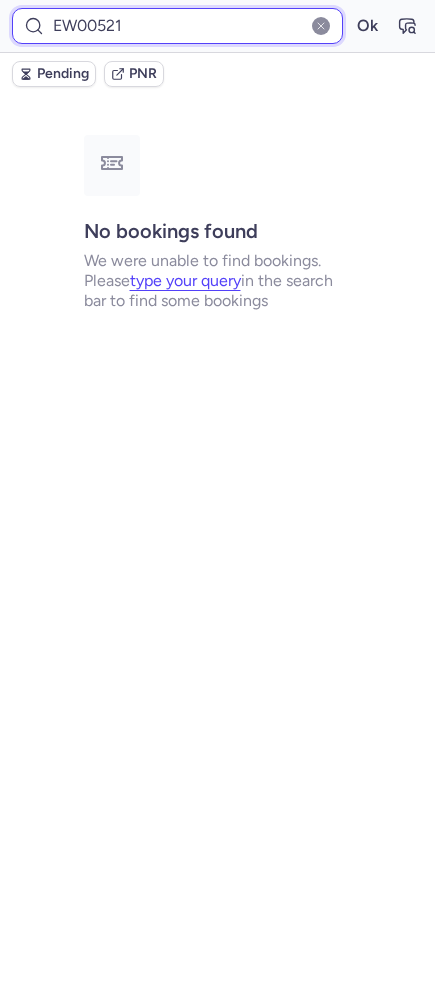 click on "EW00521" at bounding box center (177, 26) 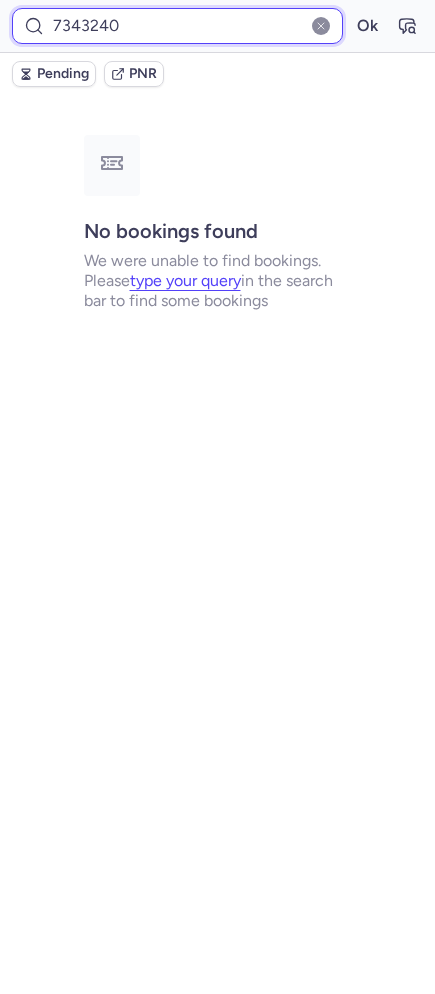 click on "Ok" at bounding box center (367, 26) 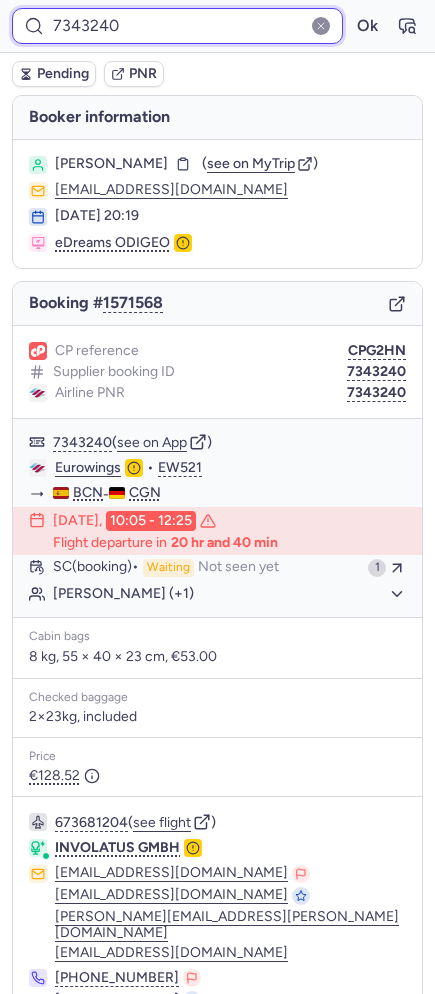 click on "7343240" at bounding box center (177, 26) 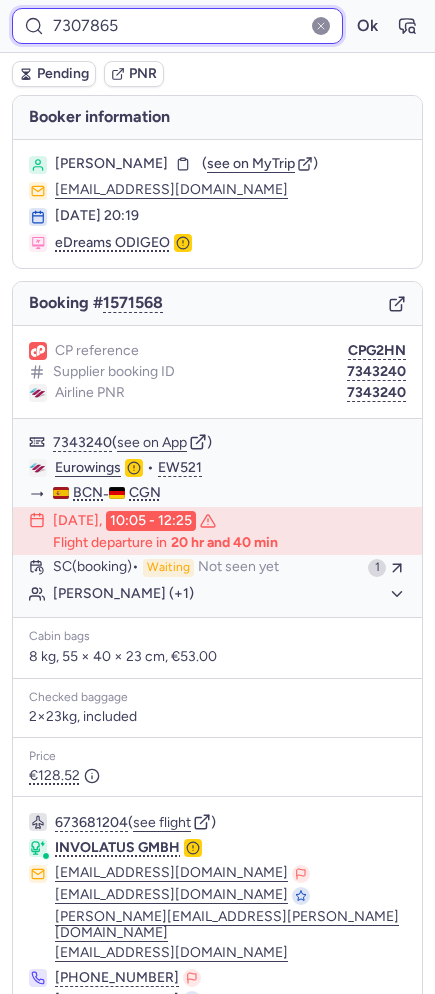 click on "Ok" at bounding box center [367, 26] 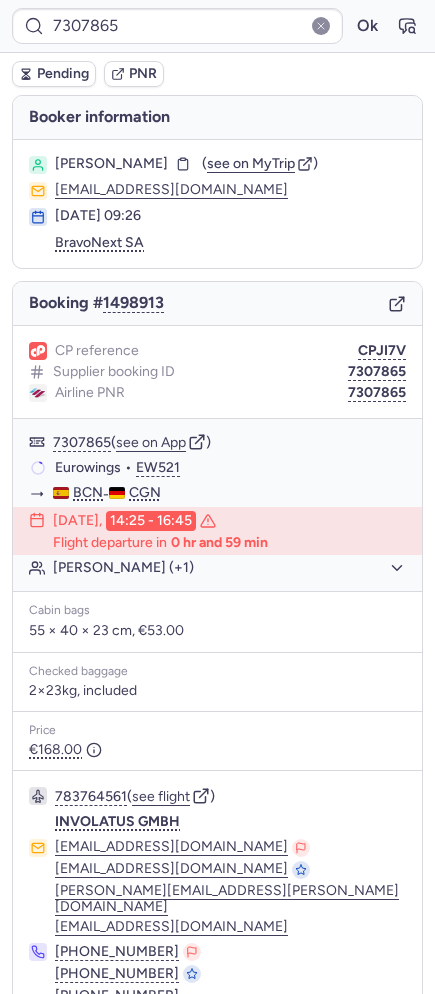 click 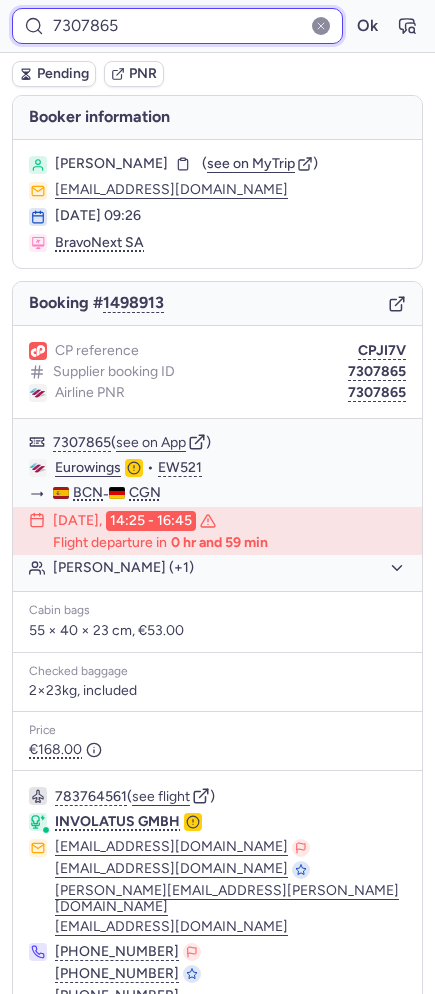click on "7307865" at bounding box center (177, 26) 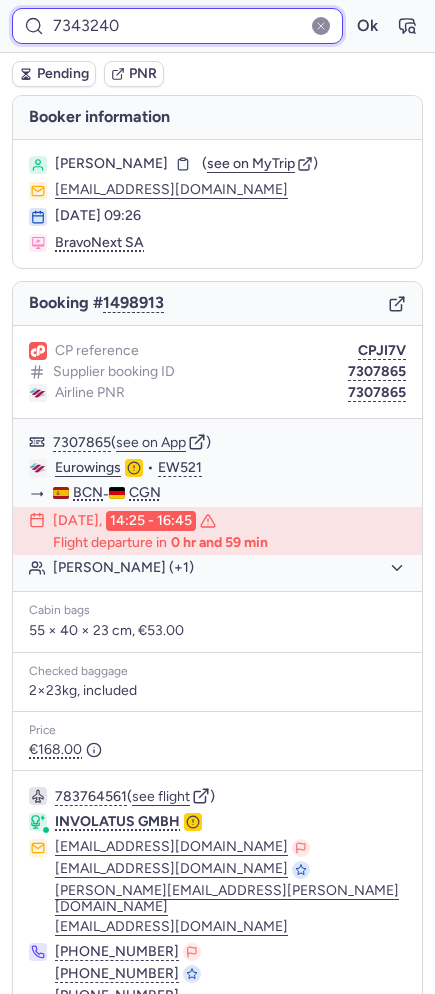 type on "7343240" 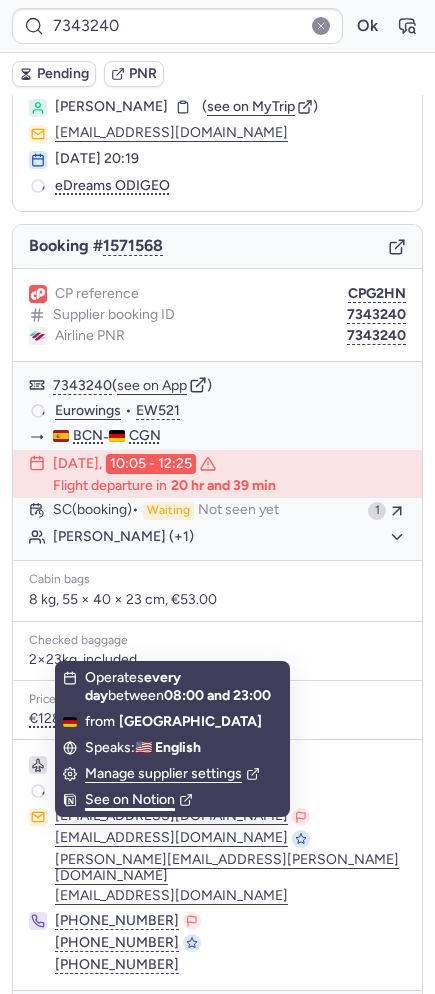 scroll, scrollTop: 107, scrollLeft: 0, axis: vertical 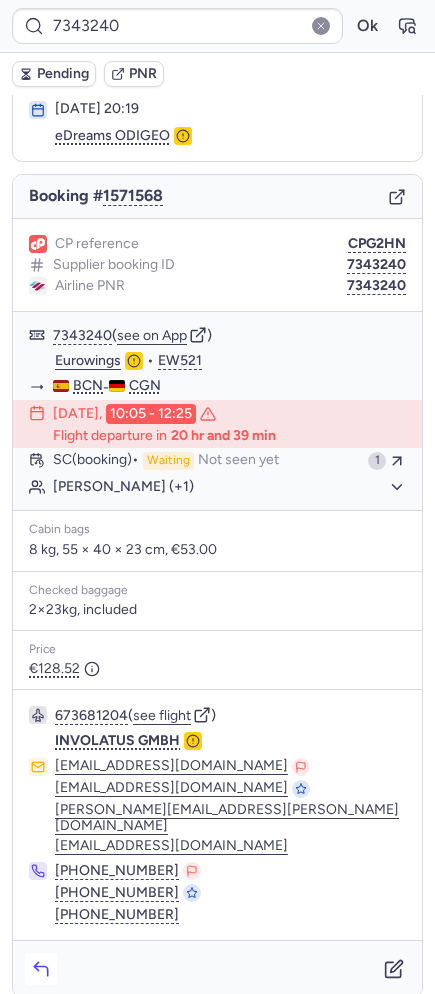 click 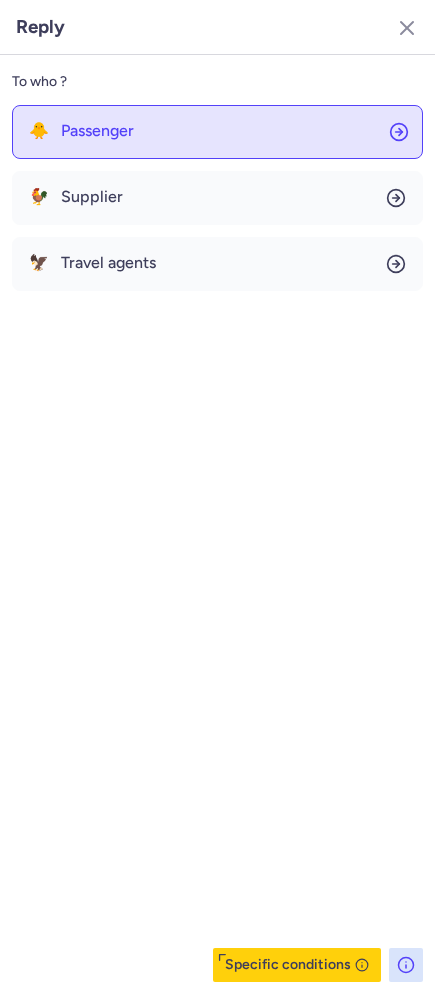 click on "🐥 Passenger" 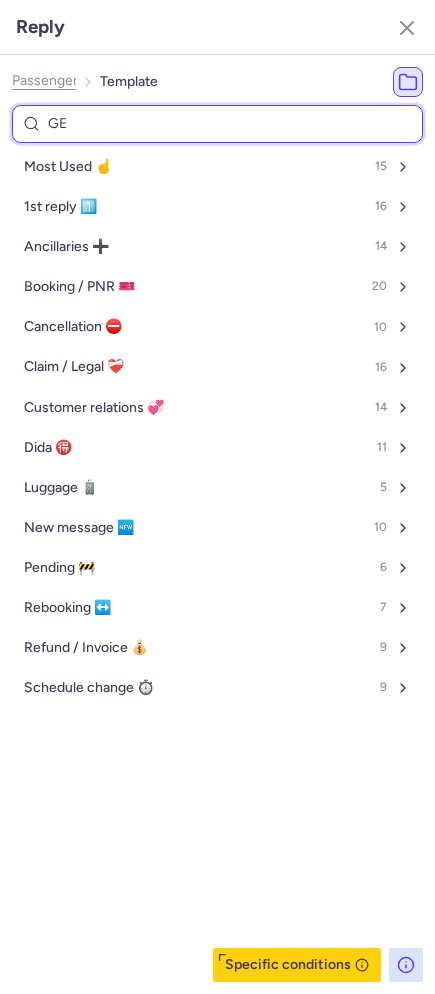 type on "GEN" 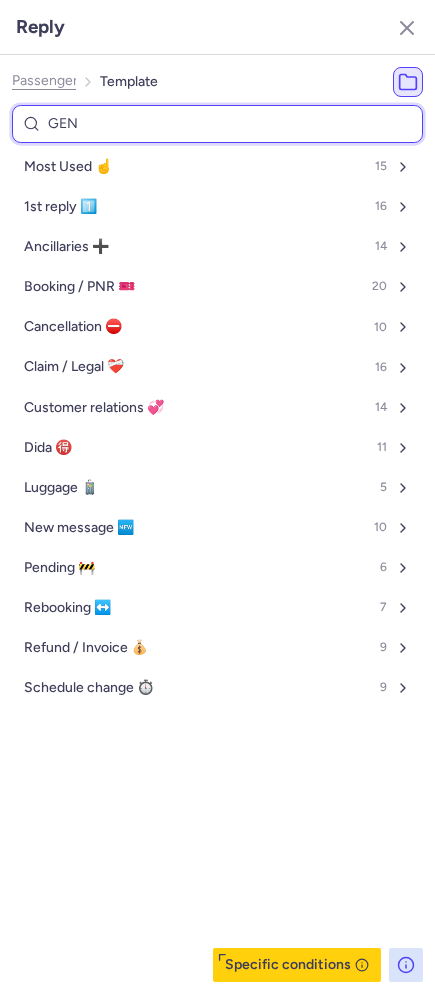 select on "en" 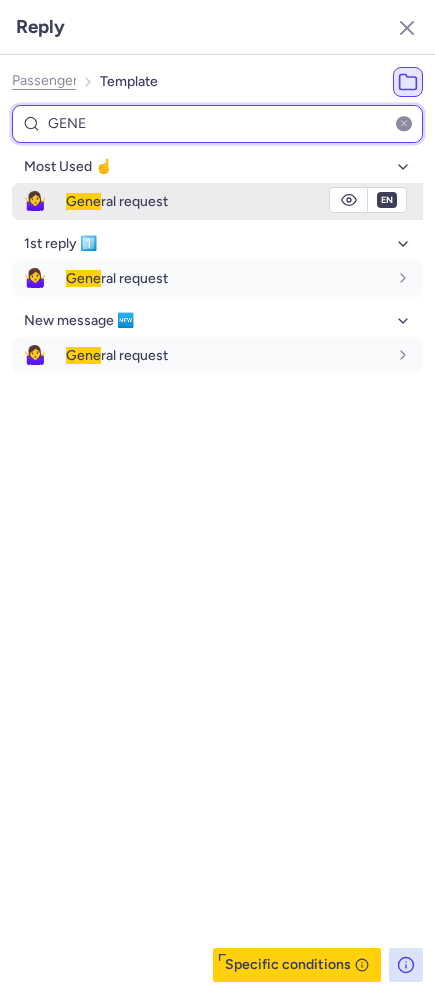 type on "GENE" 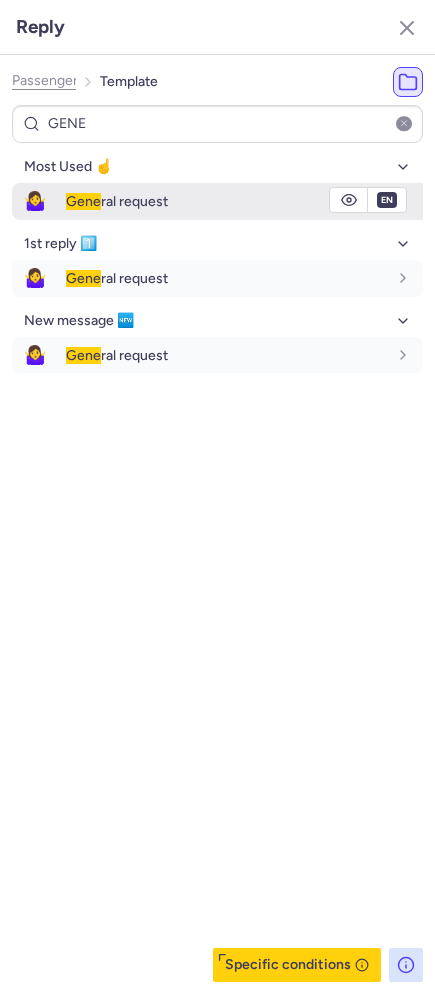 click on "🤷‍♀️" at bounding box center [35, 201] 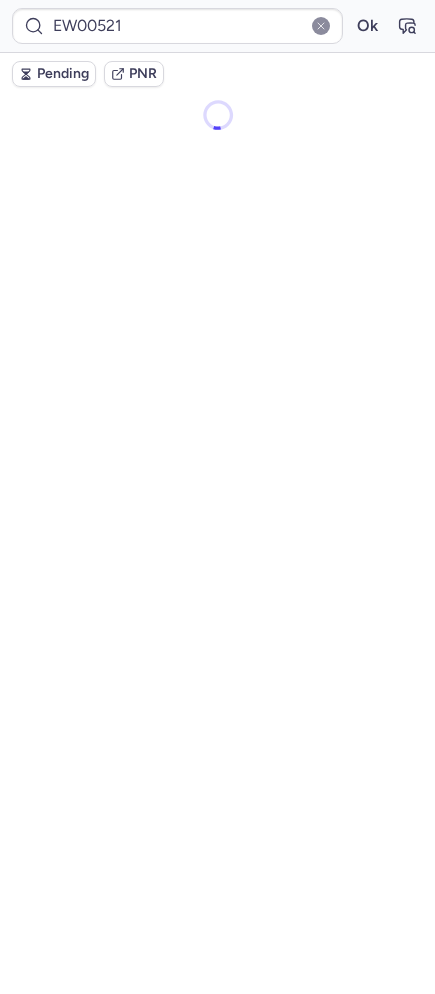scroll, scrollTop: 0, scrollLeft: 0, axis: both 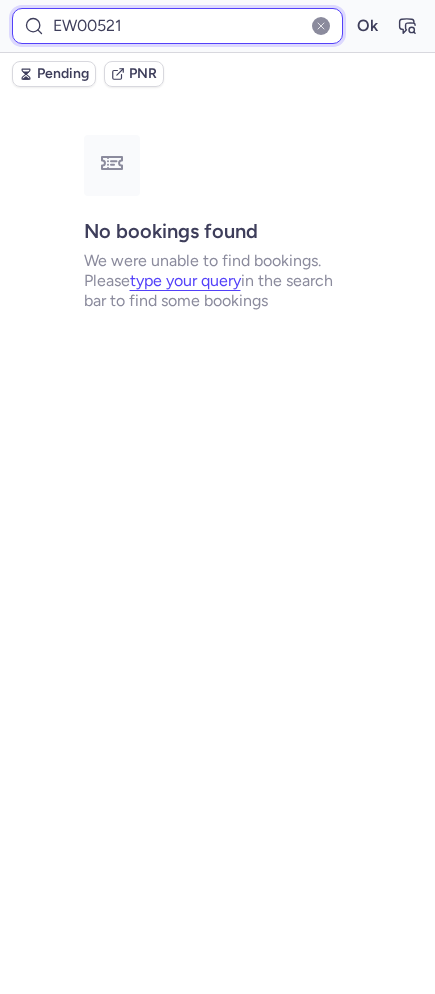 click on "EW00521" at bounding box center (177, 26) 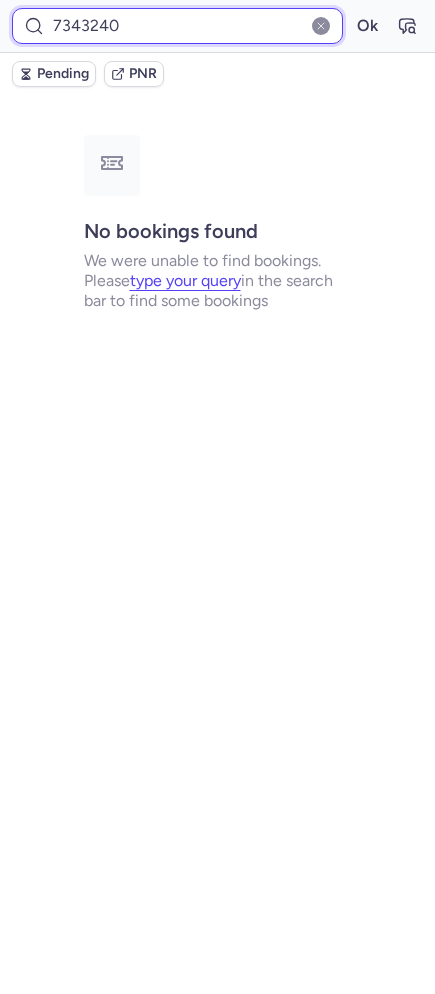 type on "7343240" 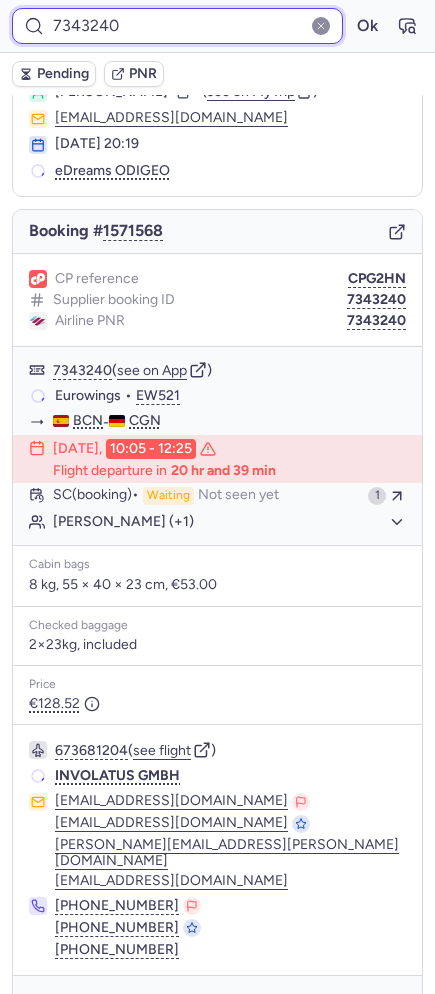 scroll, scrollTop: 107, scrollLeft: 0, axis: vertical 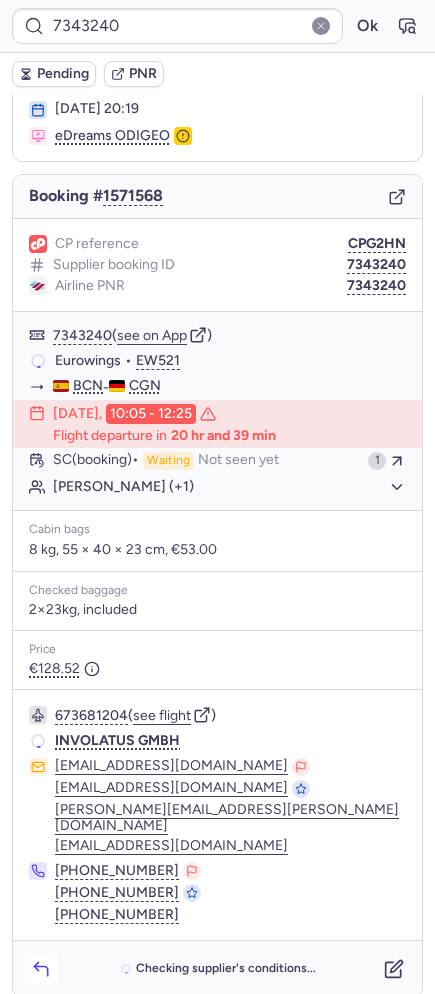 click 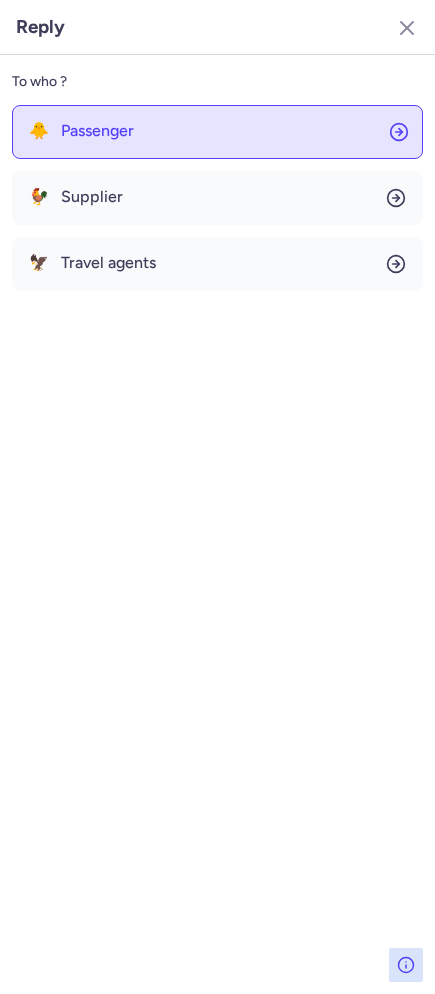 click on "🐥 Passenger" 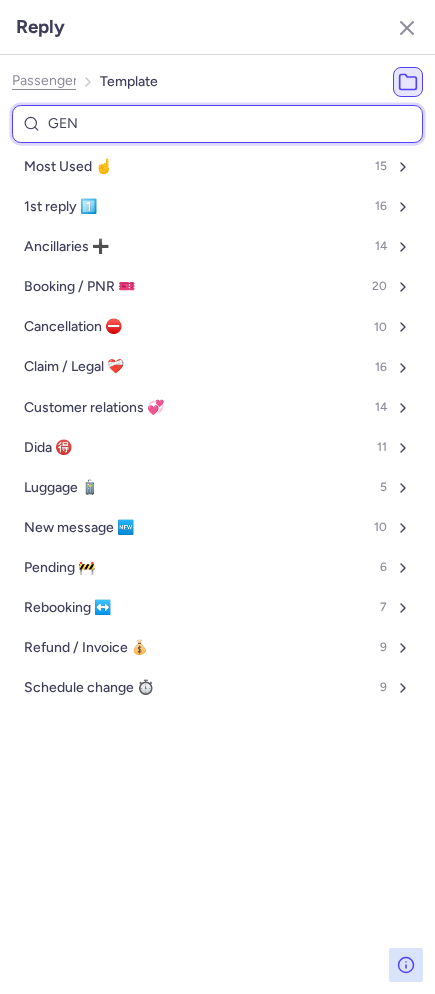 type on "GENE" 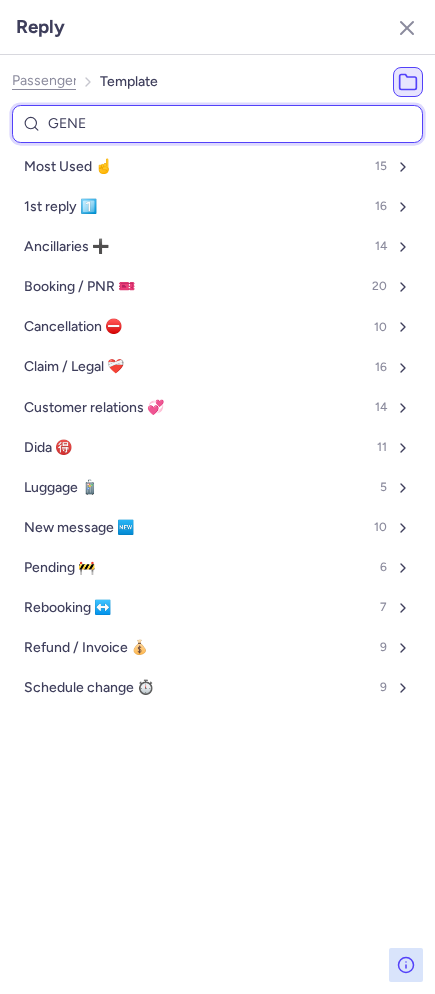 select on "en" 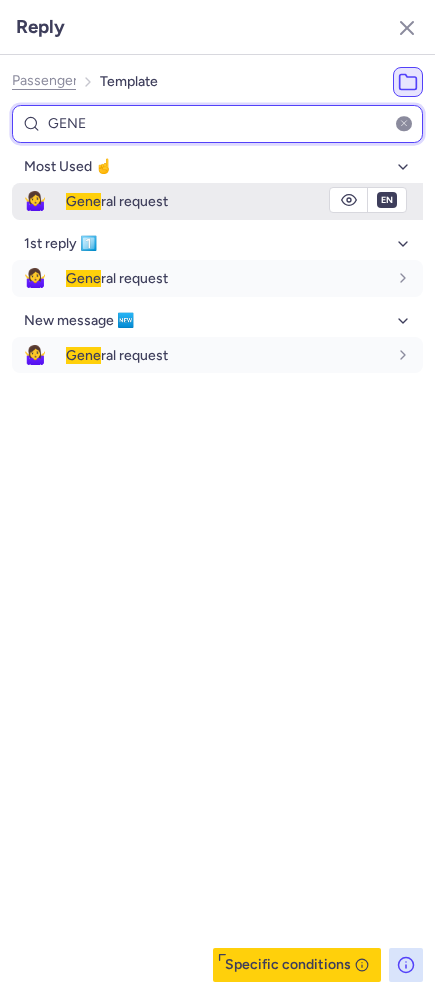 type on "GENE" 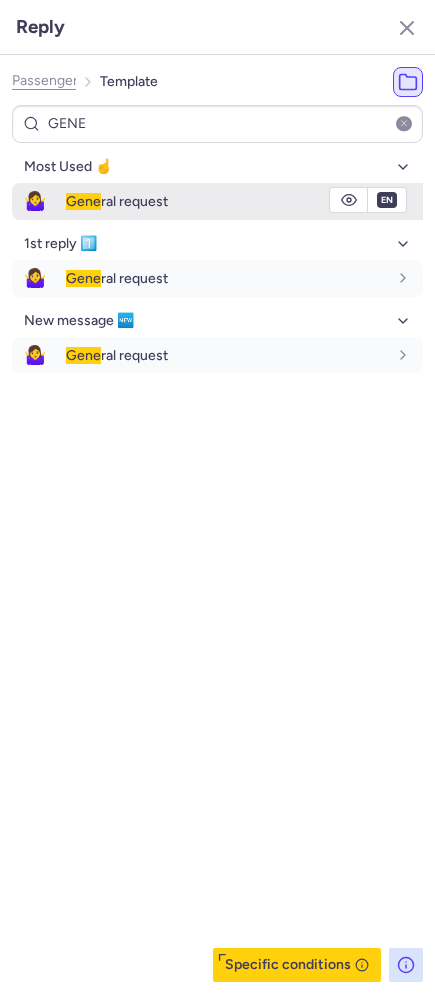click on "🤷‍♀️" at bounding box center [35, 201] 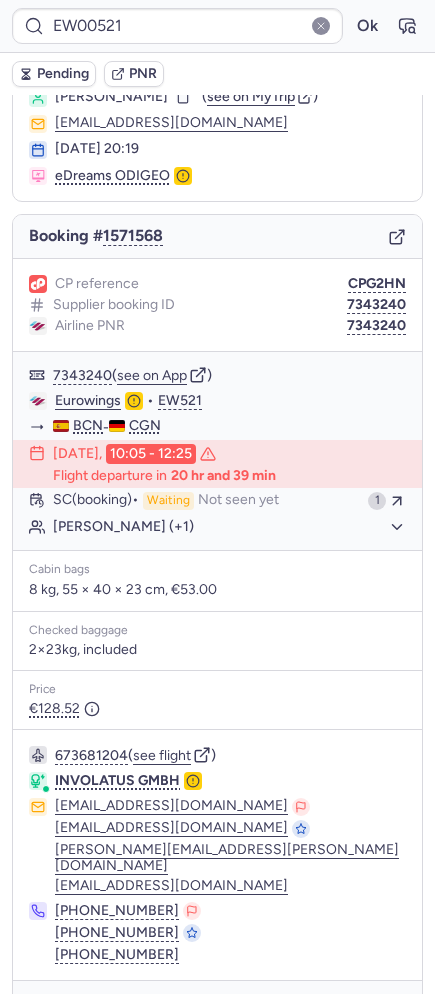 scroll, scrollTop: 0, scrollLeft: 0, axis: both 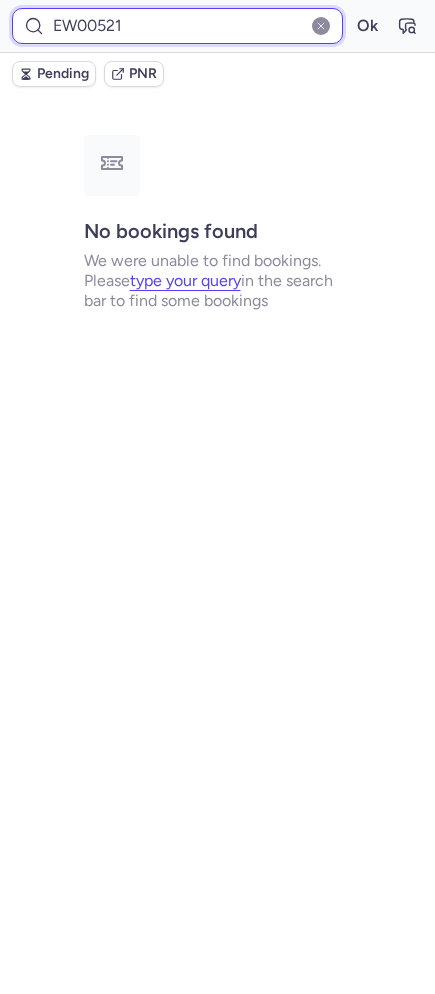 click on "EW00521" at bounding box center [177, 26] 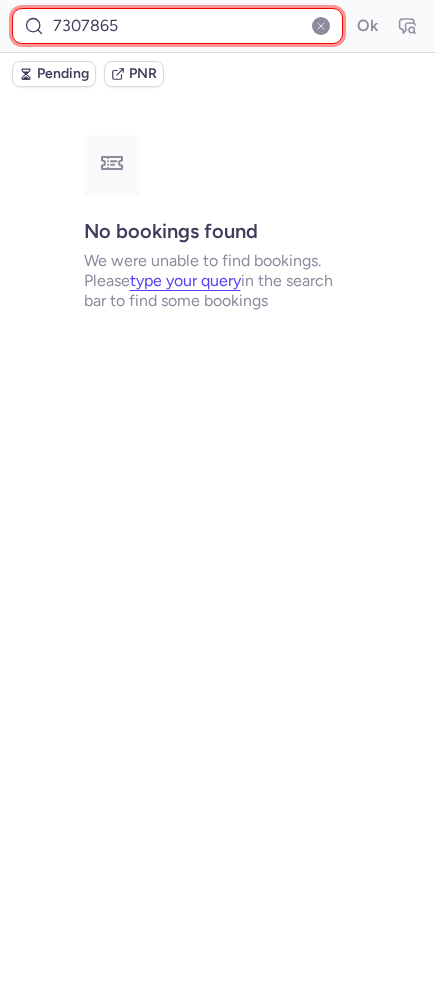 click on "7307865" at bounding box center (177, 26) 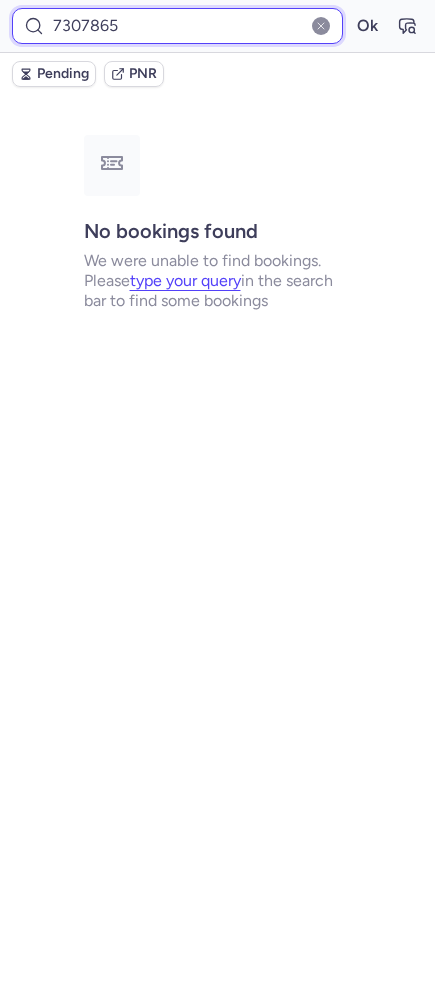 type on "7307865" 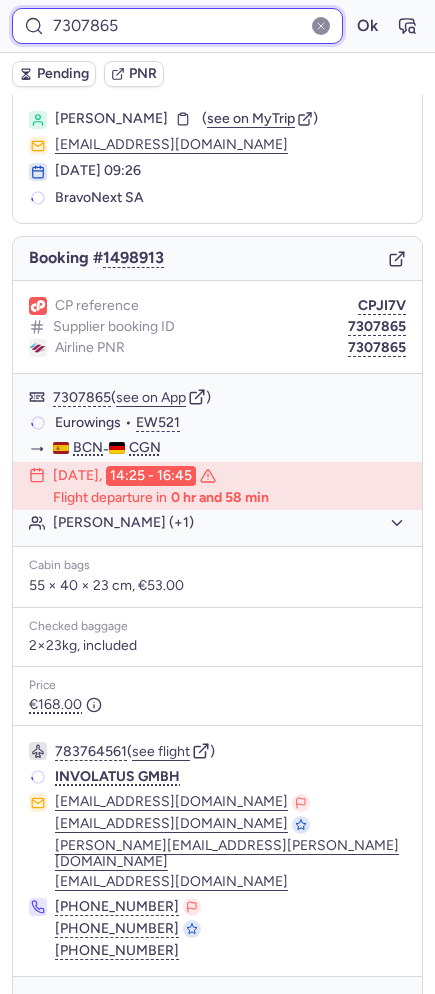 scroll, scrollTop: 82, scrollLeft: 0, axis: vertical 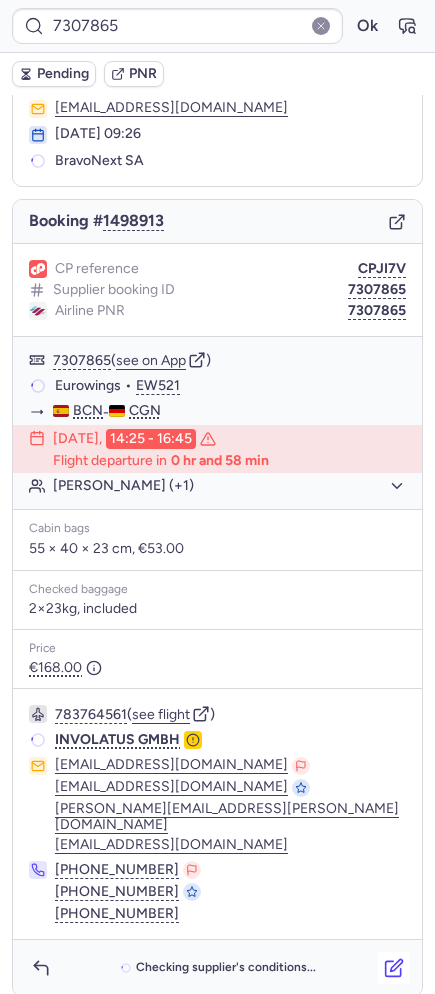 click 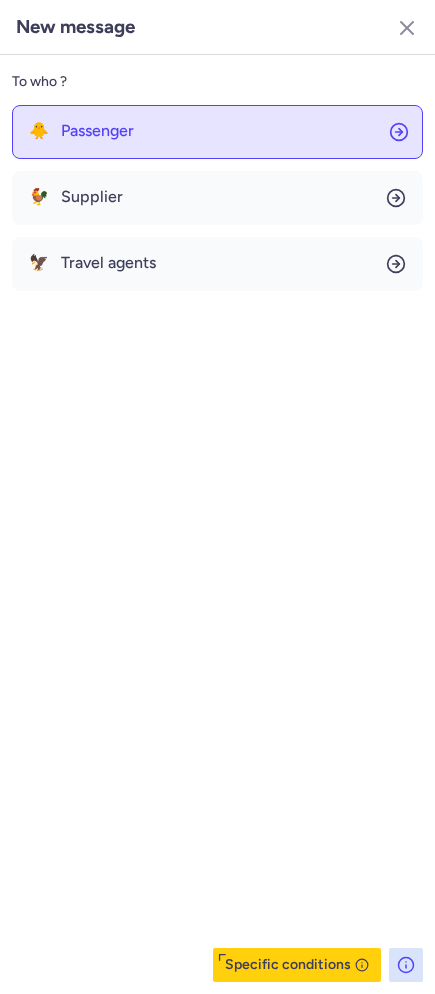 click on "🐥 Passenger" 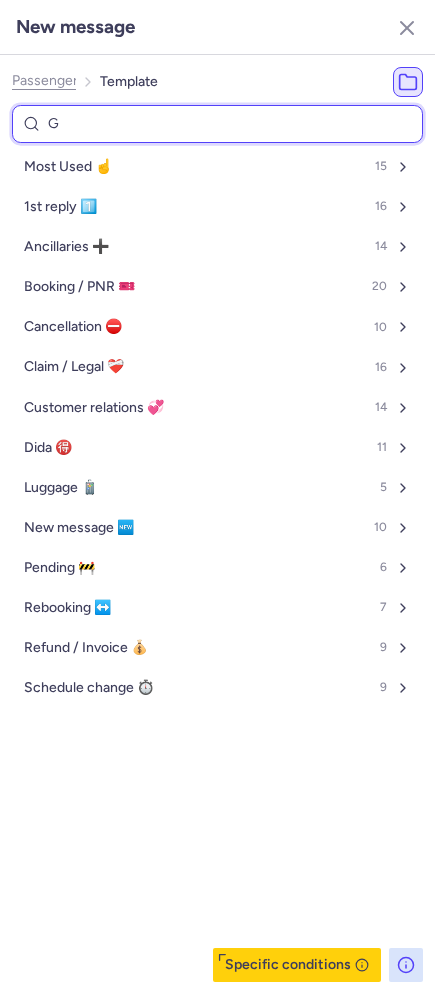 type on "GE" 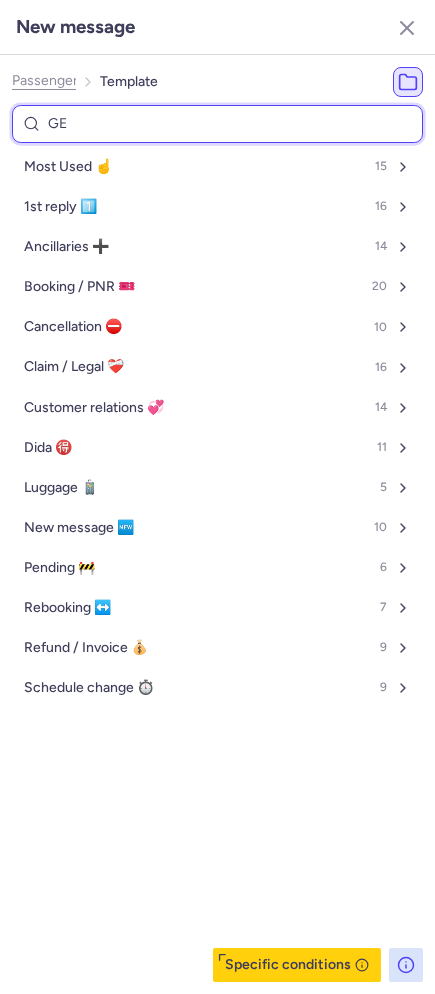 select on "en" 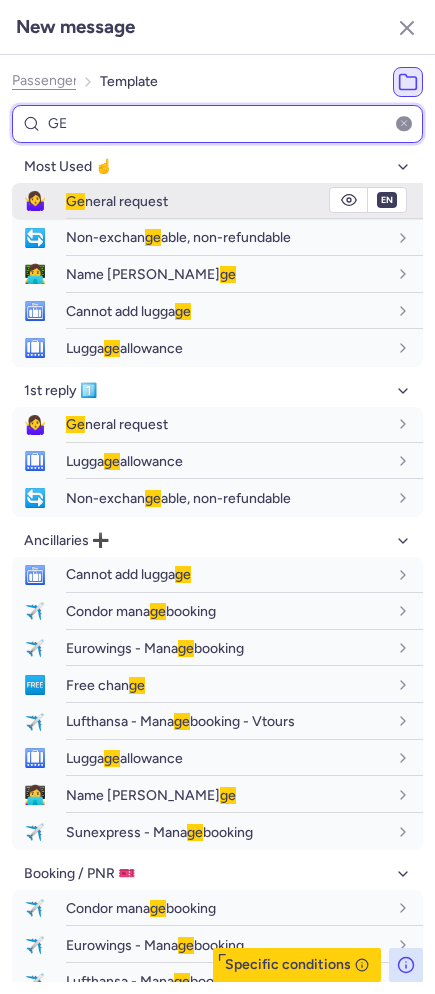 type on "GE" 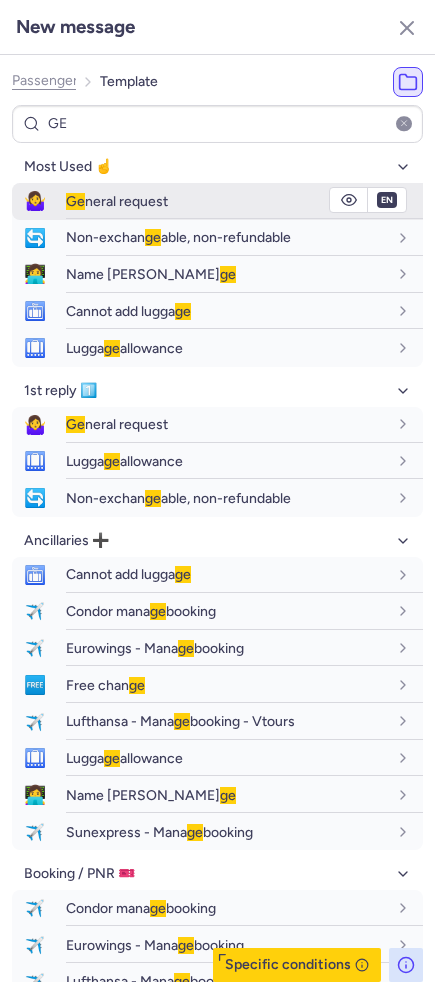 click on "🤷‍♀️" at bounding box center (35, 201) 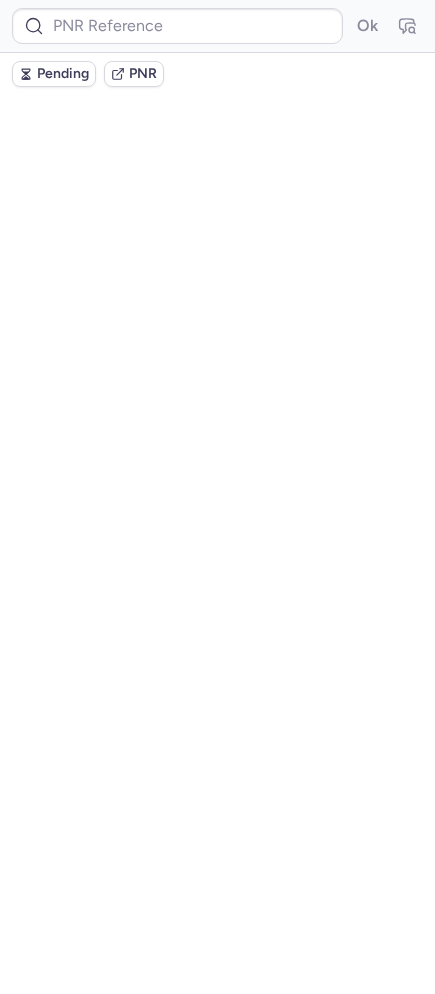 scroll, scrollTop: 0, scrollLeft: 0, axis: both 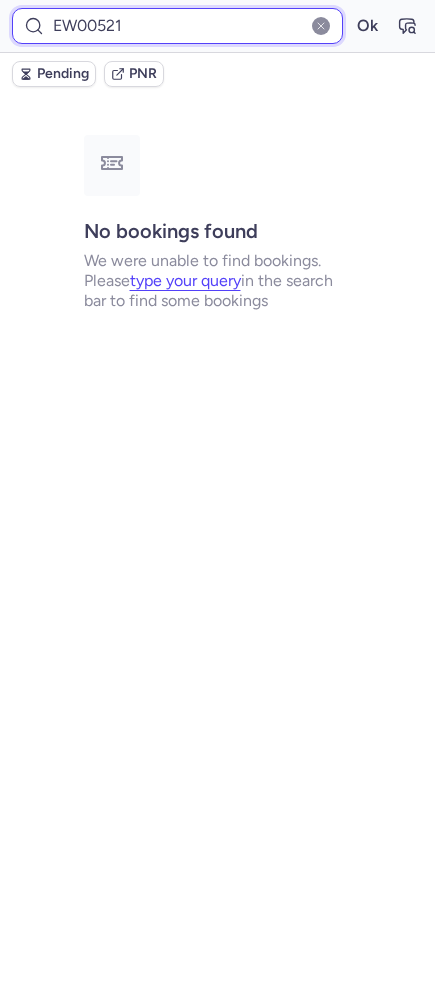 drag, startPoint x: 139, startPoint y: 10, endPoint x: 130, endPoint y: 17, distance: 11.401754 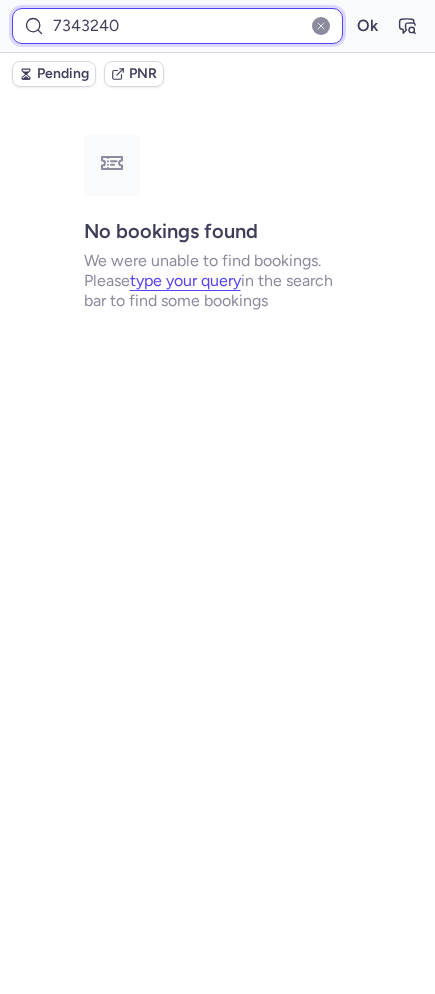 click on "Ok" at bounding box center (367, 26) 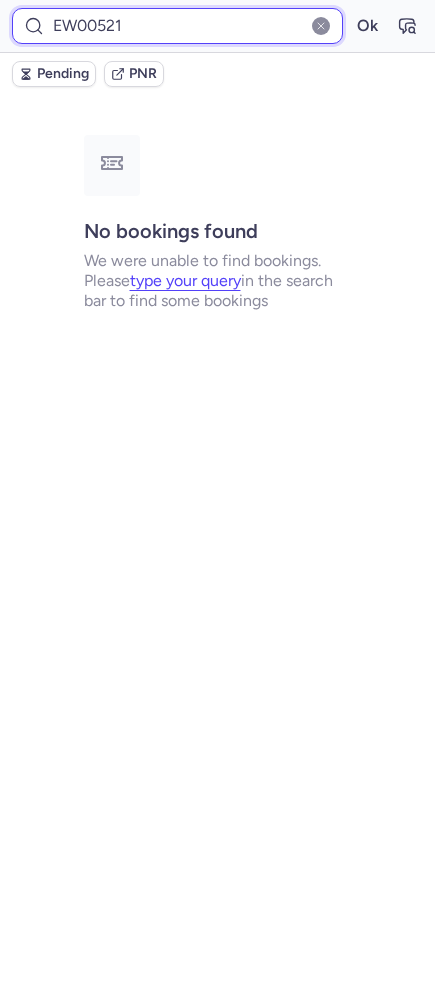 click on "EW00521" at bounding box center (177, 26) 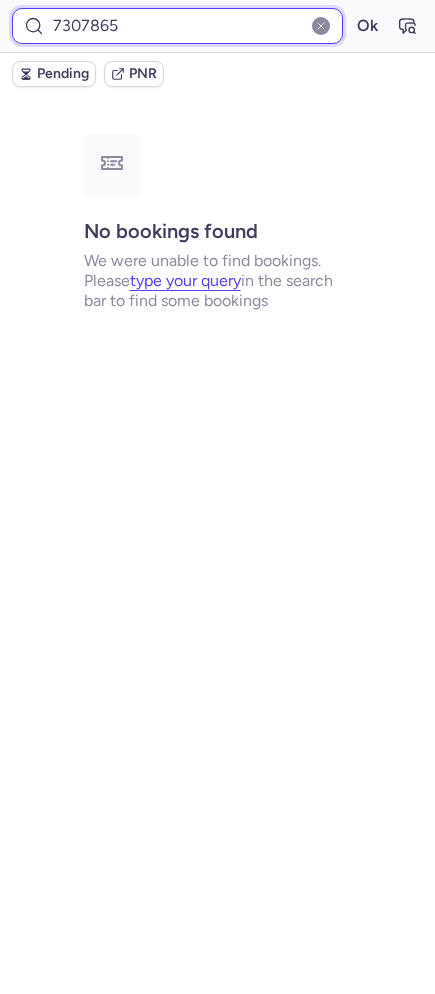 click on "Ok" at bounding box center [367, 26] 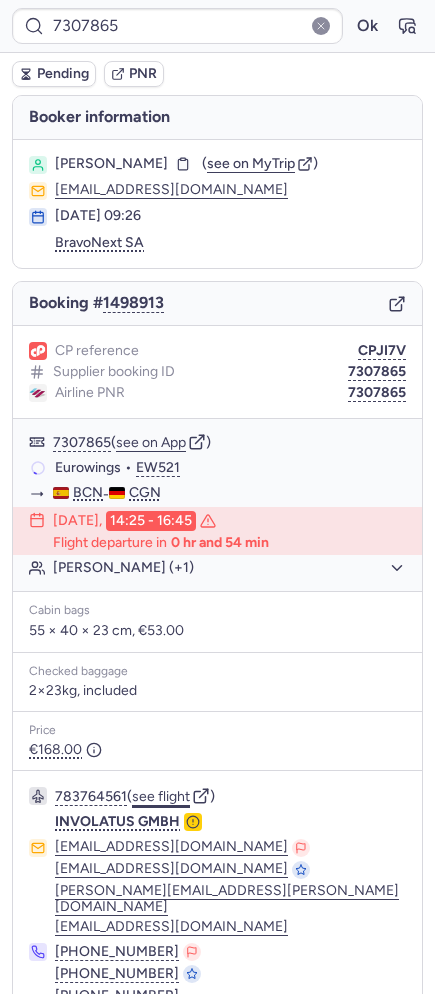 click on "see flight" 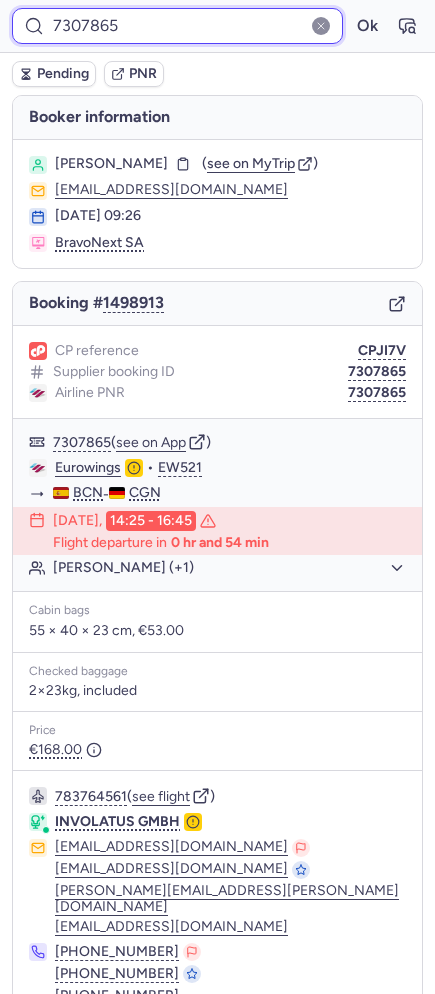 click on "7307865" at bounding box center (177, 26) 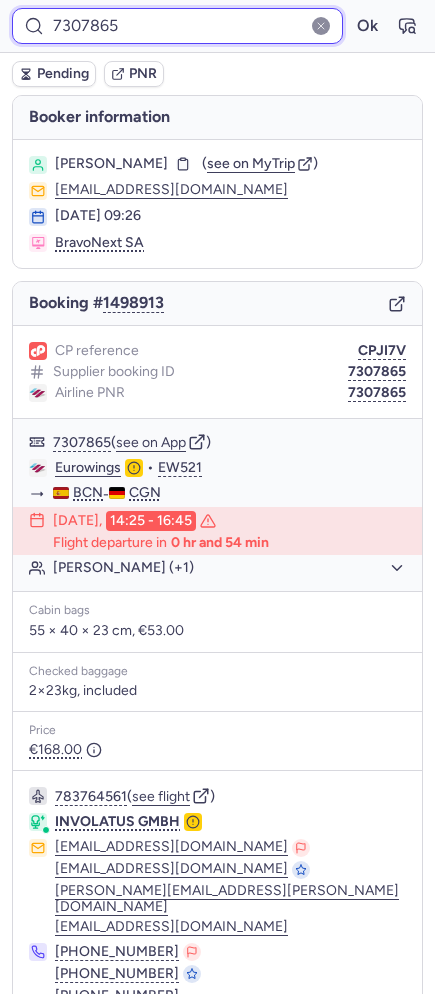 paste on "CPJI7V" 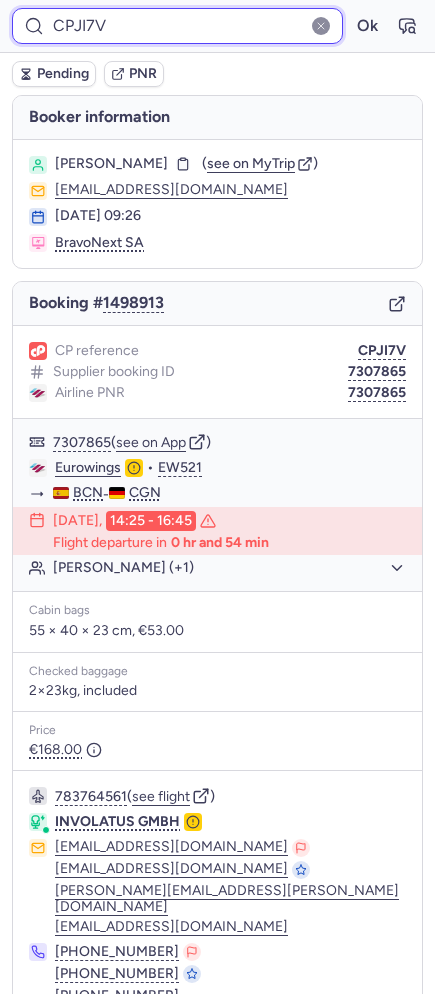 click on "Ok" at bounding box center (367, 26) 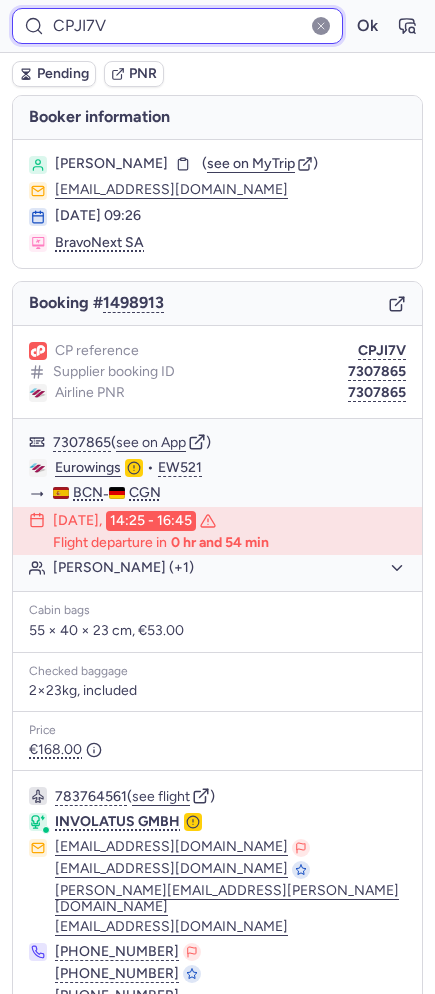 click on "CPJI7V" at bounding box center (177, 26) 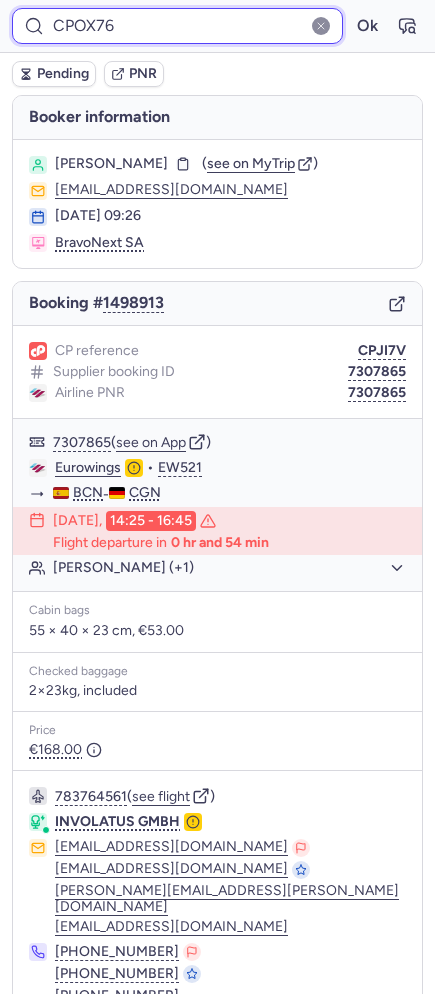 click on "Ok" at bounding box center [367, 26] 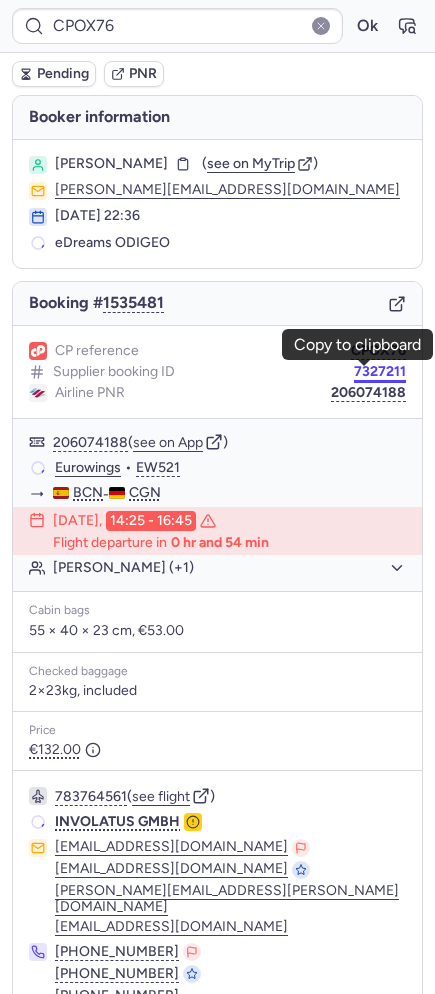 click on "7327211" at bounding box center (380, 372) 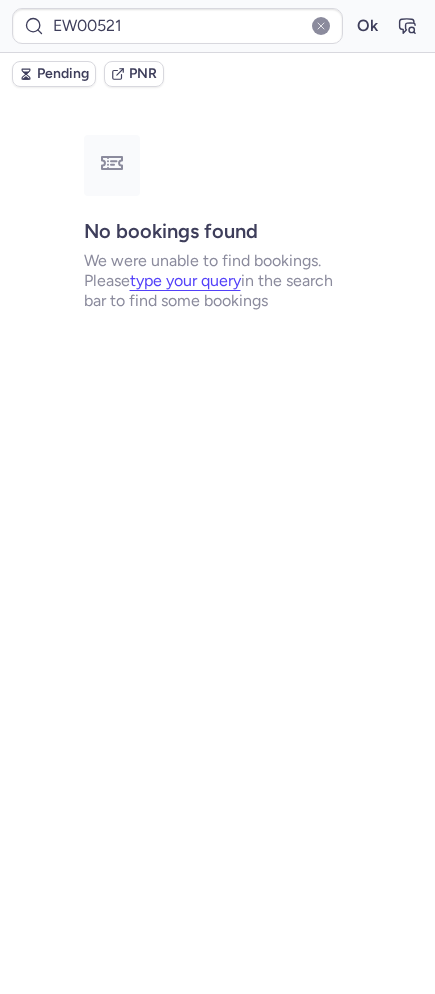 type on "23522199395" 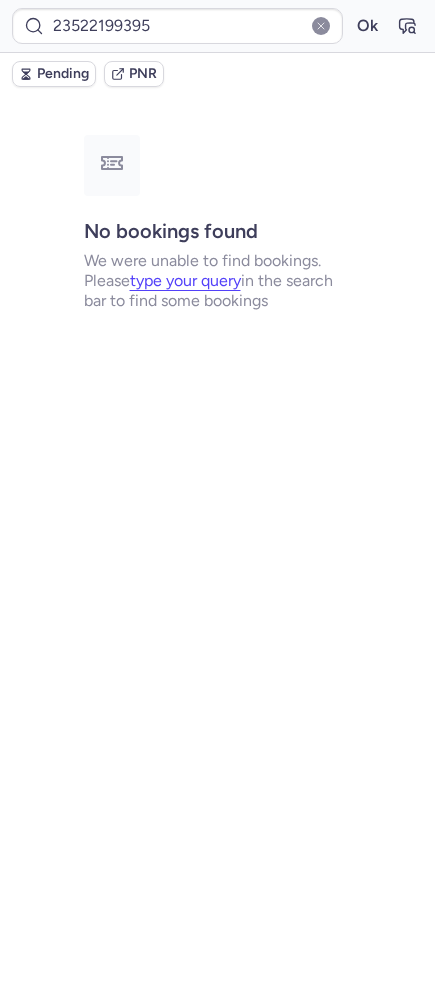 type 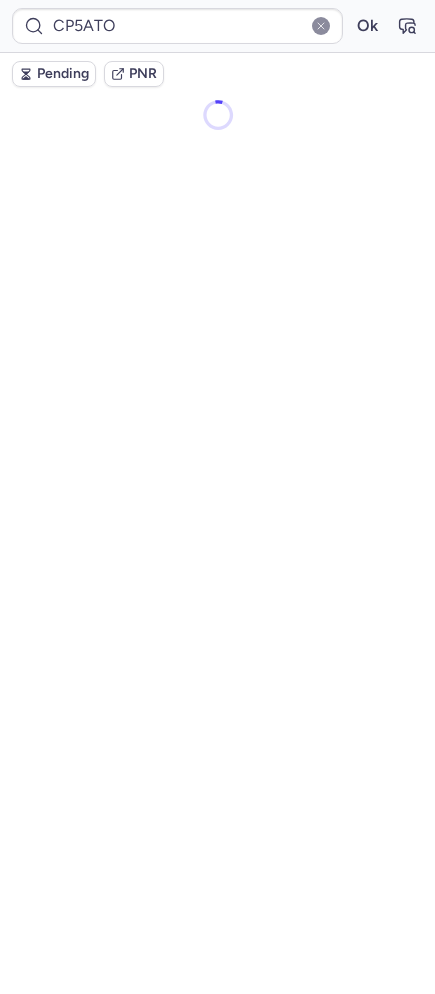 scroll, scrollTop: 0, scrollLeft: 0, axis: both 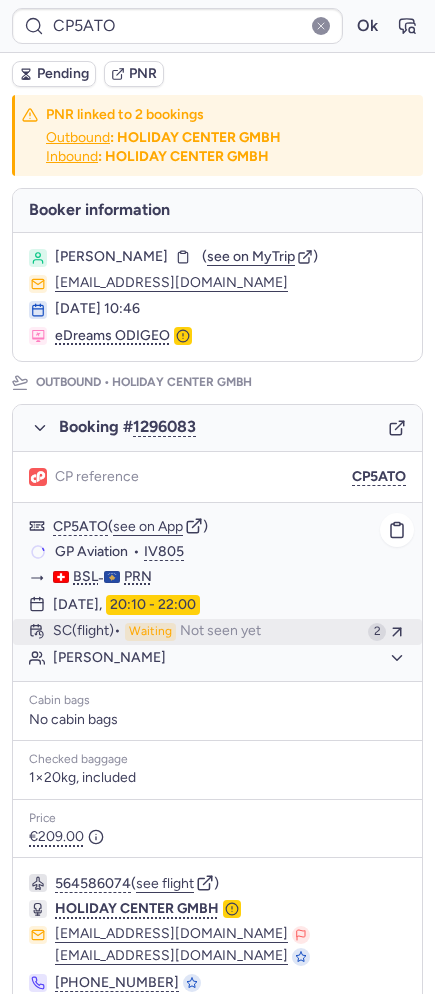 click on "Waiting" at bounding box center [150, 632] 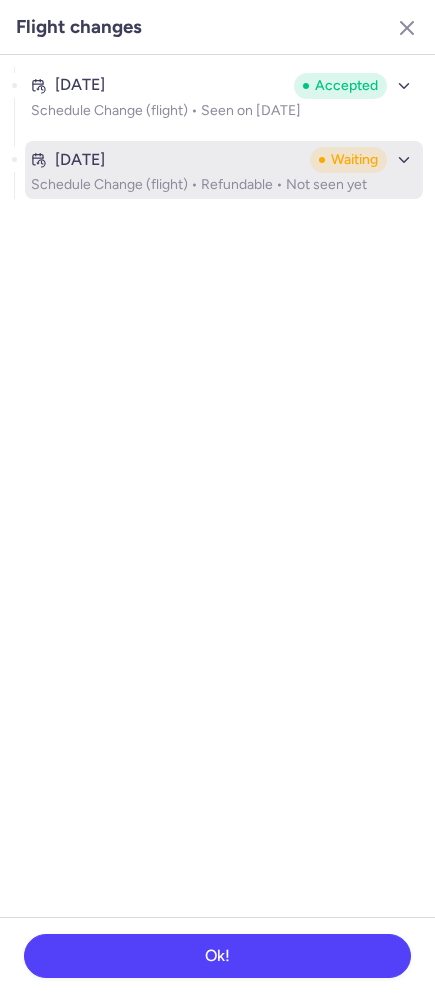 drag, startPoint x: 118, startPoint y: 188, endPoint x: 139, endPoint y: 189, distance: 21.023796 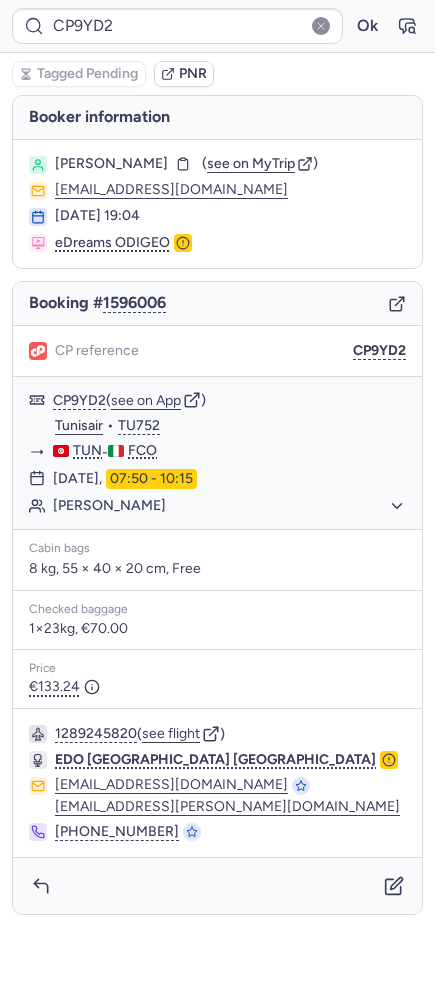 type on "CP9QGX" 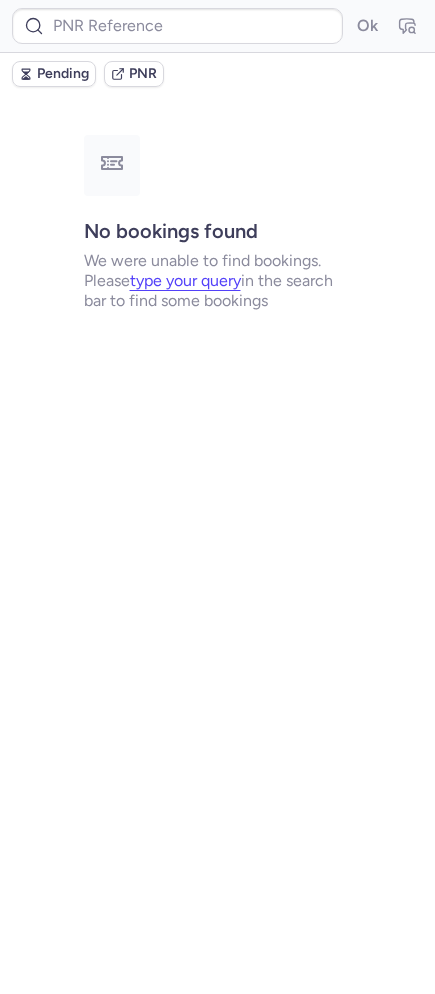 type on "CP5ATO" 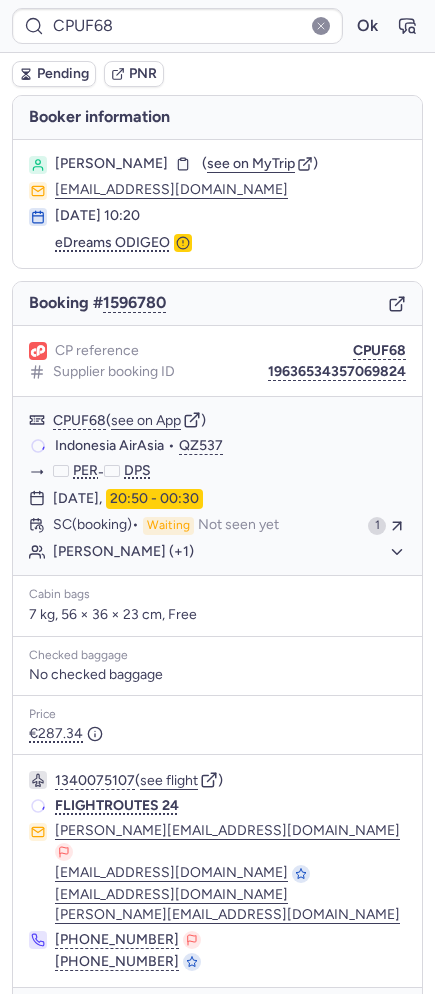 type on "CPC3HG" 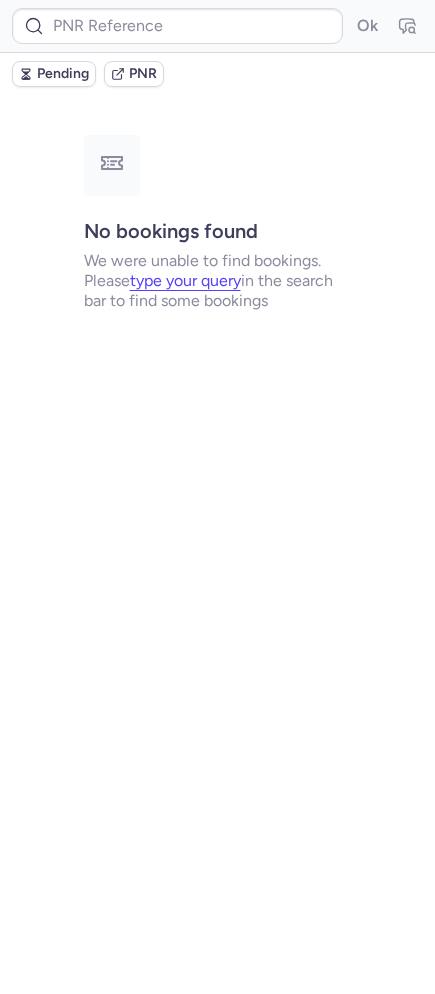 type on "CP5ATO" 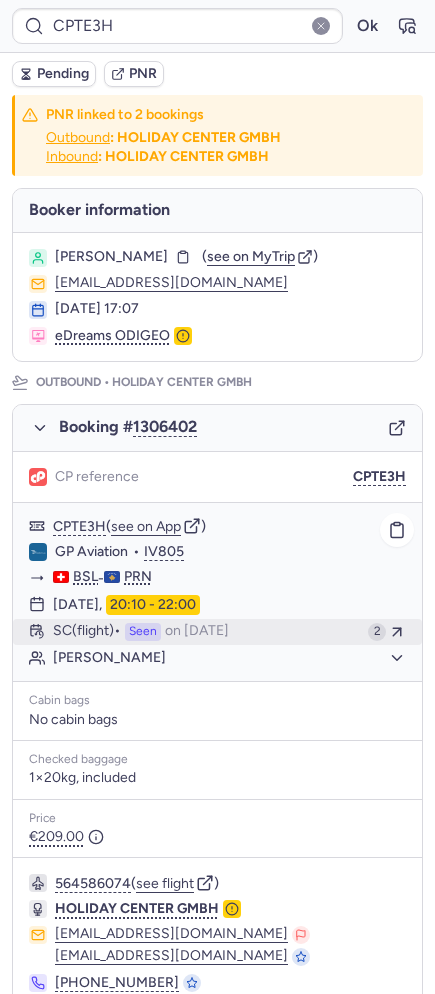 click on "Seen" at bounding box center (143, 632) 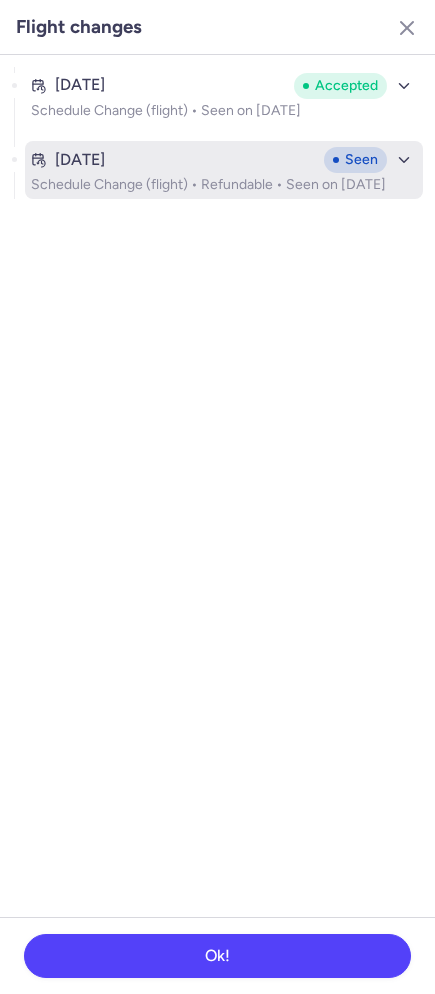 click on "Schedule Change (flight) • Refundable • Seen on [DATE]" at bounding box center (224, 185) 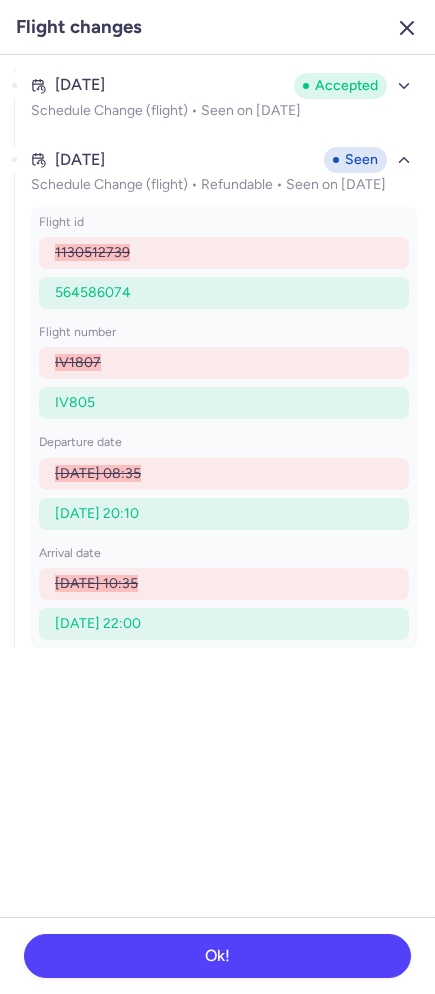 click 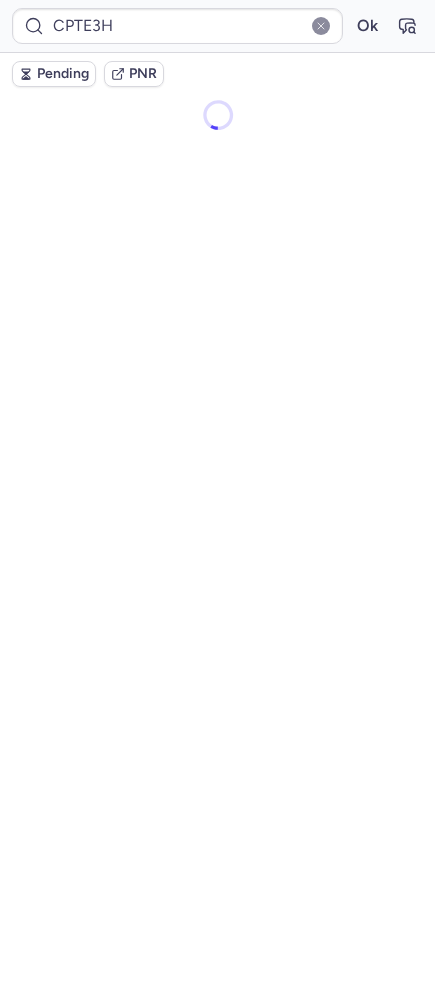 scroll, scrollTop: 0, scrollLeft: 0, axis: both 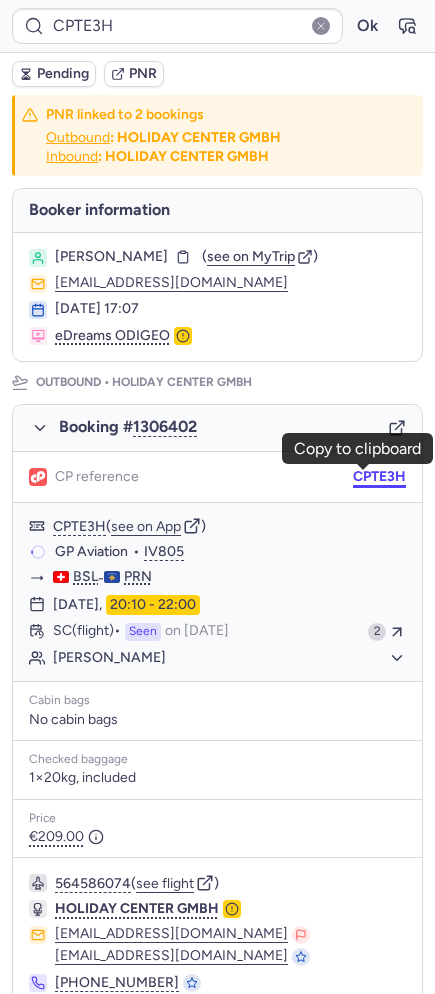 click on "CPTE3H" at bounding box center [379, 477] 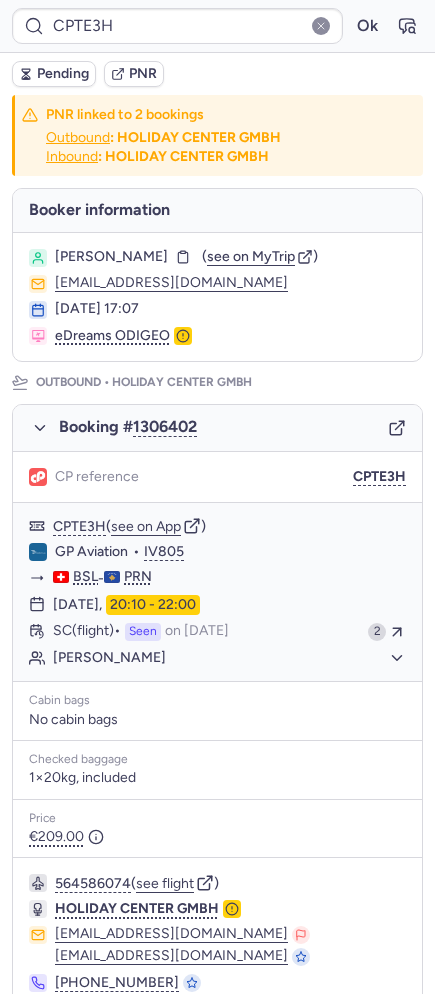 type on "CP5ATO" 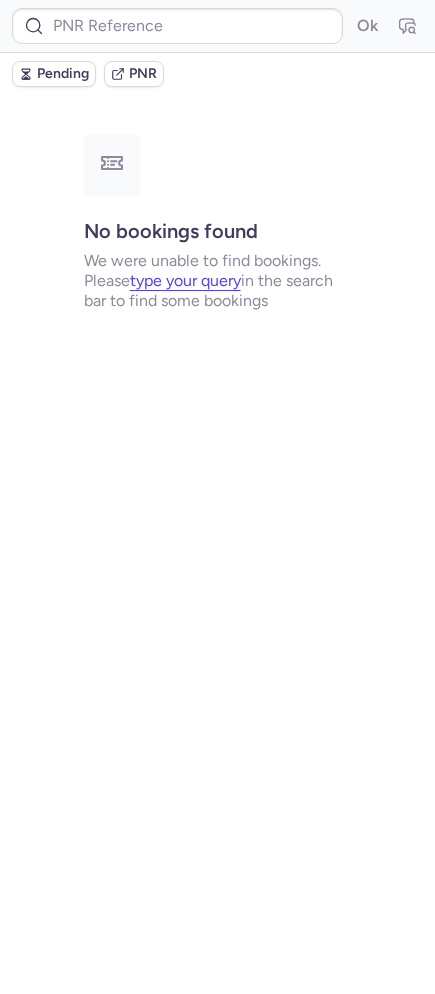 type on "CPTE3H" 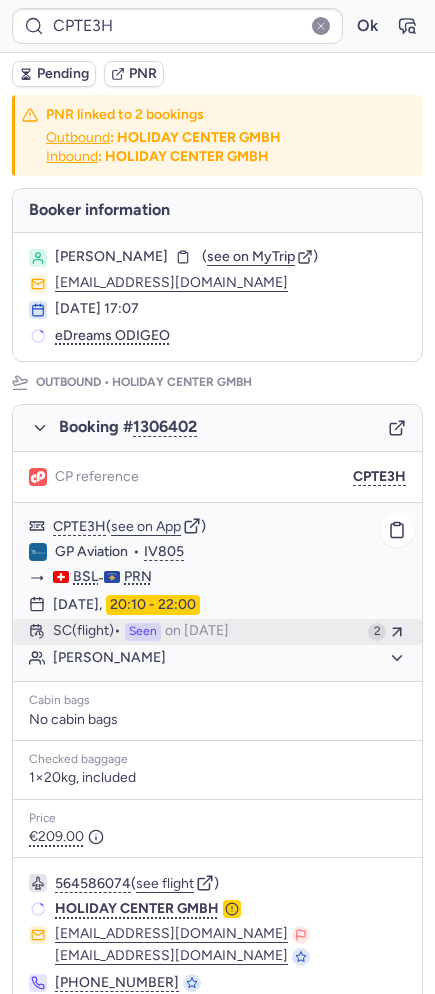 click on "on [DATE]" at bounding box center [197, 632] 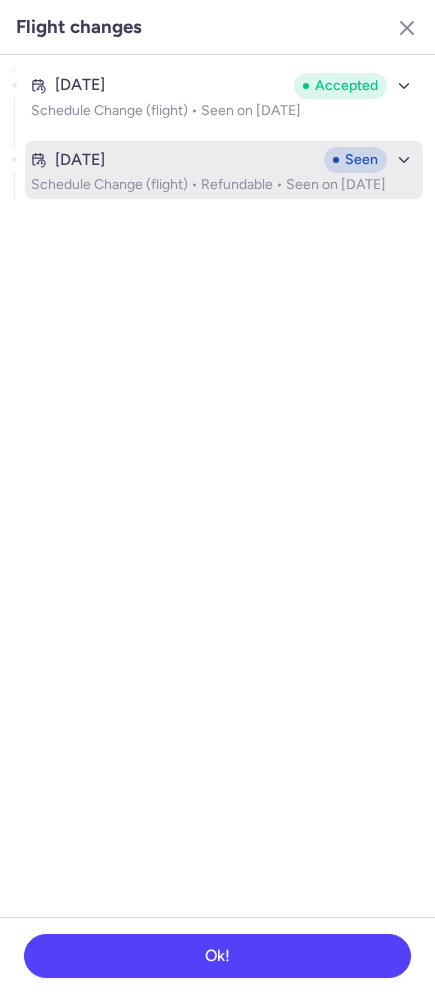 click on "[DATE]" at bounding box center [80, 160] 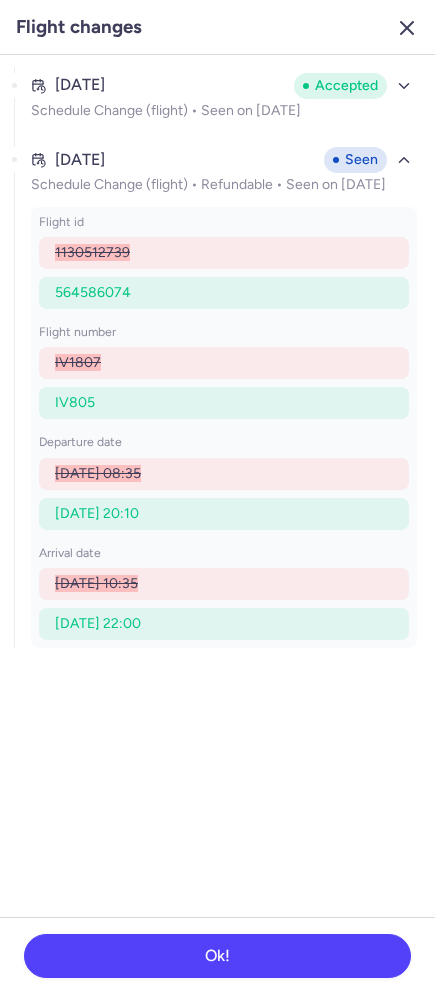click 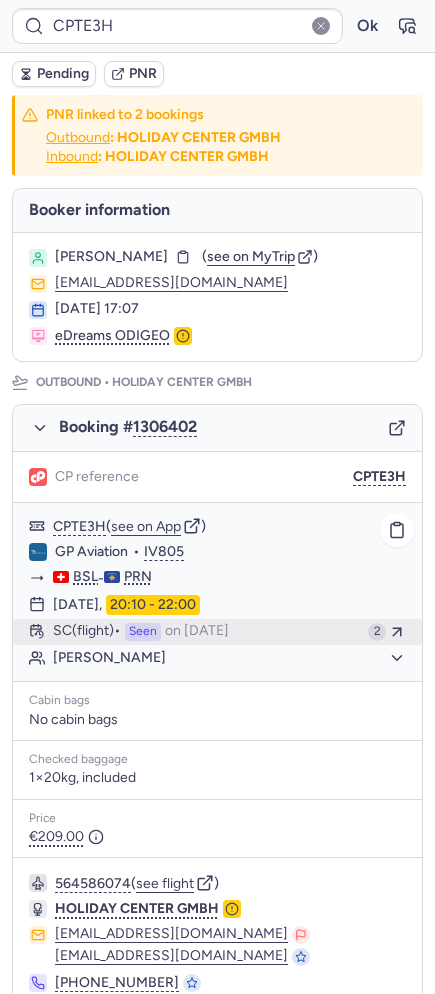 click on "Seen" at bounding box center [143, 632] 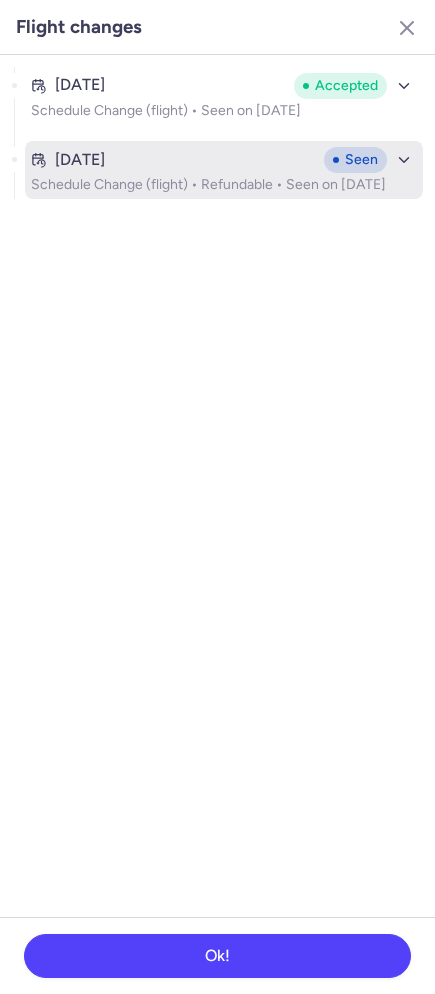 click on "Schedule Change (flight) • Refundable • Seen on [DATE]" at bounding box center [224, 185] 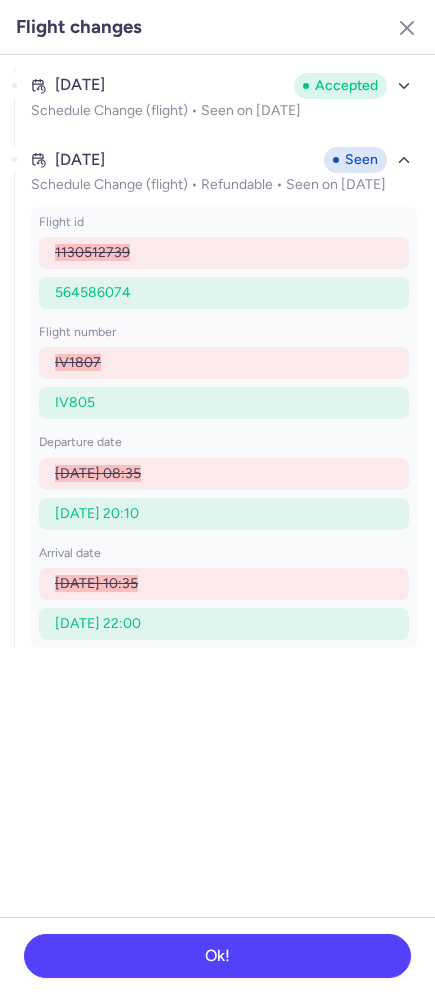 click on "IV805" at bounding box center [75, 402] 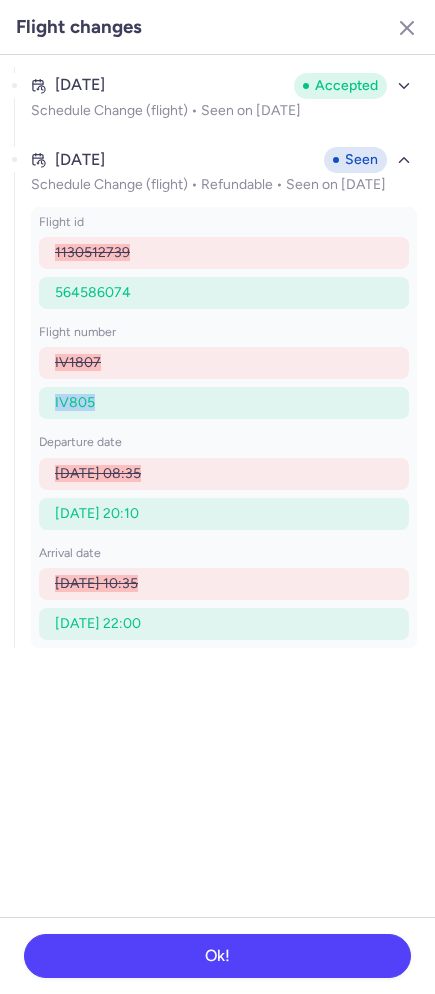 click on "IV805" at bounding box center [75, 402] 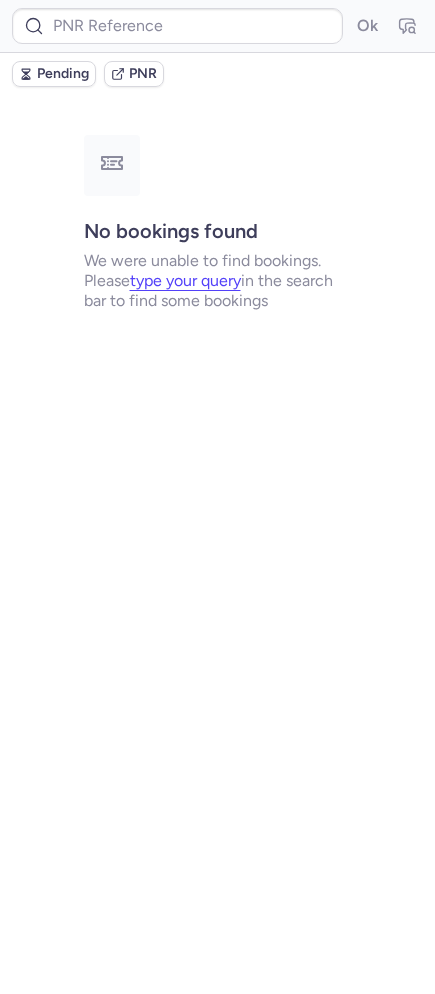 type on "IV1807" 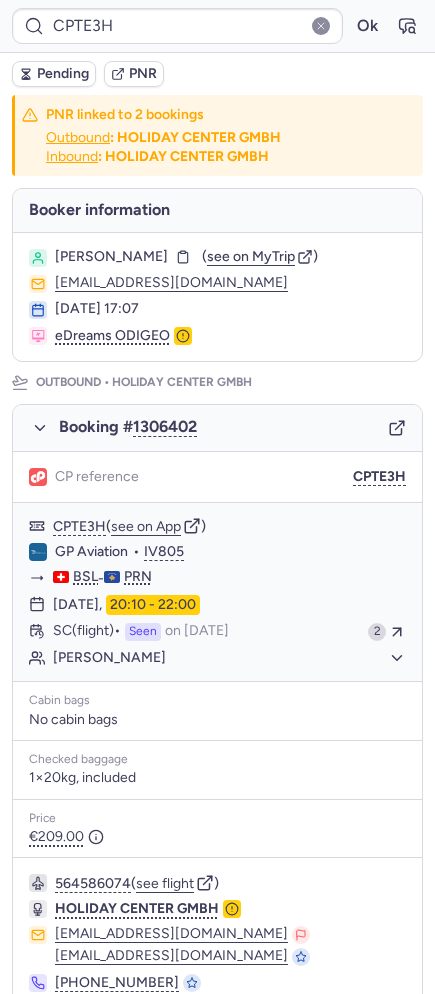 type on "EW00521" 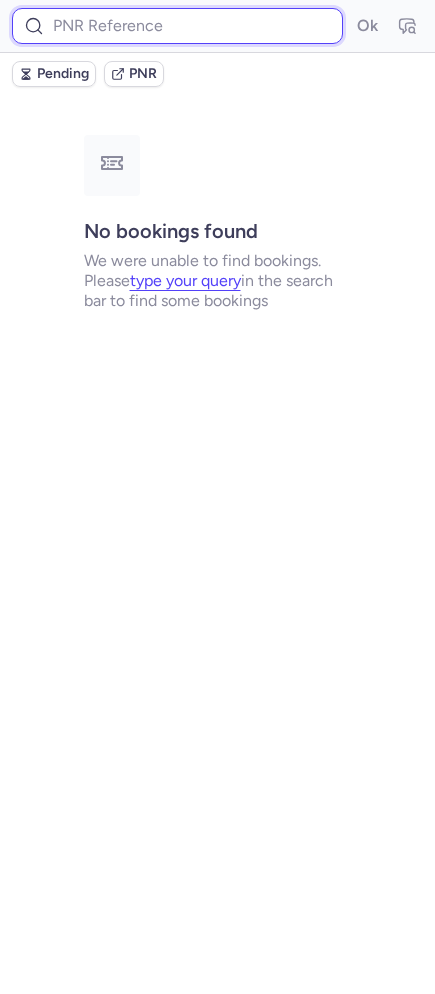 click at bounding box center (177, 26) 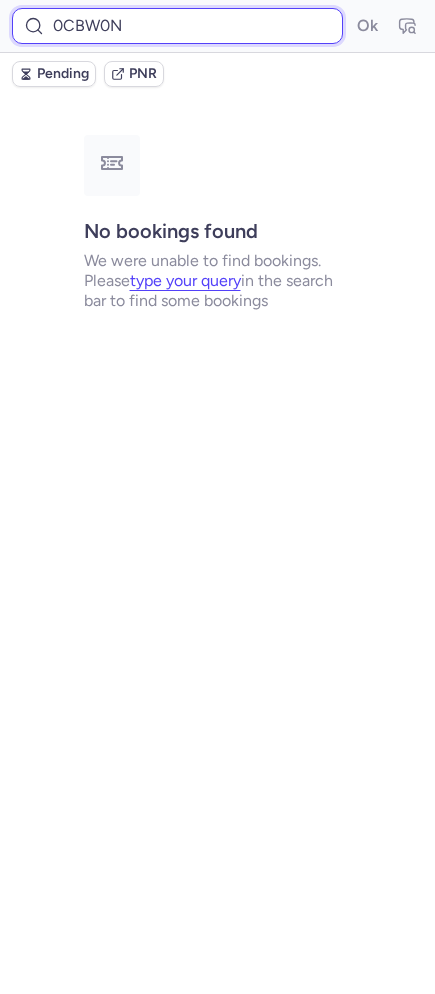 click on "Ok" at bounding box center (367, 26) 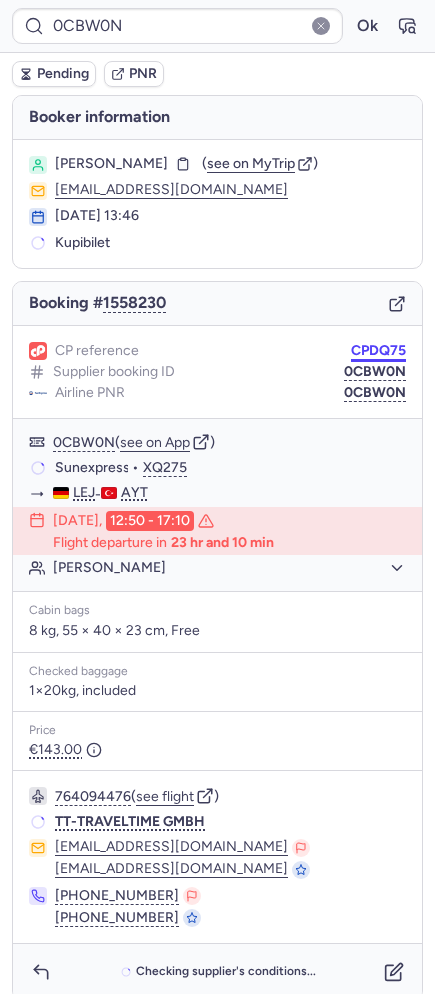click on "CPDQ75" at bounding box center (378, 351) 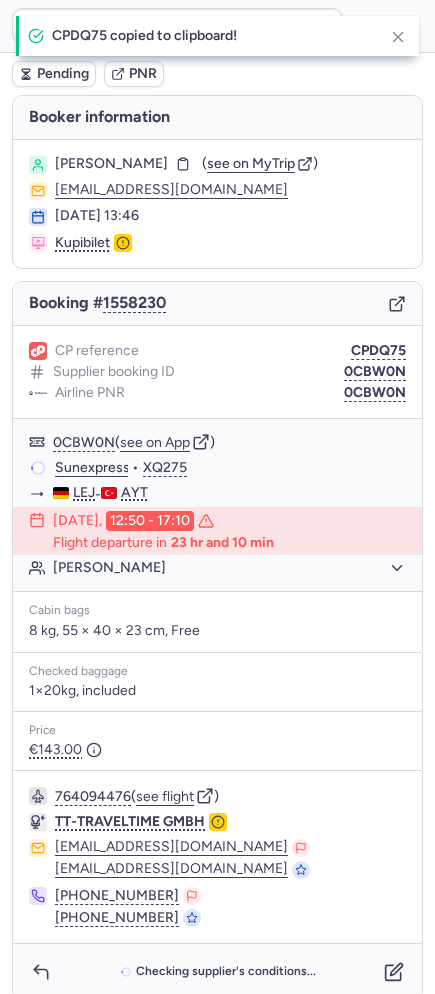 type on "CPDQ75" 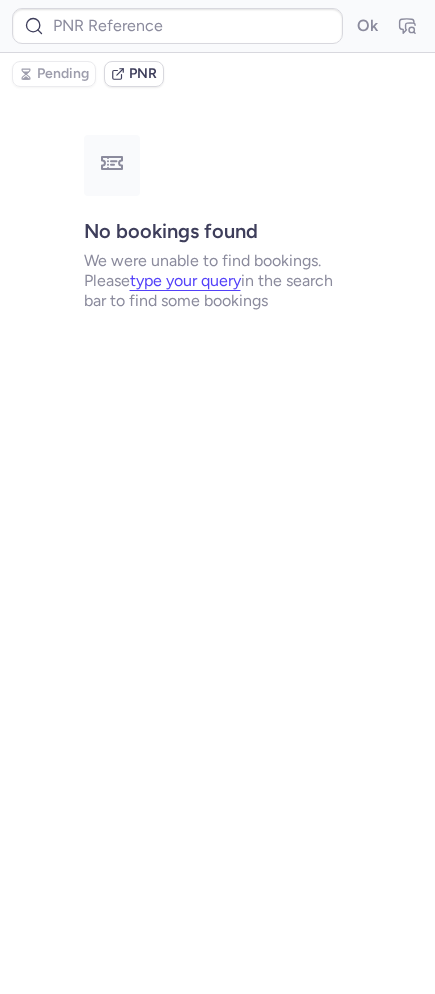 type on "0CBW0N" 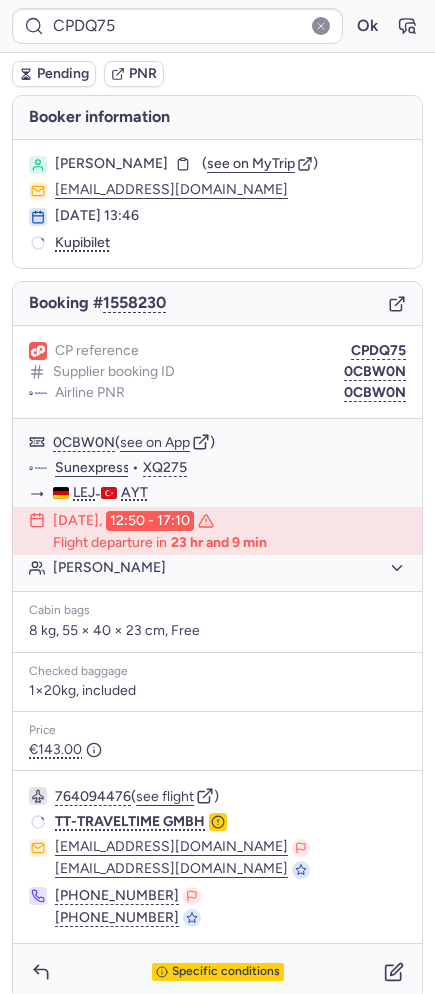 type on "0CBW0N" 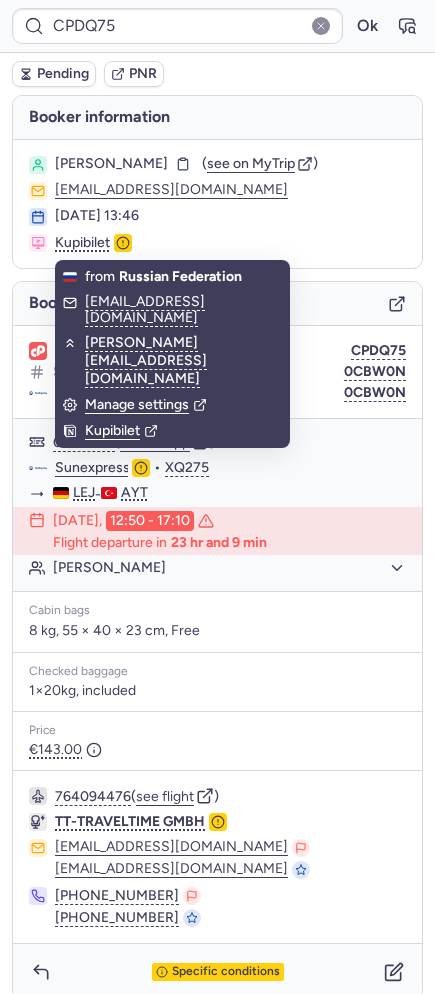 drag, startPoint x: 88, startPoint y: 163, endPoint x: 201, endPoint y: 156, distance: 113.216606 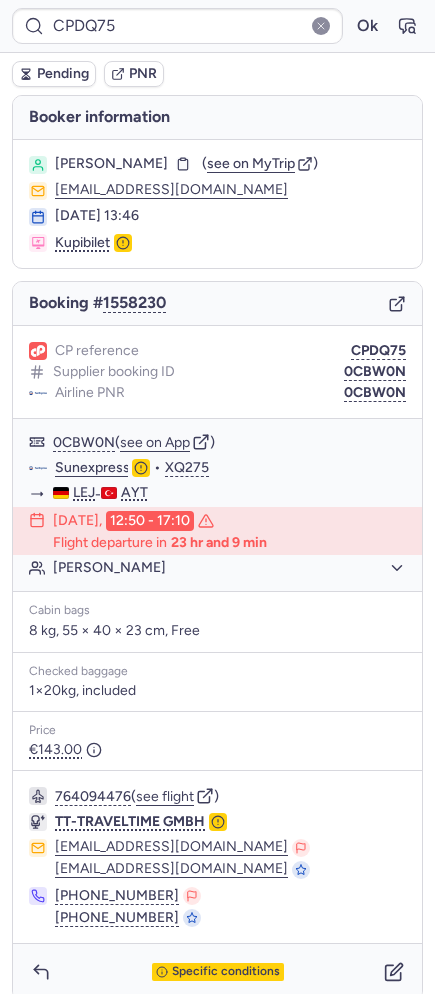 drag, startPoint x: 88, startPoint y: 160, endPoint x: 214, endPoint y: 163, distance: 126.035706 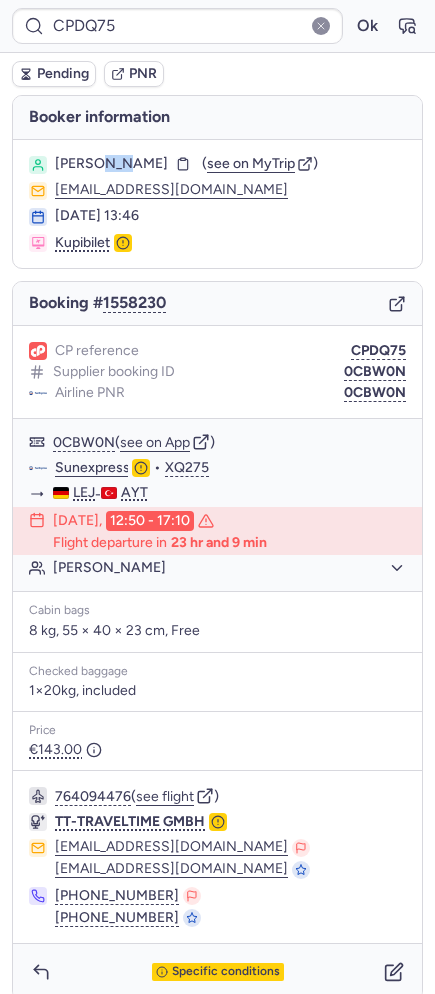drag, startPoint x: 94, startPoint y: 161, endPoint x: 124, endPoint y: 156, distance: 30.413813 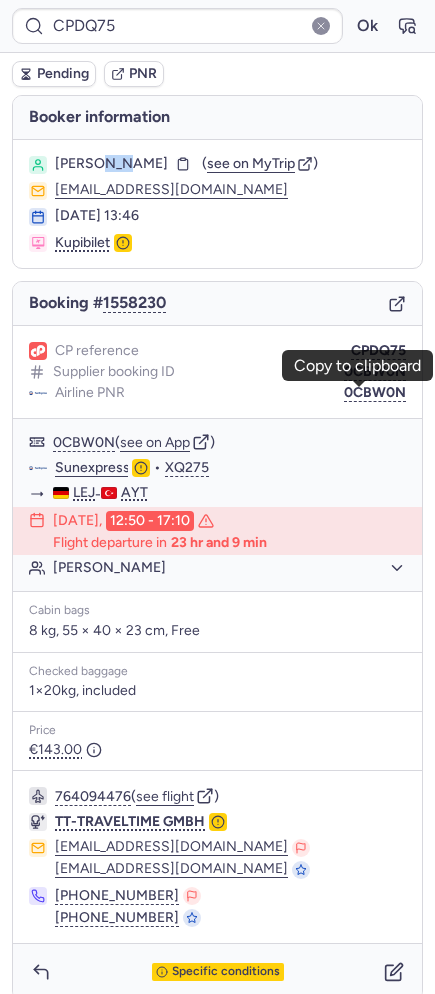 drag, startPoint x: 375, startPoint y: 397, endPoint x: 9, endPoint y: 403, distance: 366.04916 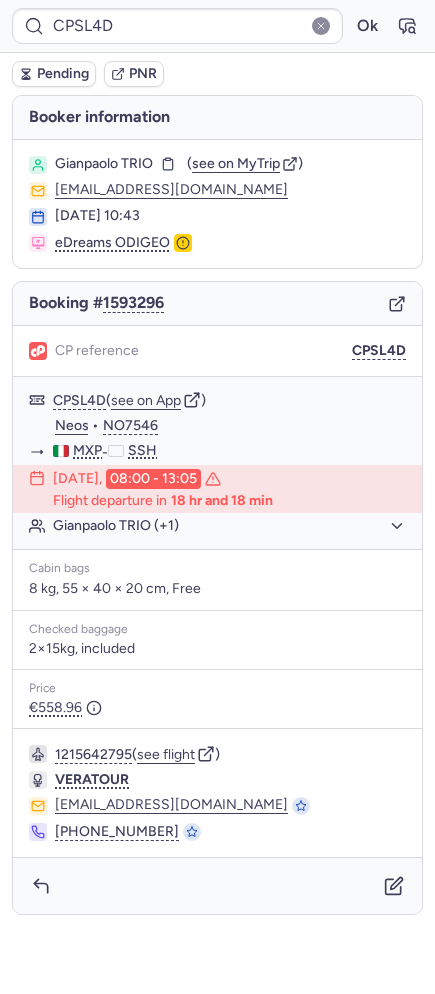 type on "CPNKTC" 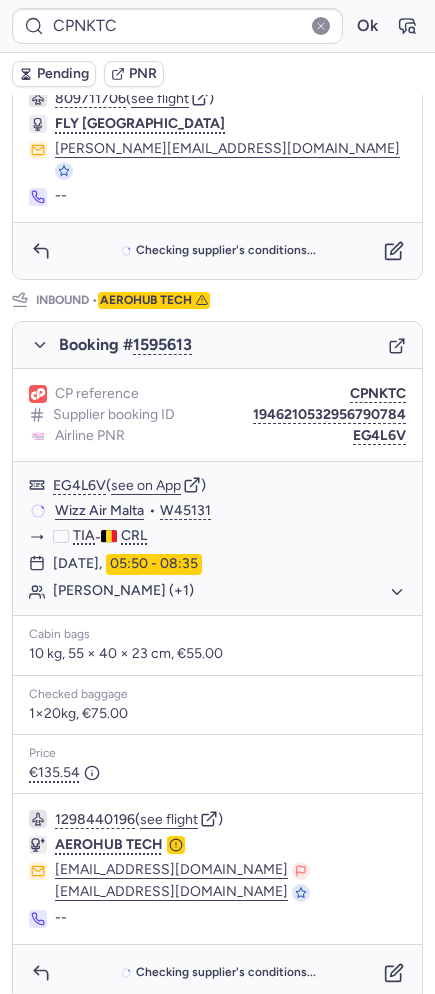 scroll, scrollTop: 0, scrollLeft: 0, axis: both 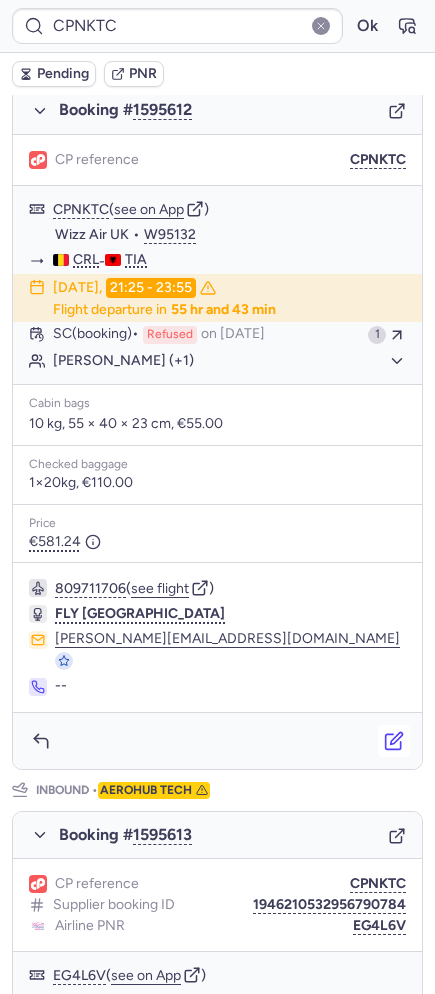 click 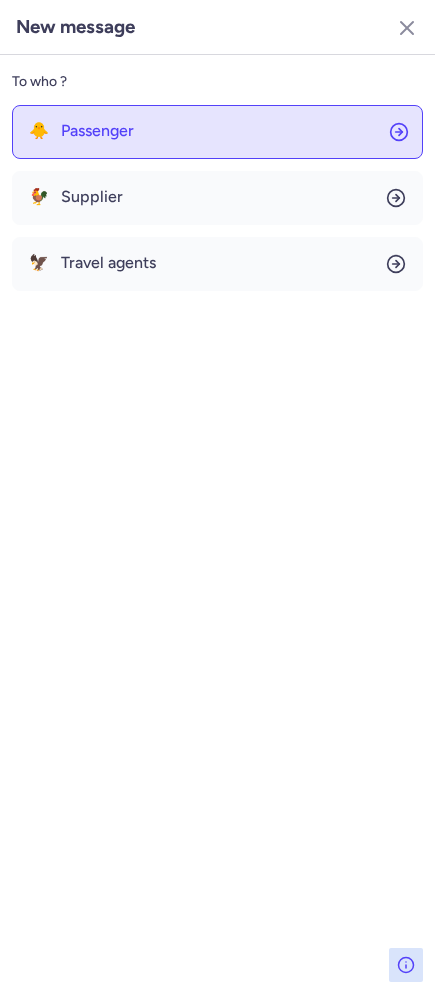 click on "Passenger" at bounding box center [97, 131] 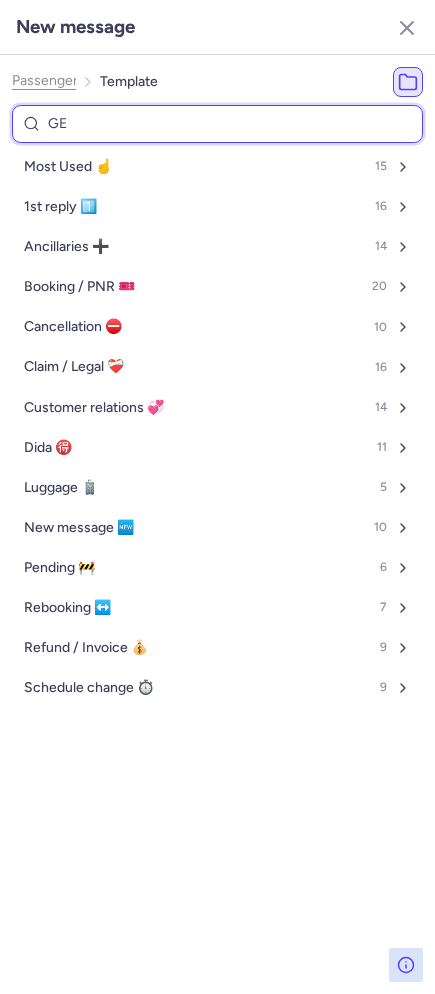 type on "GEN" 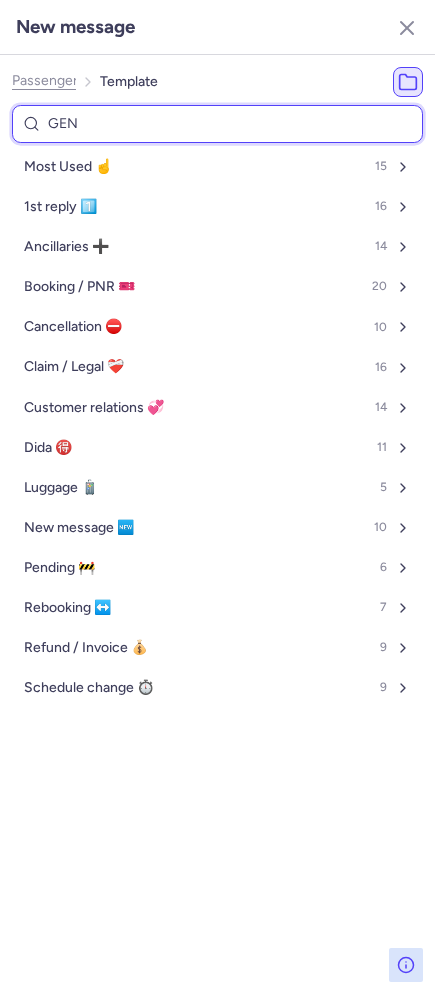 select on "en" 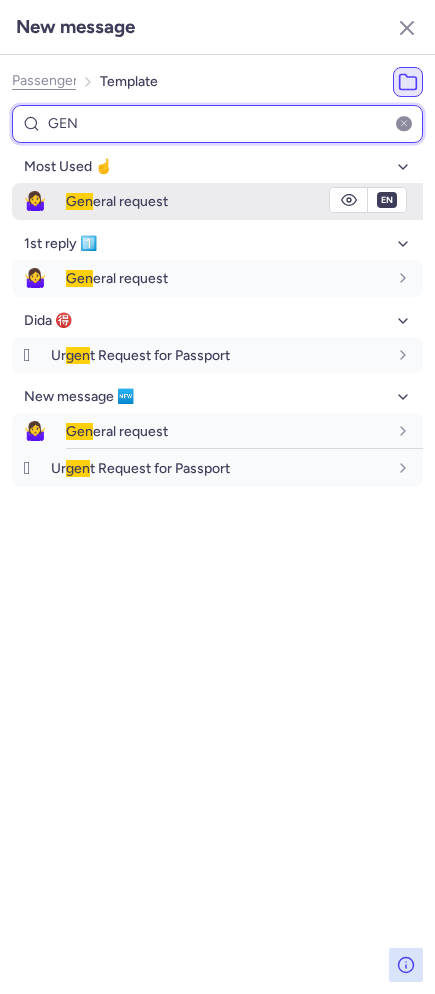 type on "GEN" 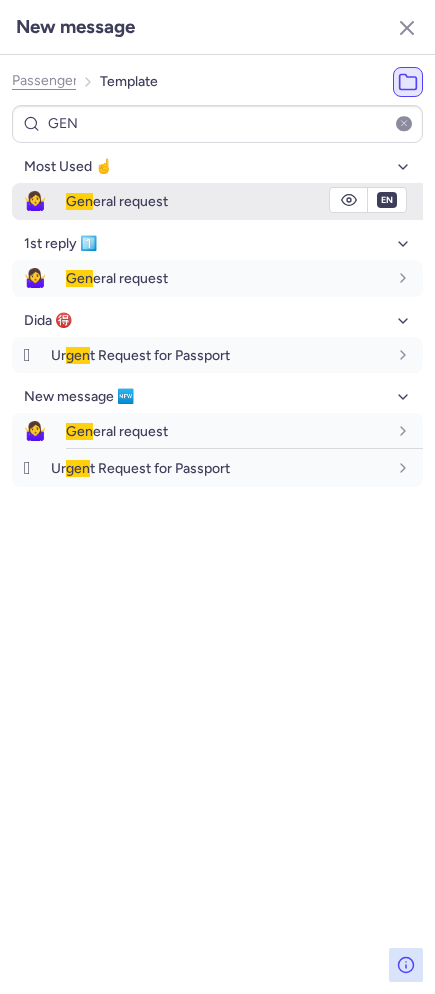 click on "Gen eral request" at bounding box center [117, 201] 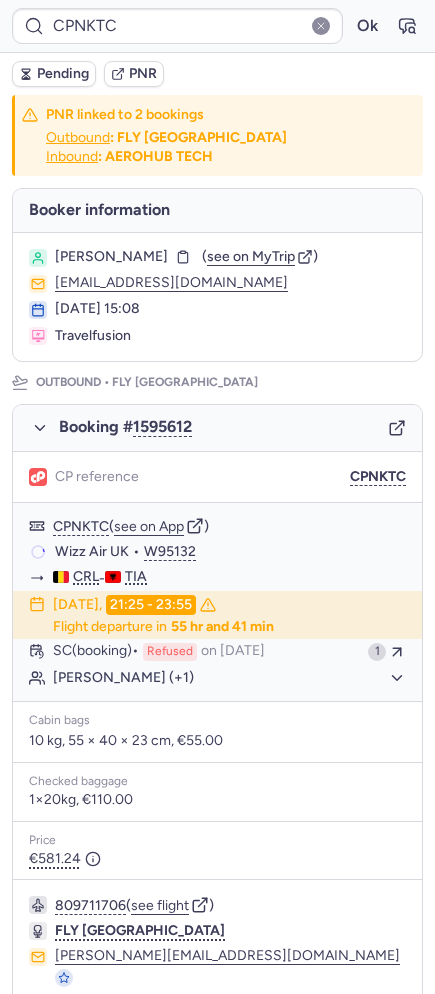 scroll, scrollTop: 807, scrollLeft: 0, axis: vertical 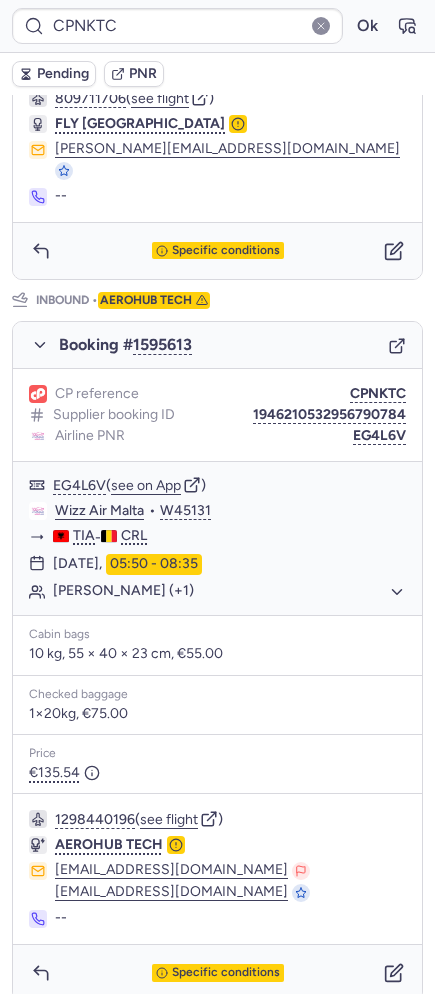 click on "Pending" at bounding box center (63, 74) 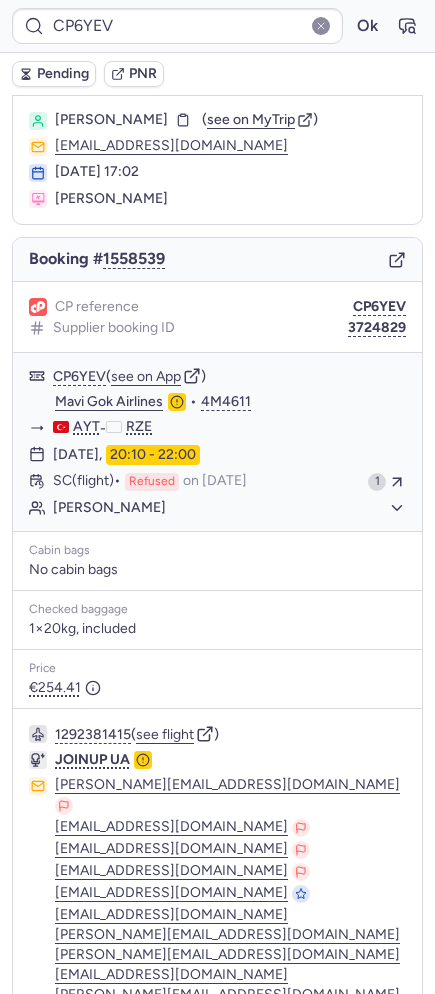 scroll, scrollTop: 0, scrollLeft: 0, axis: both 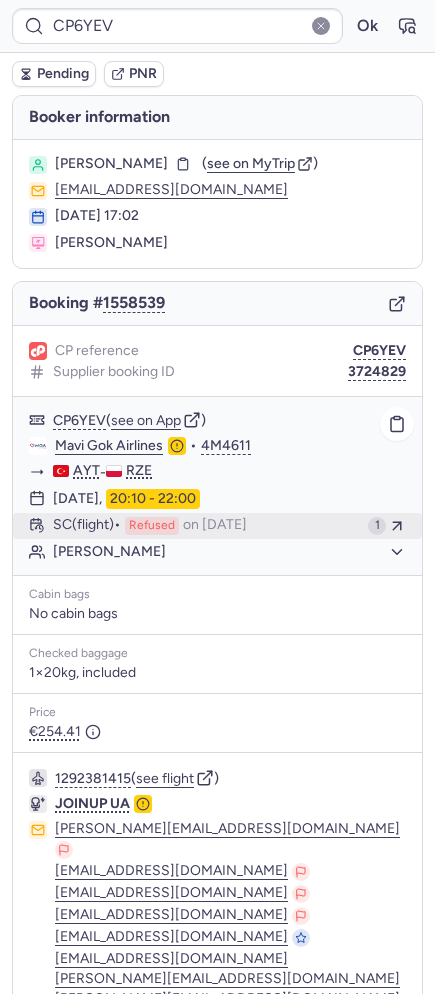 click on "SC   (flight)" at bounding box center (87, 526) 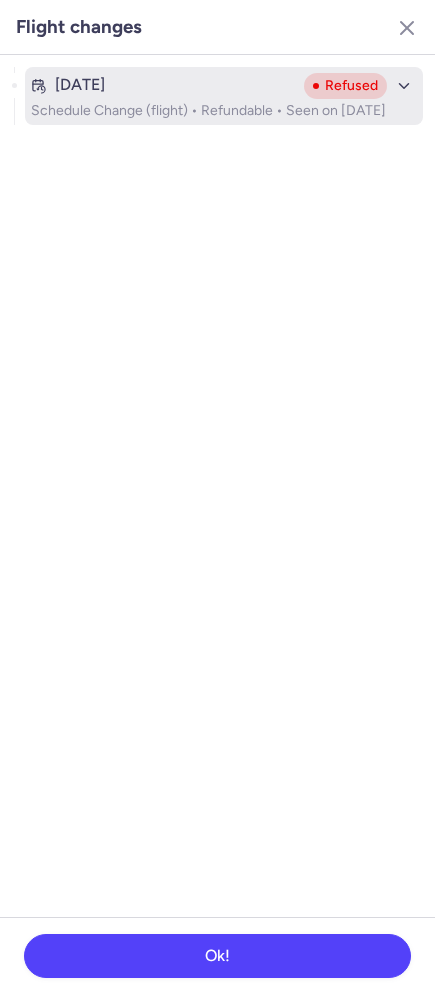 drag, startPoint x: 164, startPoint y: 94, endPoint x: 339, endPoint y: 101, distance: 175.13994 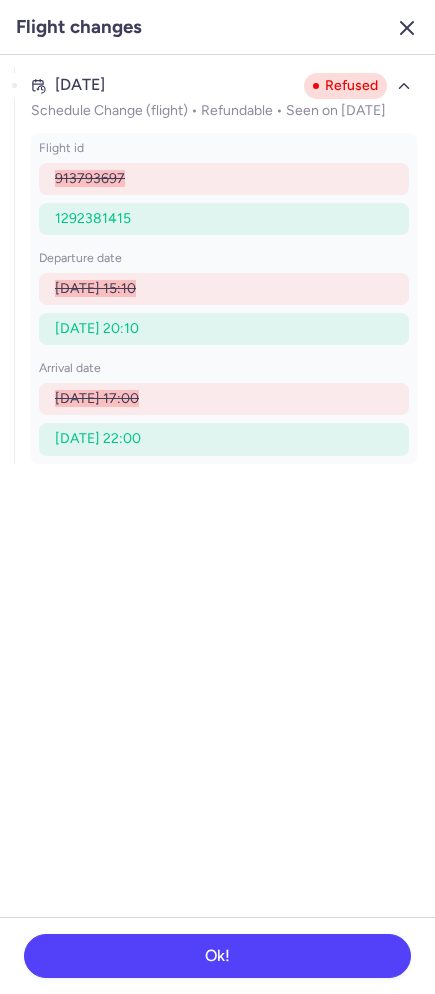 click 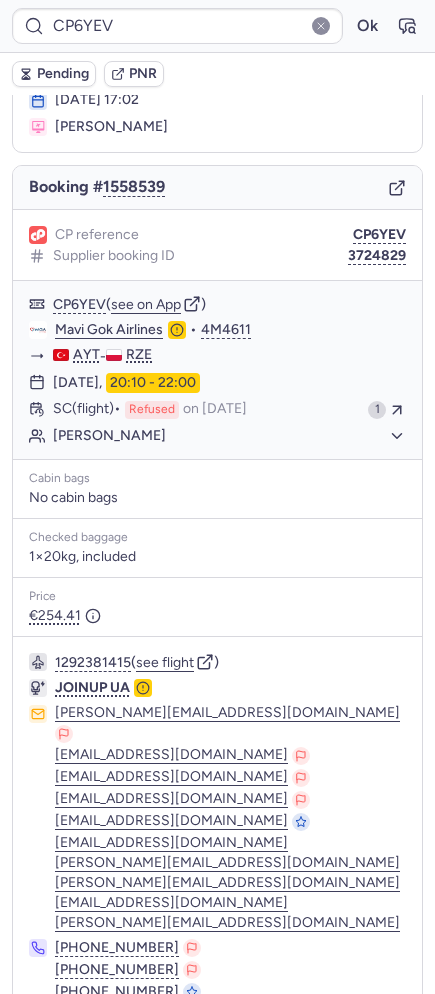 scroll, scrollTop: 190, scrollLeft: 0, axis: vertical 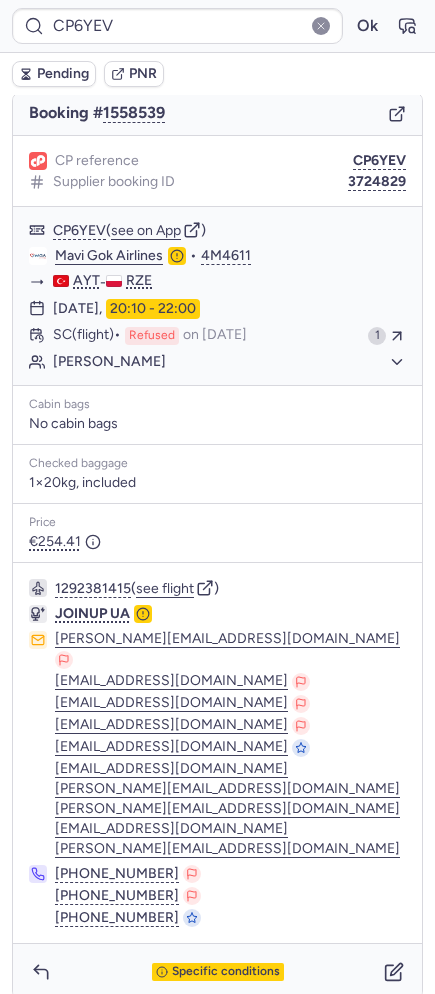 click 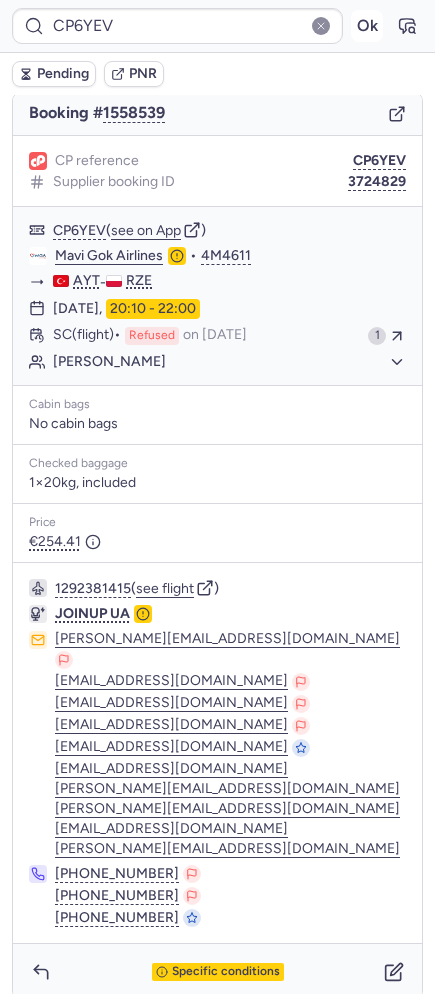 click on "Ok" at bounding box center (367, 26) 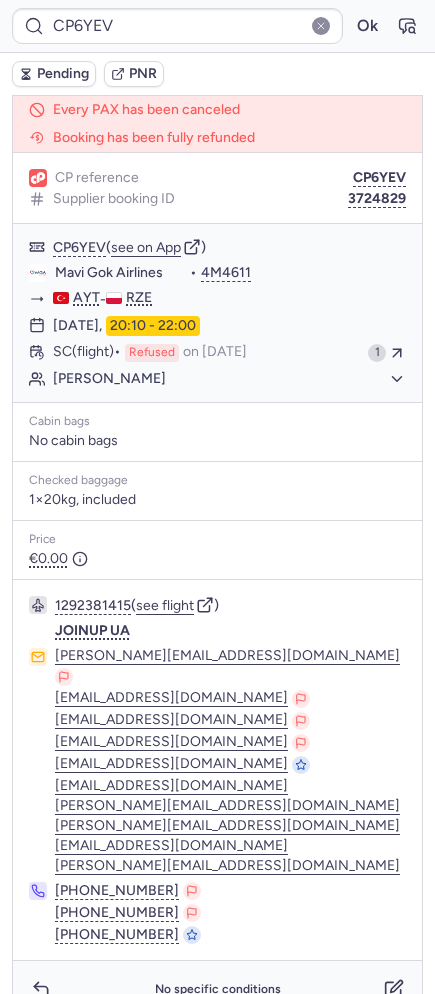 scroll, scrollTop: 190, scrollLeft: 0, axis: vertical 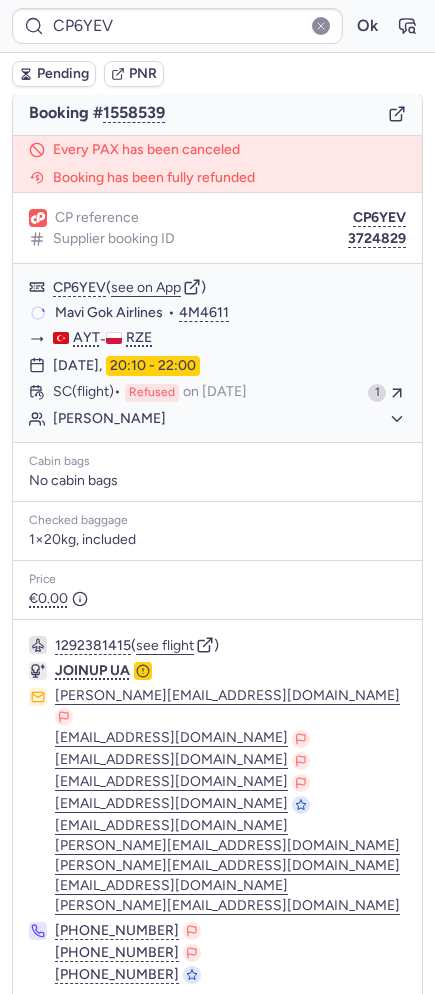 type on "CPX9JY" 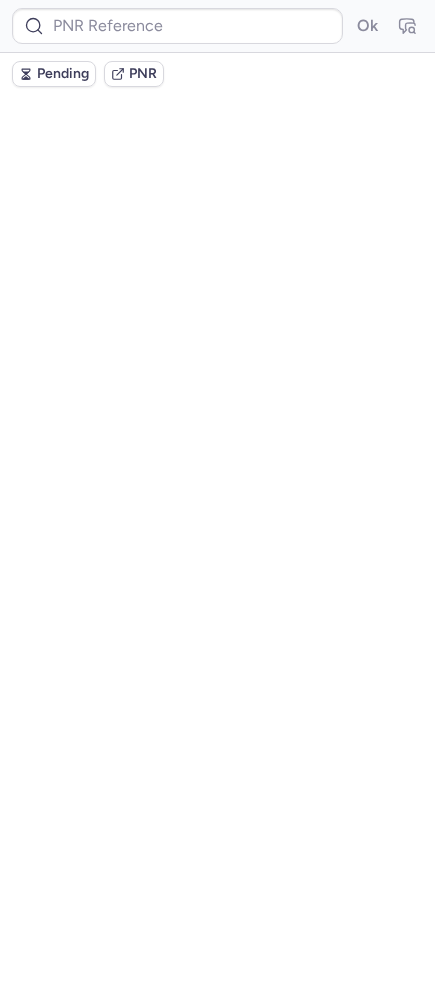 scroll, scrollTop: 0, scrollLeft: 0, axis: both 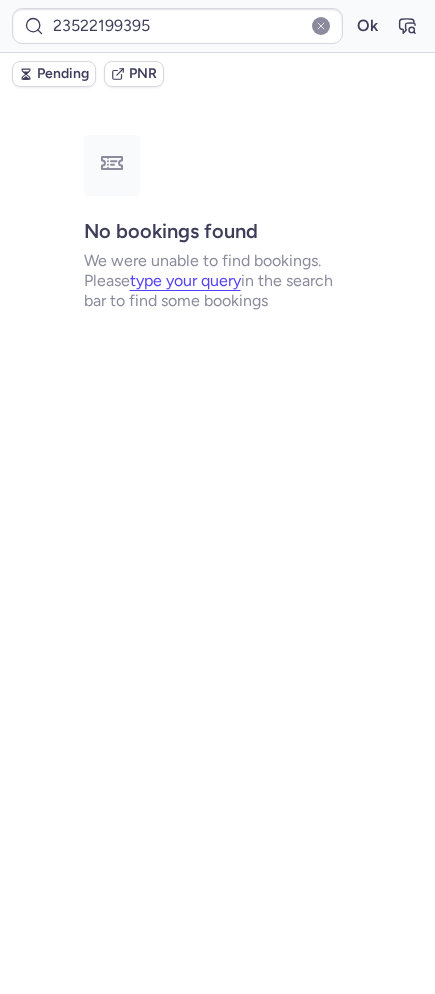 type on "CPX9JY" 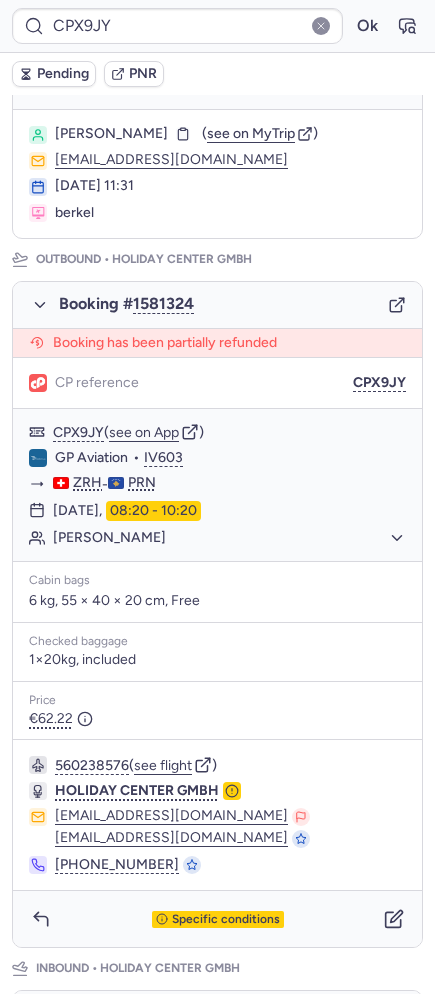 scroll, scrollTop: 0, scrollLeft: 0, axis: both 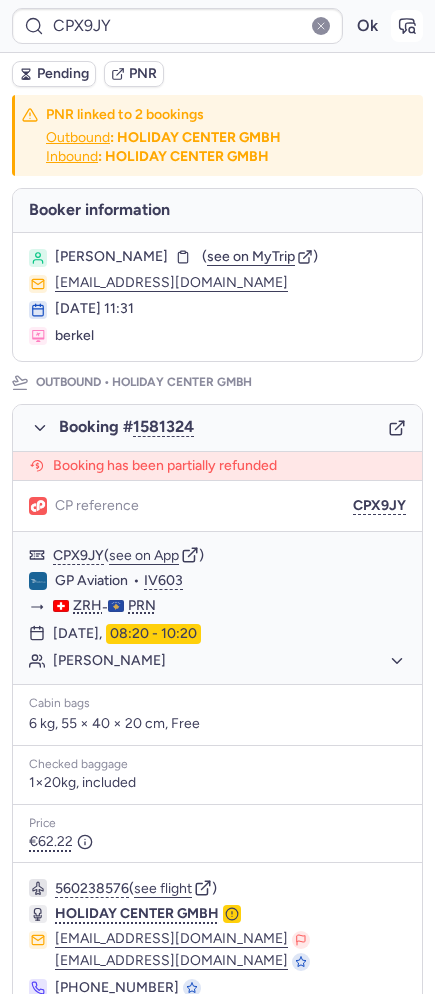 click 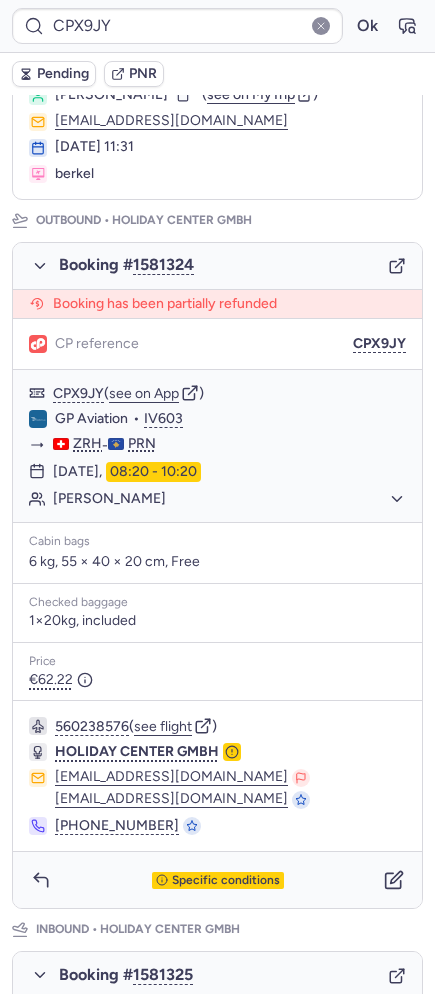 scroll, scrollTop: 421, scrollLeft: 0, axis: vertical 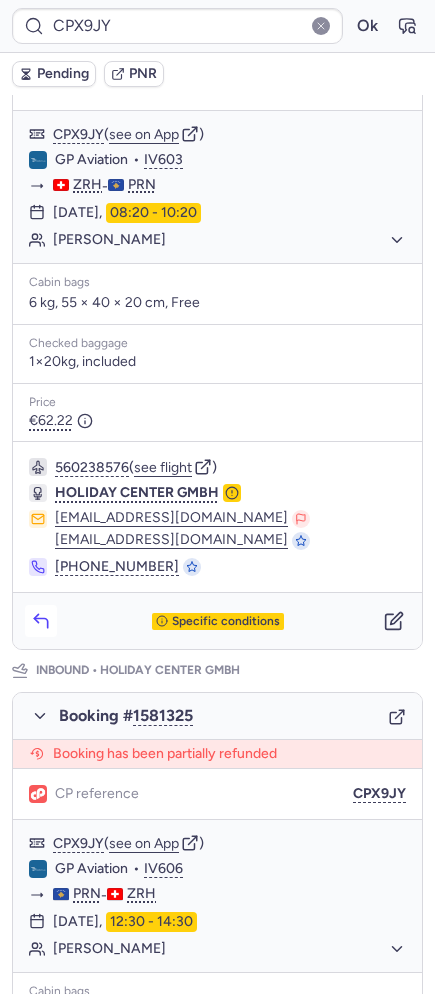 click 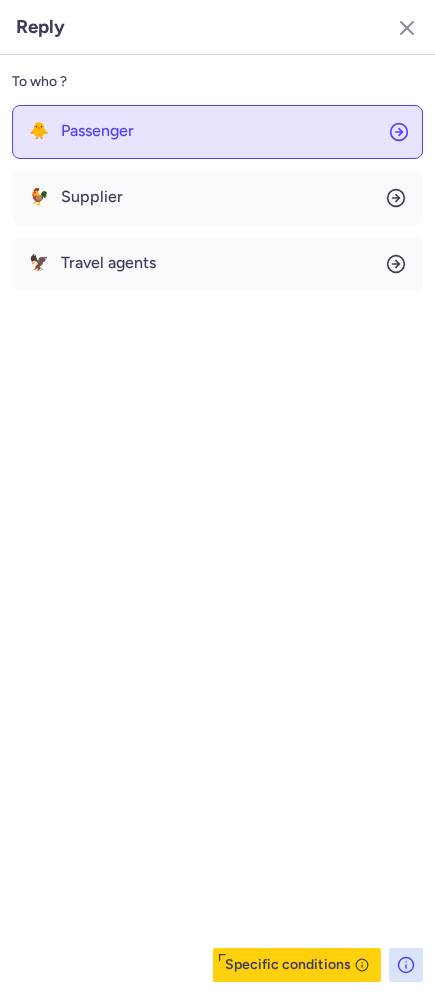 click on "Passenger" at bounding box center (97, 131) 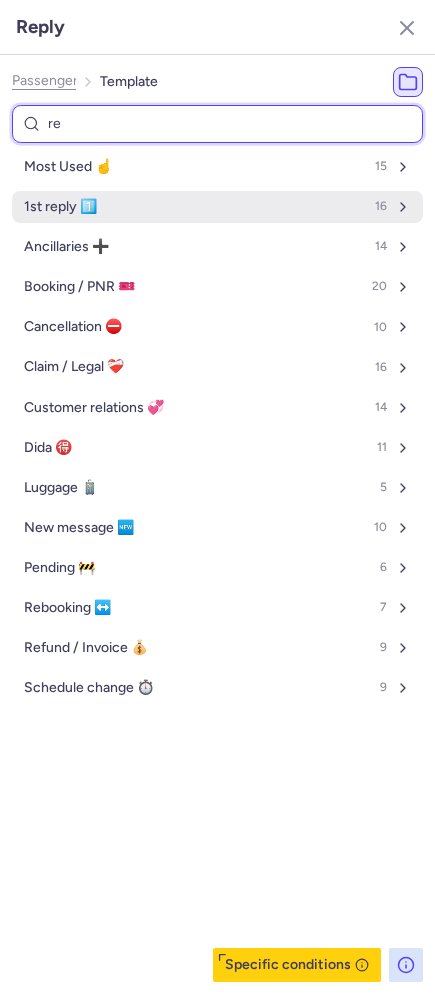 type on "req" 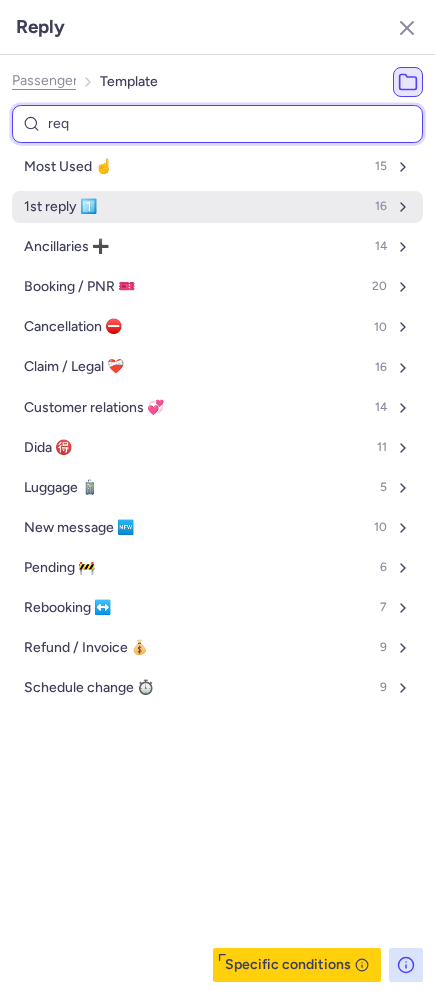 select on "en" 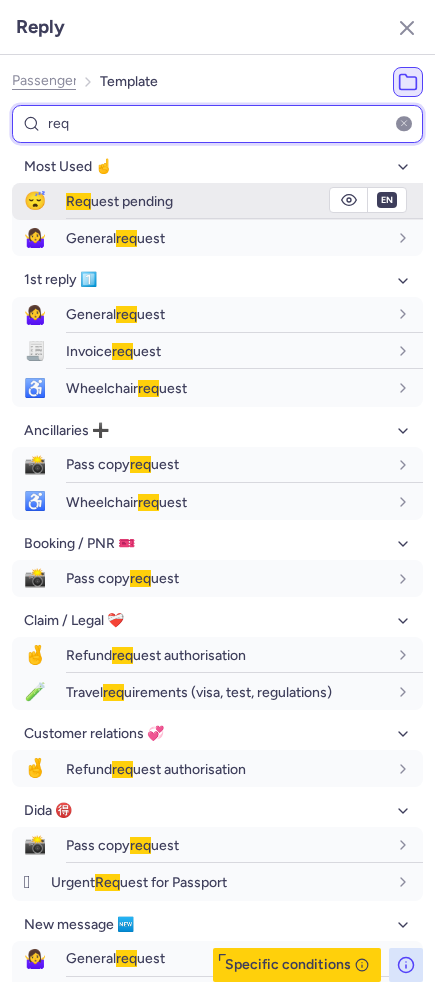 type on "req" 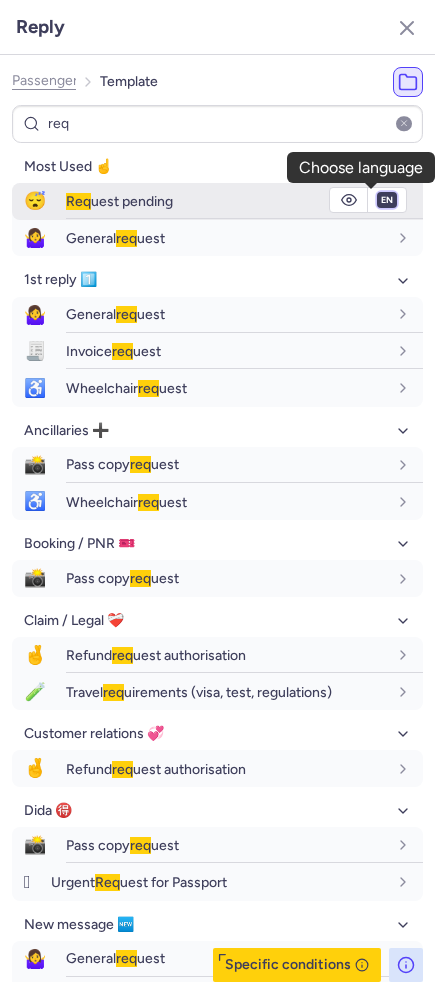 click on "fr en de nl pt es it ru" at bounding box center (387, 200) 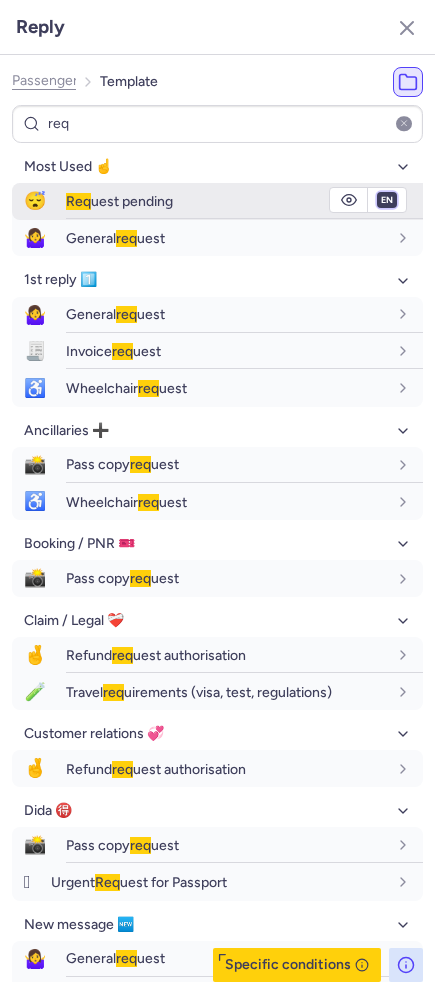 select on "de" 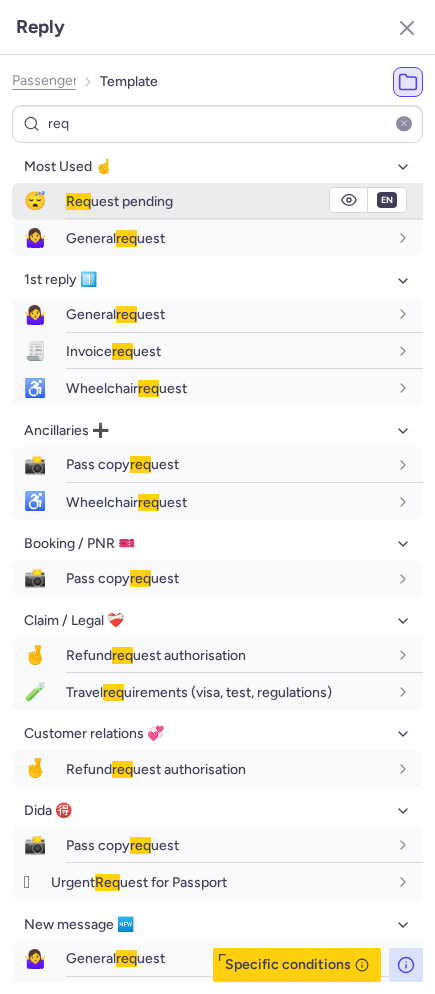 click on "fr en de nl pt es it ru" at bounding box center (387, 200) 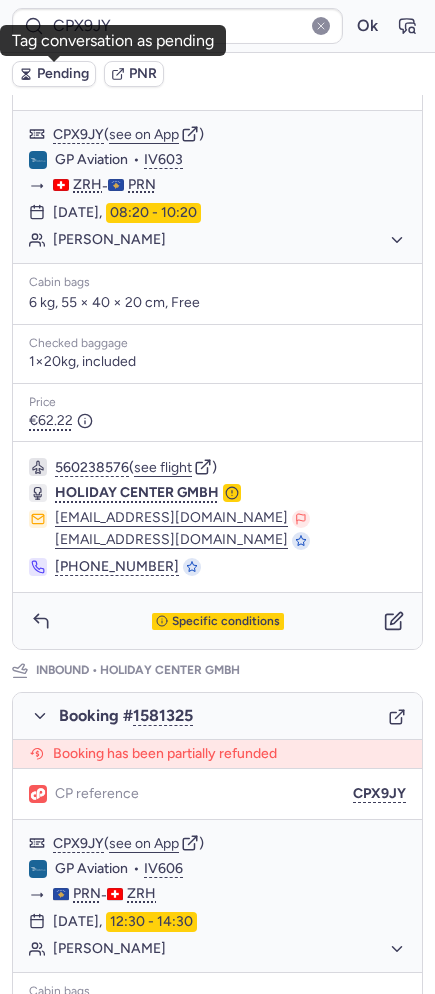 drag, startPoint x: 83, startPoint y: 63, endPoint x: 72, endPoint y: 68, distance: 12.083046 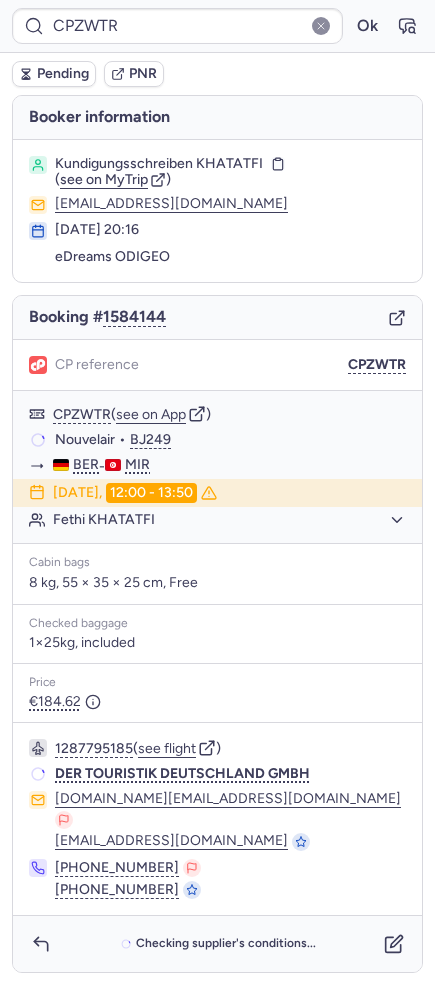 scroll, scrollTop: 0, scrollLeft: 0, axis: both 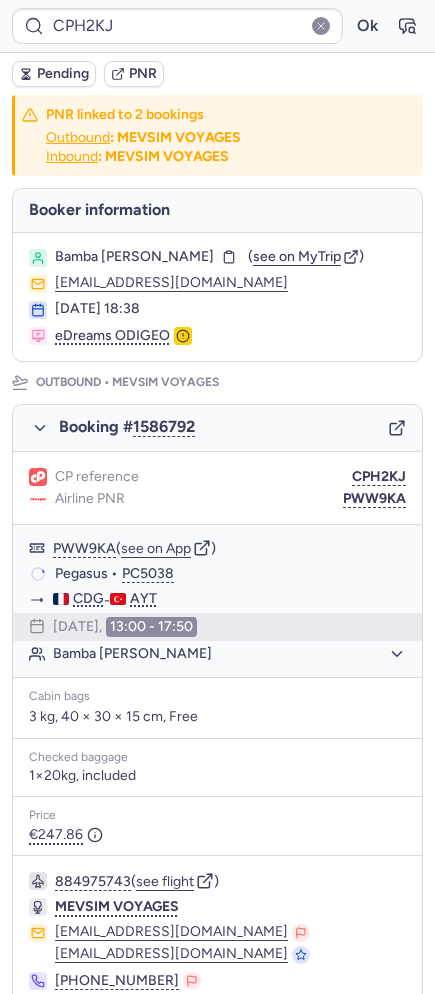 type on "CPZWTR" 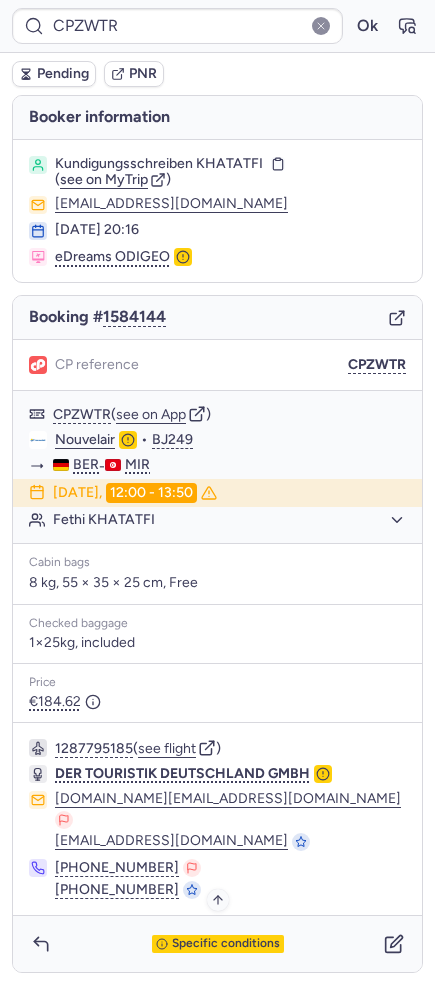 click on "Specific conditions" at bounding box center [226, 944] 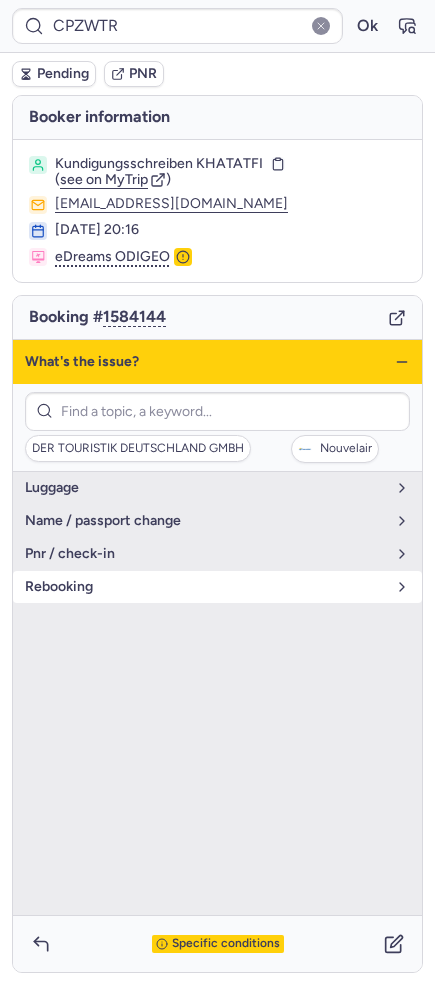 click on "rebooking" at bounding box center (205, 587) 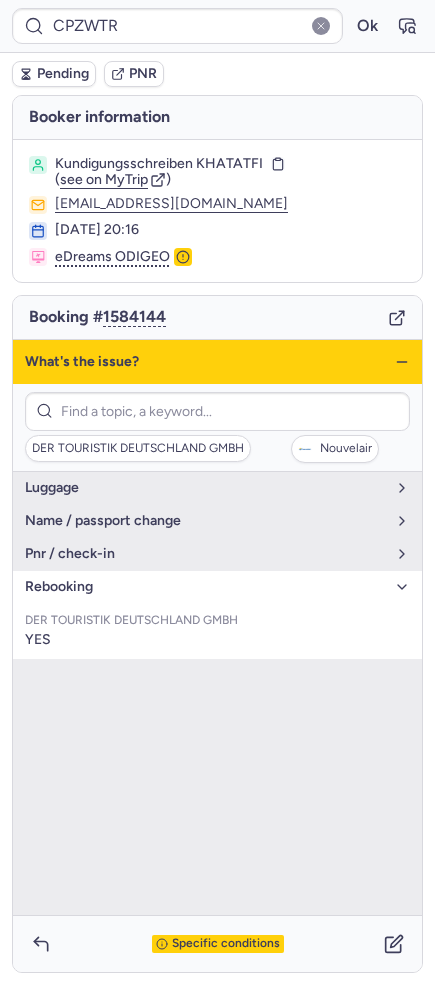 click on "rebooking" at bounding box center (205, 587) 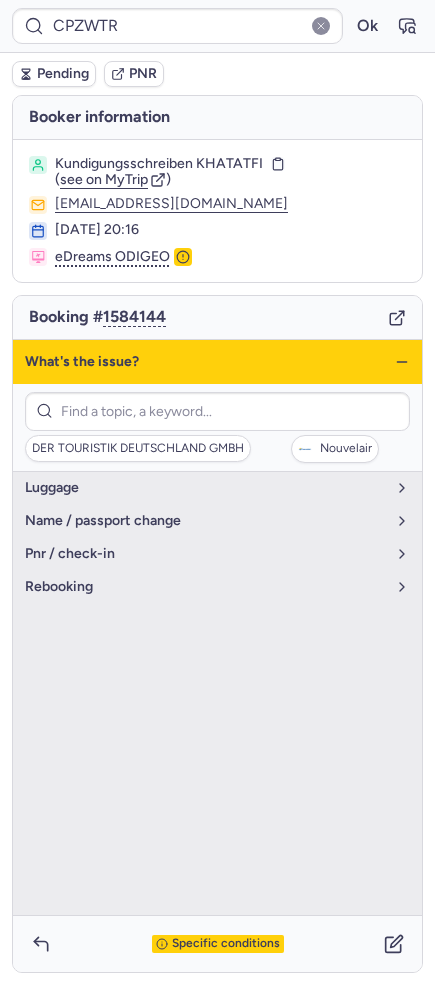click 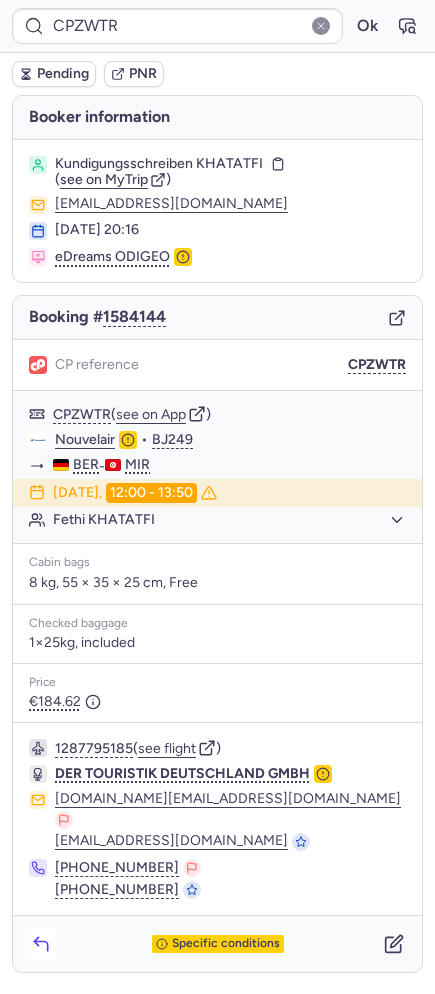 click 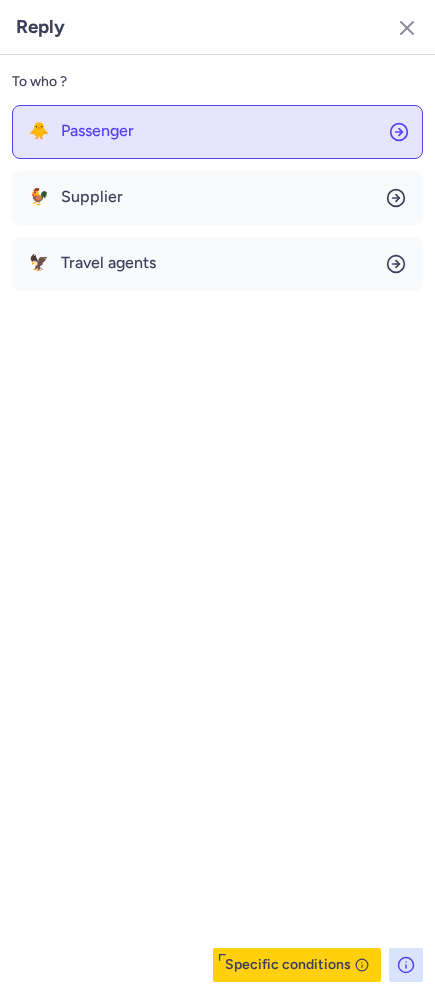 click on "Passenger" at bounding box center (97, 131) 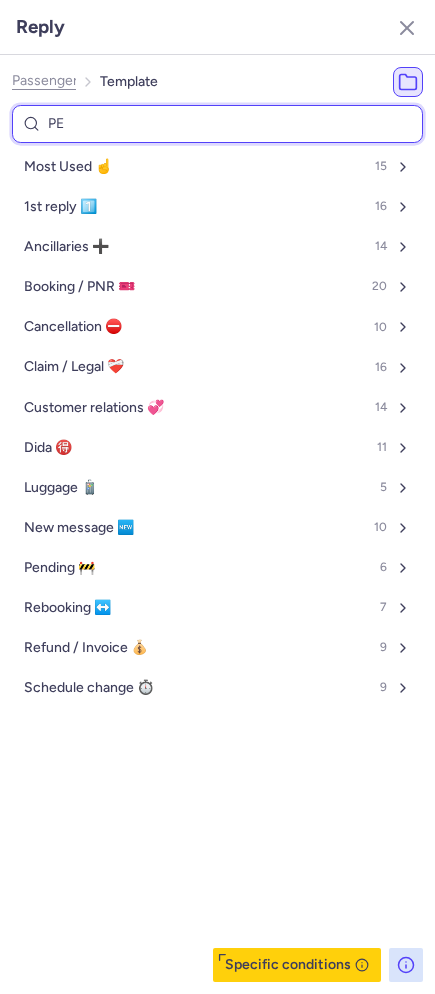 type on "PEN" 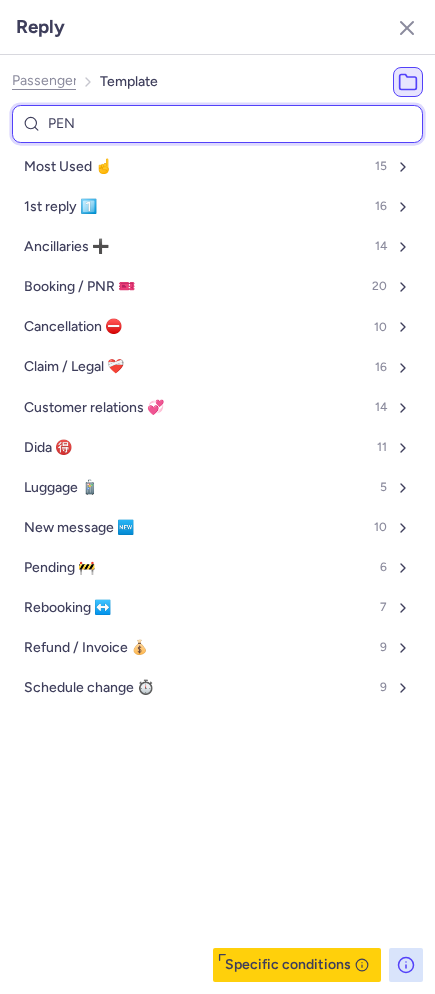 select on "de" 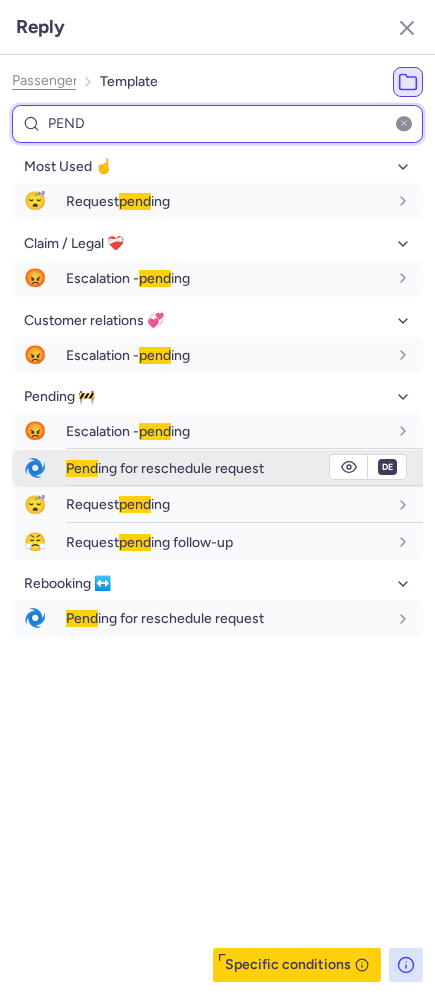 type on "PEND" 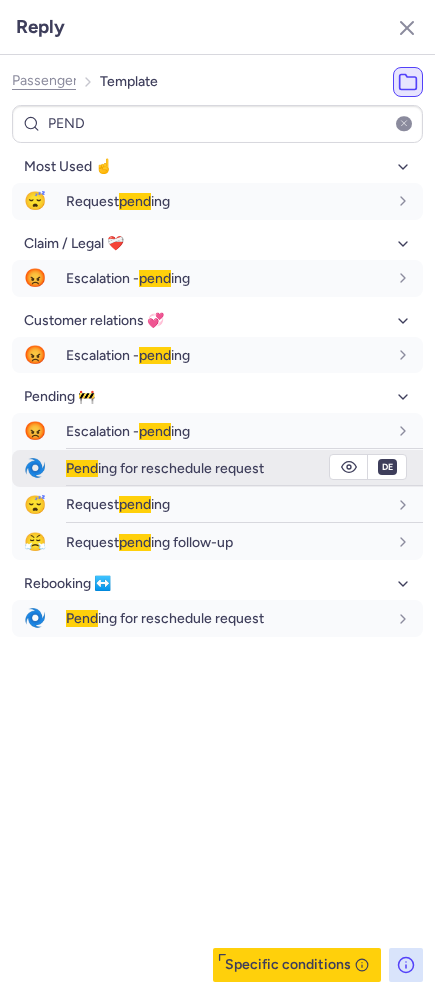 click on "Pend ing for reschedule request" at bounding box center [165, 468] 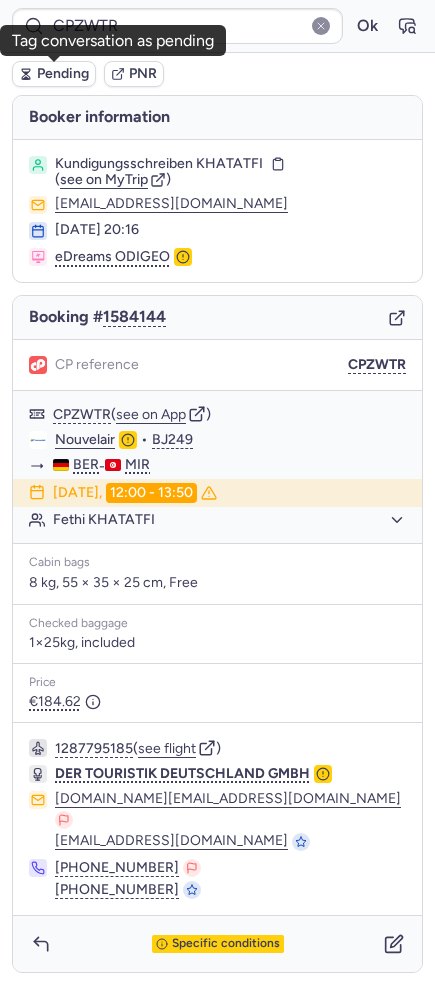 click on "Pending" at bounding box center [63, 74] 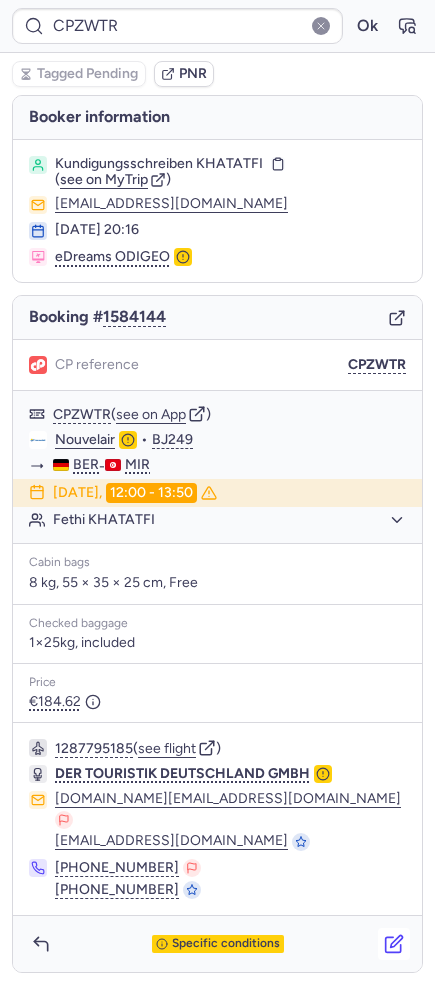 click at bounding box center [394, 944] 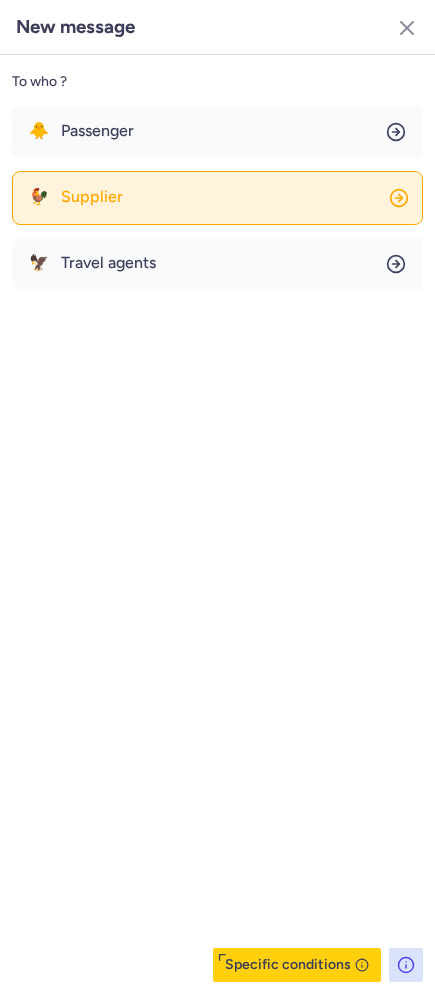click on "Supplier" at bounding box center (92, 197) 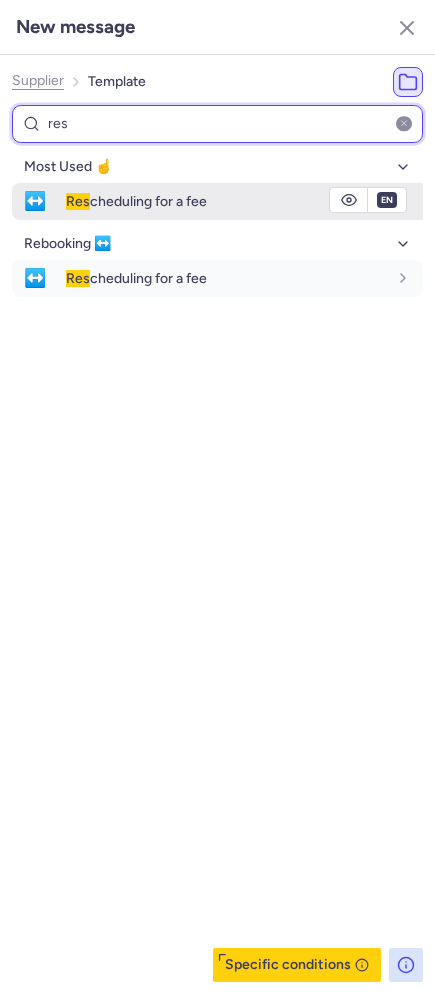 type on "res" 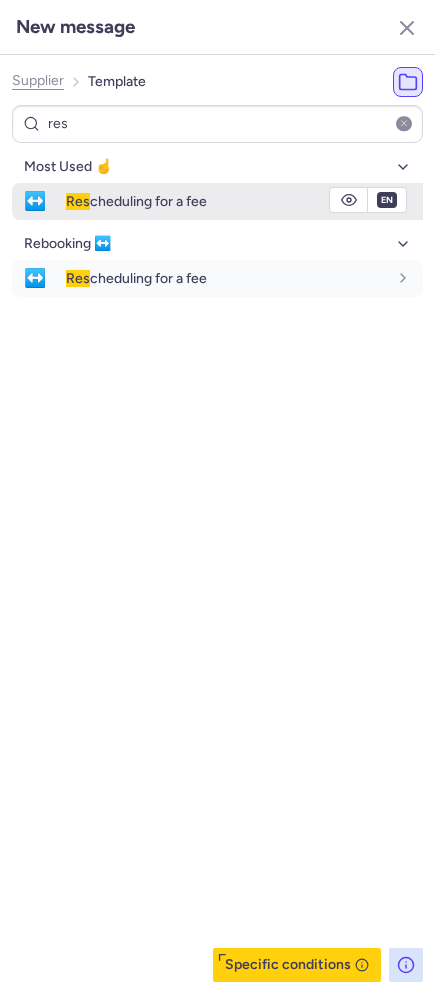 click on "Res cheduling for a fee" at bounding box center (244, 201) 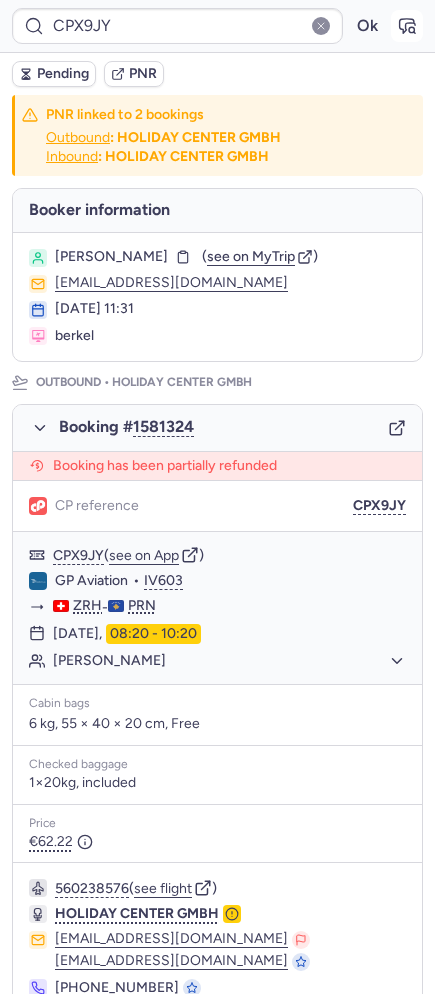 click 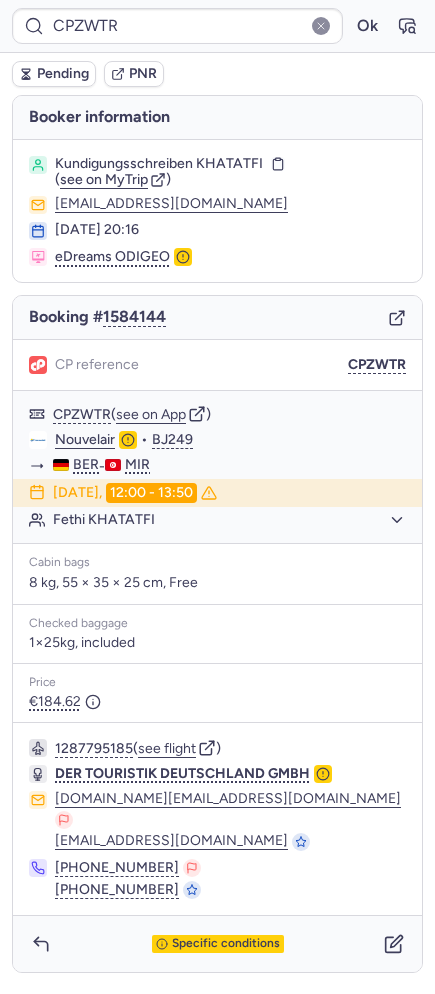 click on "Pending" at bounding box center [63, 74] 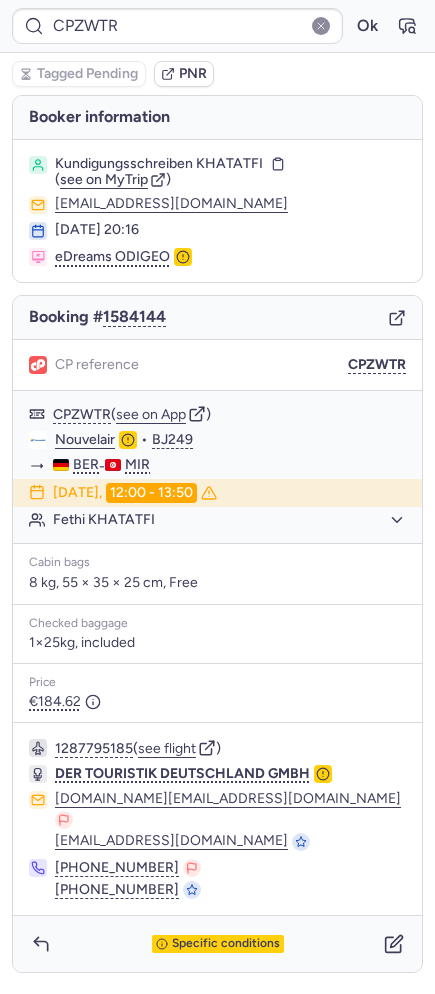 type on "CPUO8U" 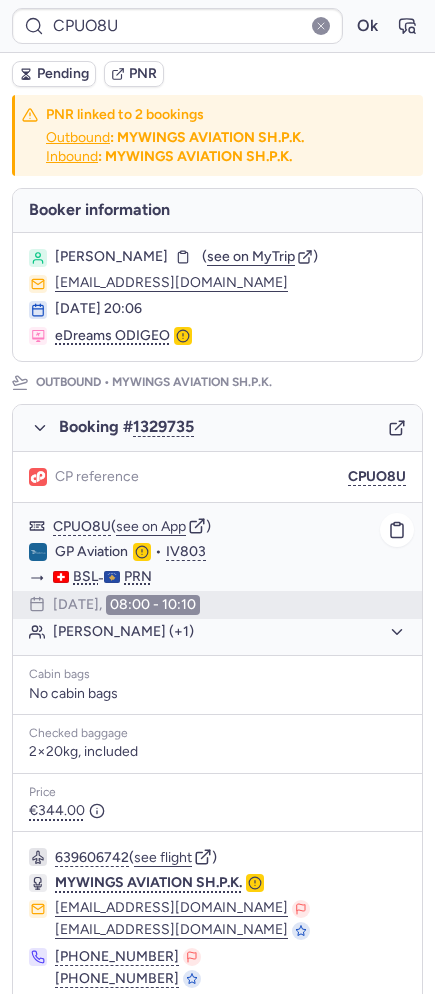 scroll, scrollTop: 802, scrollLeft: 0, axis: vertical 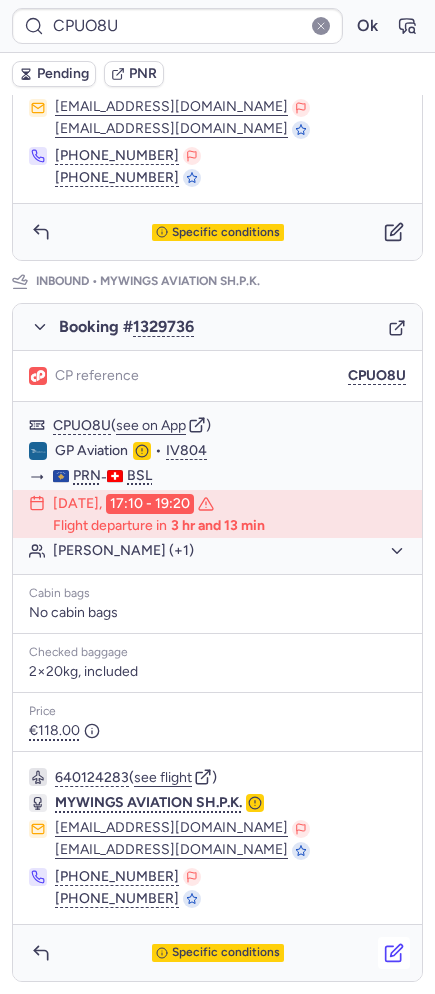 click 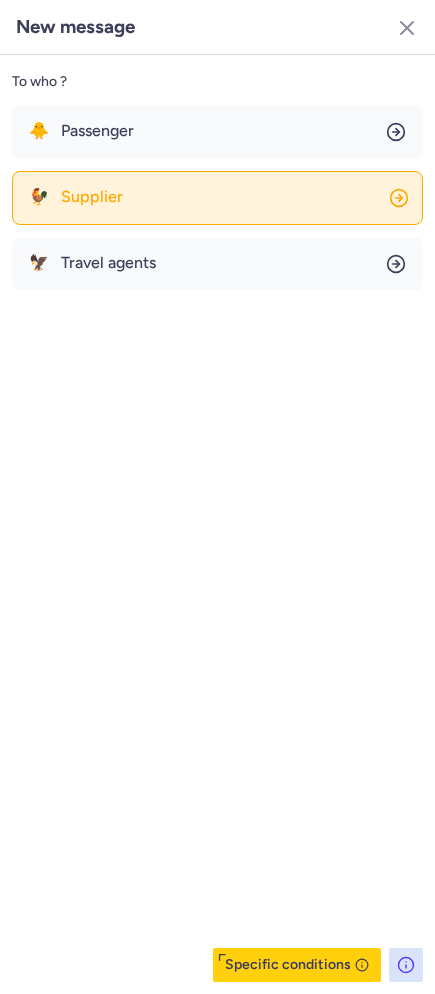 click on "🐓 Supplier" 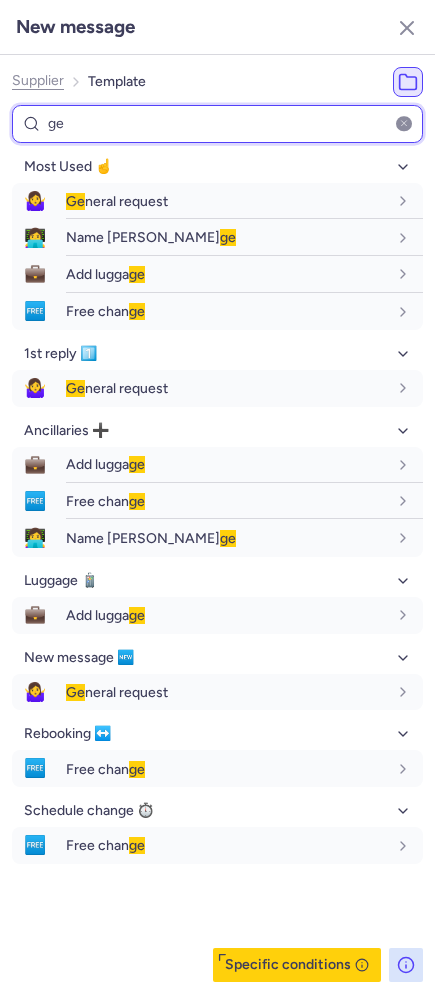 type on "ge" 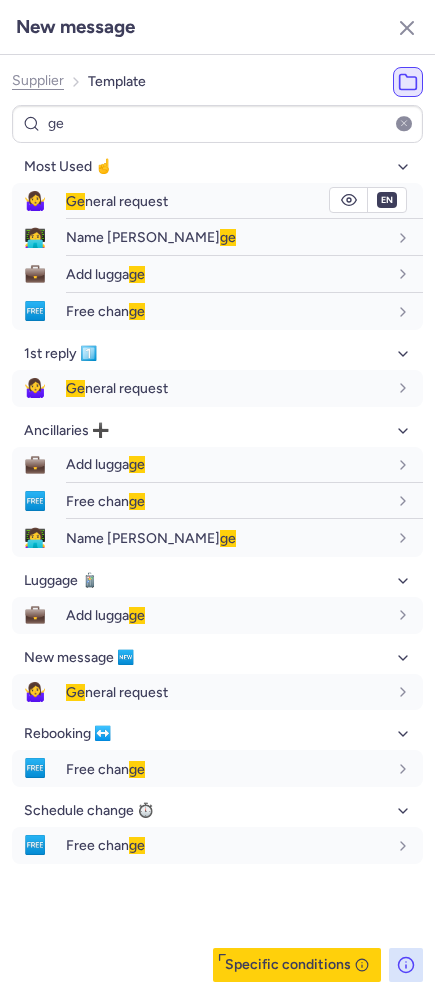 click on "[PERSON_NAME] request" at bounding box center [244, 201] 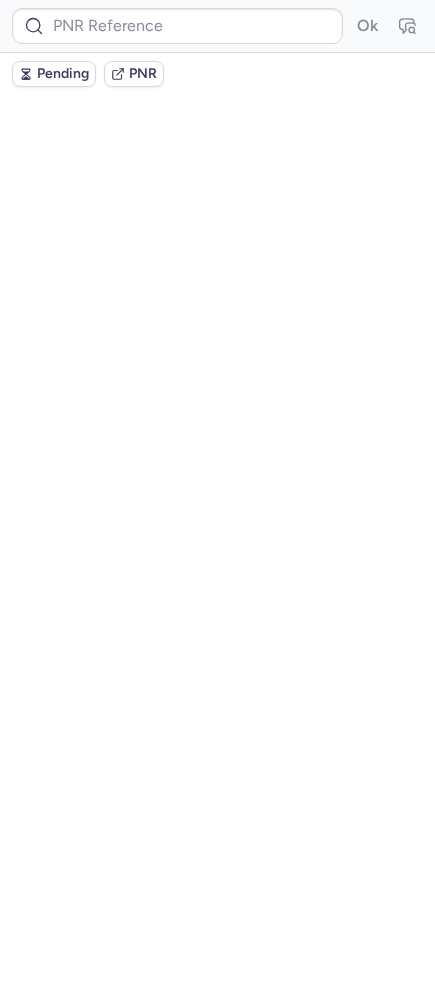 scroll, scrollTop: 0, scrollLeft: 0, axis: both 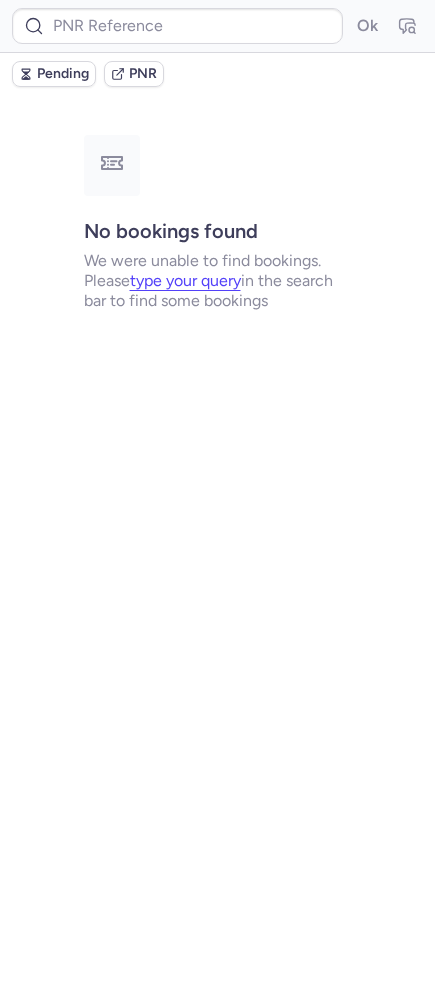type on "CPUO8U" 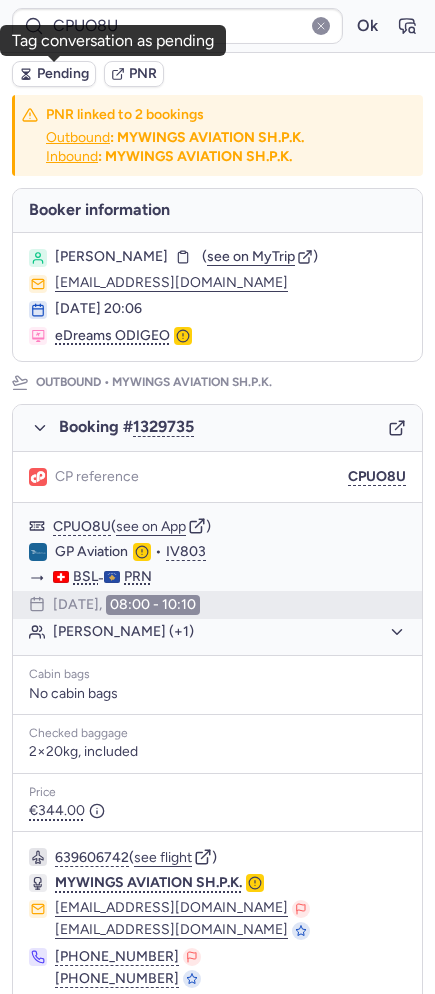 click on "Pending" at bounding box center (63, 74) 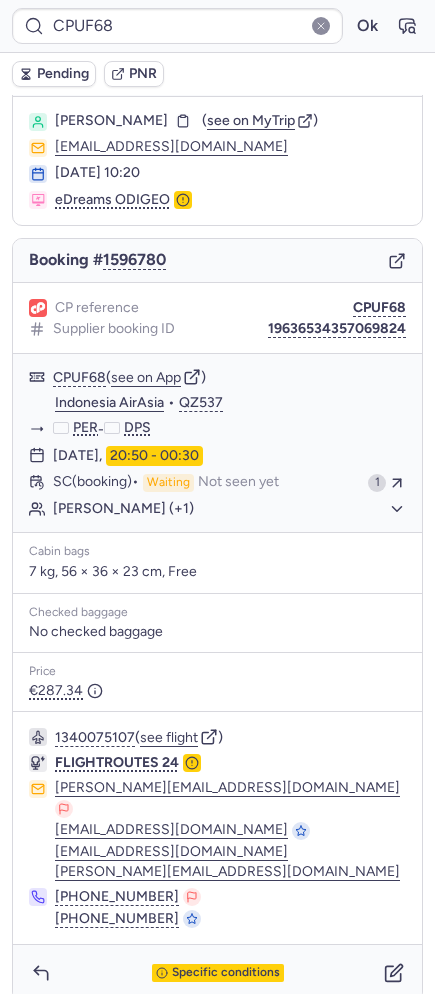 scroll, scrollTop: 44, scrollLeft: 0, axis: vertical 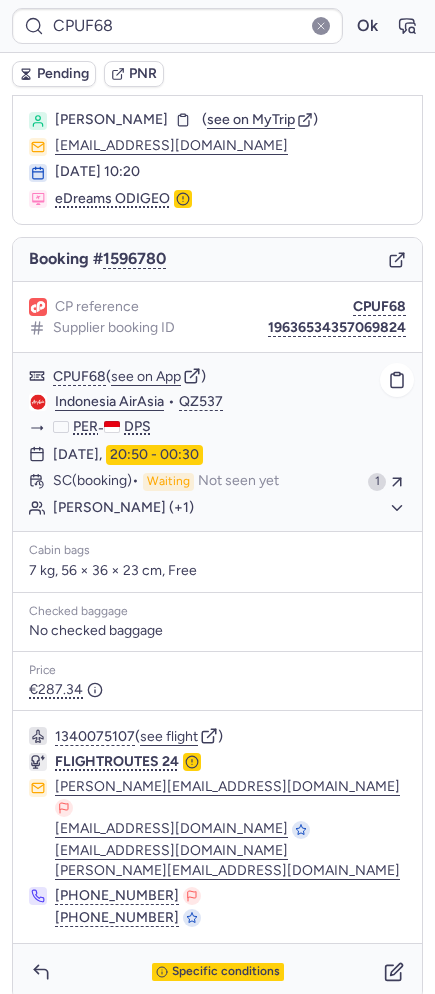 click on "[PERSON_NAME] (+1)" 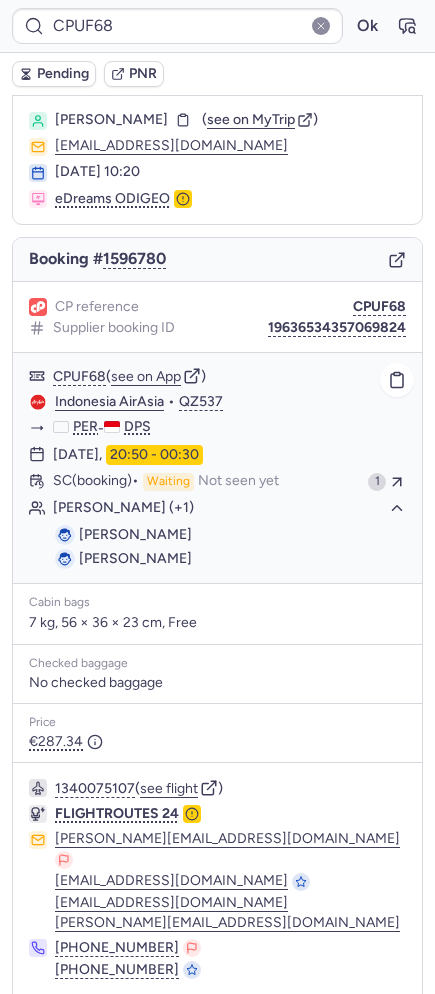 click on "[PERSON_NAME]" at bounding box center [135, 534] 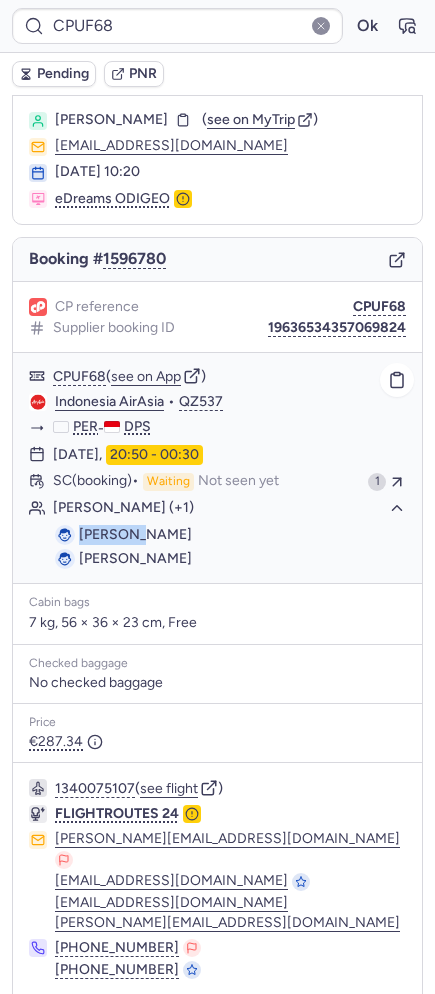 click on "[PERSON_NAME]" at bounding box center (135, 534) 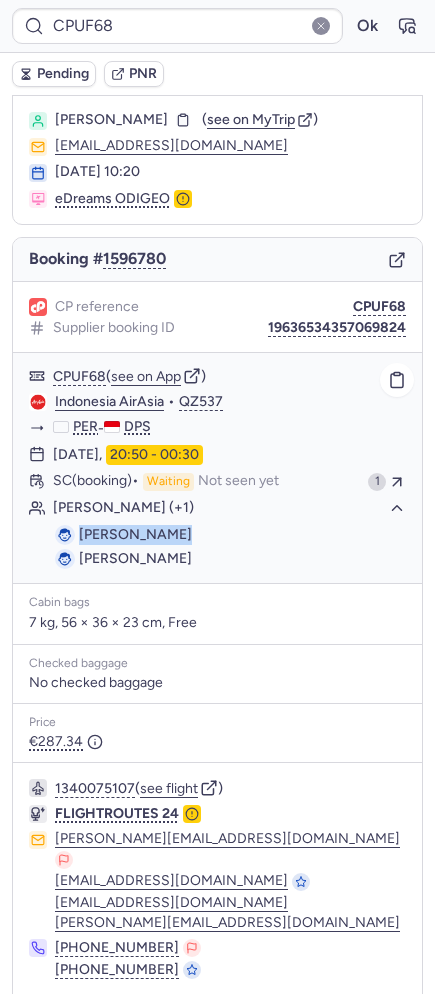 click on "[PERSON_NAME]" at bounding box center [135, 534] 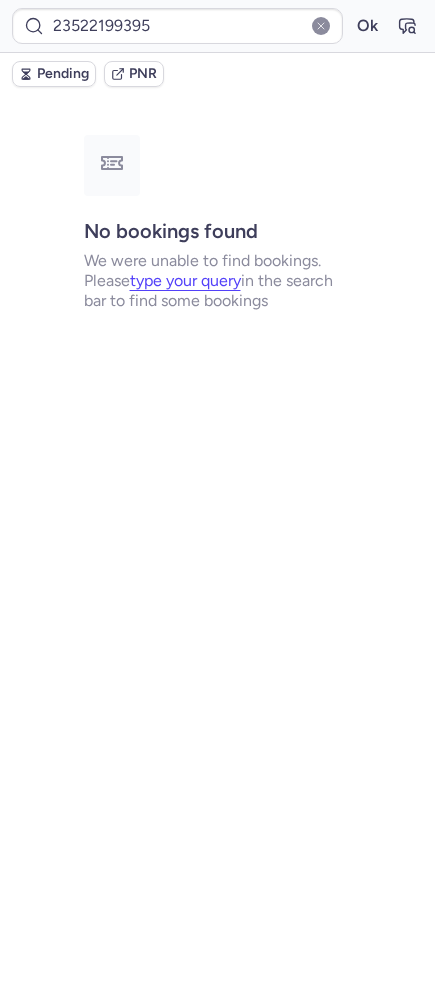 scroll, scrollTop: 0, scrollLeft: 0, axis: both 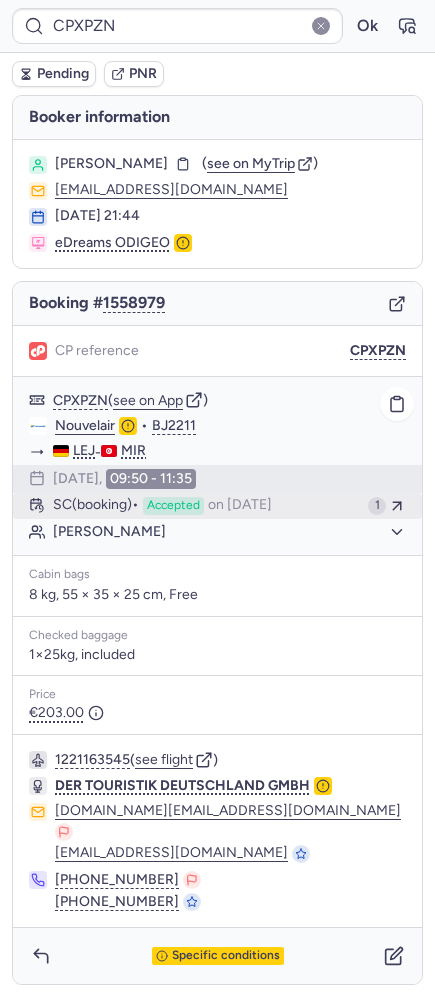 click on "SC   (booking)" at bounding box center (96, 506) 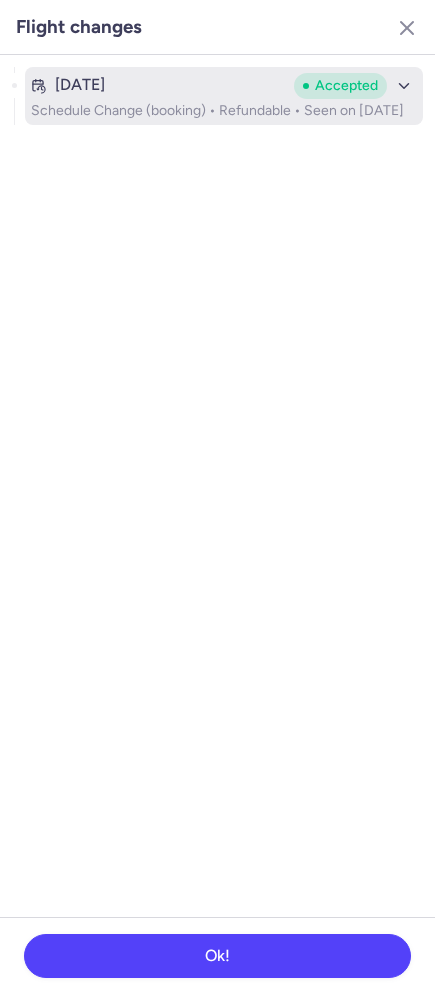 click on "Accepted" at bounding box center [346, 86] 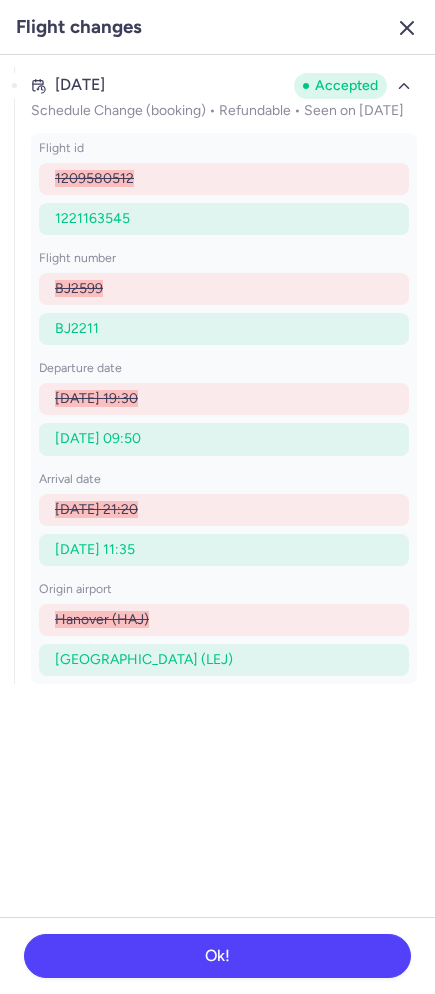 click 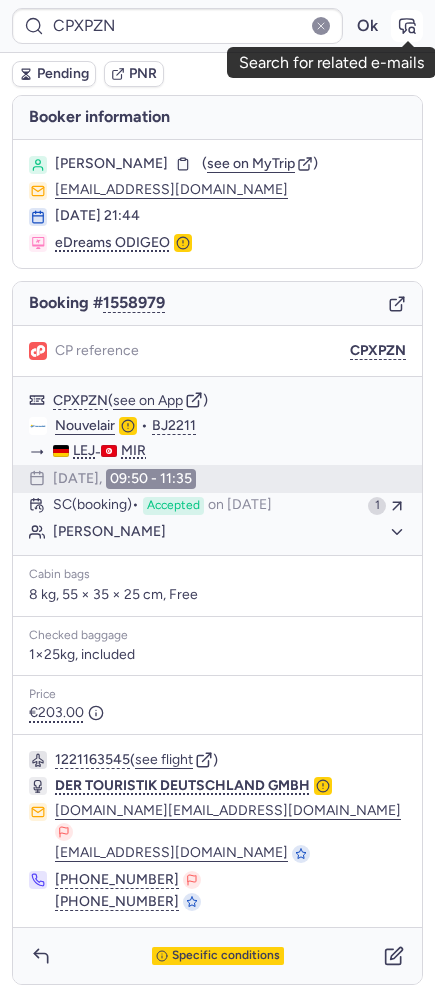 click 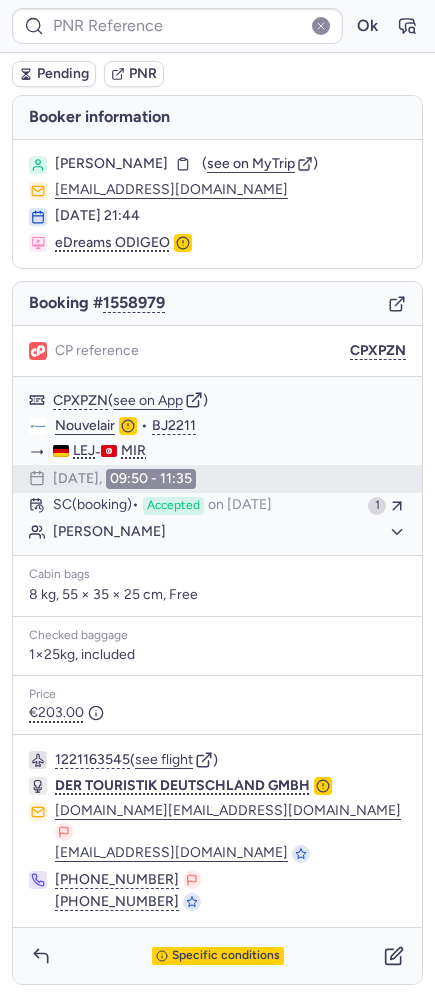 type on "CPXPZN" 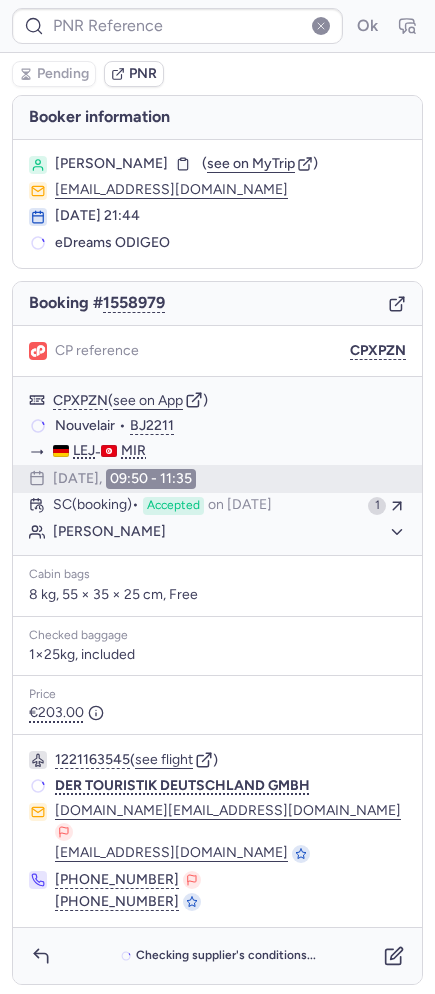 type on "CPXPZN" 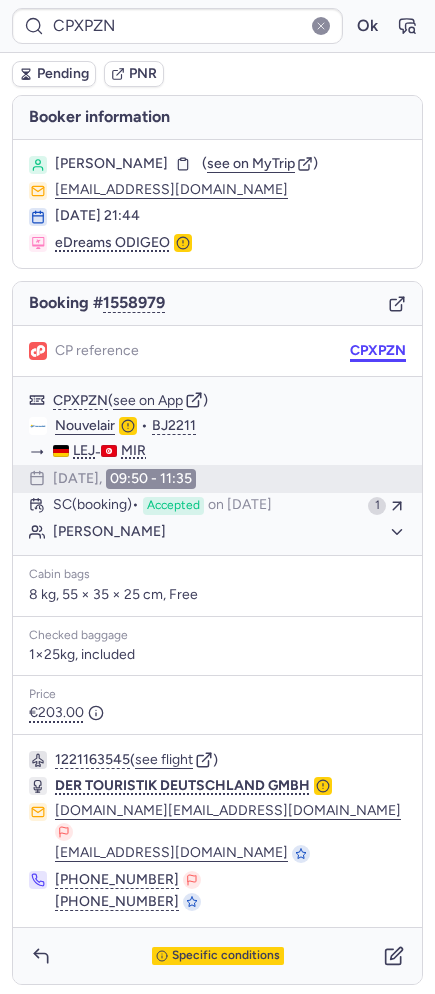 click on "CPXPZN" at bounding box center [378, 351] 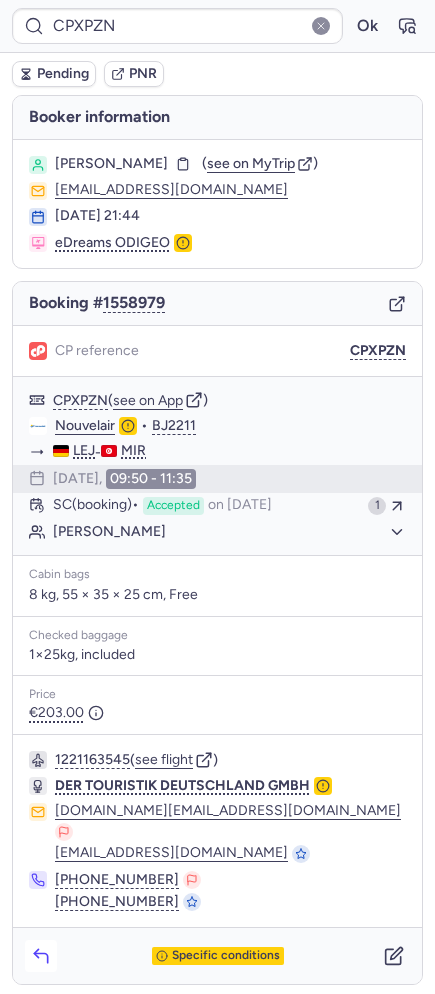 click 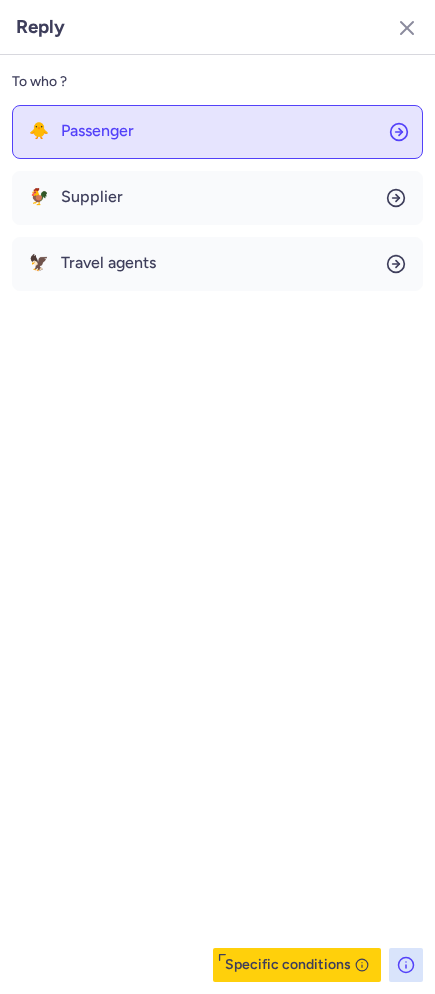 click on "Passenger" at bounding box center [97, 131] 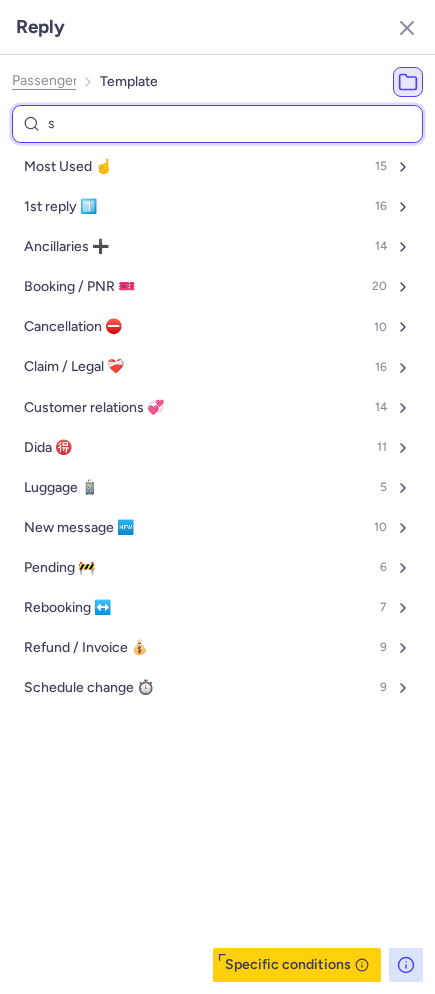 type on "sc" 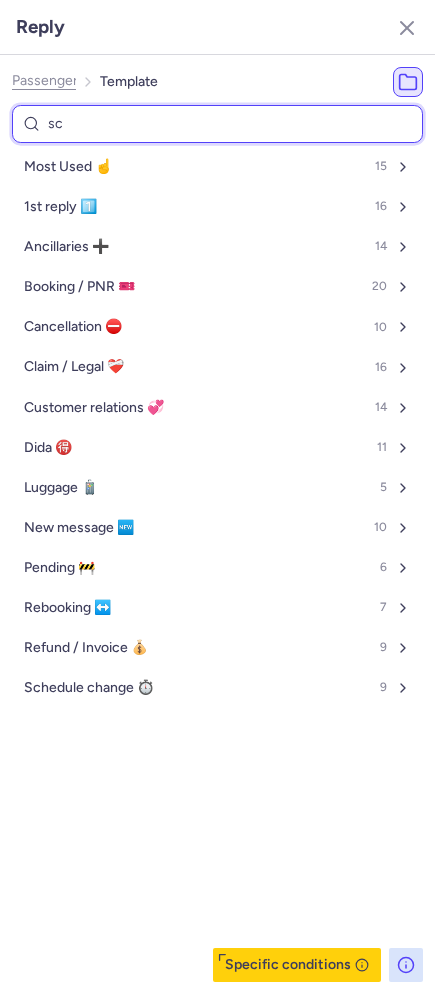 select on "de" 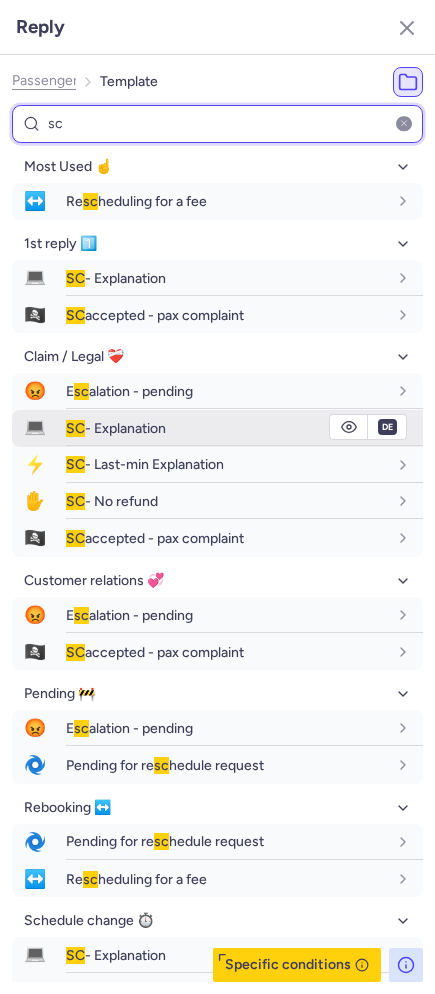 type on "sc" 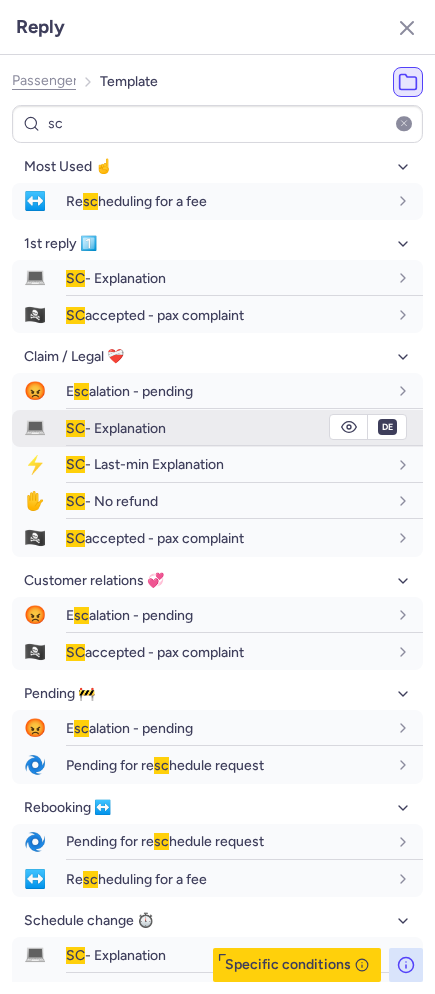 click on "SC  - Explanation" at bounding box center (226, 428) 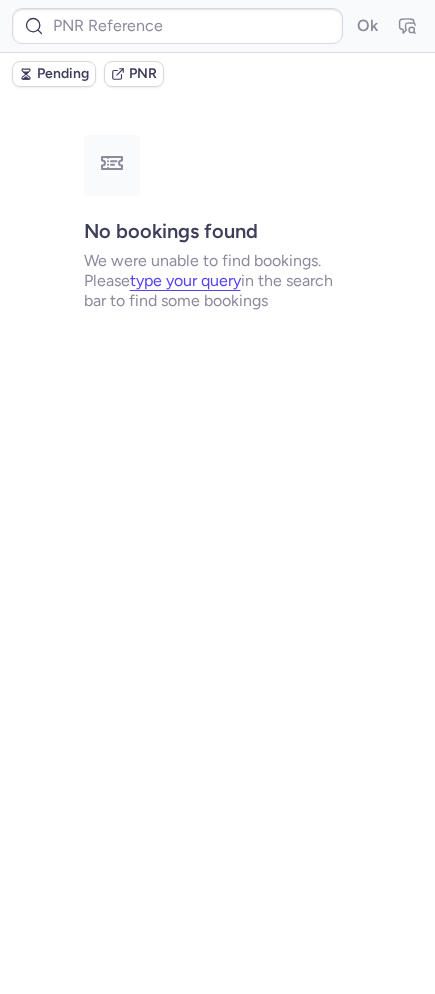 type on "CPOX76" 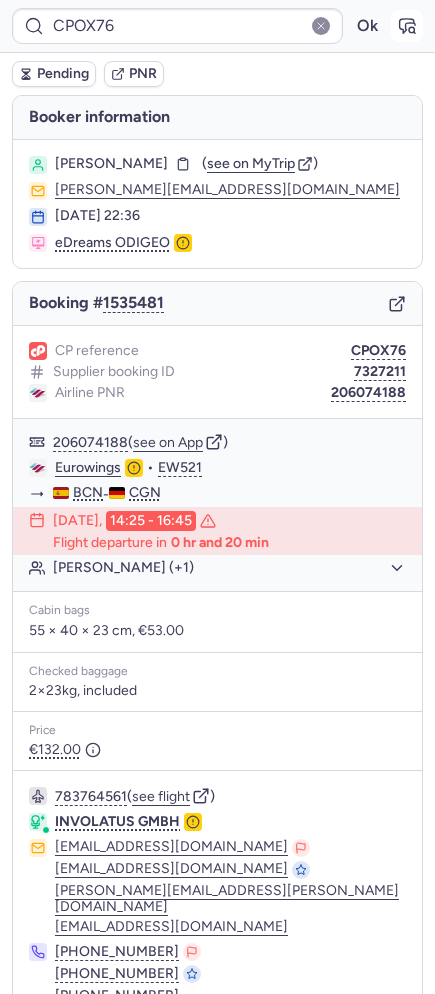 click 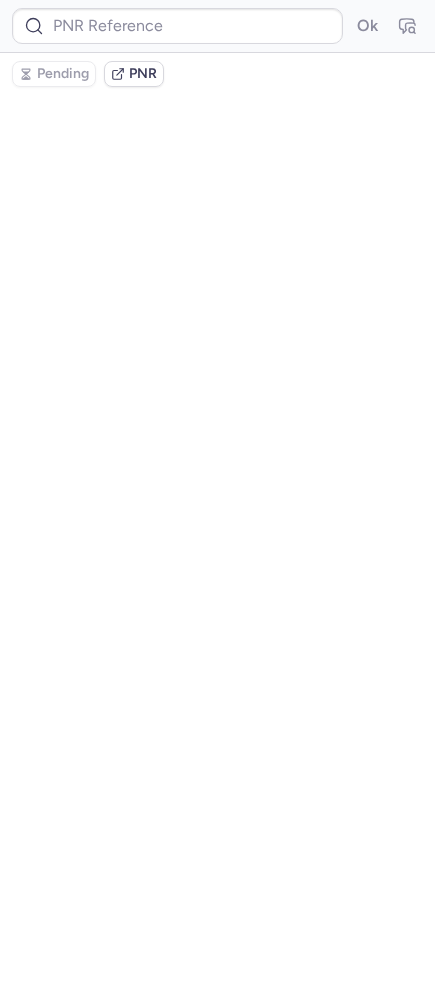 type on "CPOX76" 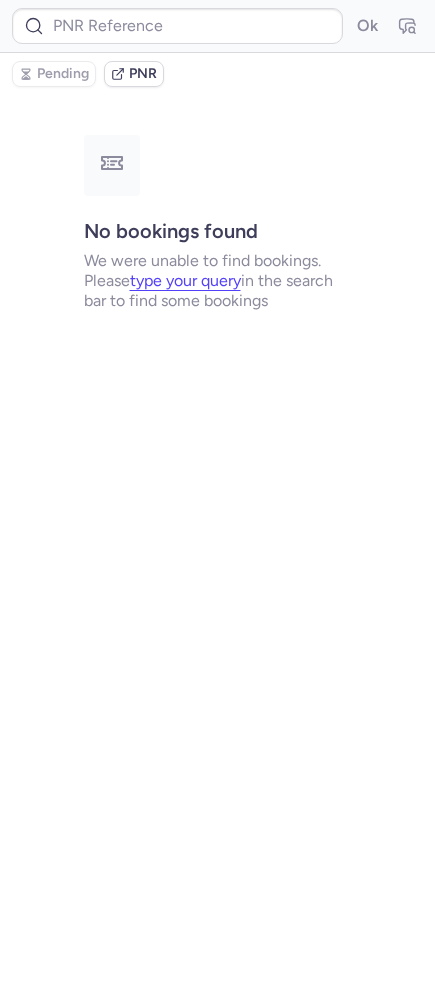 type on "CPOX76" 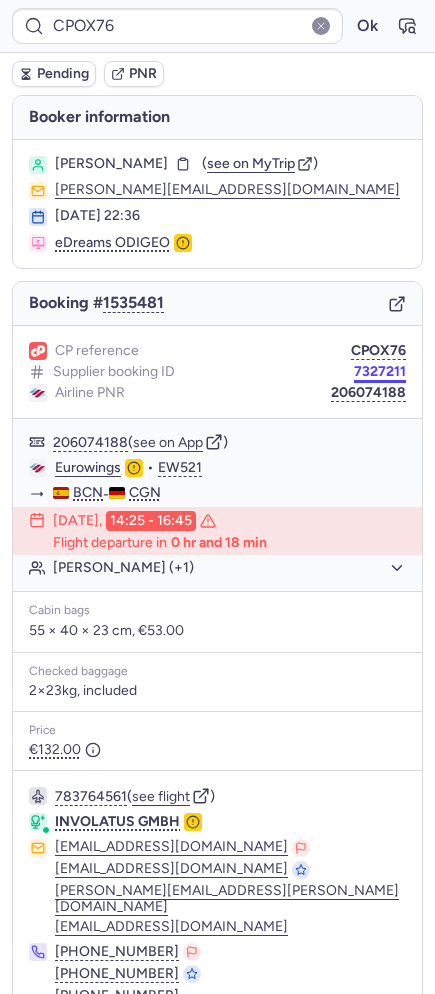click on "7327211" at bounding box center (380, 372) 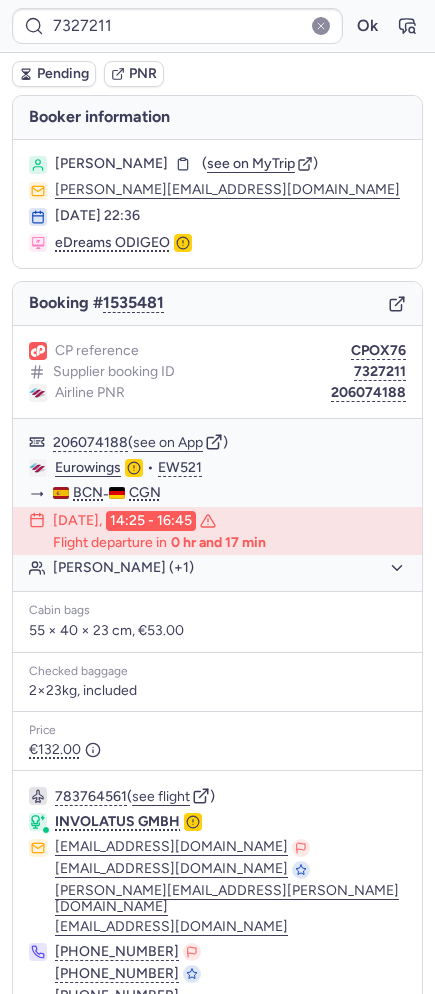 type on "EW00521" 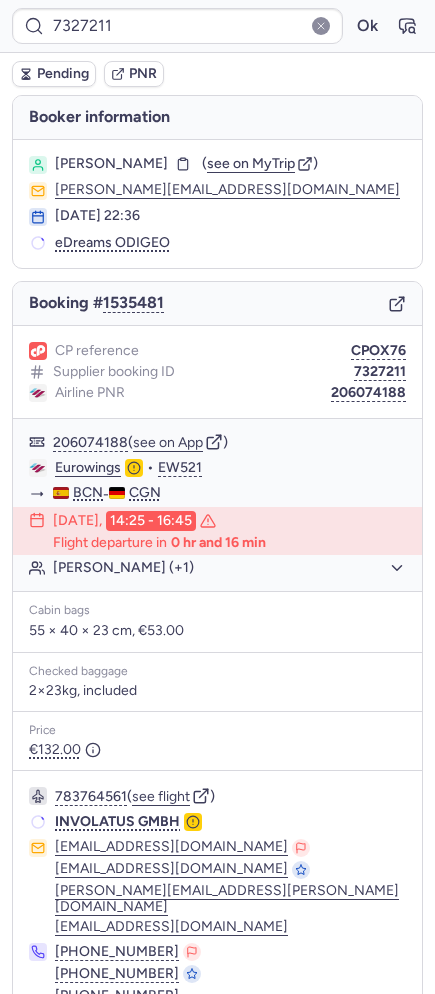 type on "EW00521" 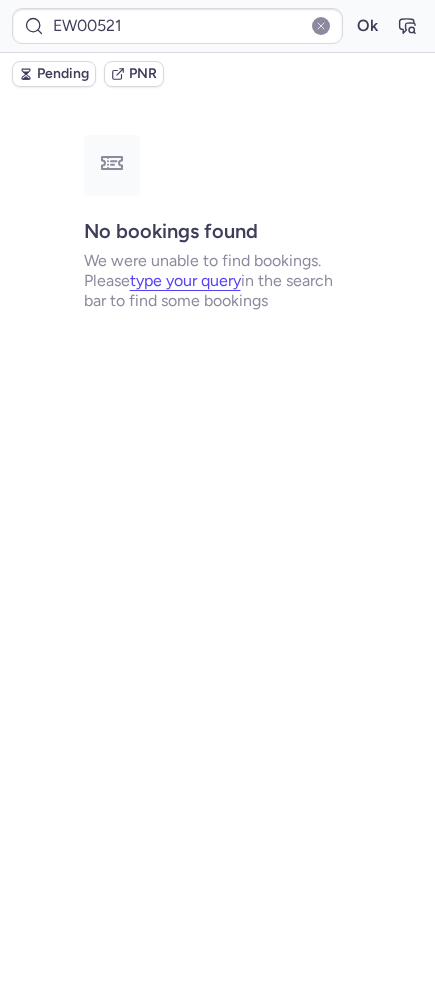 type on "CPOX76" 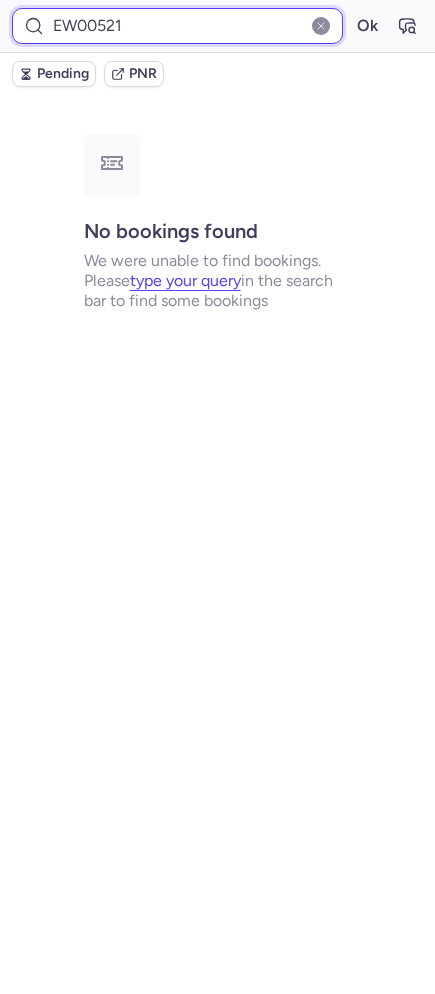 click on "EW00521" at bounding box center [177, 26] 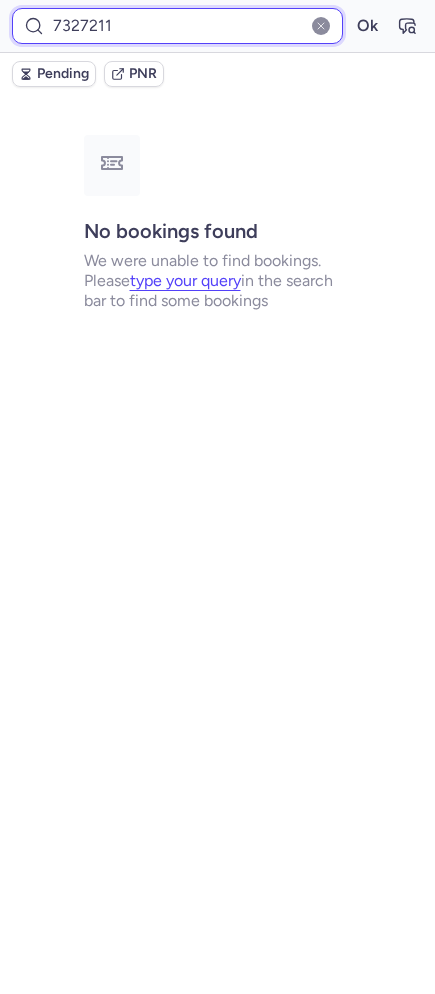 click on "Ok" at bounding box center [367, 26] 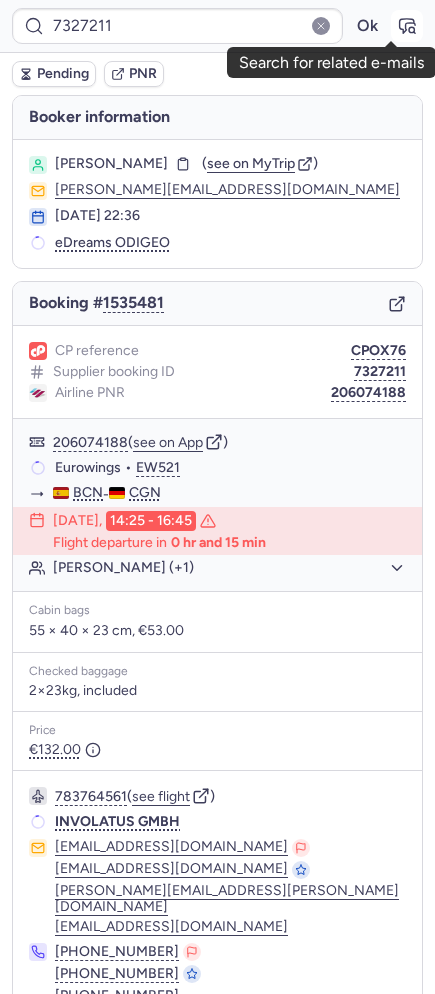 click 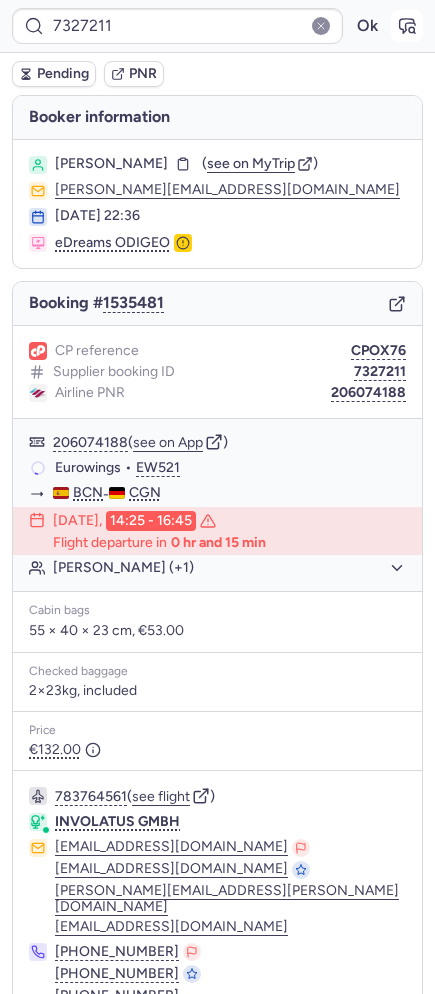 type on "EW00521" 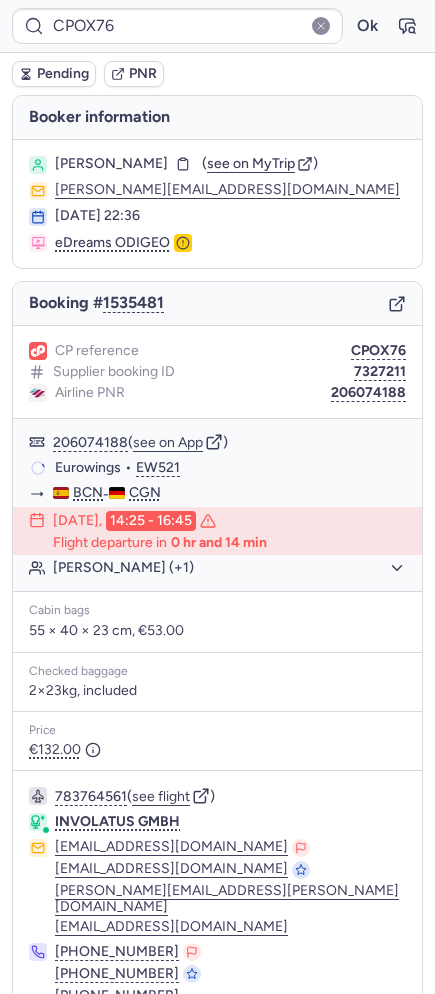 type on "EW00521" 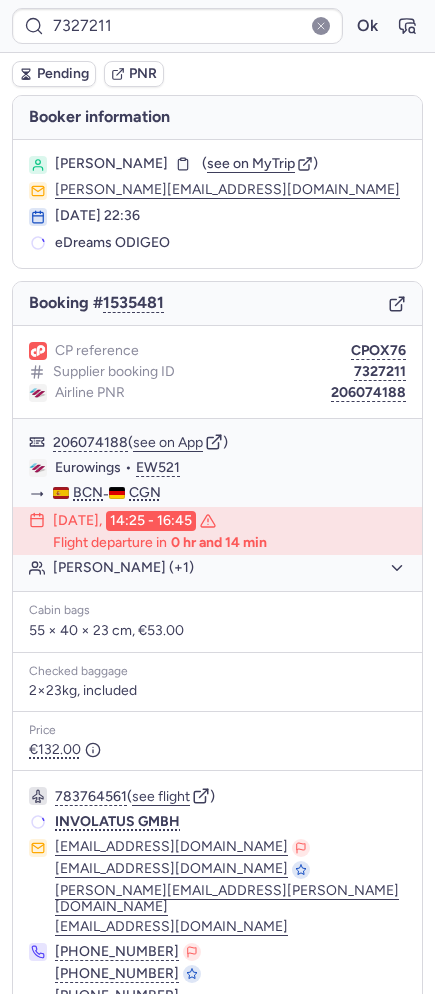 type on "CPOX76" 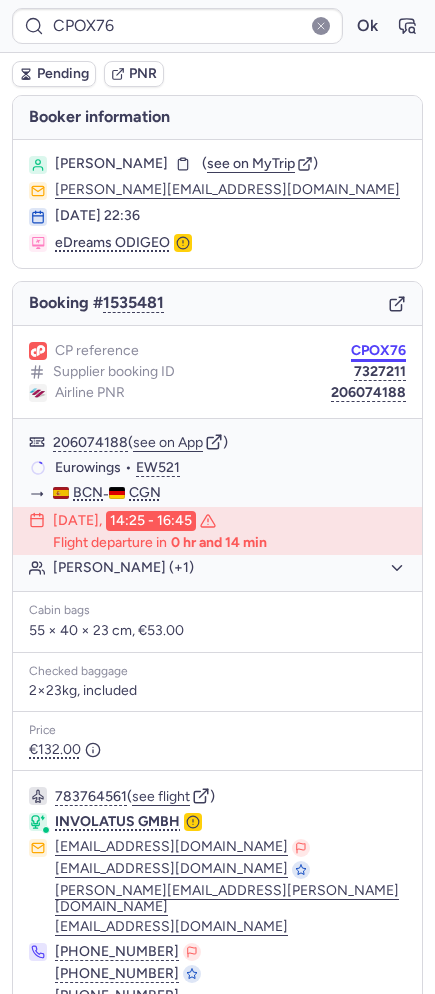 click on "CPOX76" at bounding box center [378, 351] 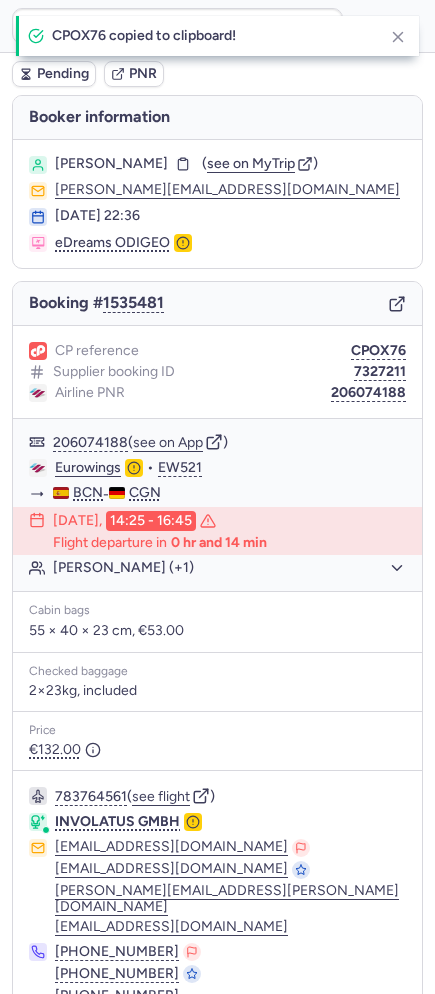 type on "EW00521" 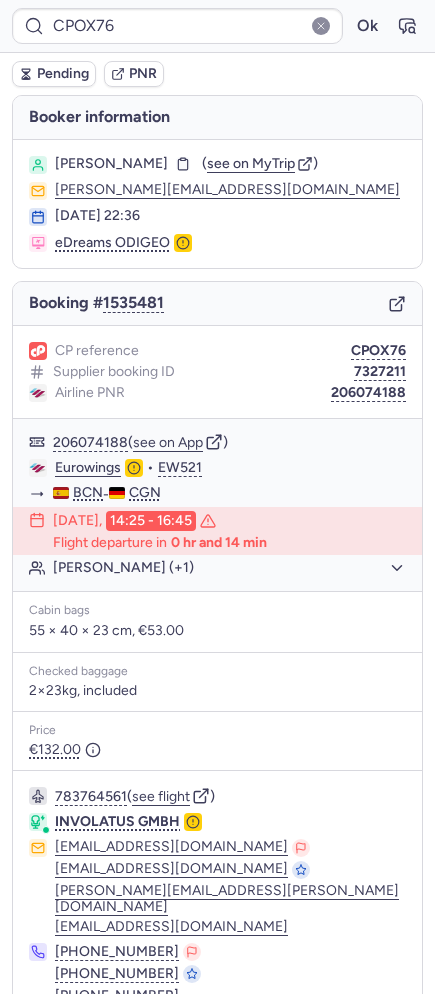 type on "EW00521" 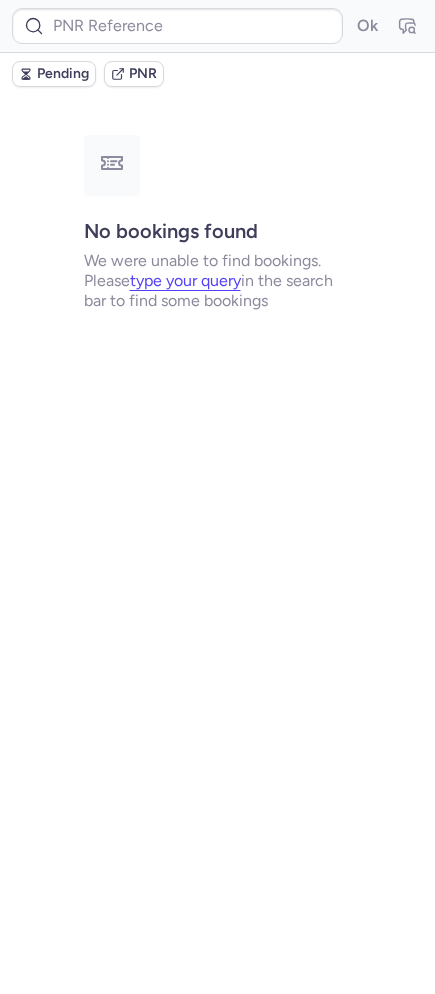 type on "CPZMGA" 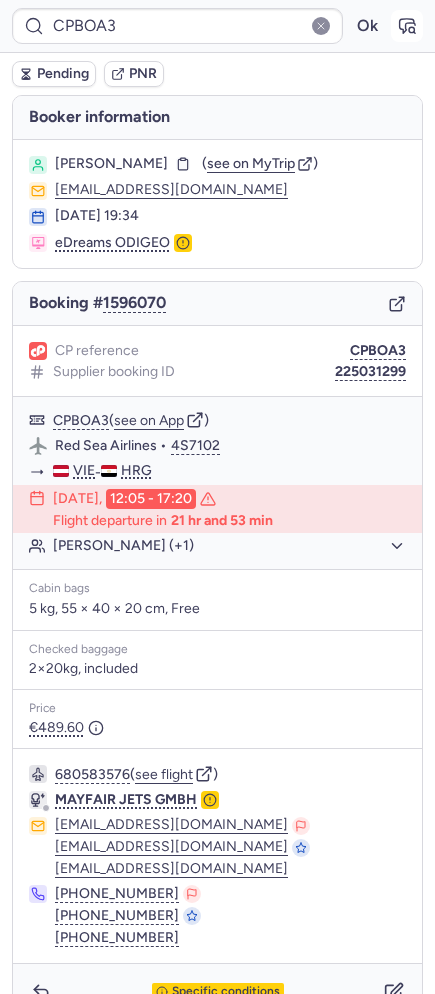click at bounding box center (407, 26) 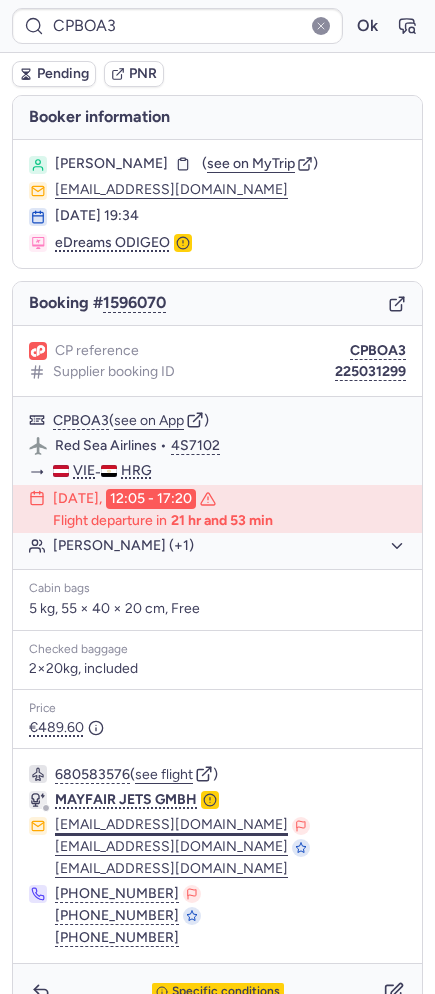 scroll, scrollTop: 40, scrollLeft: 0, axis: vertical 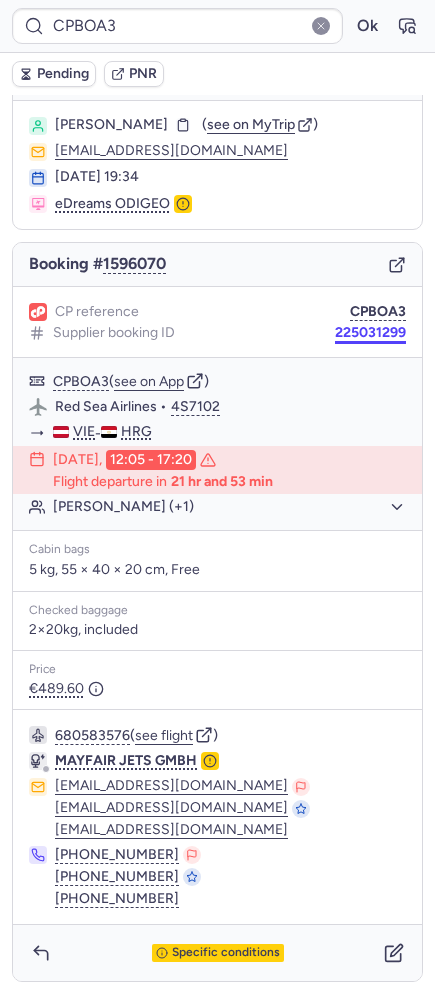 click on "225031299" at bounding box center [370, 333] 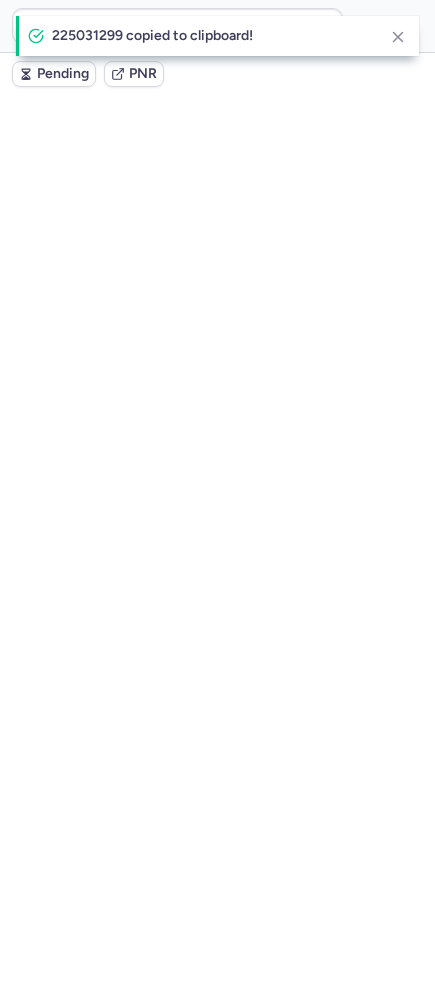 scroll, scrollTop: 0, scrollLeft: 0, axis: both 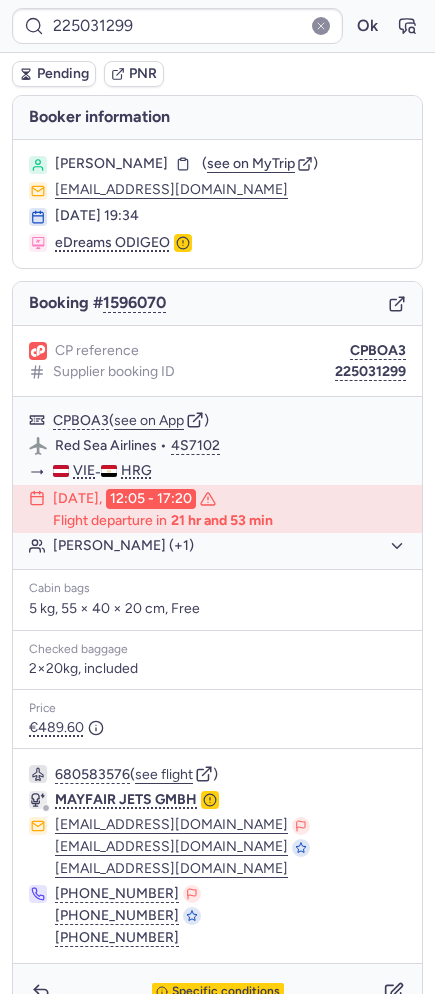 type on "CPBOA3" 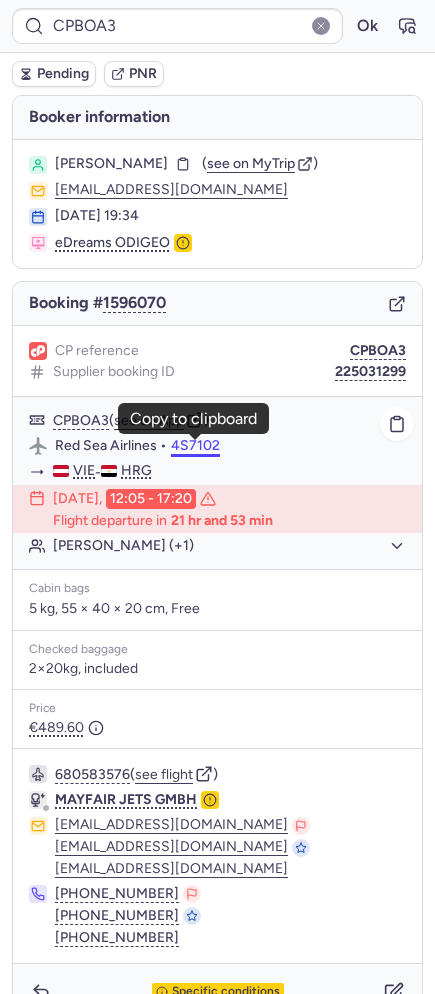 click on "4S7102" at bounding box center (195, 446) 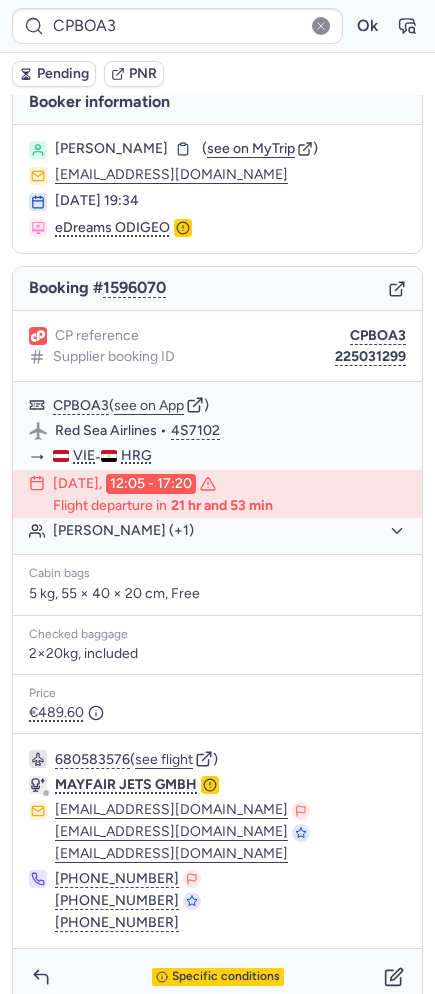 scroll, scrollTop: 40, scrollLeft: 0, axis: vertical 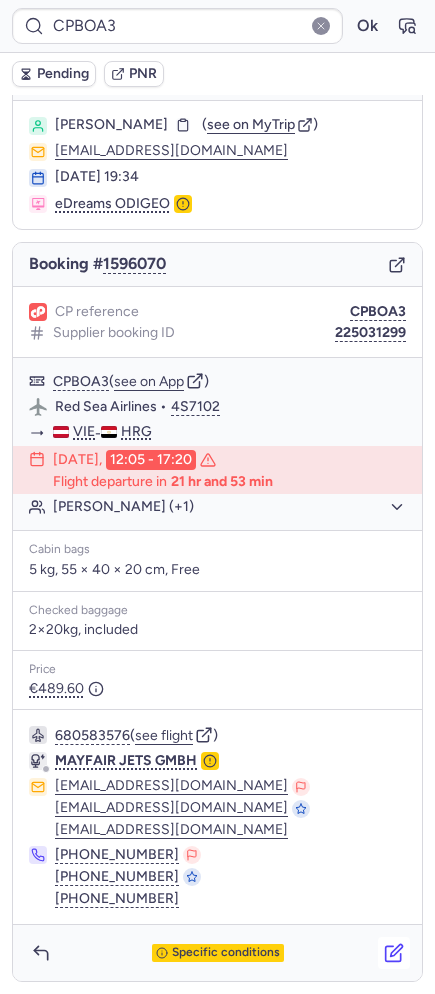 click 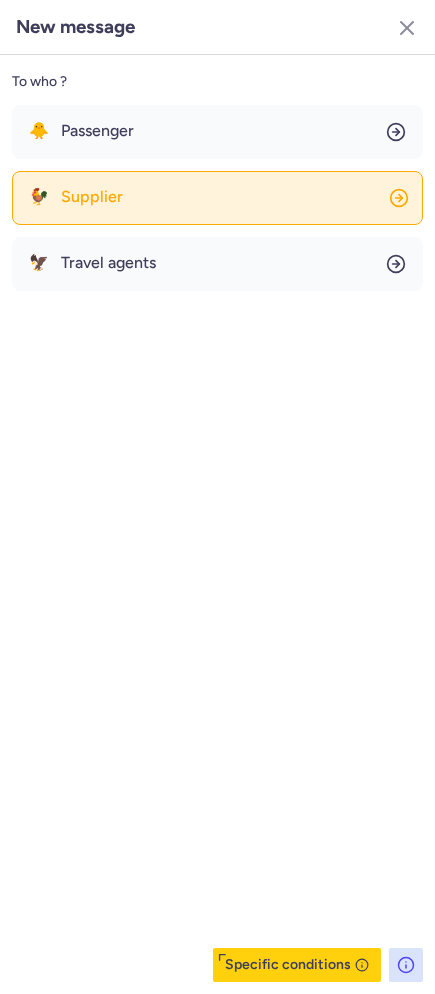 click on "🐓 Supplier" 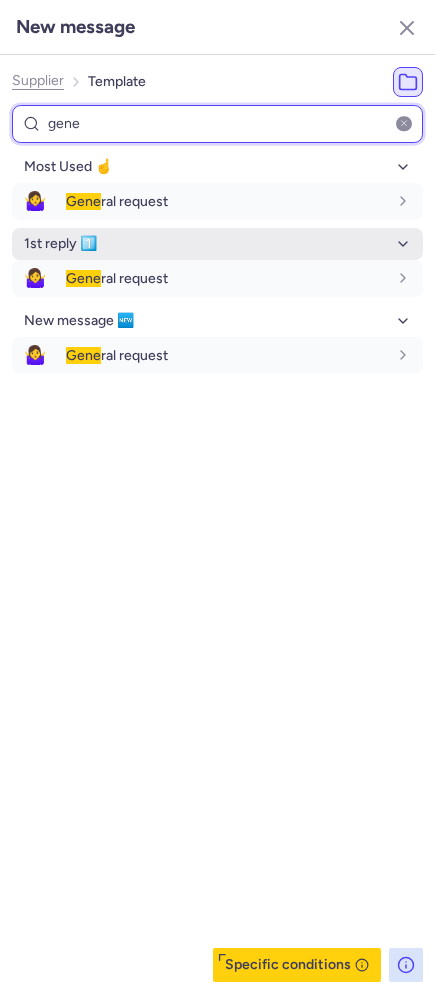 type on "gene" 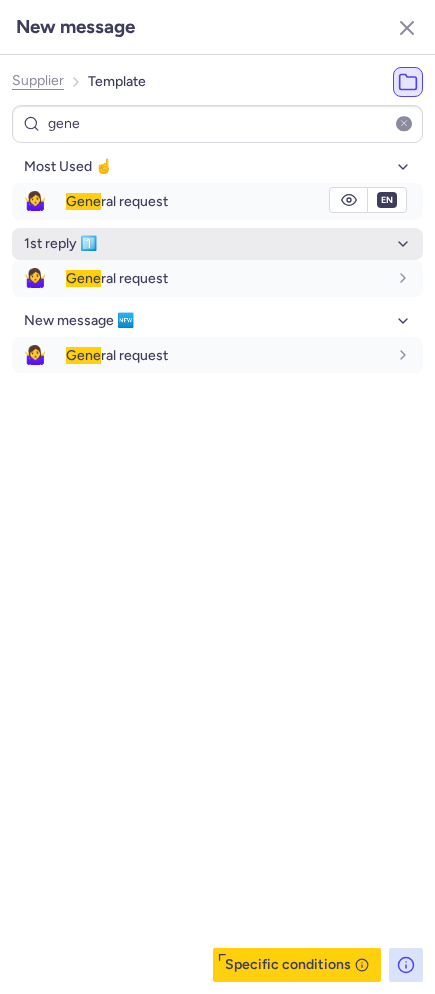 click on "Gene ral request" at bounding box center (117, 201) 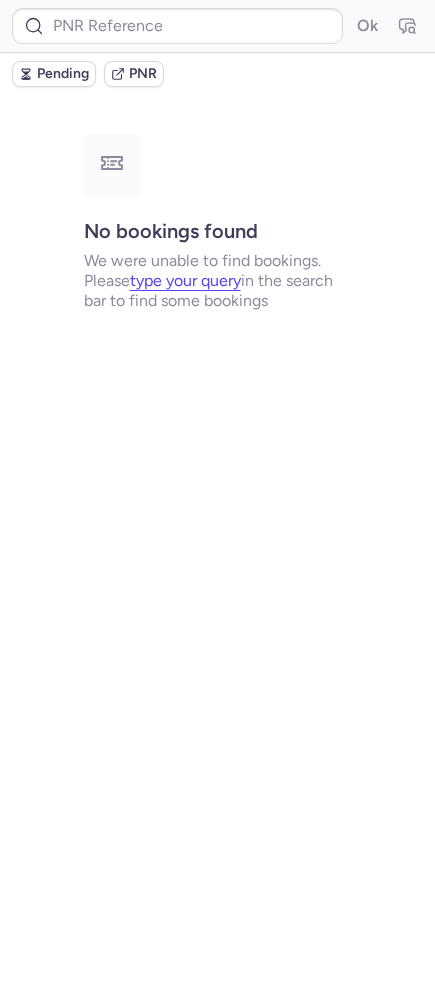 scroll, scrollTop: 0, scrollLeft: 0, axis: both 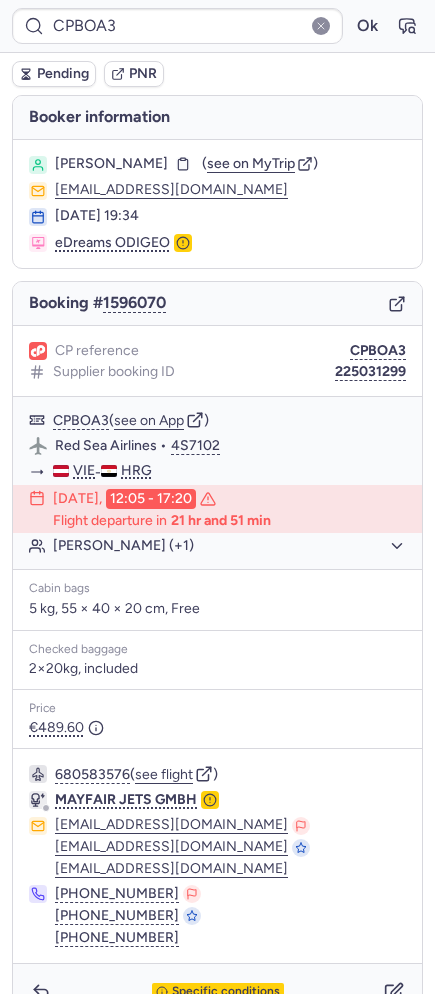 click on "Pending" at bounding box center (63, 74) 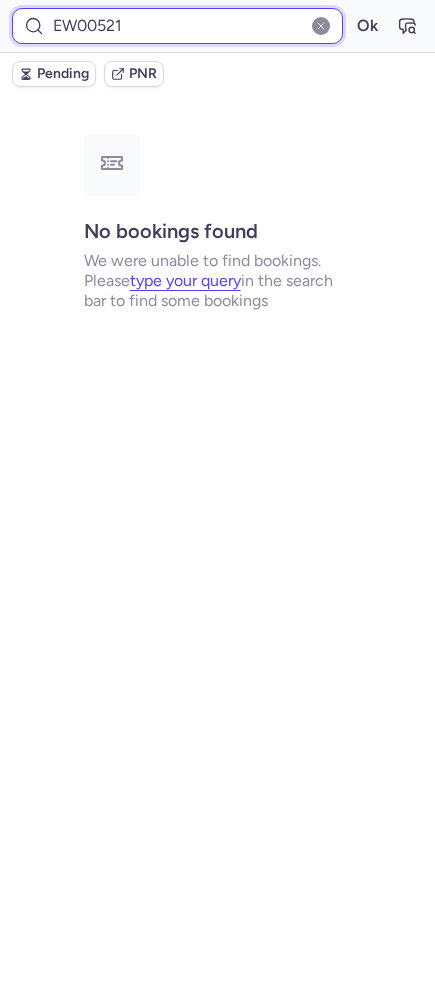 click on "EW00521" at bounding box center [177, 26] 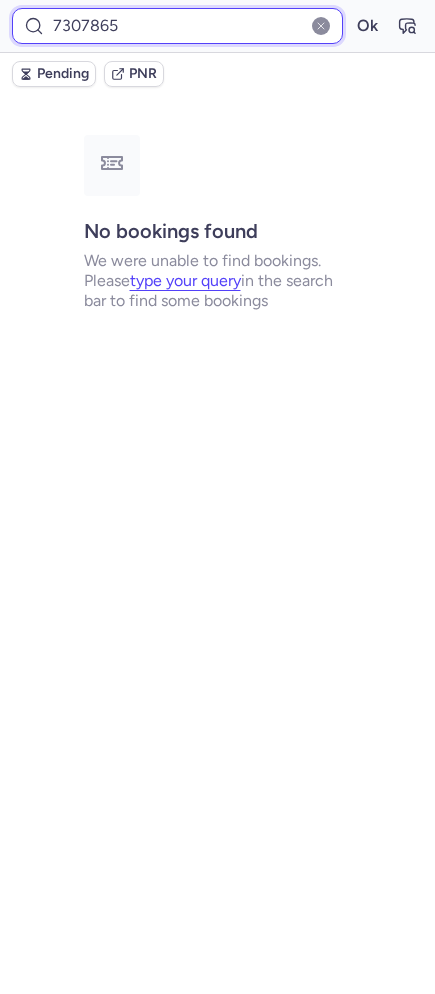click on "Ok" at bounding box center [367, 26] 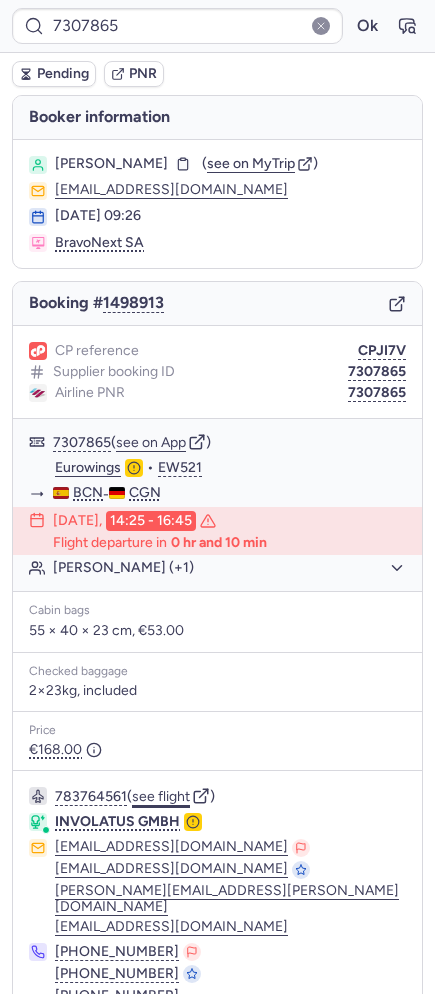 click on "see flight" 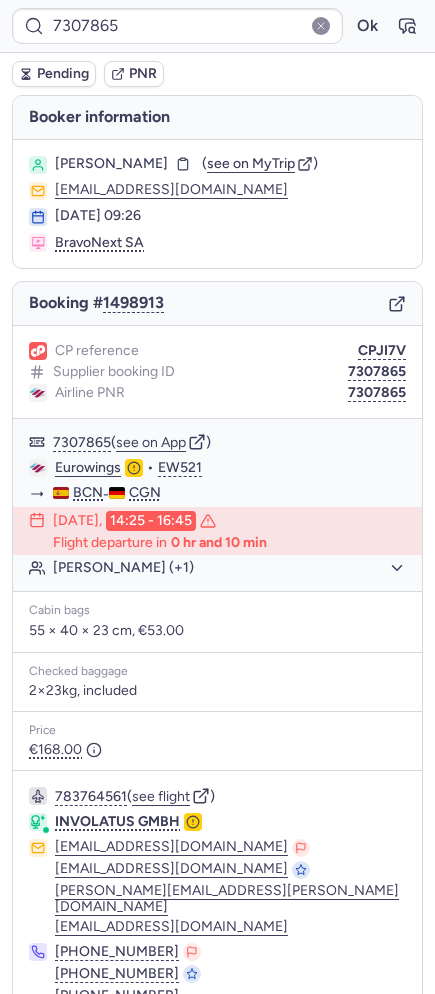 click 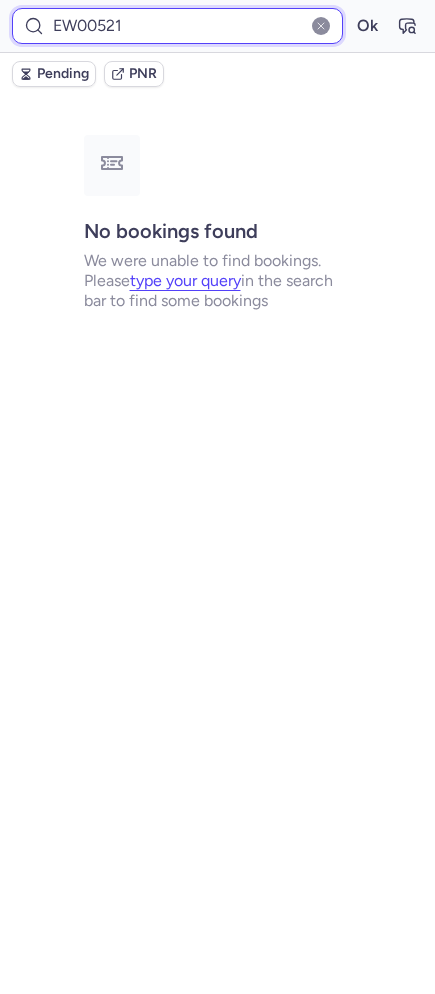 click on "EW00521" at bounding box center [177, 26] 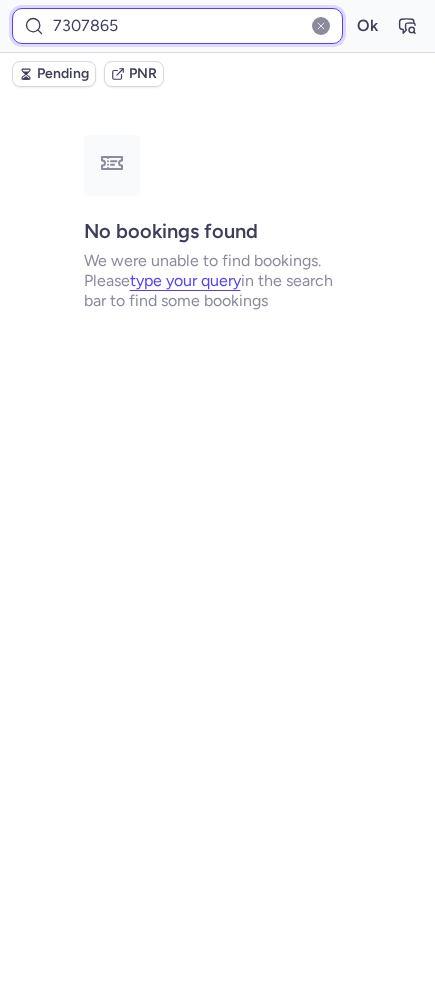 type on "7307865" 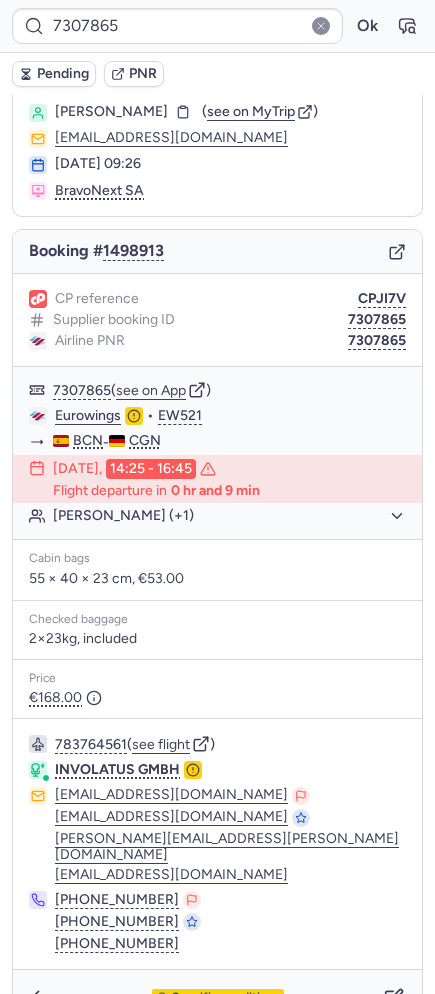 scroll, scrollTop: 82, scrollLeft: 0, axis: vertical 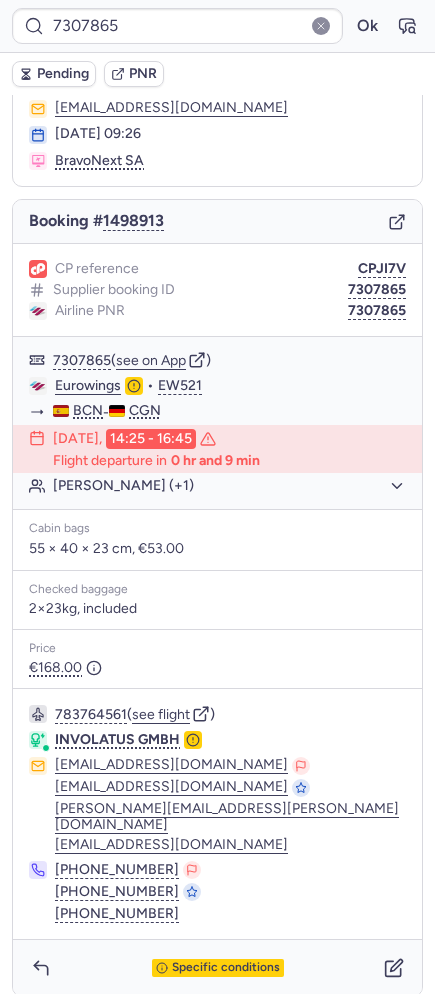click on "Specific conditions" at bounding box center [217, 968] 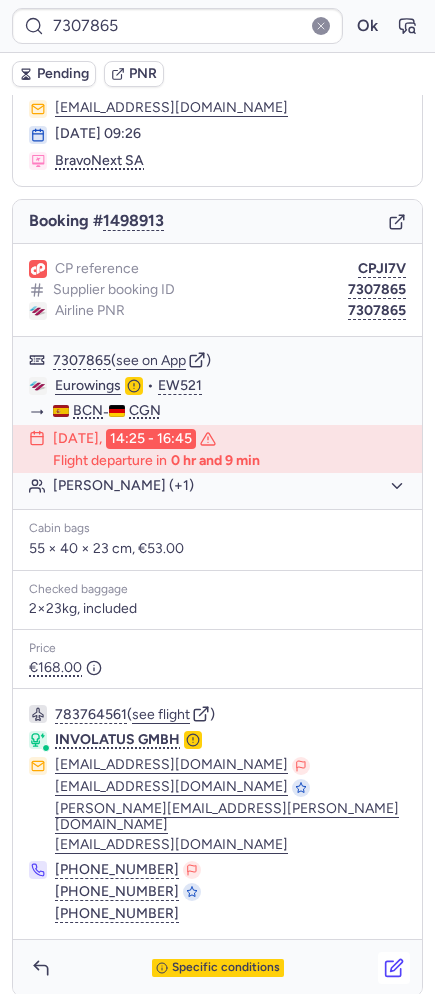 click at bounding box center (394, 968) 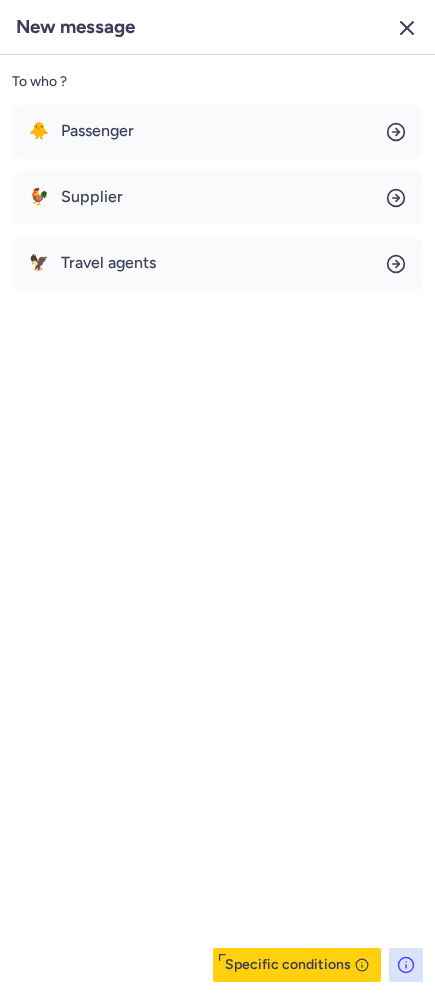 click 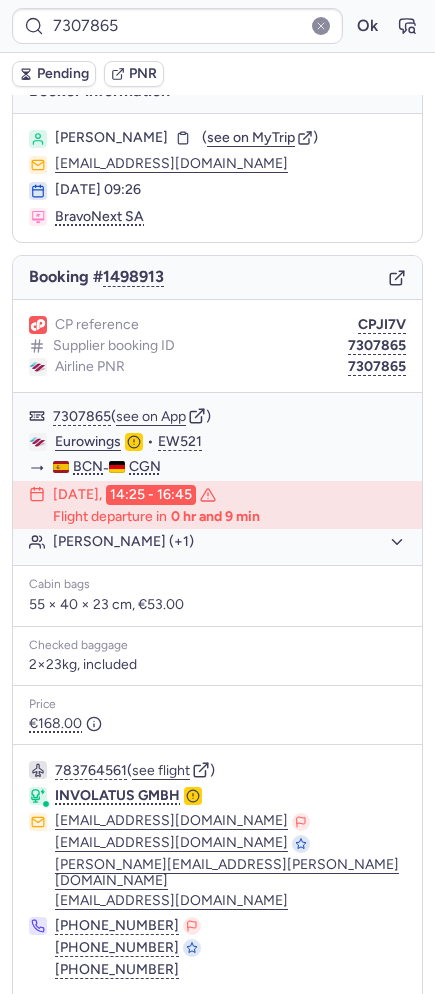 scroll, scrollTop: 0, scrollLeft: 0, axis: both 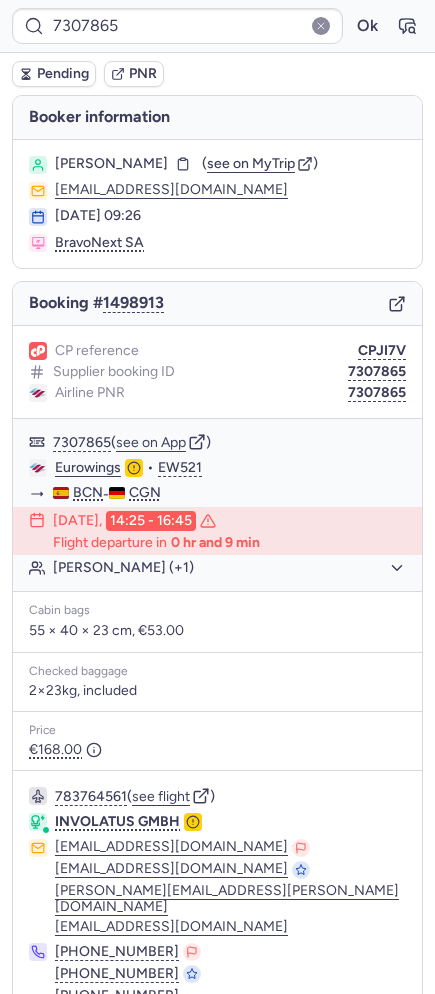 drag, startPoint x: 111, startPoint y: 163, endPoint x: 214, endPoint y: 160, distance: 103.04368 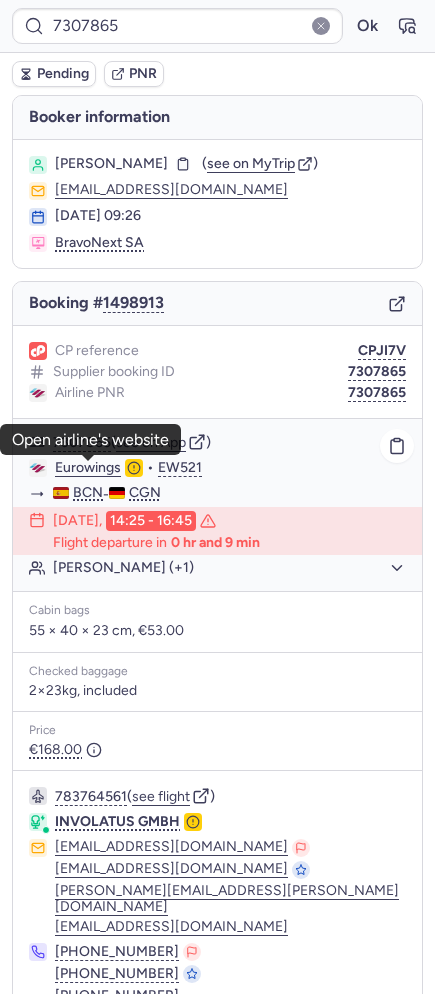 click on "Eurowings" 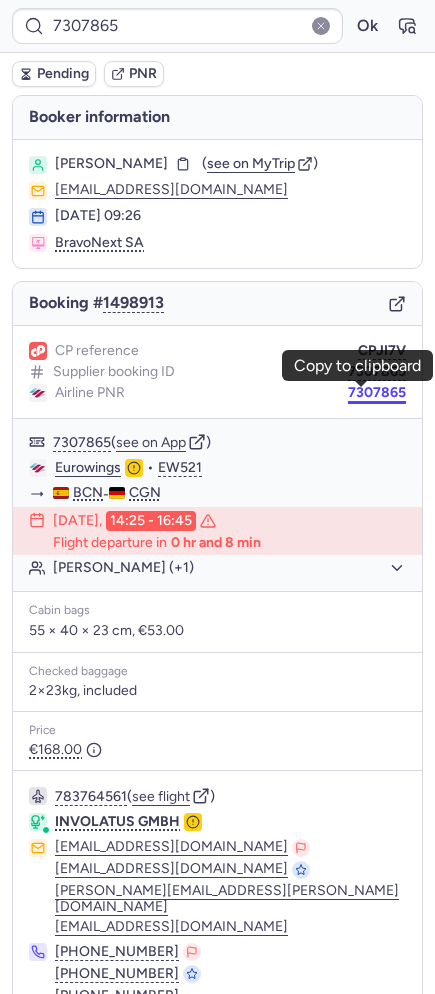 click on "7307865" at bounding box center [377, 393] 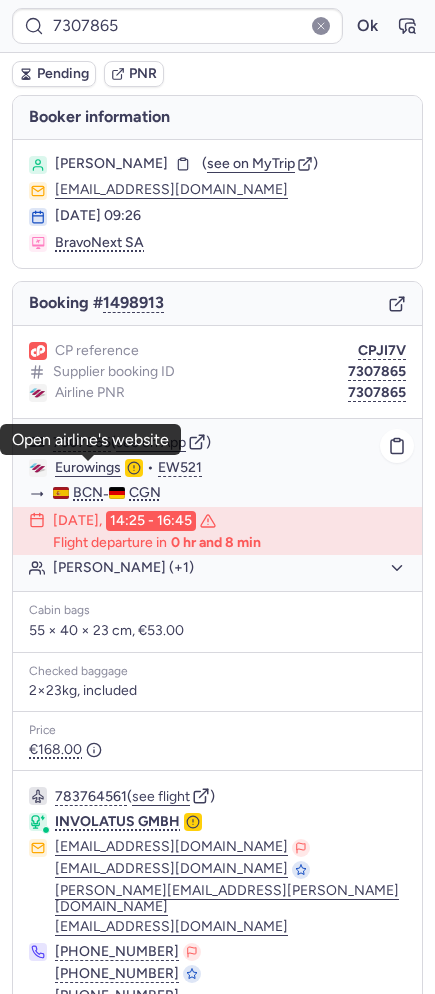 click on "Eurowings" 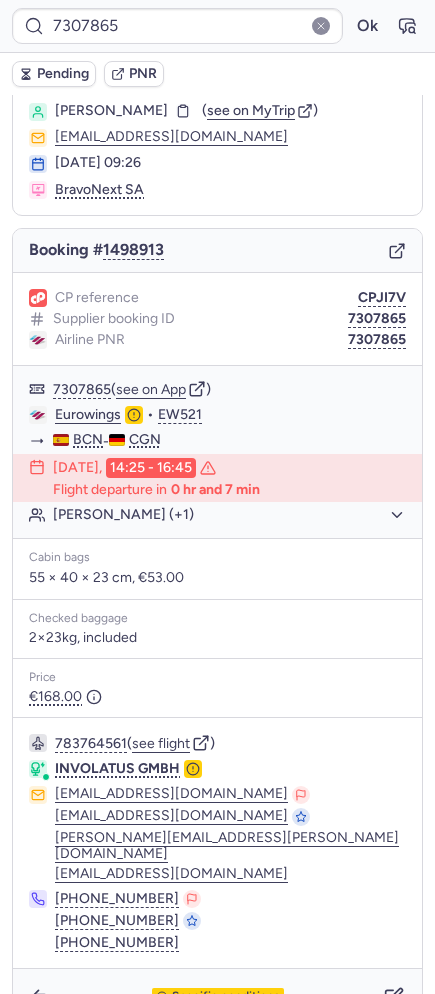 scroll, scrollTop: 82, scrollLeft: 0, axis: vertical 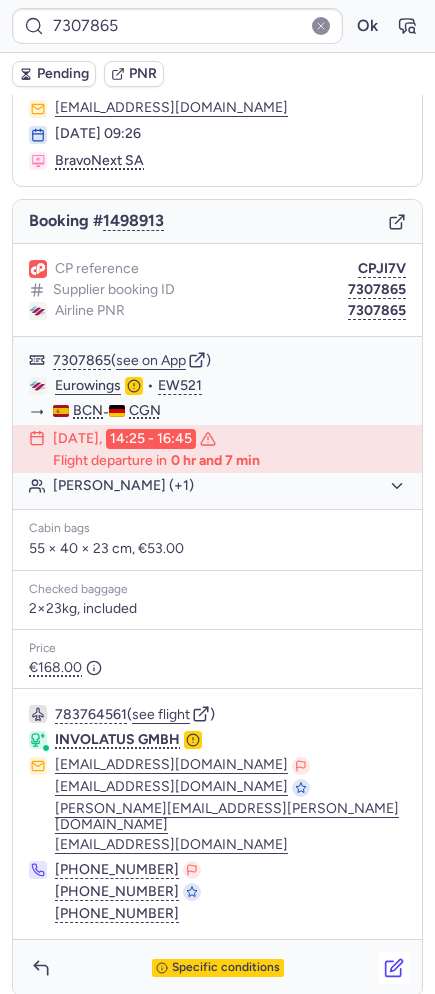 click at bounding box center (394, 968) 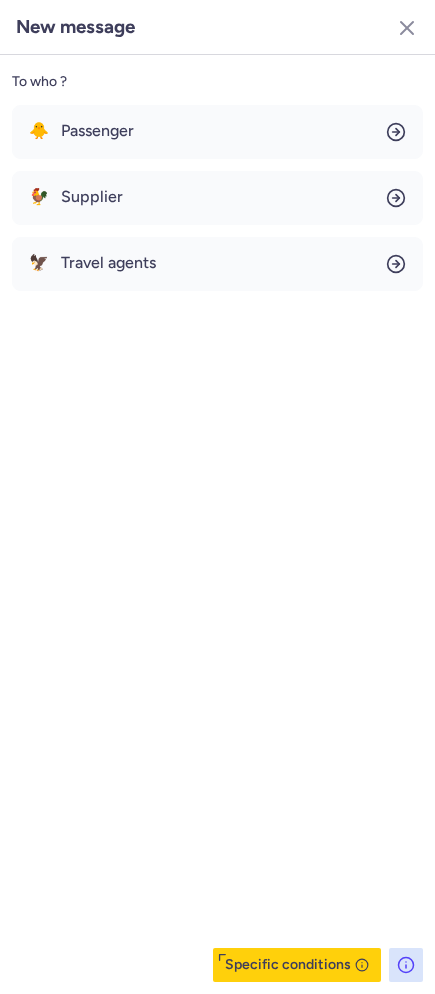 drag, startPoint x: 101, startPoint y: 206, endPoint x: 113, endPoint y: 351, distance: 145.4957 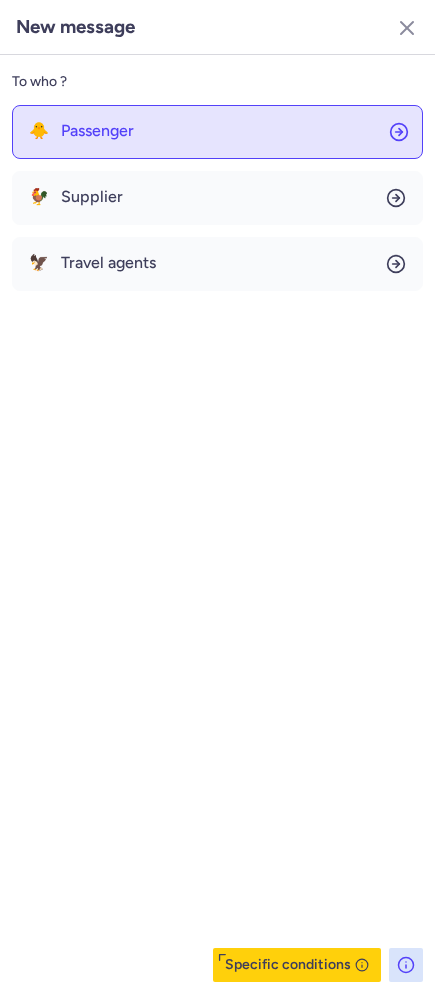 click on "🐥 Passenger" 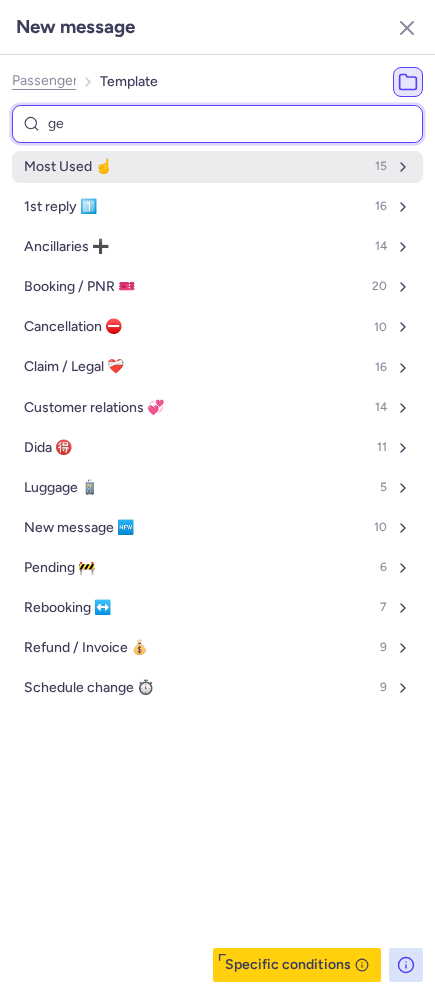 type on "gen" 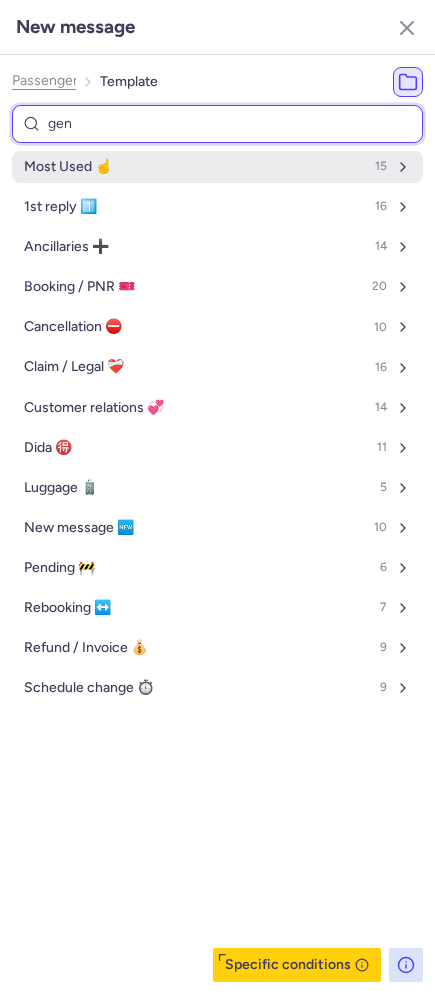 select on "en" 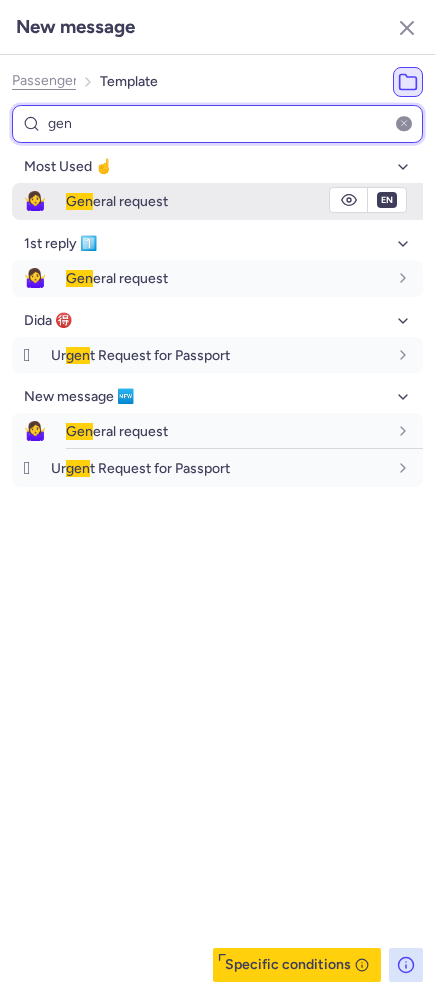 type on "gen" 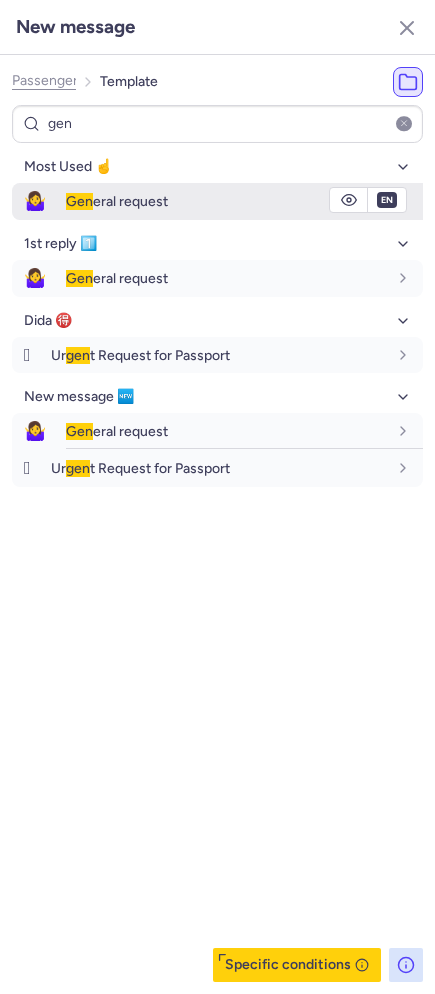 click on "Gen eral request" at bounding box center [244, 201] 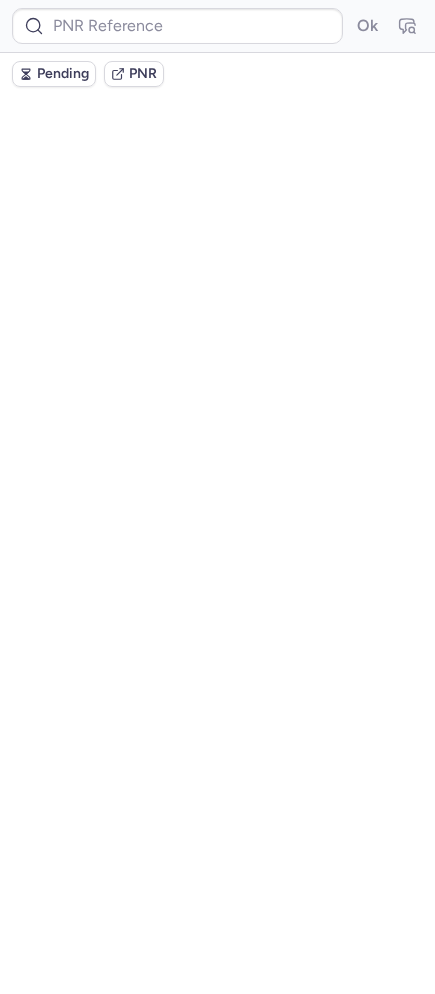 scroll, scrollTop: 0, scrollLeft: 0, axis: both 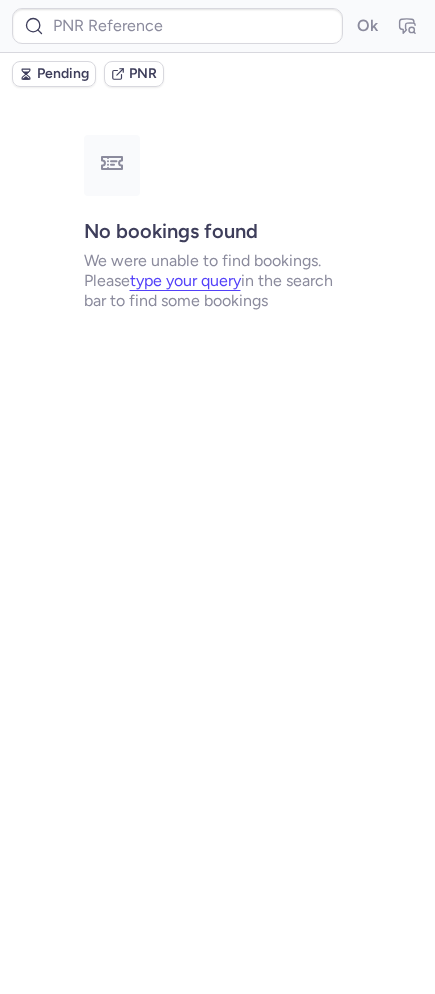 type on "EW00521" 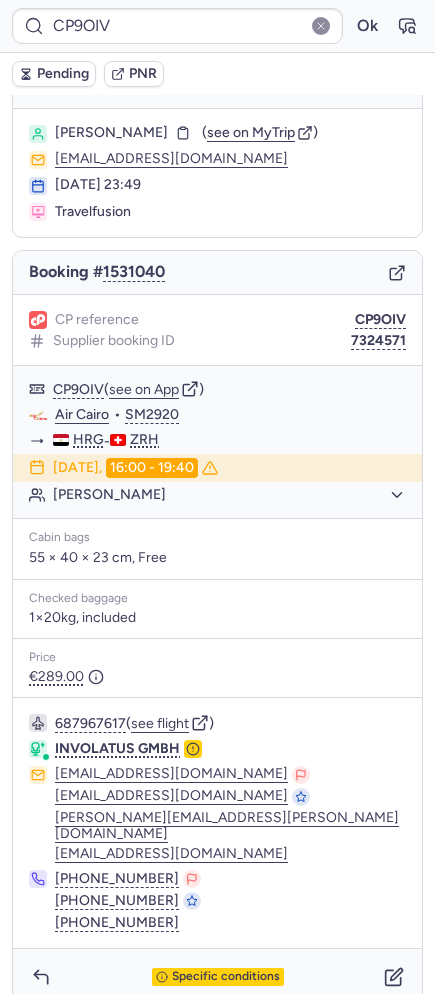 scroll, scrollTop: 40, scrollLeft: 0, axis: vertical 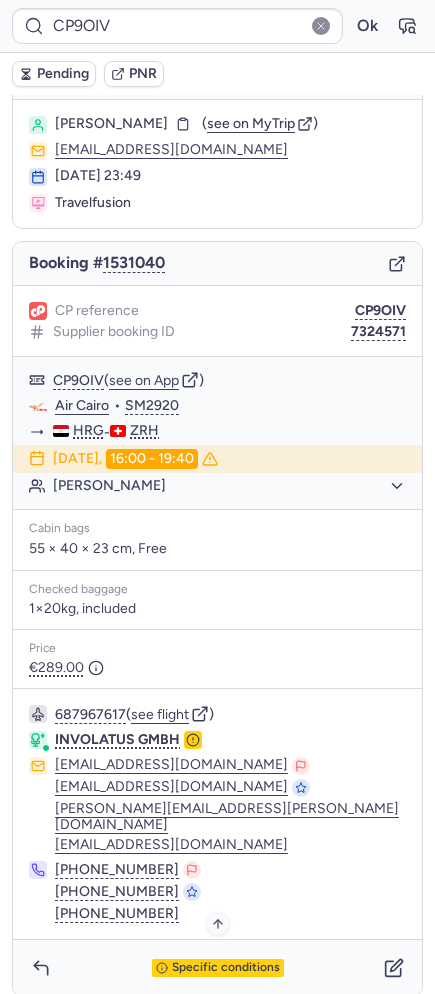 click on "Specific conditions" at bounding box center [226, 968] 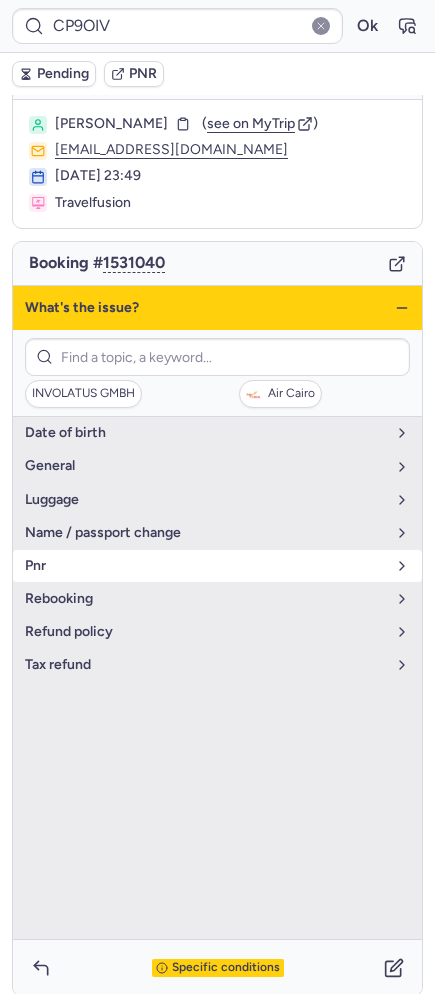 click on "pnr" at bounding box center [217, 566] 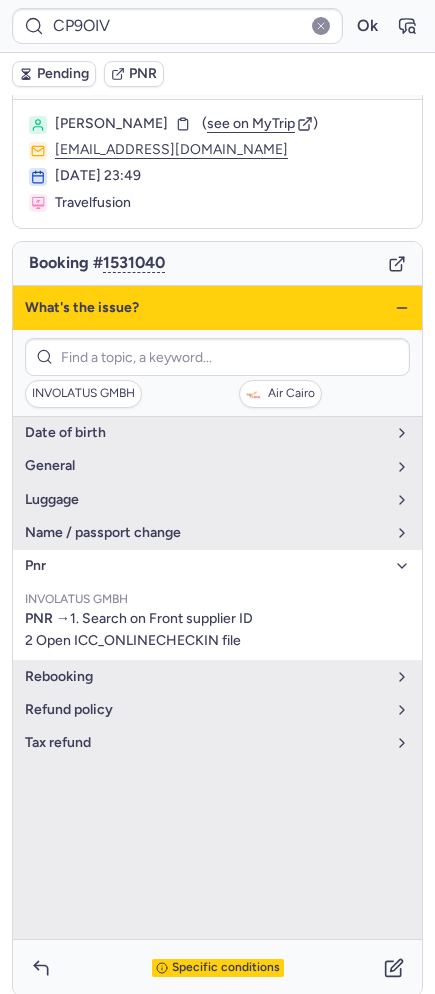 click 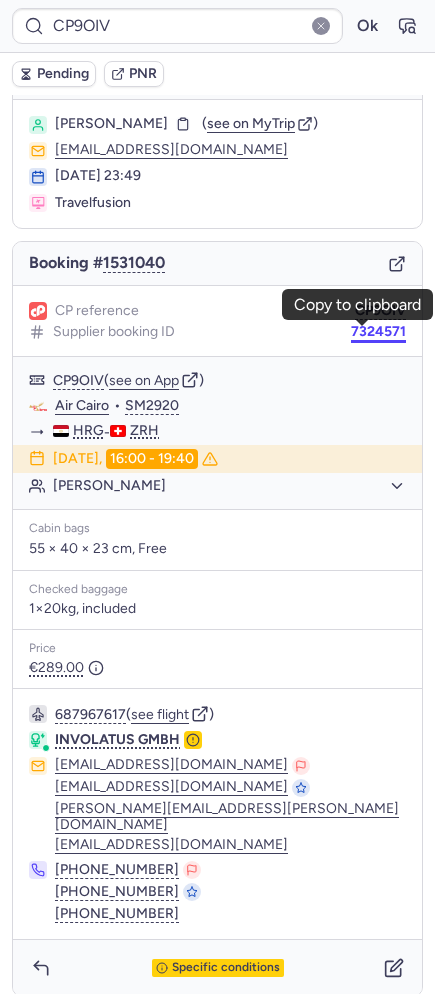 click on "7324571" at bounding box center [378, 332] 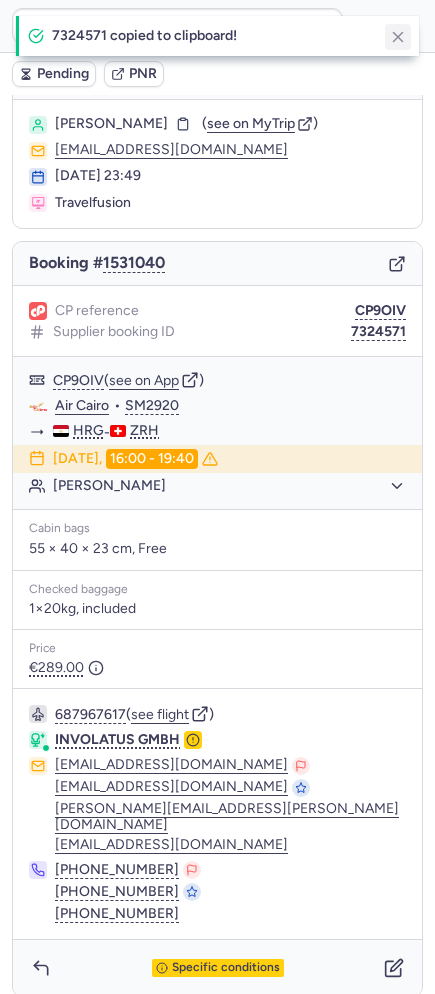 click 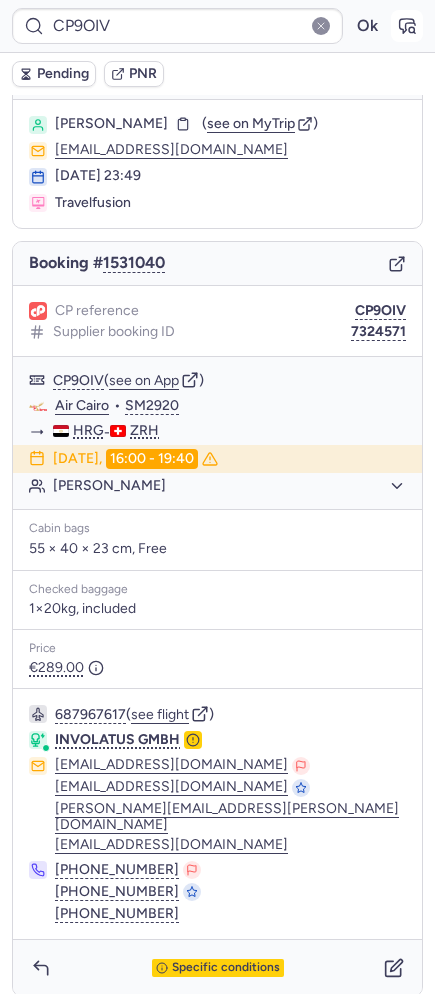 click 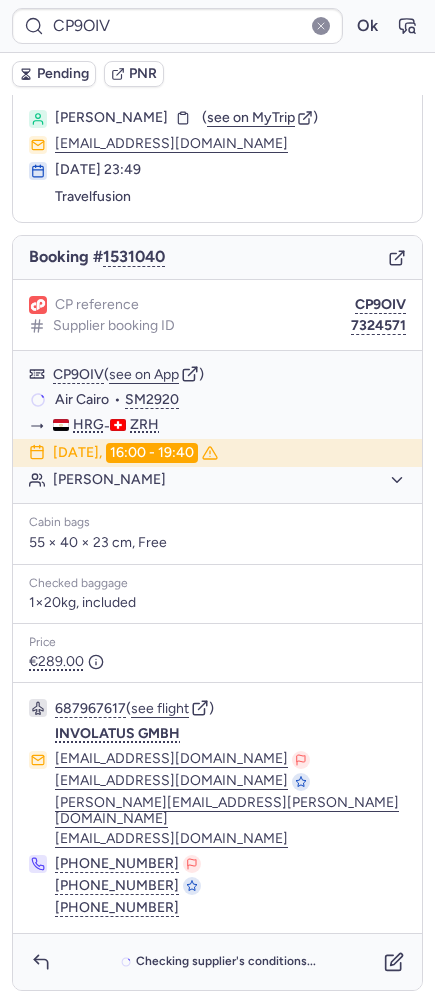 scroll, scrollTop: 40, scrollLeft: 0, axis: vertical 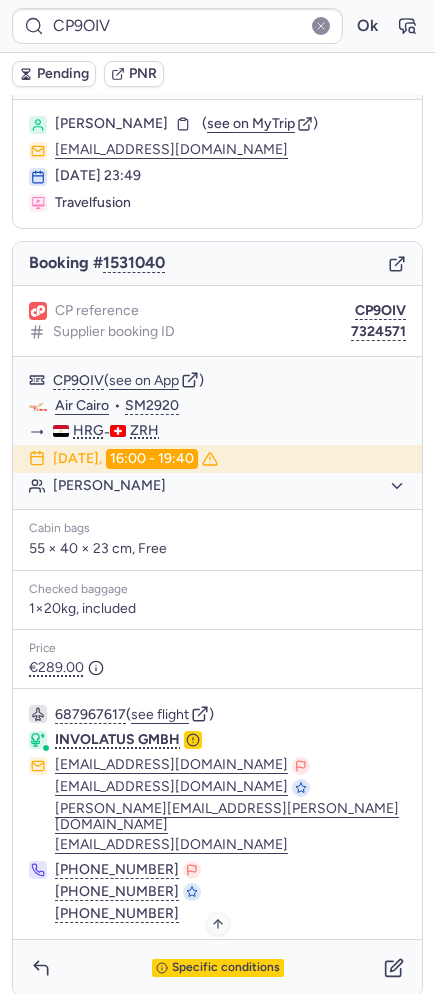 click on "Specific conditions" at bounding box center (226, 968) 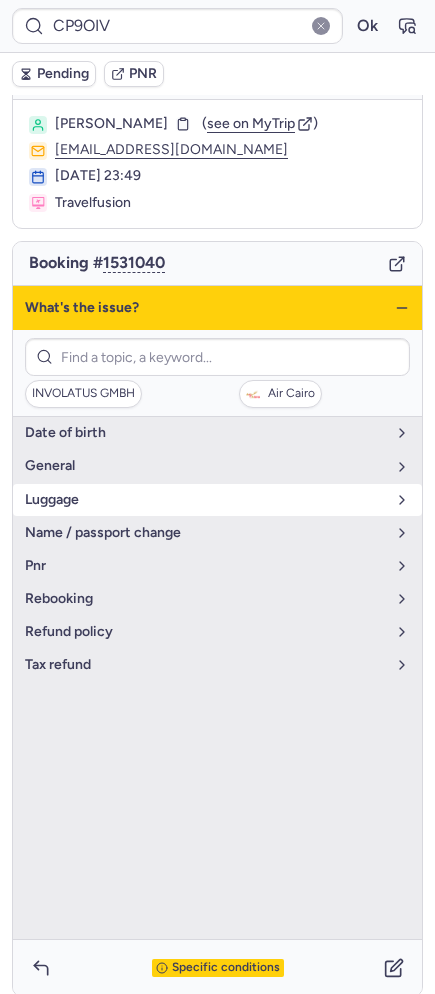 click on "luggage" at bounding box center (205, 500) 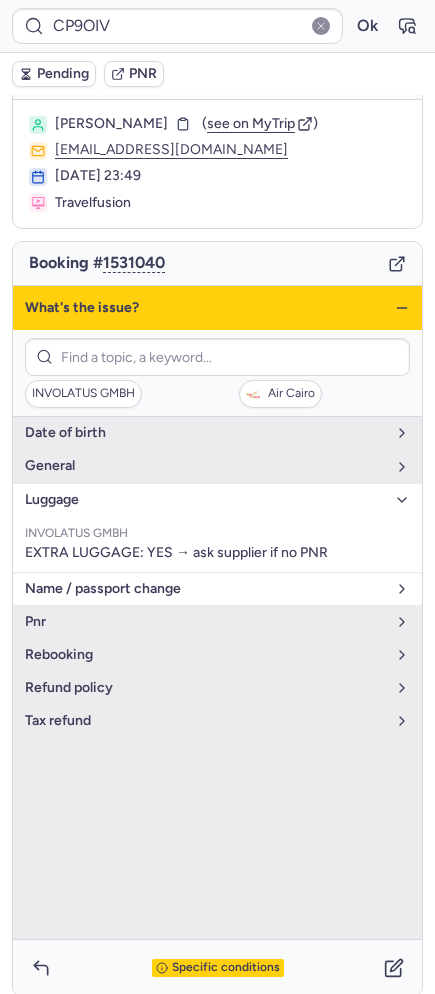 click on "name / passport change" at bounding box center [205, 589] 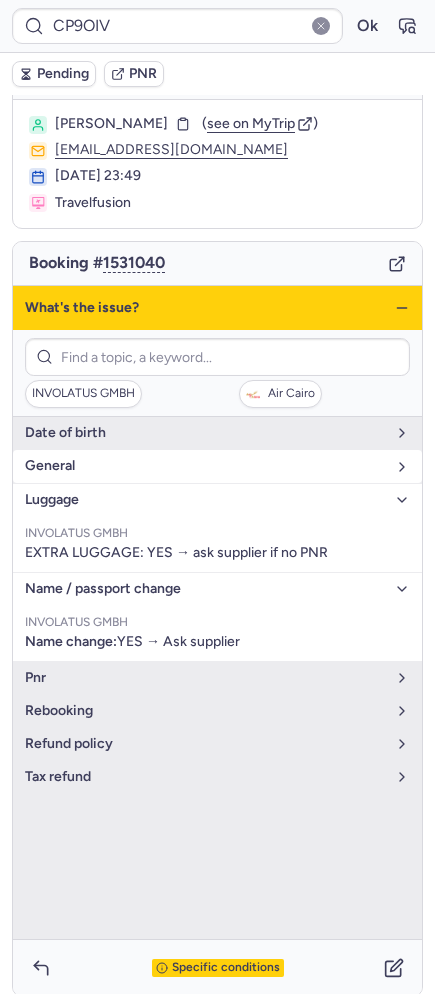click on "general" at bounding box center (205, 466) 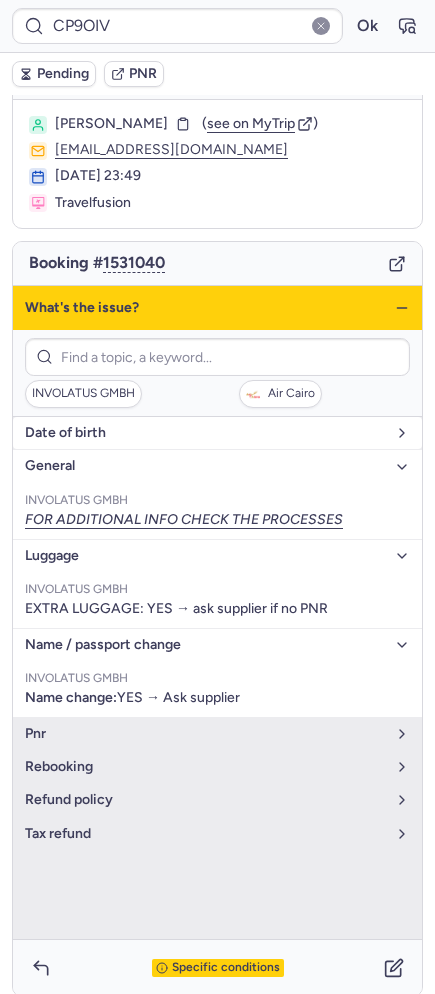 click on "date of birth" at bounding box center [205, 433] 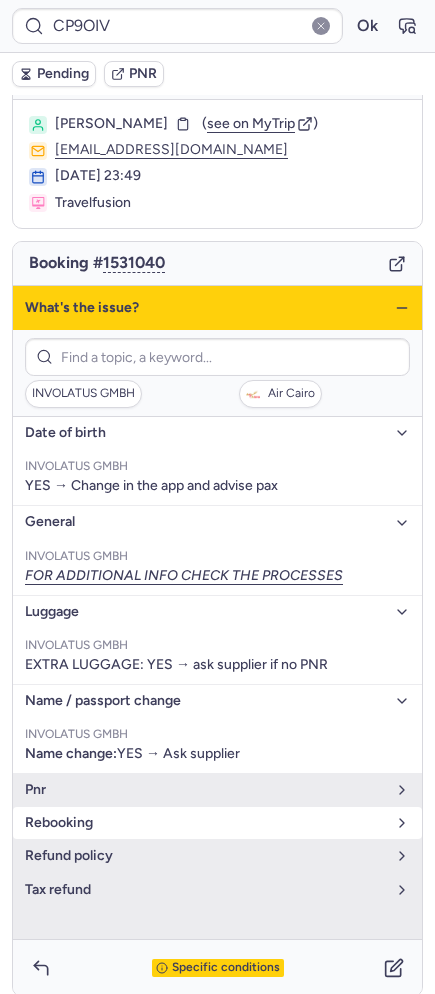 click on "rebooking" at bounding box center [205, 823] 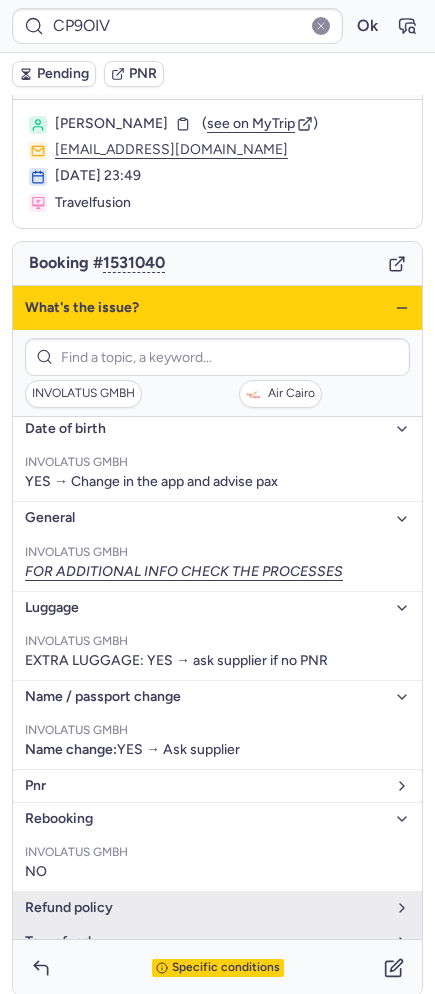 click on "pnr" at bounding box center (205, 786) 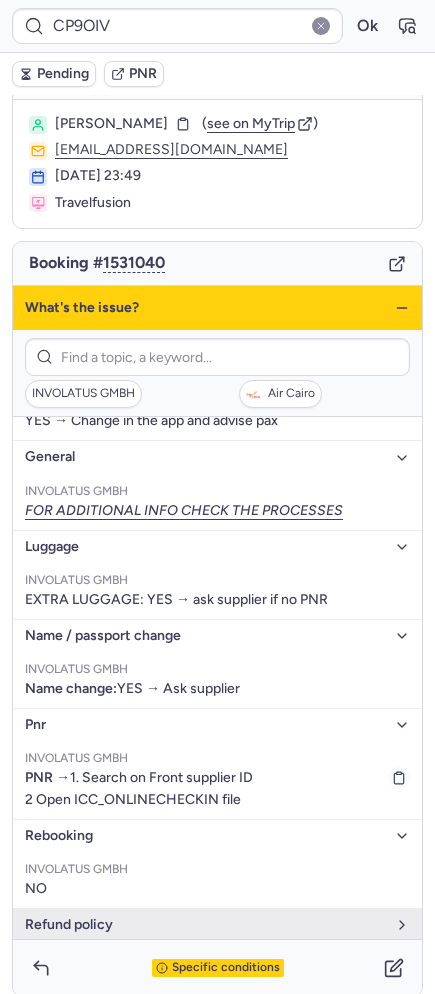 scroll, scrollTop: 140, scrollLeft: 0, axis: vertical 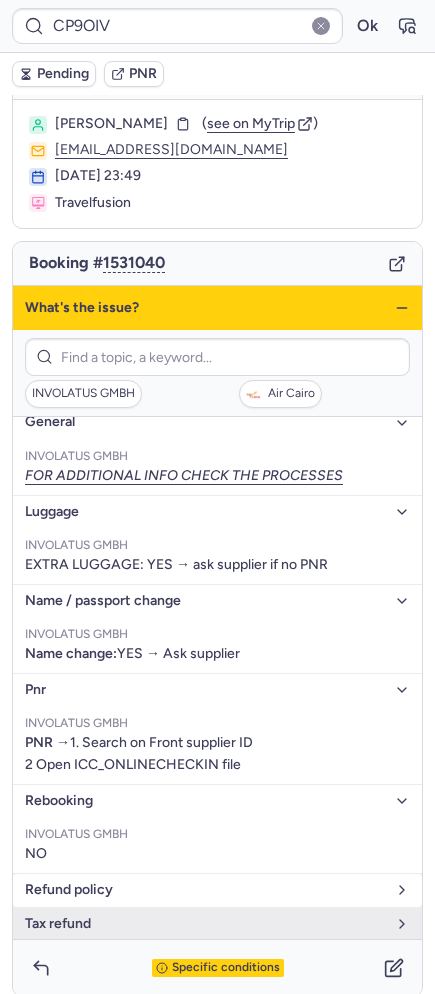 click on "refund policy" at bounding box center (205, 890) 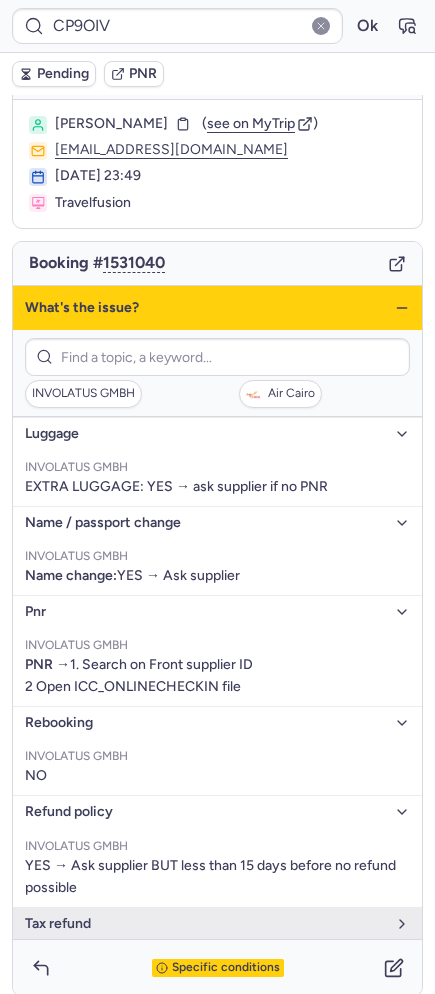 scroll, scrollTop: 217, scrollLeft: 0, axis: vertical 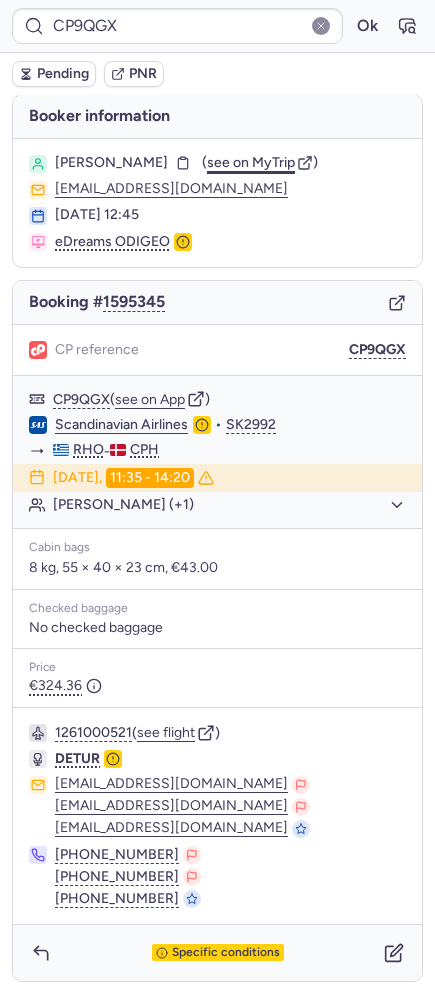 click on "see on MyTrip" at bounding box center (251, 162) 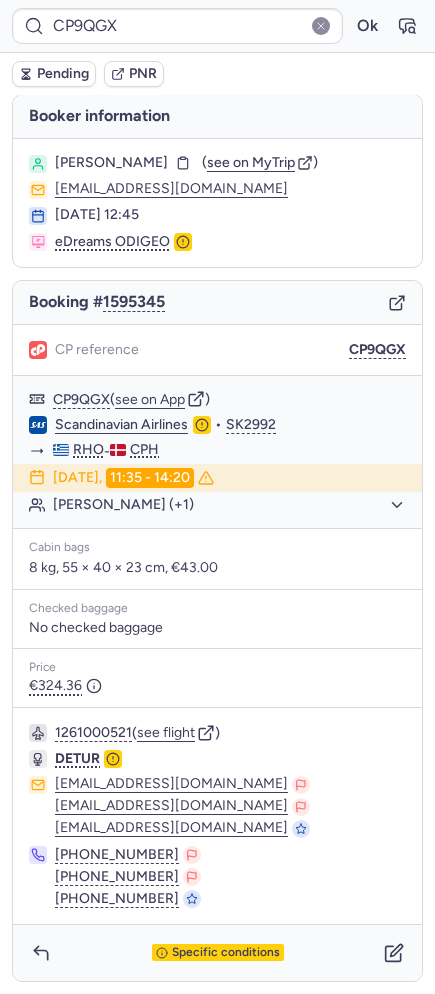 click on "Pending" at bounding box center (63, 74) 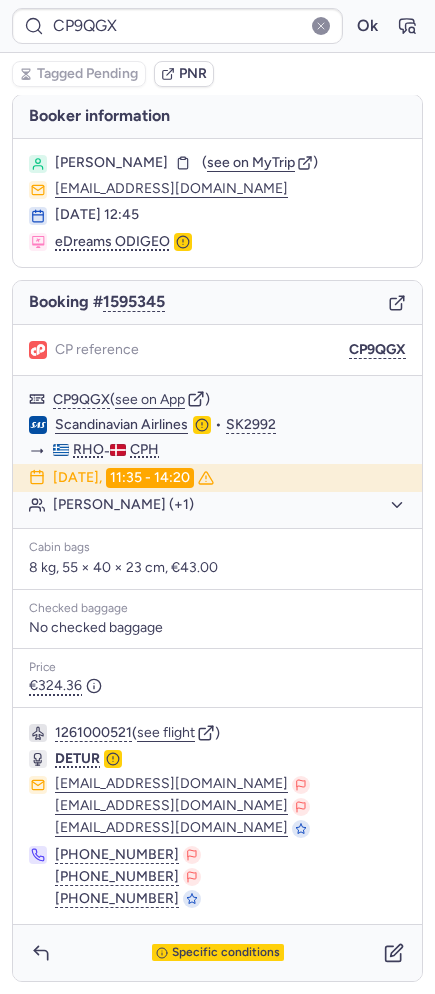 type on "CPBOA3" 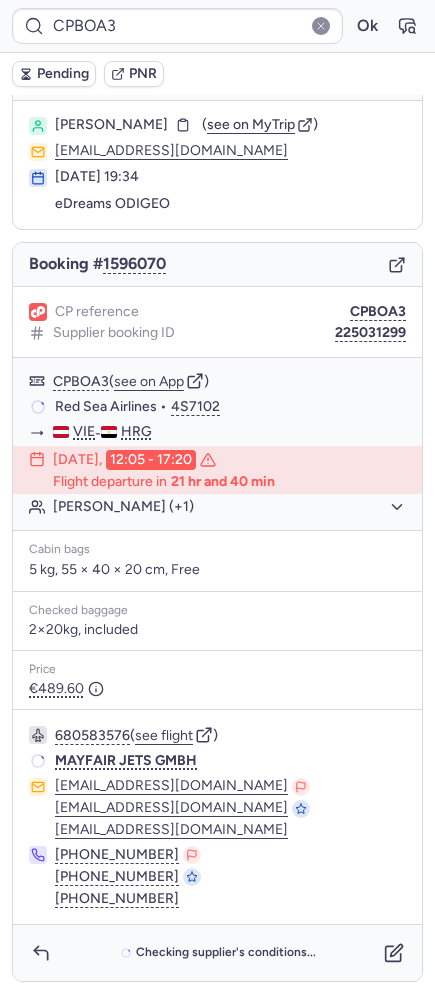 scroll, scrollTop: 40, scrollLeft: 0, axis: vertical 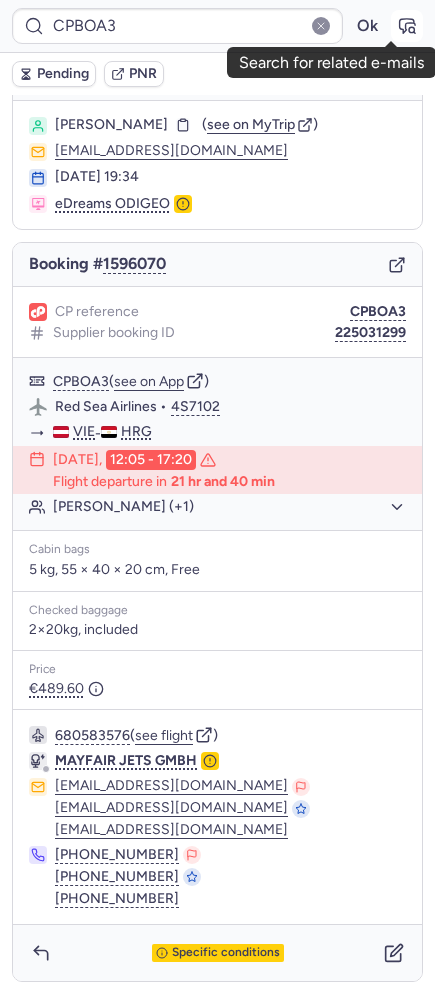 click 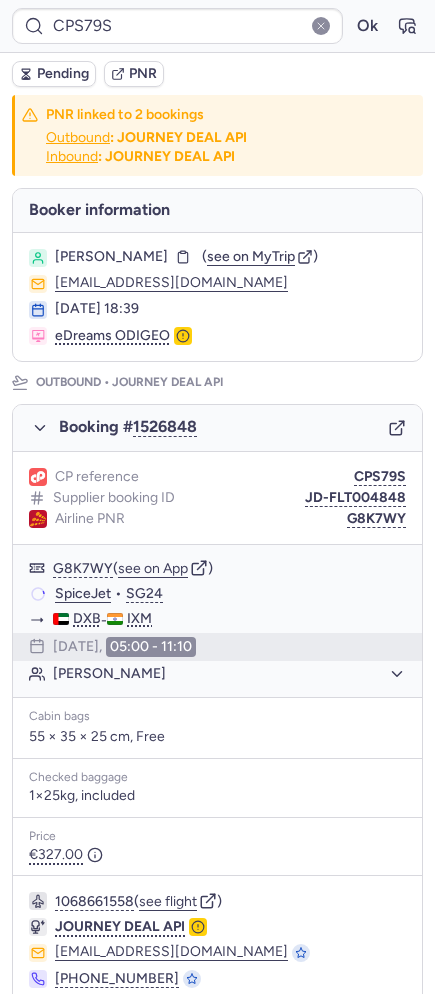 scroll, scrollTop: 780, scrollLeft: 0, axis: vertical 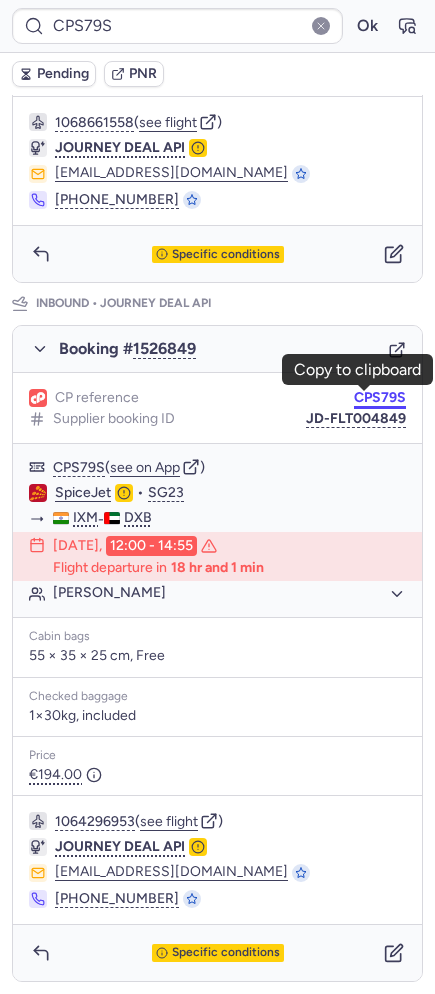 click on "CPS79S" at bounding box center (380, 398) 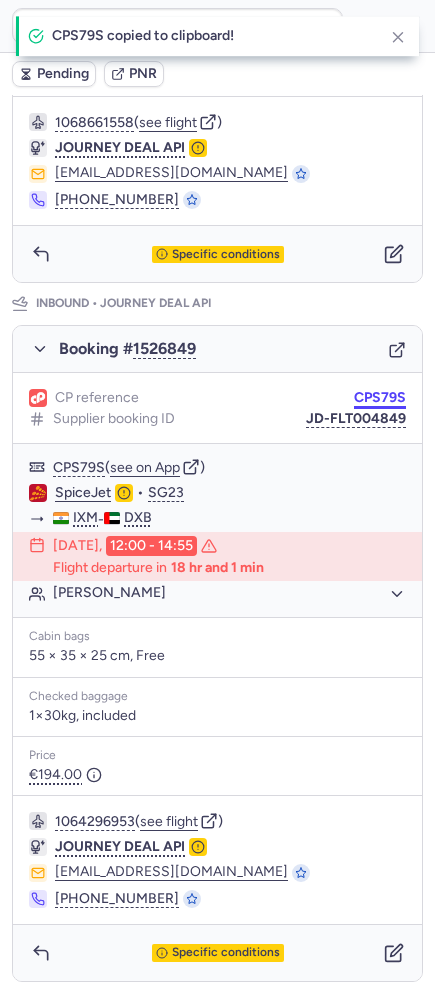 click on "CPS79S" at bounding box center [380, 398] 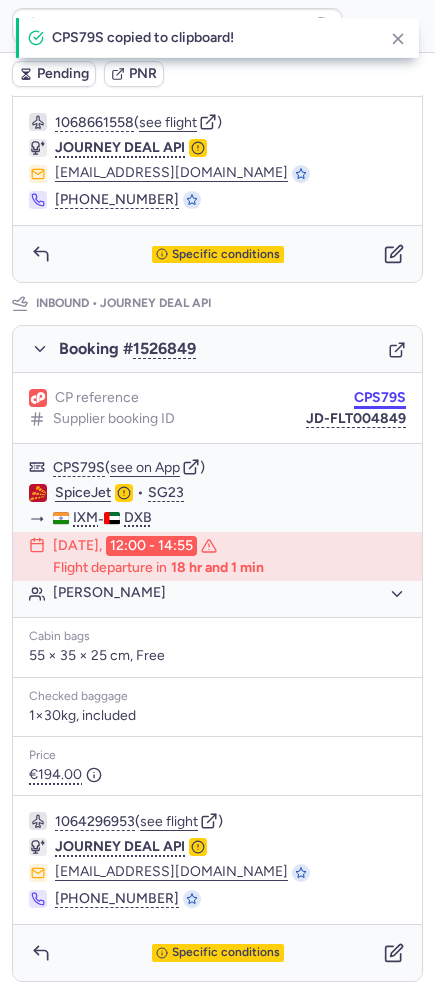 click on "CPS79S" at bounding box center [380, 398] 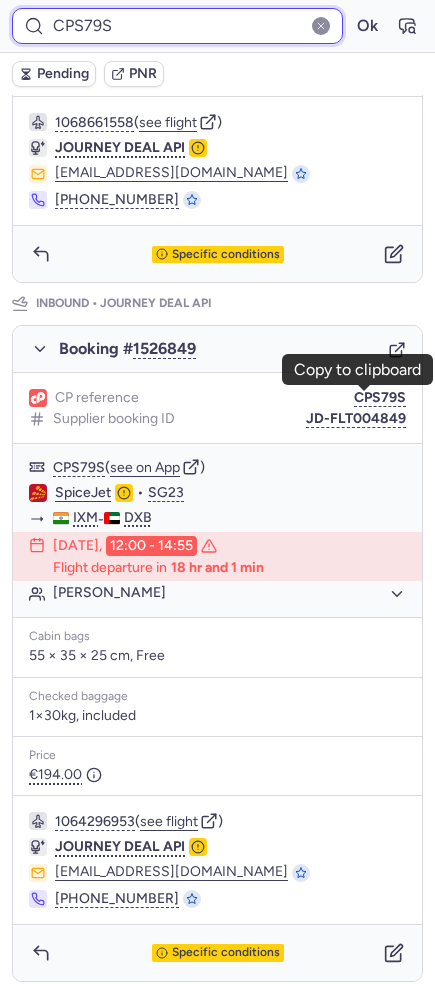click on "CPS79S" at bounding box center (177, 26) 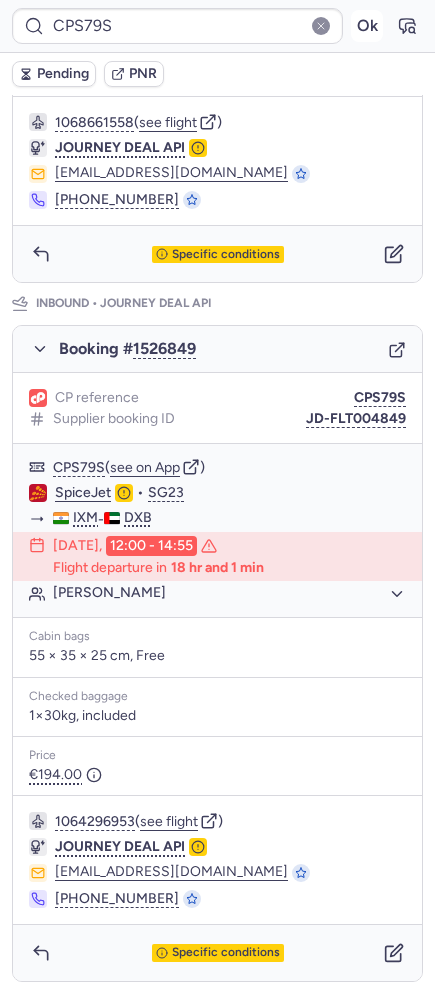 click on "Ok" at bounding box center (367, 26) 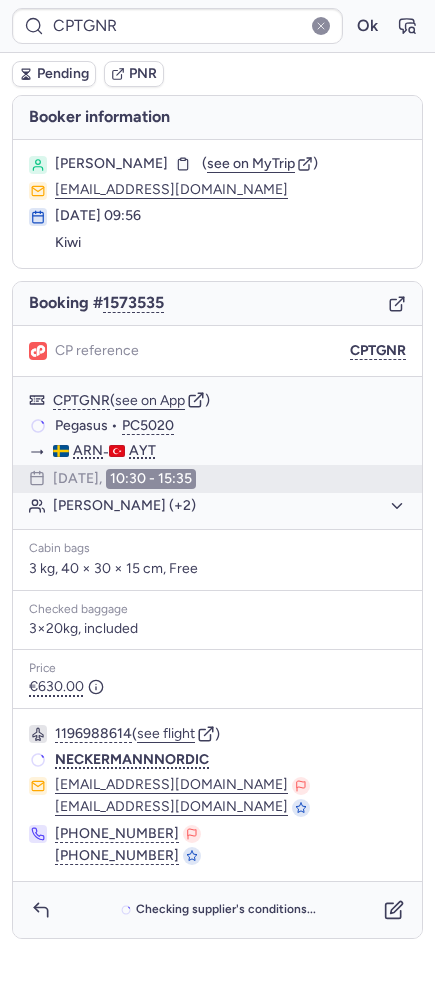 scroll, scrollTop: 0, scrollLeft: 0, axis: both 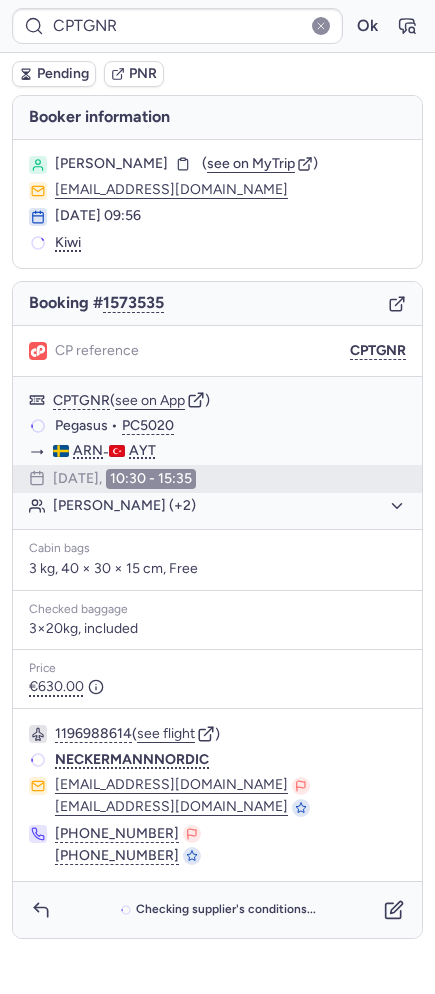type on "CPTE3H" 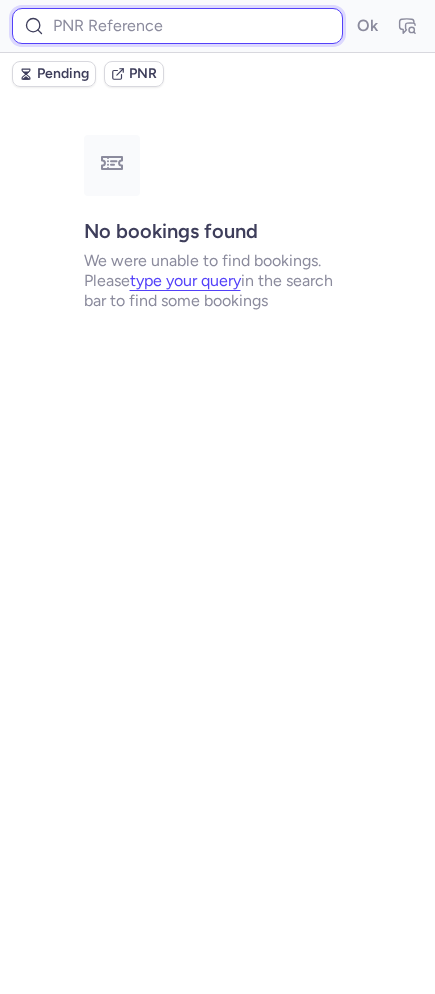 click at bounding box center (177, 26) 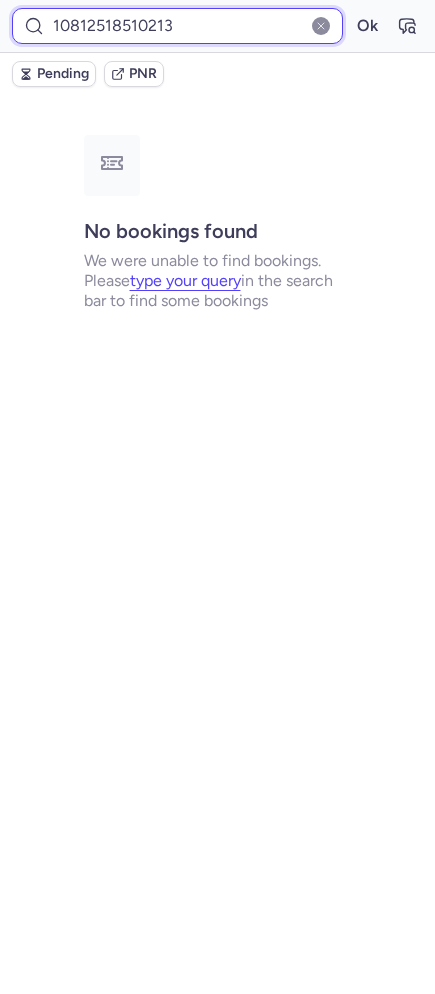 type on "10812518510213" 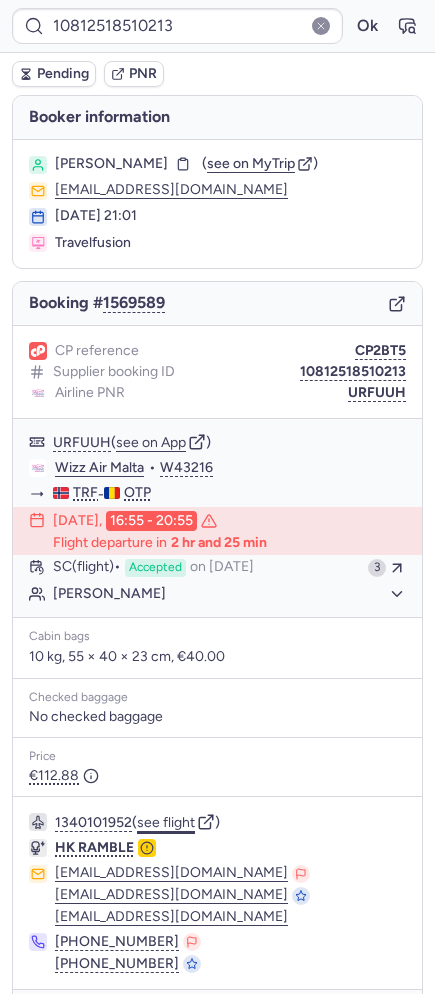 click on "see flight" 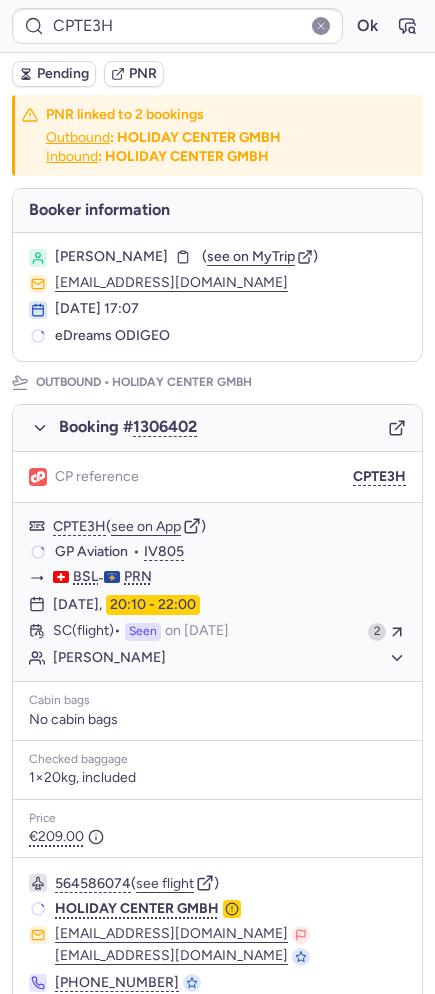 type on "CPWXM8" 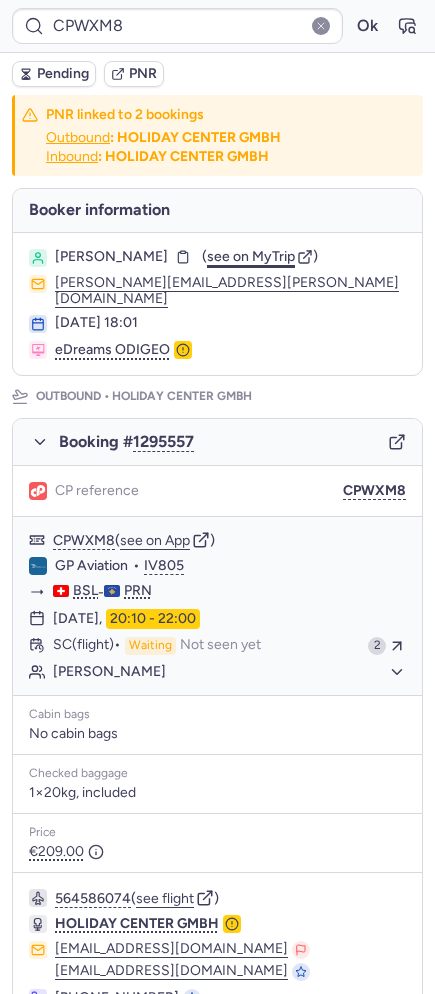 click on "see on MyTrip" at bounding box center [251, 256] 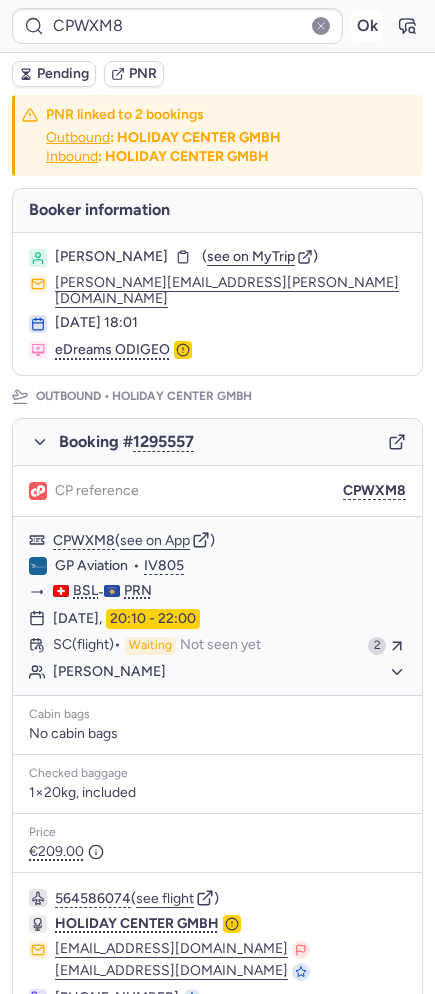 click on "Ok" at bounding box center [367, 26] 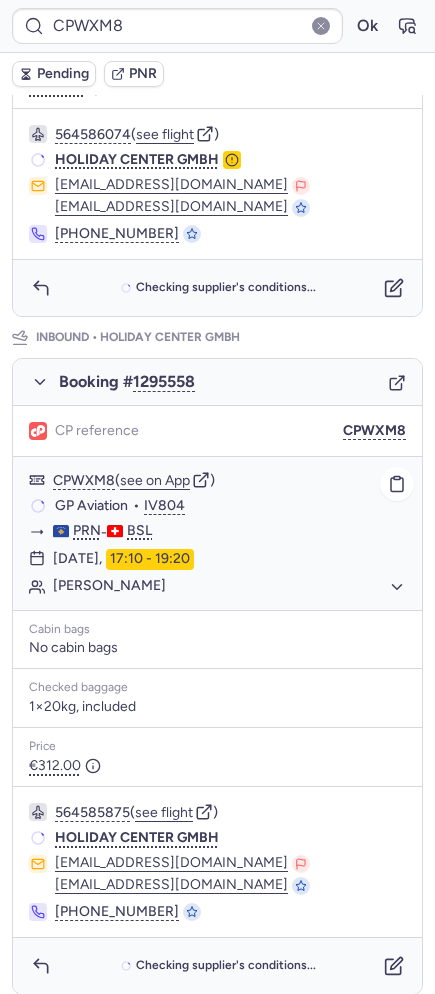 scroll, scrollTop: 0, scrollLeft: 0, axis: both 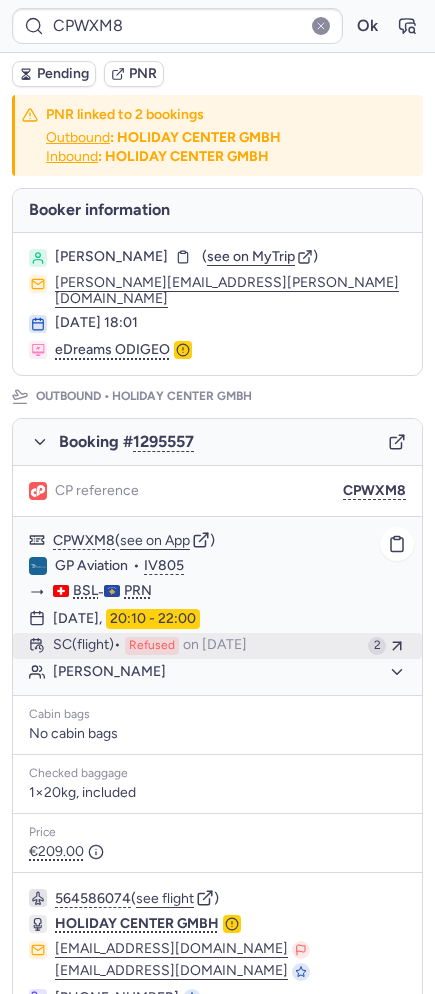 click on "SC   (flight)" at bounding box center [87, 646] 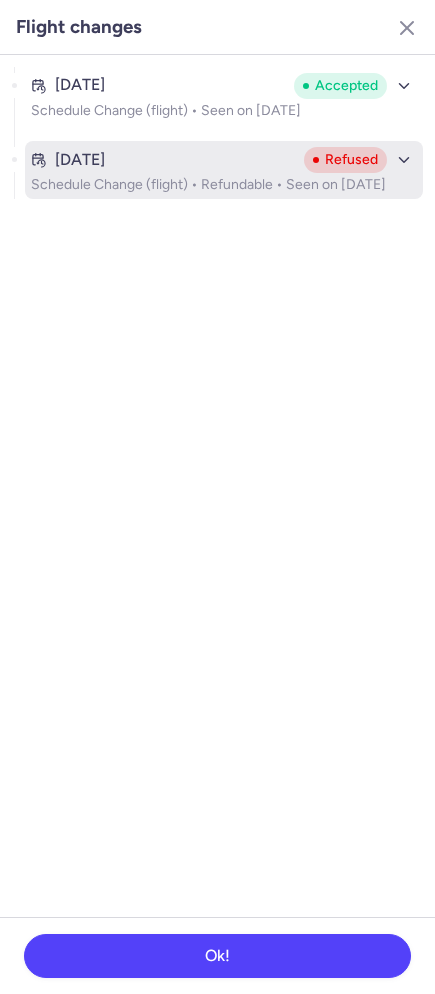 click on "Schedule Change (flight) • Refundable • Seen on Jul 19, 2025" at bounding box center [224, 185] 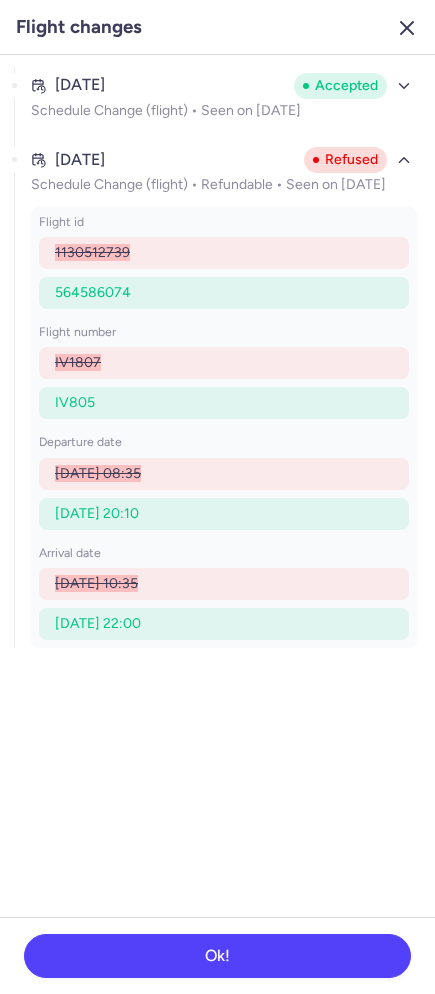 click 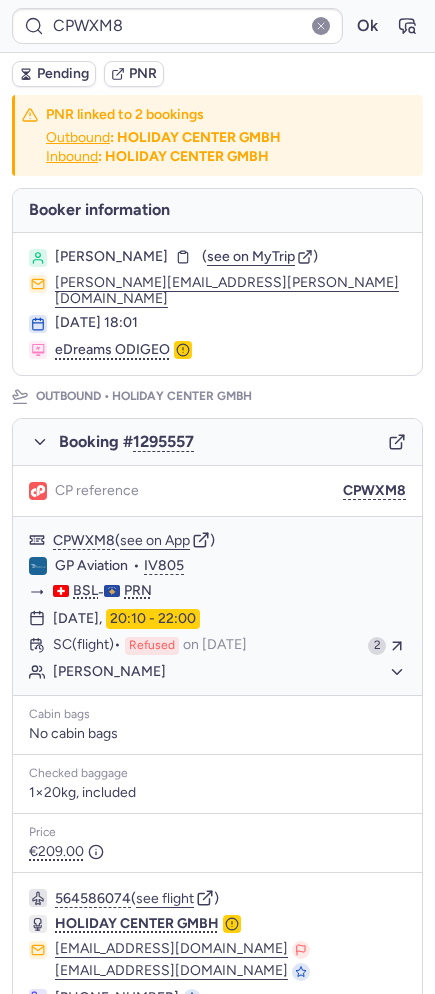 click 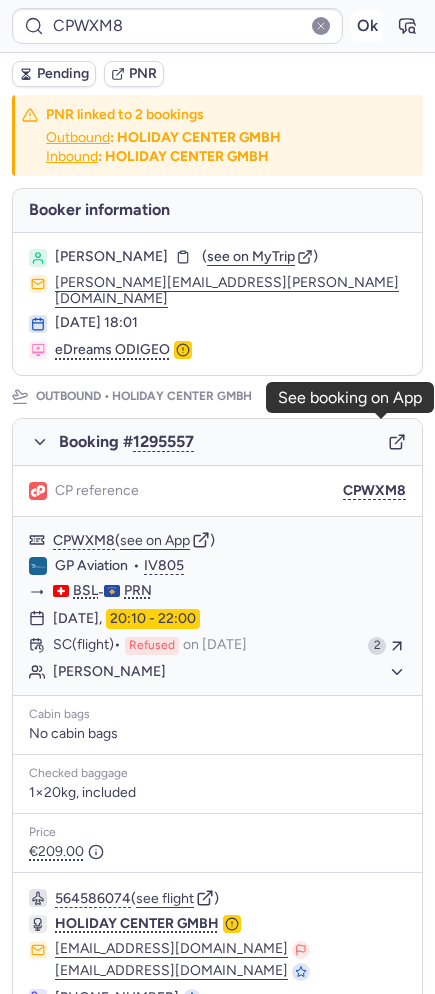 click on "Ok" at bounding box center [367, 26] 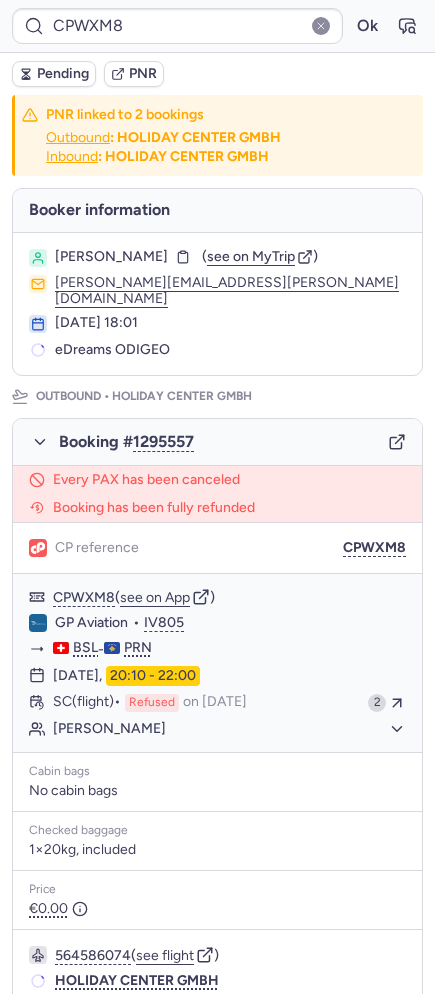 scroll, scrollTop: 821, scrollLeft: 0, axis: vertical 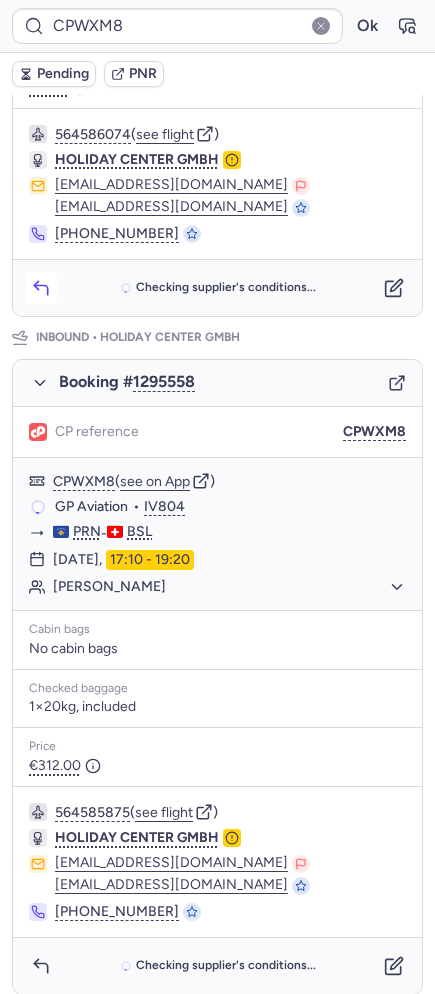click at bounding box center (41, 288) 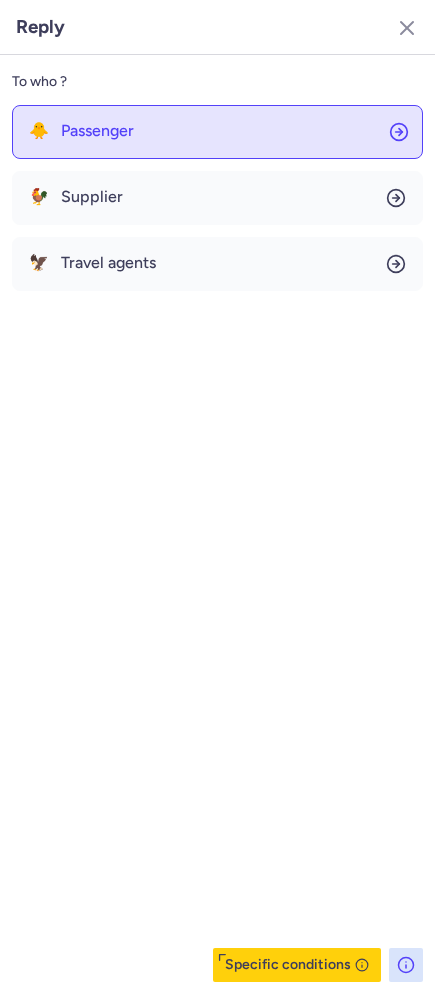 click on "Passenger" at bounding box center (97, 131) 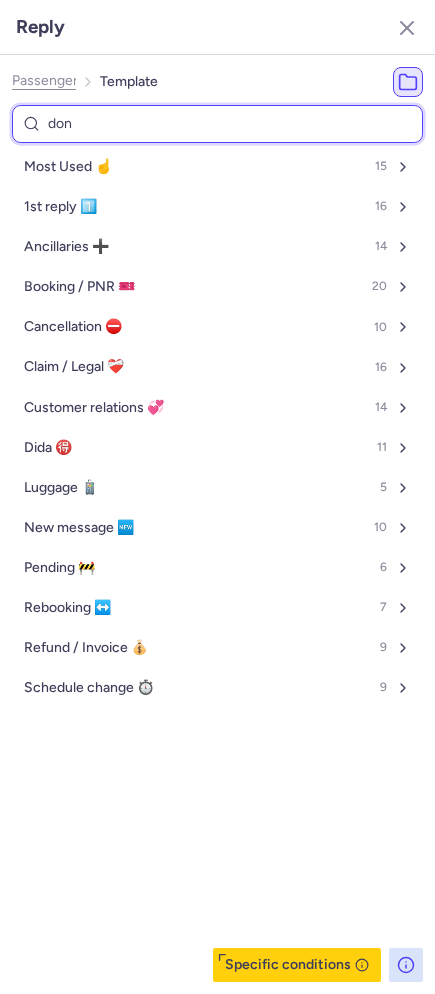 type on "done" 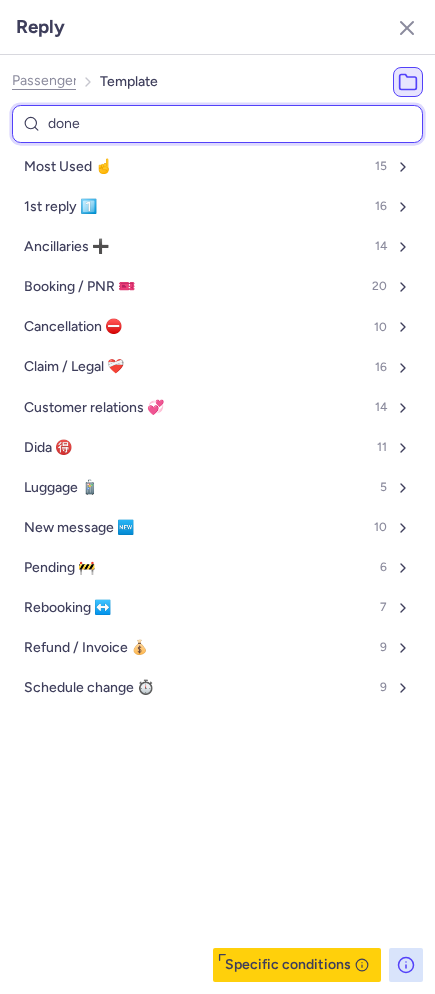 select on "en" 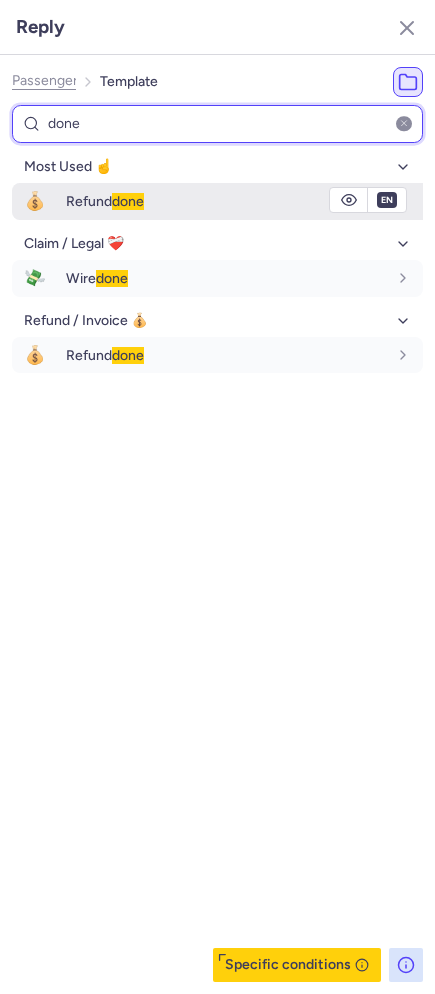type on "done" 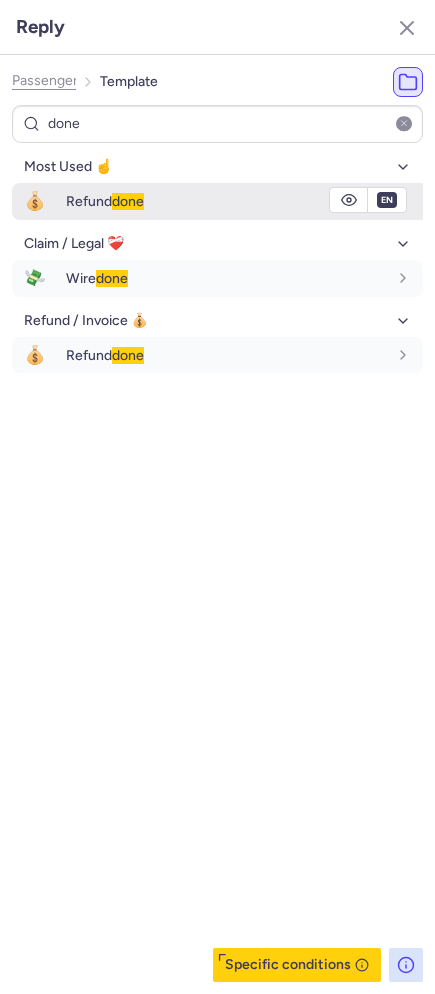 click on "Refund  done" at bounding box center (244, 201) 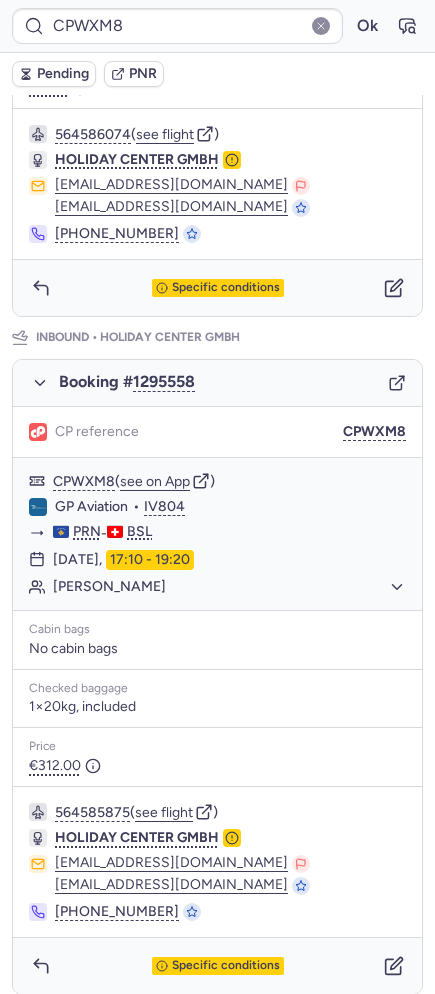 type on "CPTE3H" 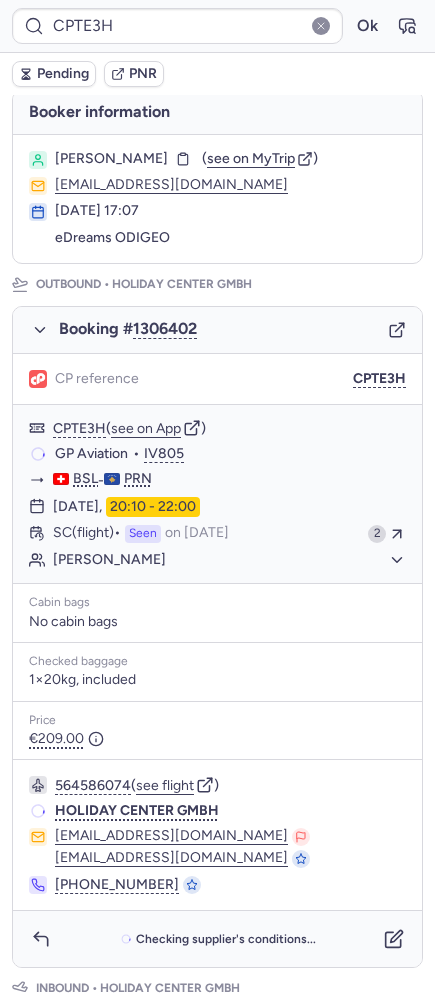 scroll, scrollTop: 97, scrollLeft: 0, axis: vertical 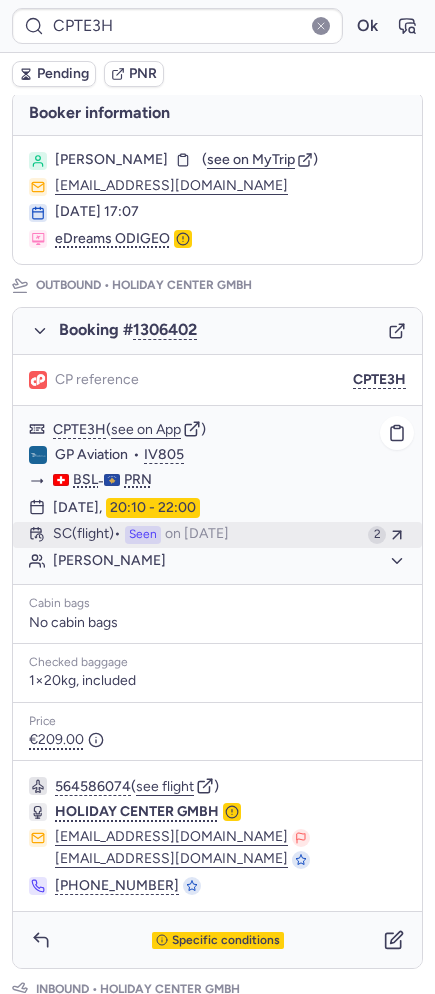 click on "on Jul 19, 2025" at bounding box center (197, 535) 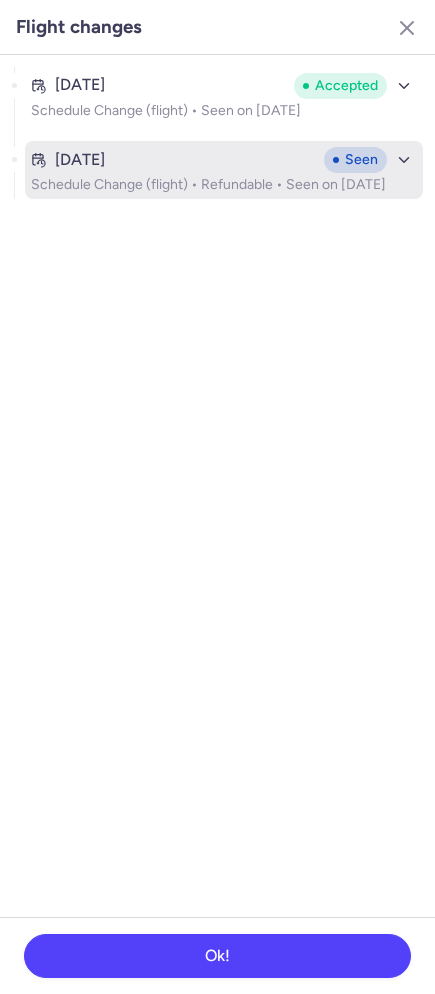 click on "Jul 19, 2025" at bounding box center [173, 160] 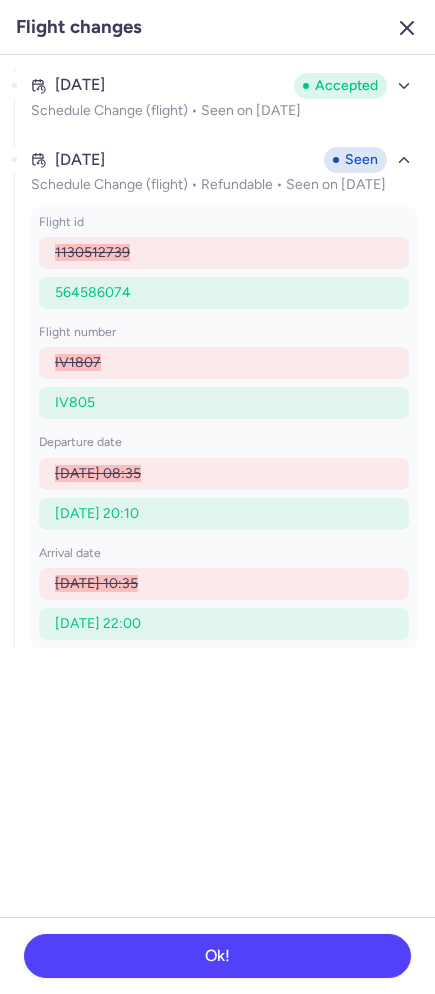 click 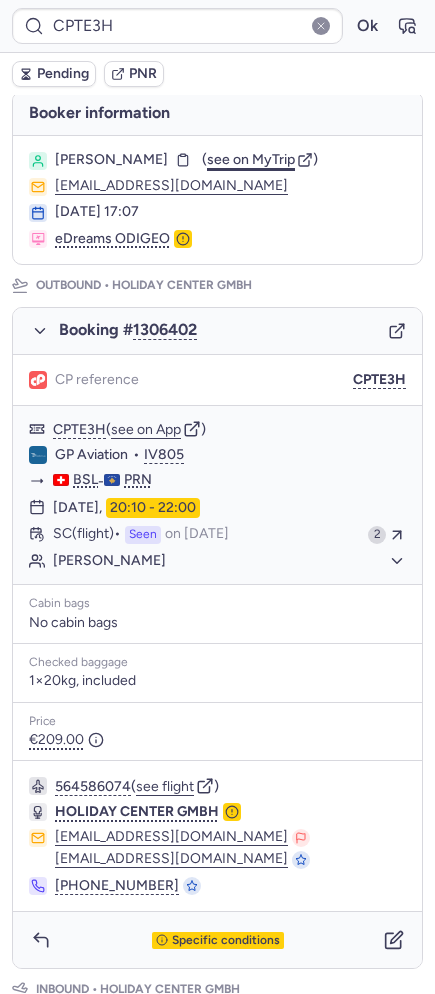 click on "see on MyTrip" at bounding box center [251, 159] 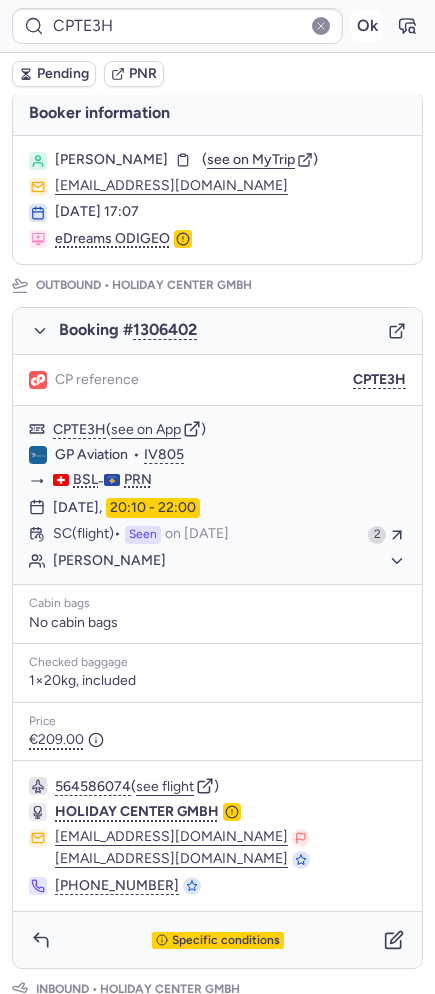 click on "Ok" at bounding box center [367, 26] 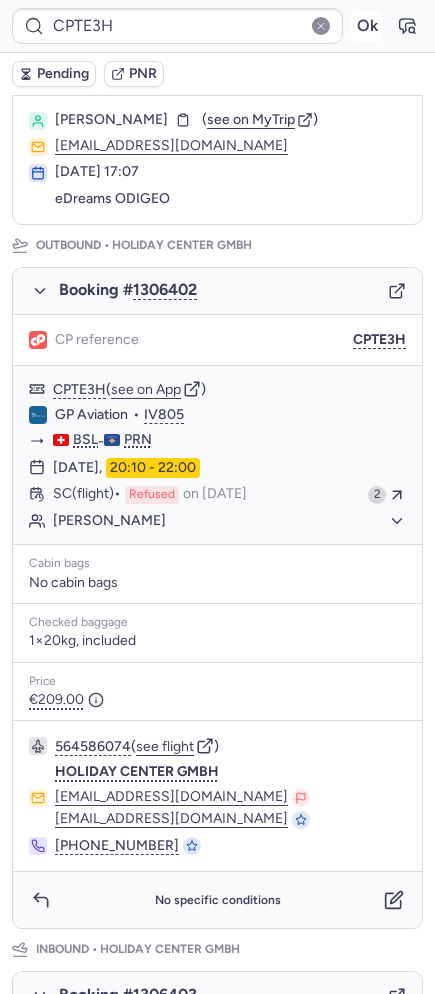 scroll, scrollTop: 97, scrollLeft: 0, axis: vertical 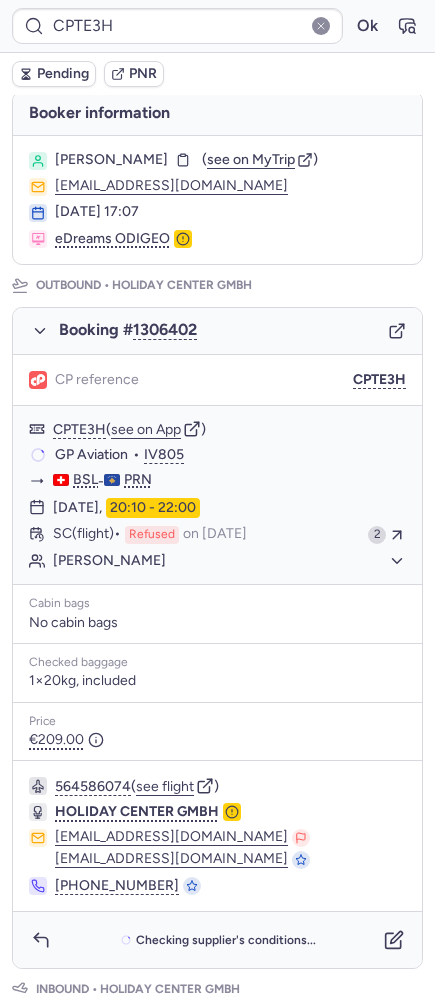 click 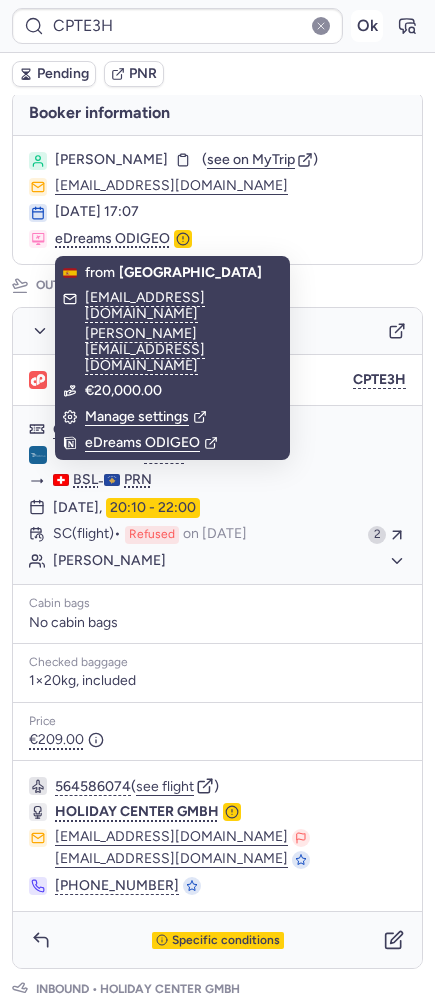 click on "Ok" at bounding box center [367, 26] 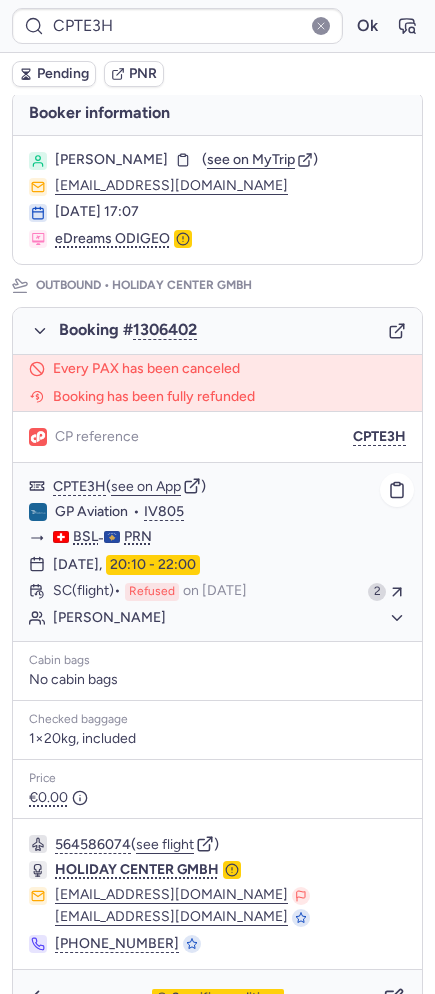 scroll, scrollTop: 821, scrollLeft: 0, axis: vertical 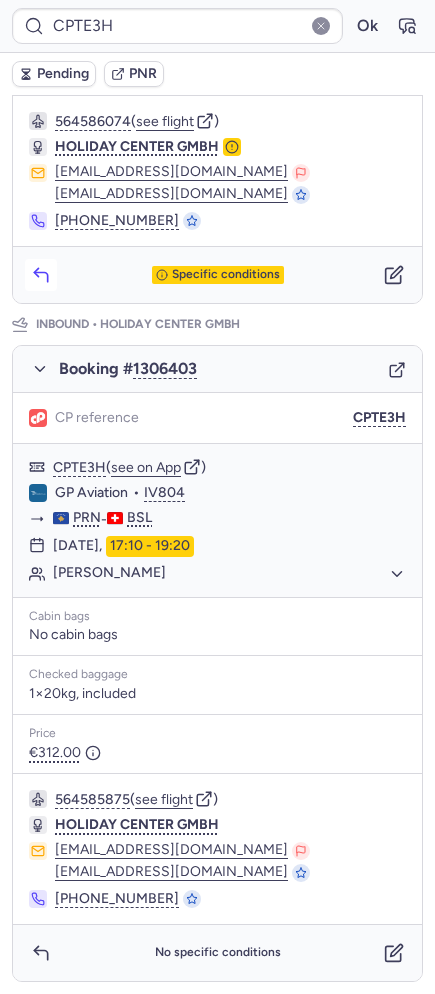 click at bounding box center (41, 275) 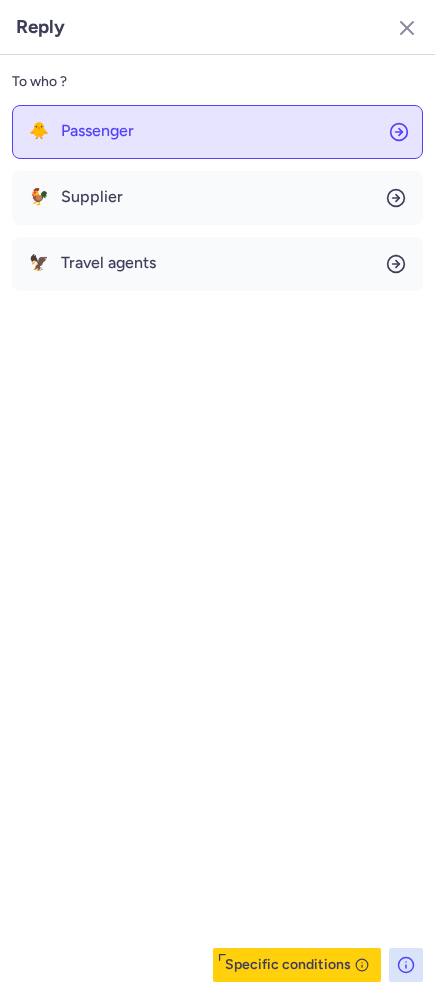 click on "Passenger" at bounding box center (97, 131) 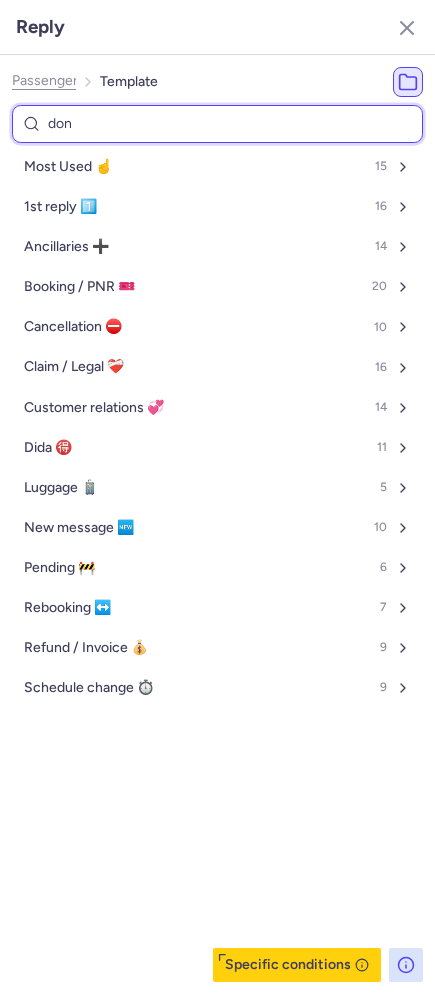 type on "done" 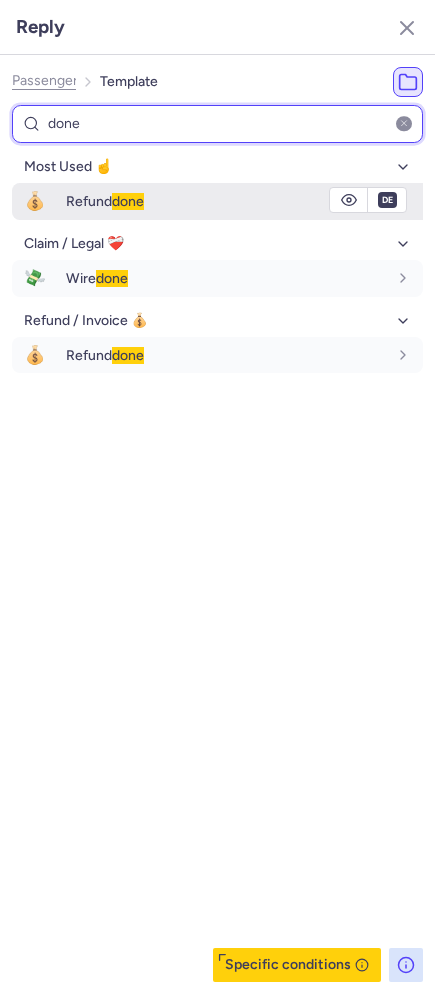 type on "done" 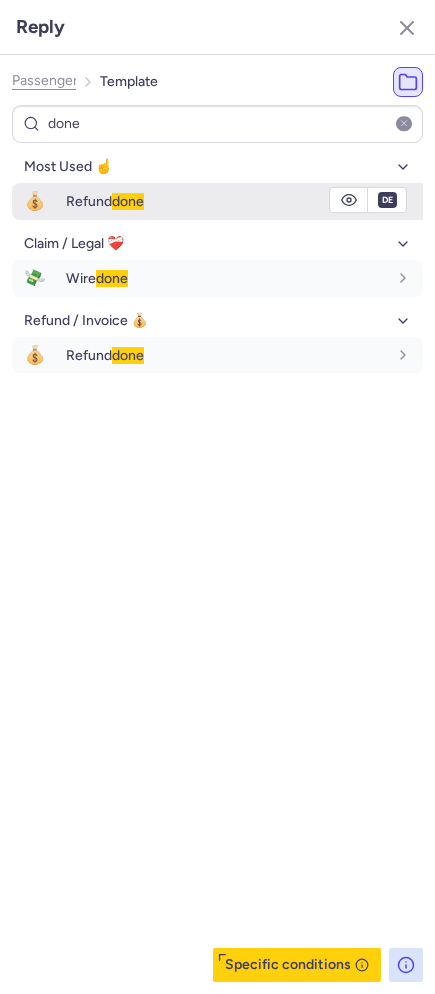click on "Refund  done" at bounding box center [244, 201] 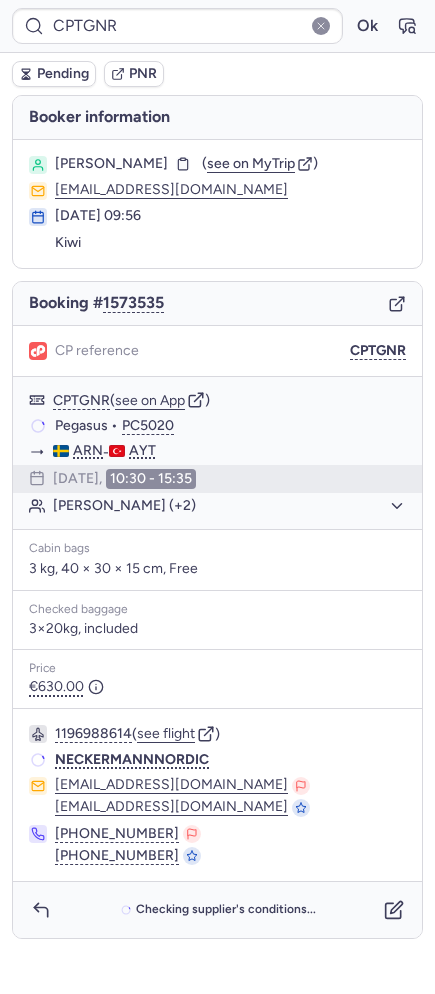 scroll, scrollTop: 0, scrollLeft: 0, axis: both 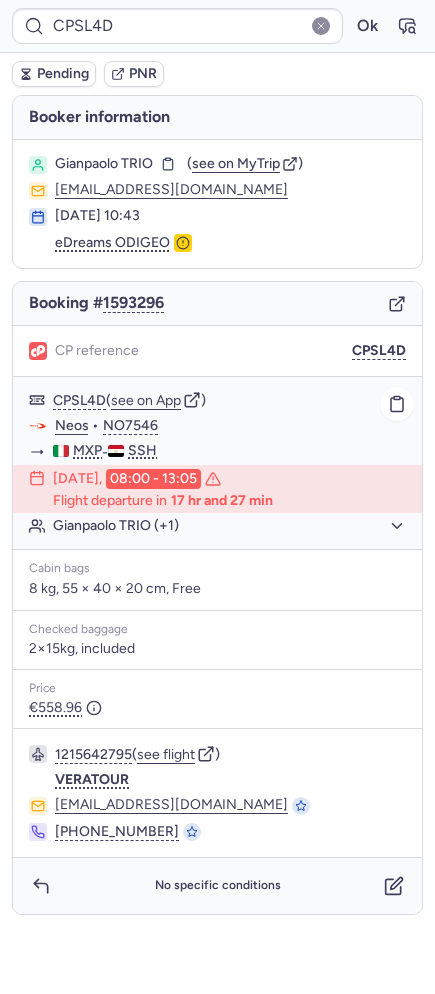 drag, startPoint x: 74, startPoint y: 529, endPoint x: 81, endPoint y: 537, distance: 10.630146 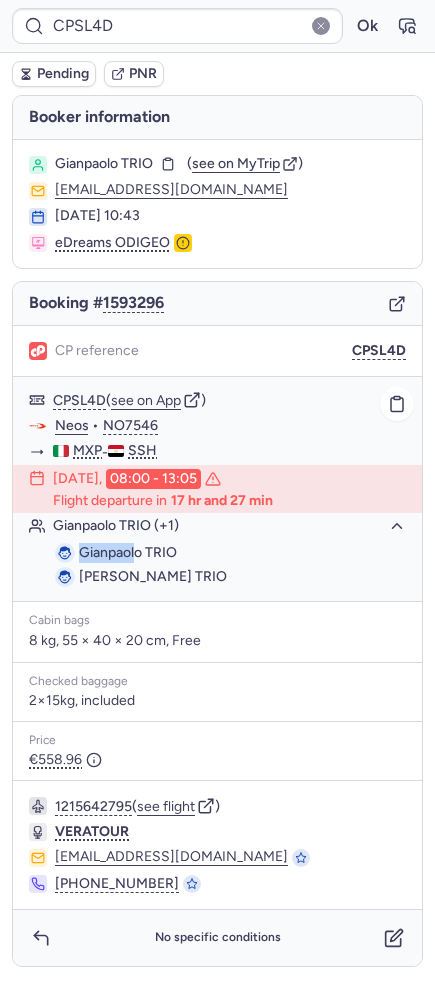 drag, startPoint x: 134, startPoint y: 550, endPoint x: 82, endPoint y: 548, distance: 52.03845 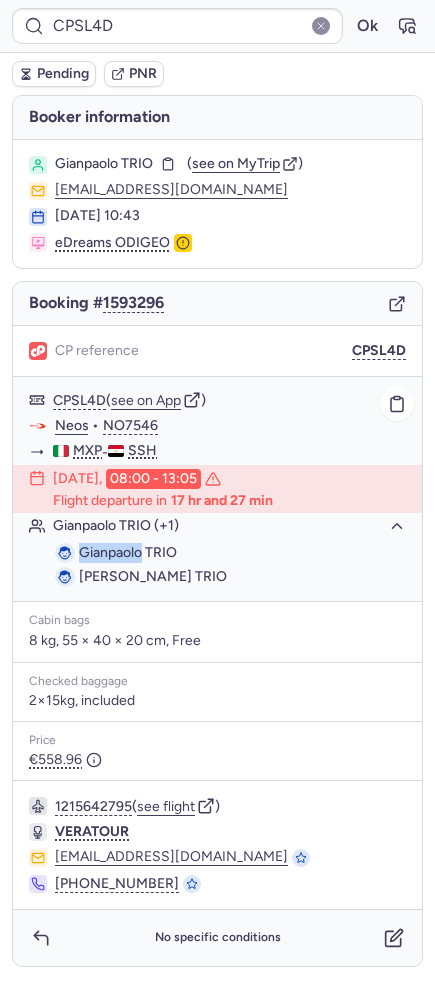 drag, startPoint x: 141, startPoint y: 551, endPoint x: 84, endPoint y: 553, distance: 57.035076 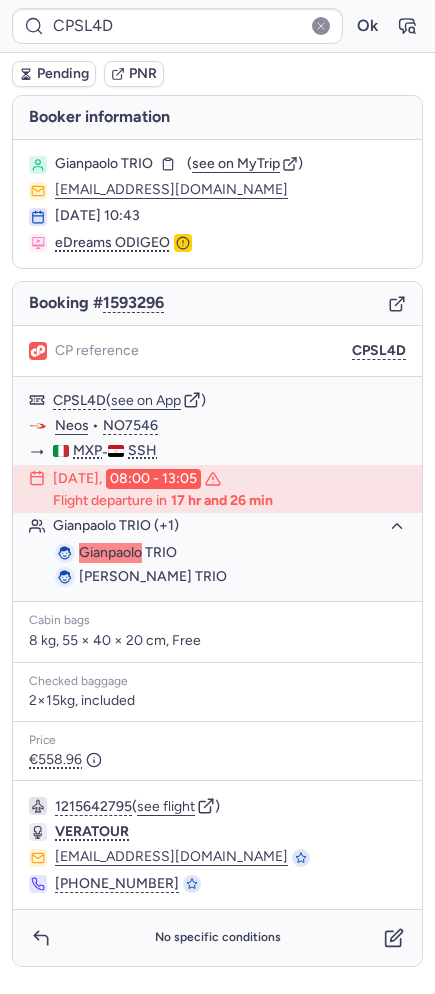 type on "23623804978" 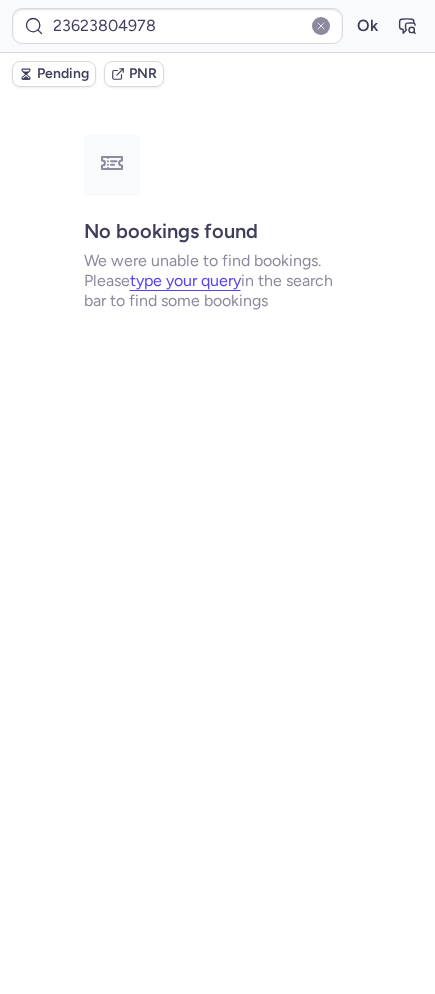 type on "CPH2KJ" 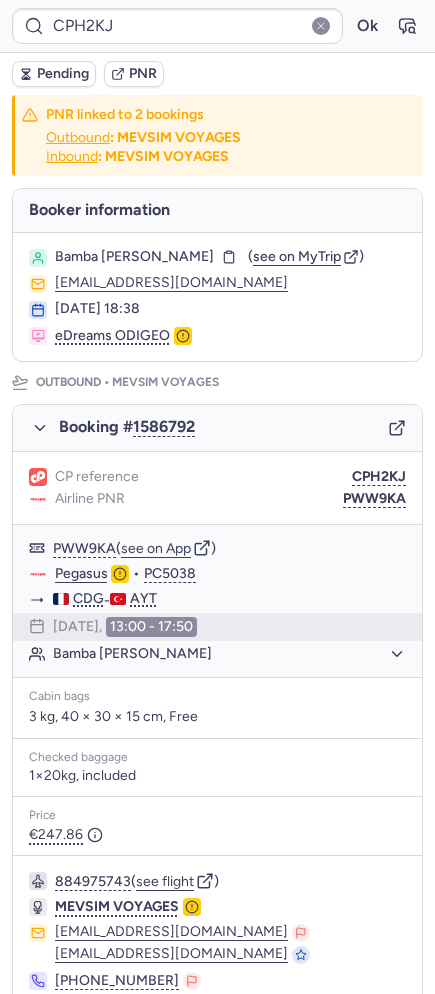 scroll, scrollTop: 821, scrollLeft: 0, axis: vertical 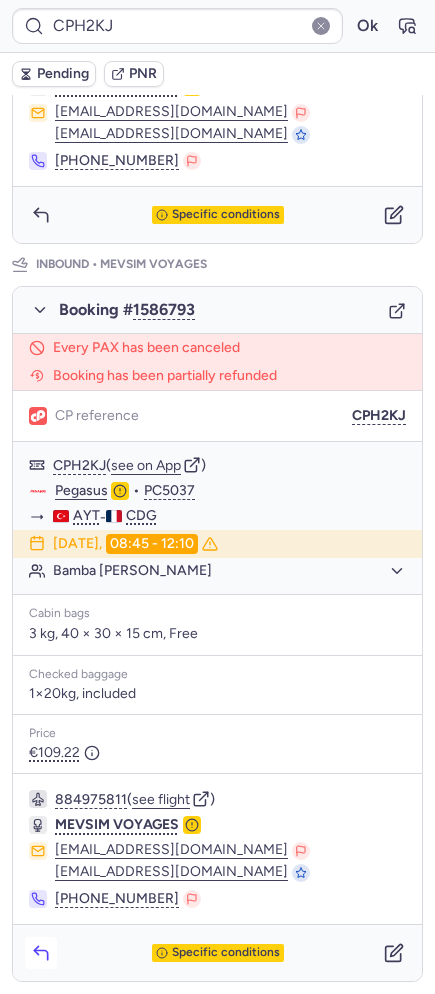 click 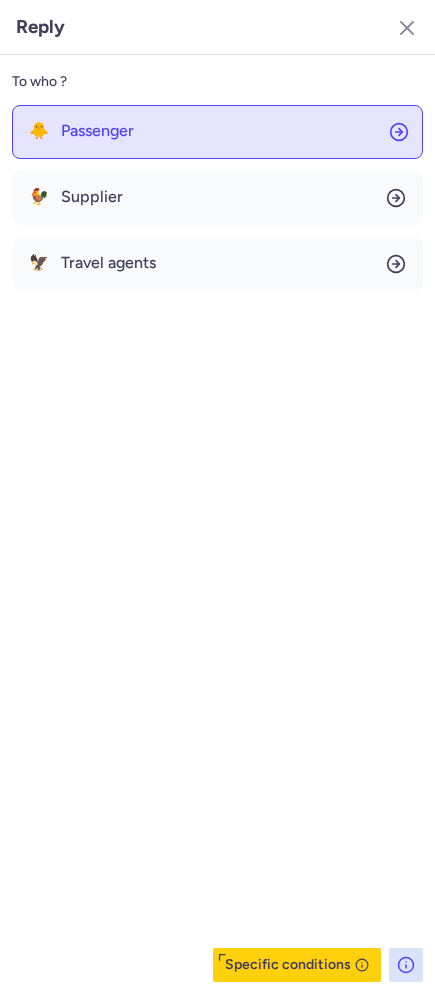 click on "Passenger" at bounding box center (97, 131) 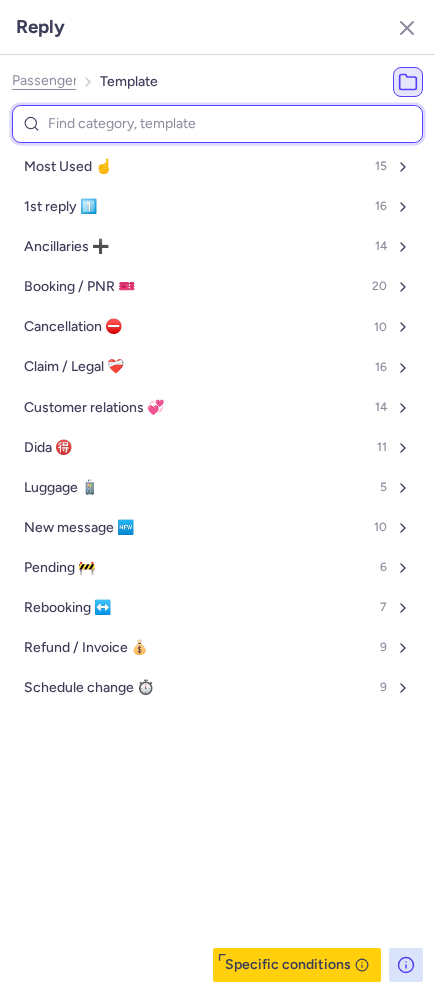 type on "g" 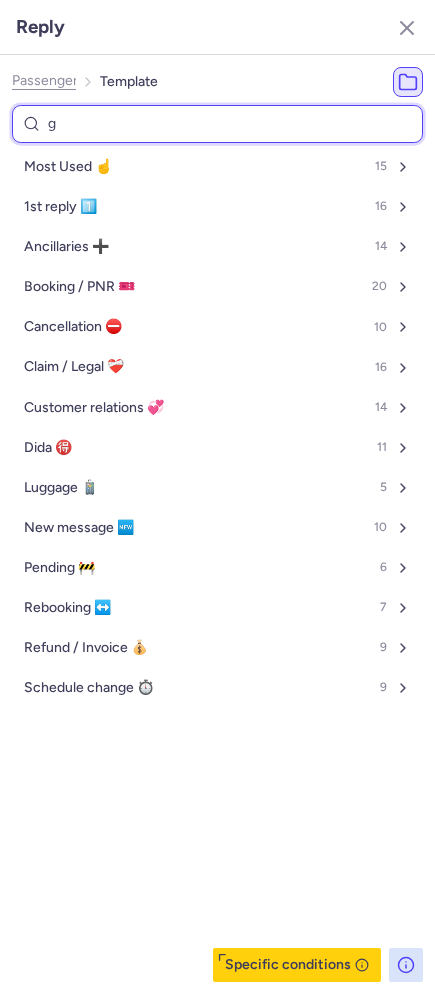 select on "en" 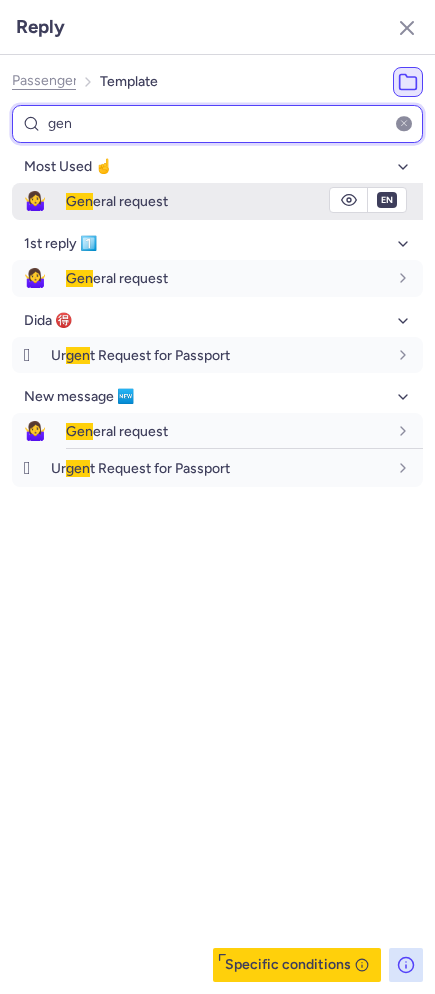 type on "gen" 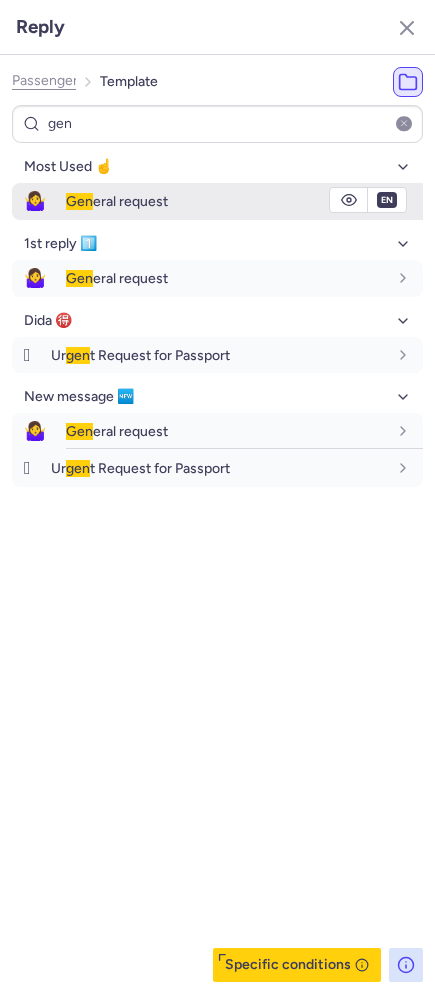 click on "Gen eral request" at bounding box center (244, 201) 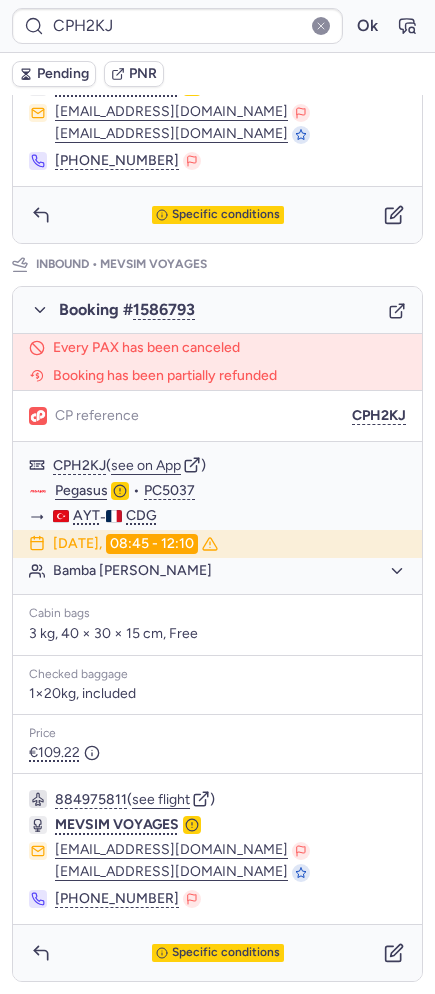 click 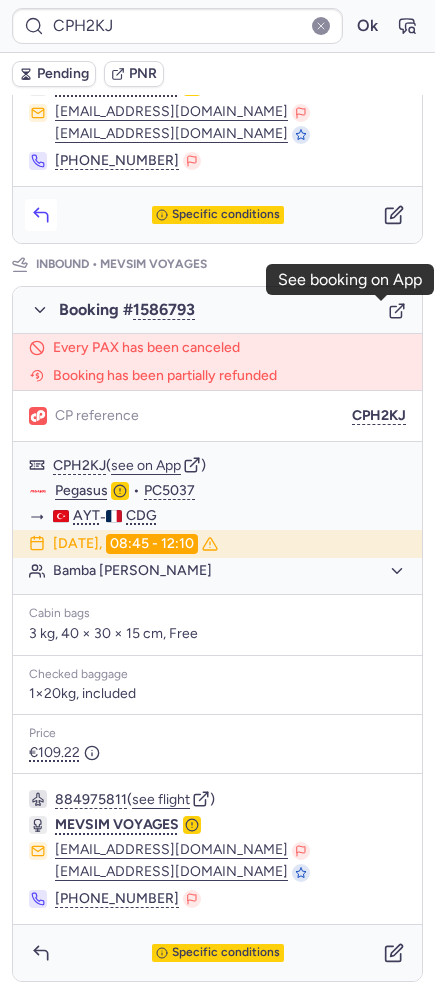 click 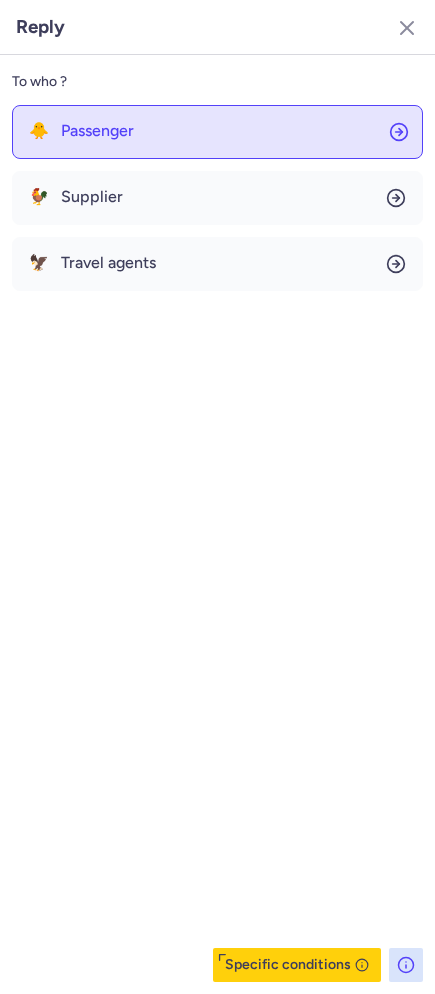 click on "Passenger" at bounding box center [97, 131] 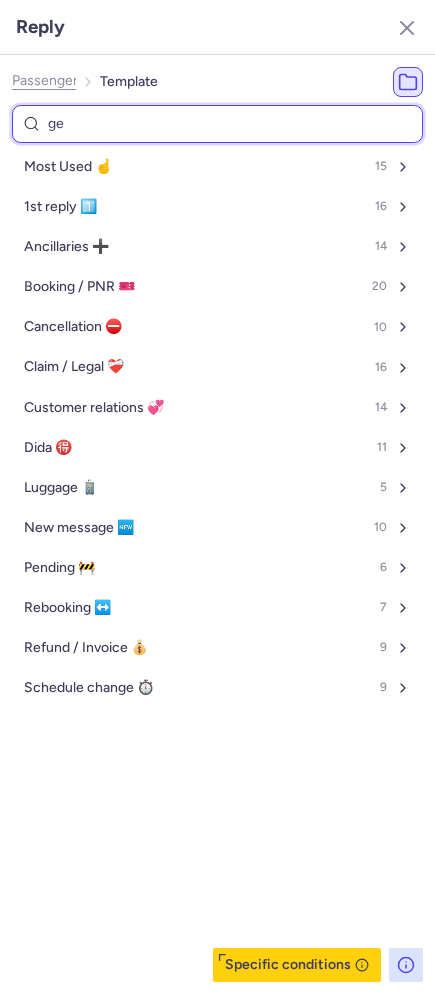 type on "gen" 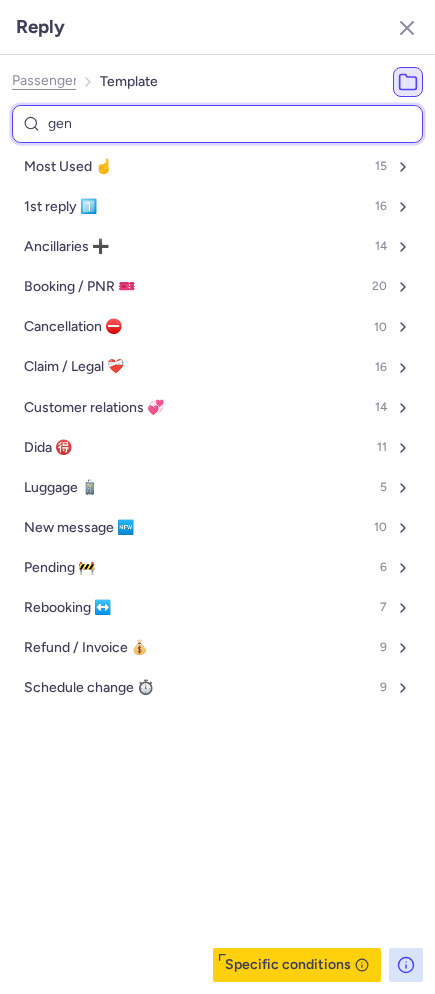 select on "en" 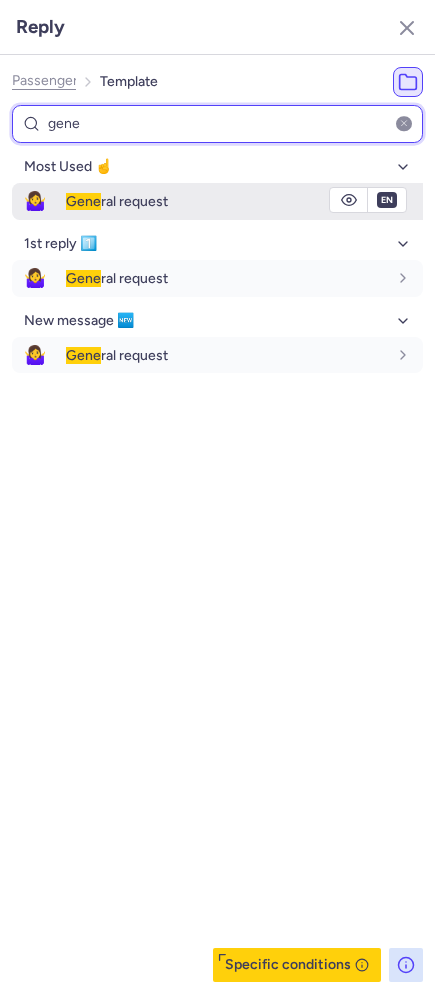 type on "gene" 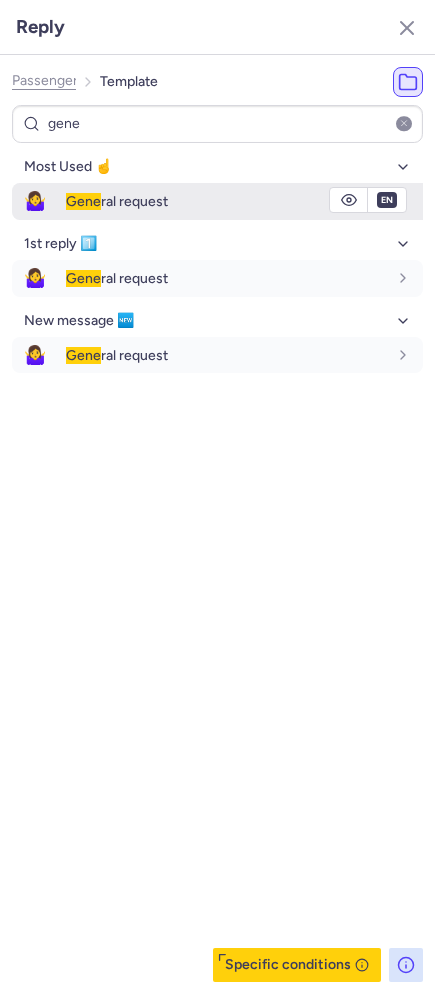 click on "Gene ral request" at bounding box center [117, 201] 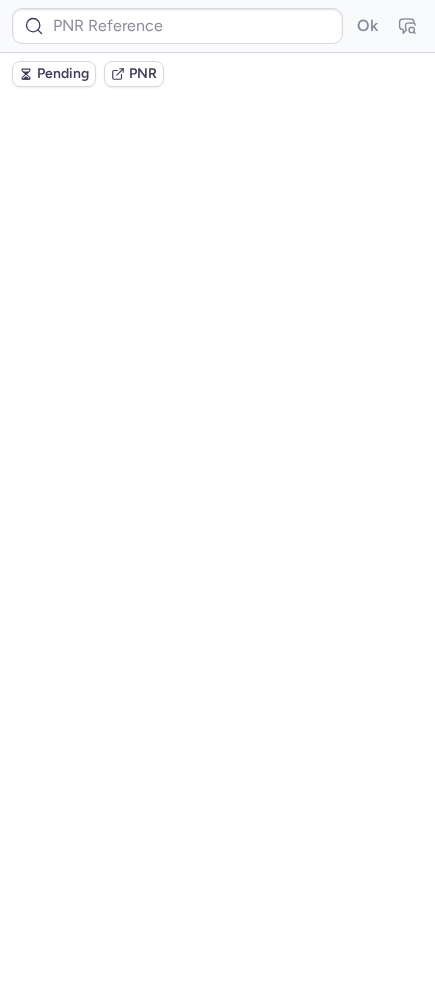 scroll, scrollTop: 0, scrollLeft: 0, axis: both 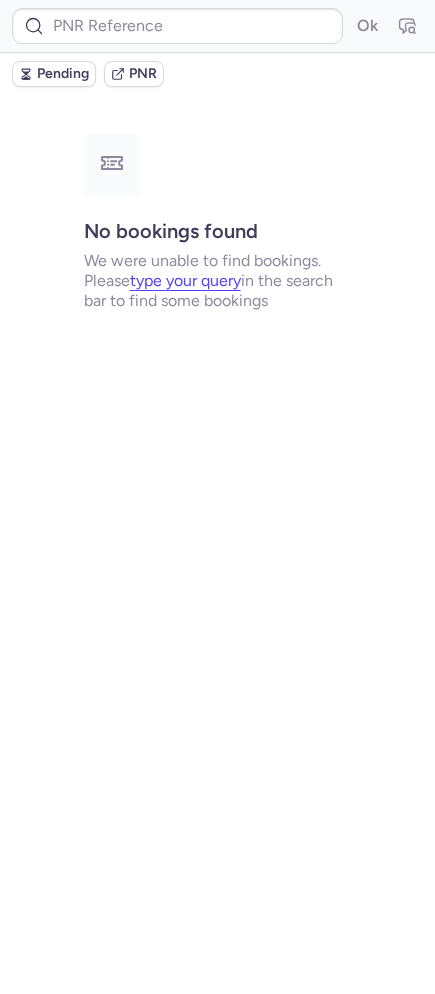 type on "23623804978" 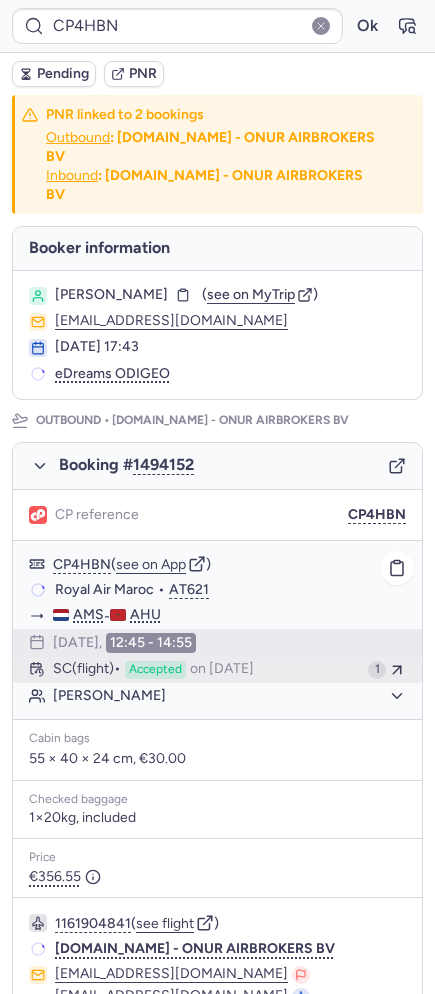 scroll, scrollTop: 850, scrollLeft: 0, axis: vertical 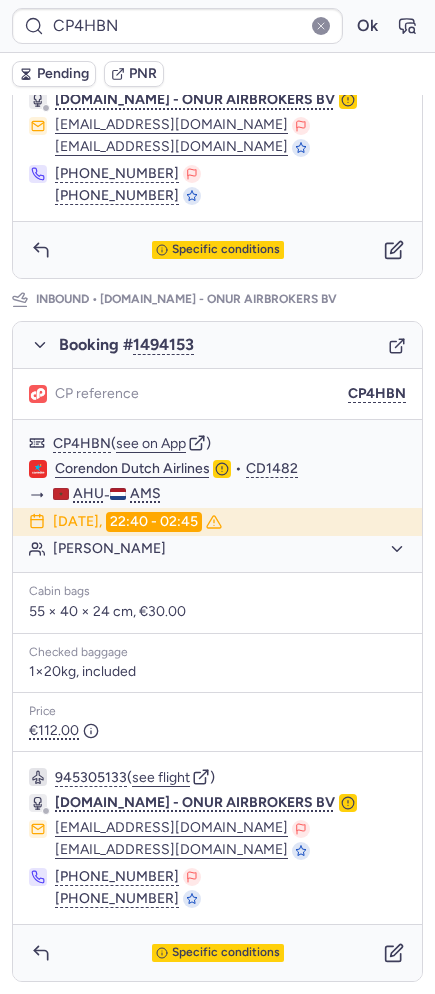 click on "Specific conditions" at bounding box center [217, 953] 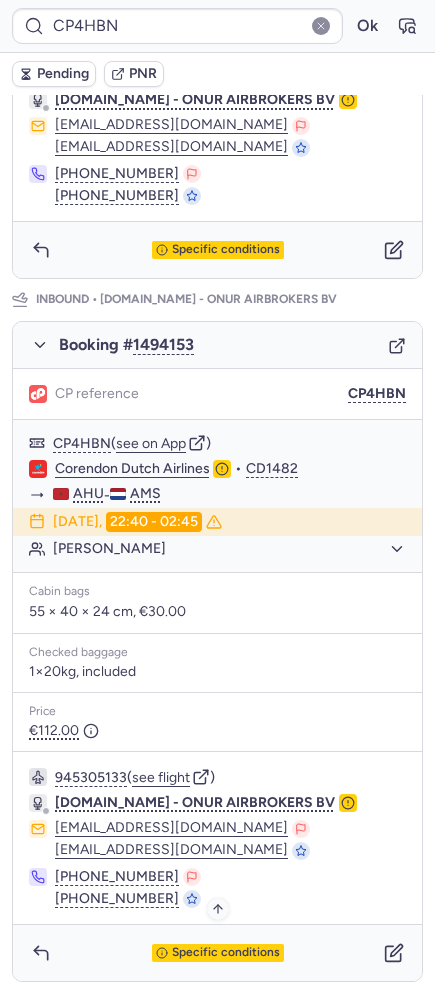 click on "Specific conditions" at bounding box center [226, 953] 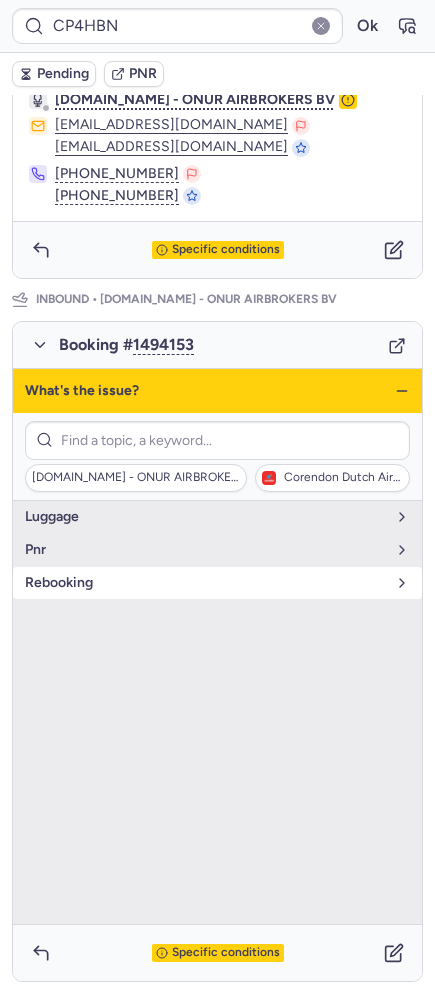 click on "rebooking" at bounding box center (217, 583) 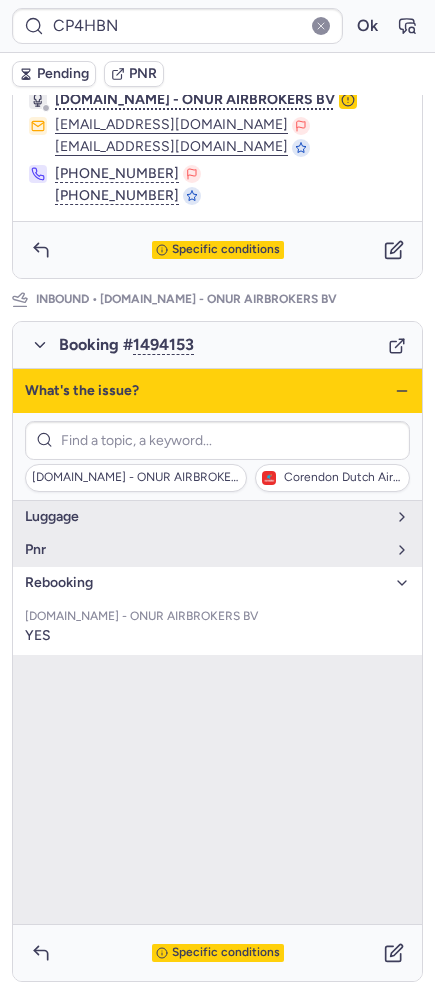 click 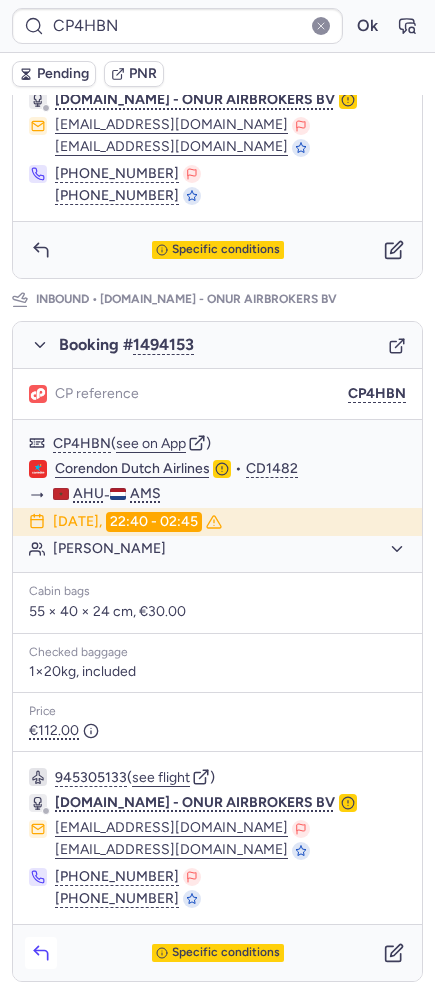 click 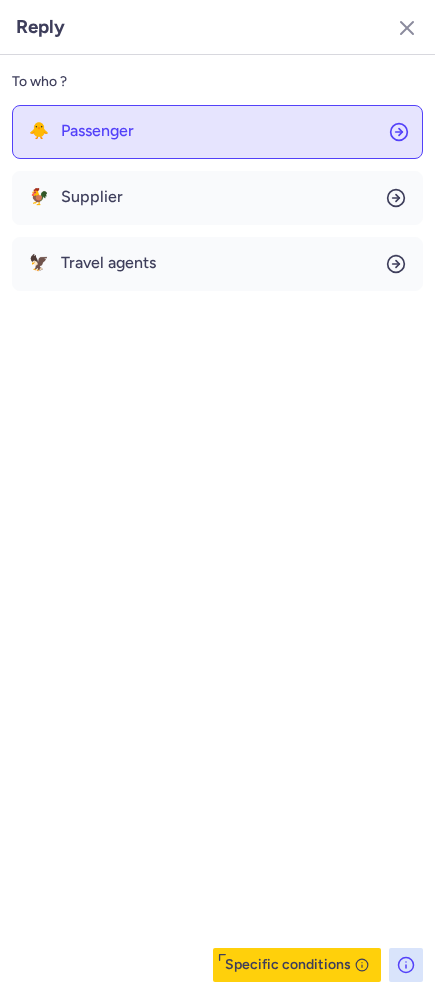click on "🐥 Passenger" 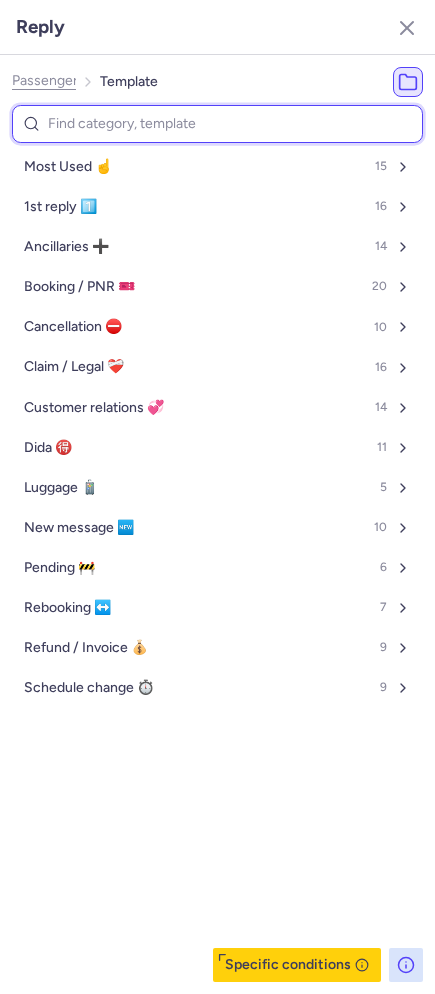 type on "R" 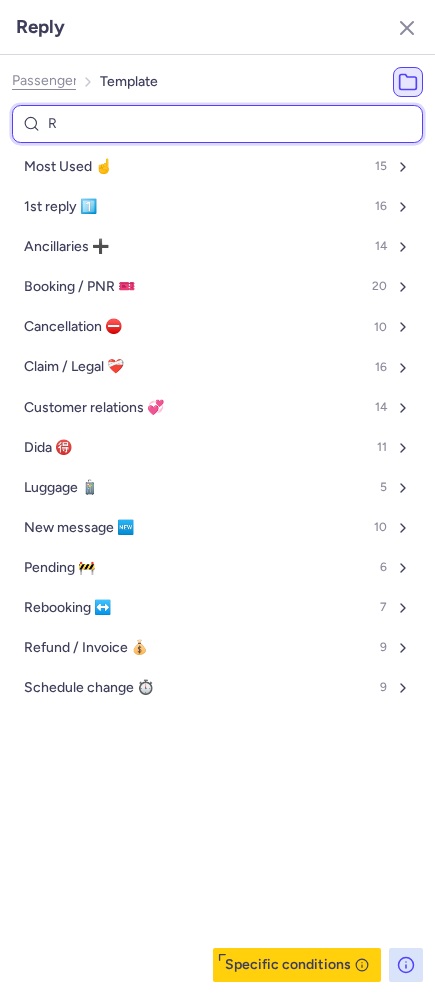 select on "en" 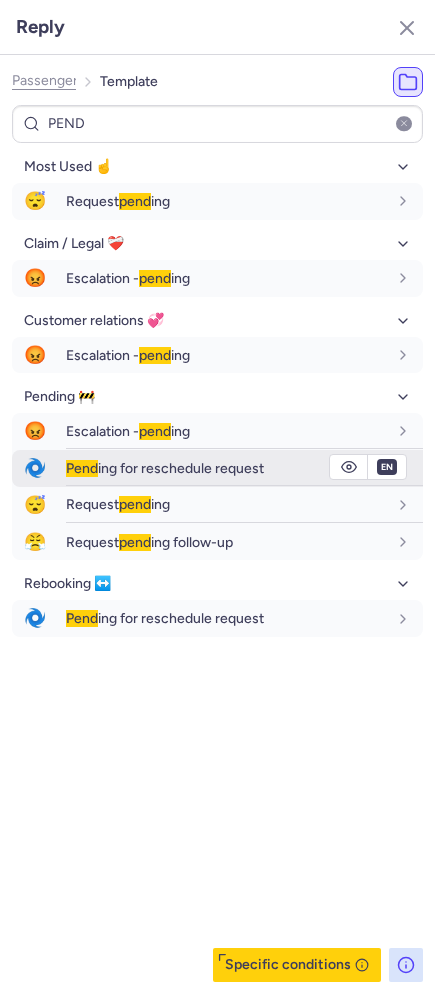 click on "Pend ing for reschedule request" at bounding box center (244, 468) 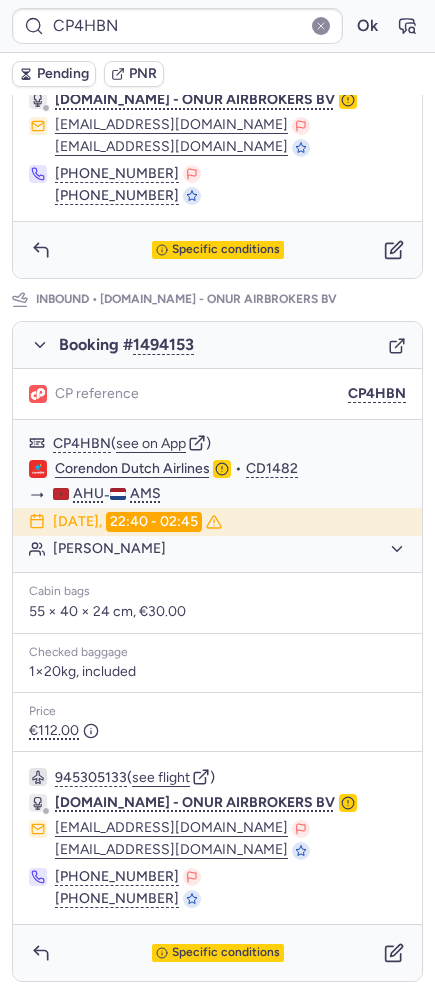 click on "Pending" at bounding box center [63, 74] 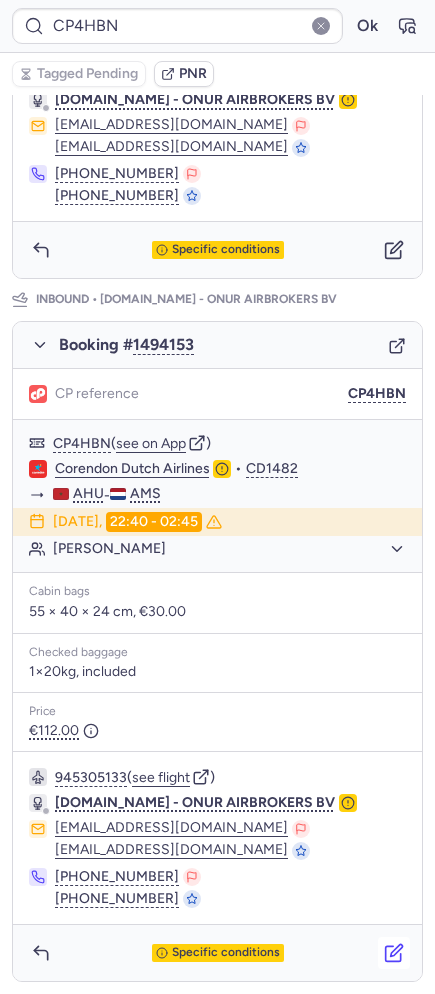 click 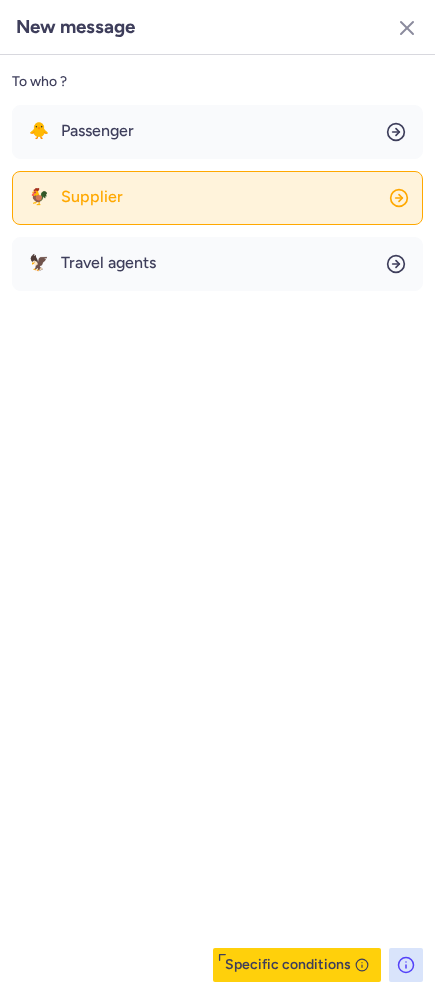click on "🐓 Supplier" 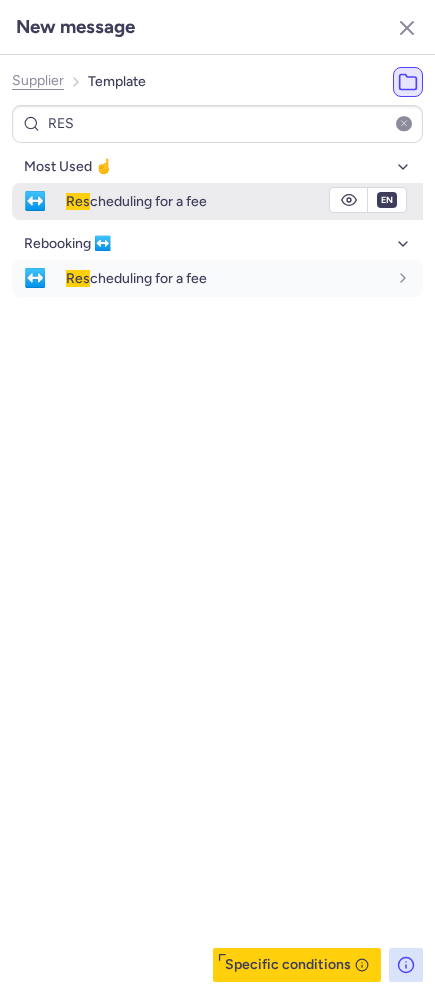 click on "Res cheduling for a fee" at bounding box center [136, 201] 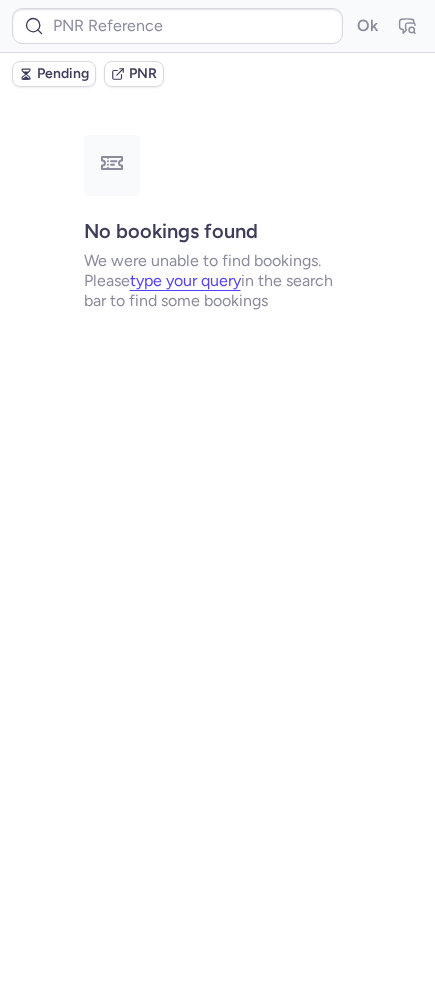 scroll, scrollTop: 0, scrollLeft: 0, axis: both 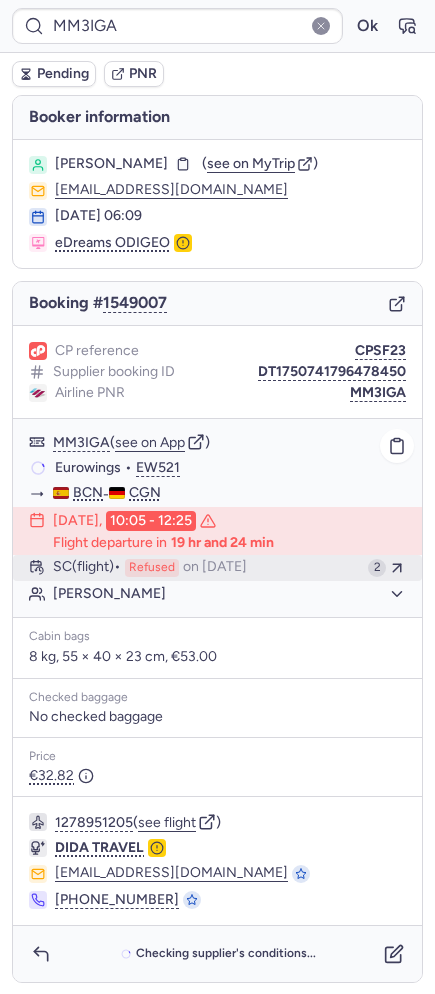 click on "SC   (flight)" at bounding box center [87, 568] 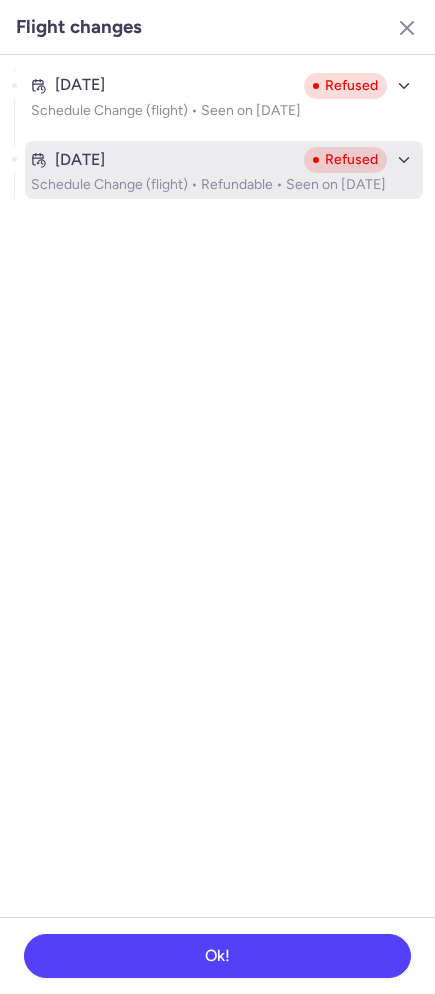 click on "Jul 19, 2025 Refused" at bounding box center (224, 160) 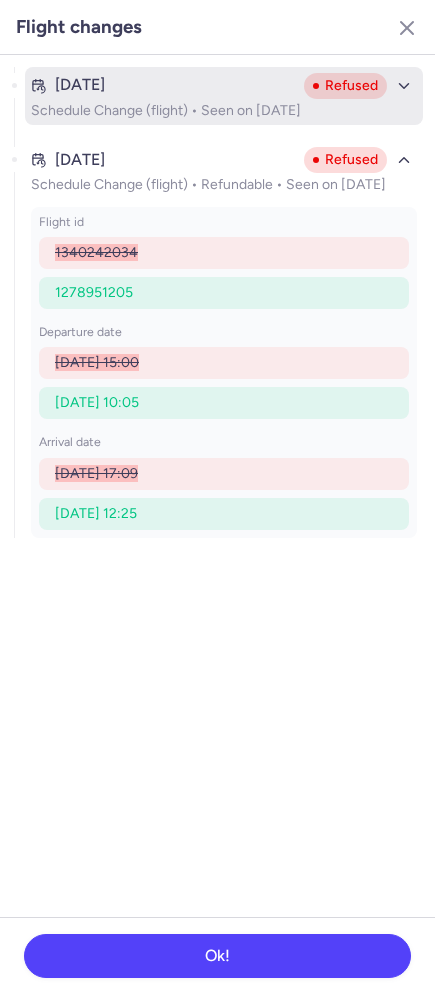 click on "Schedule Change (flight) •  Seen on Jul 19, 2025" at bounding box center [224, 111] 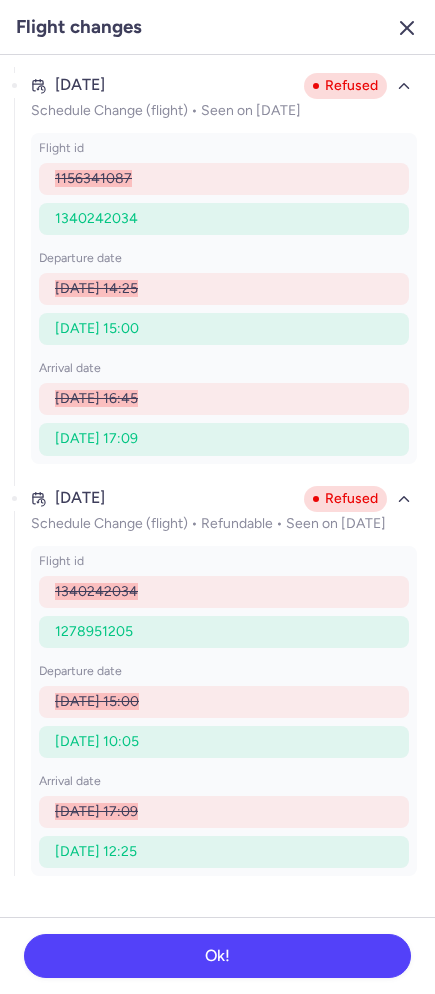 click 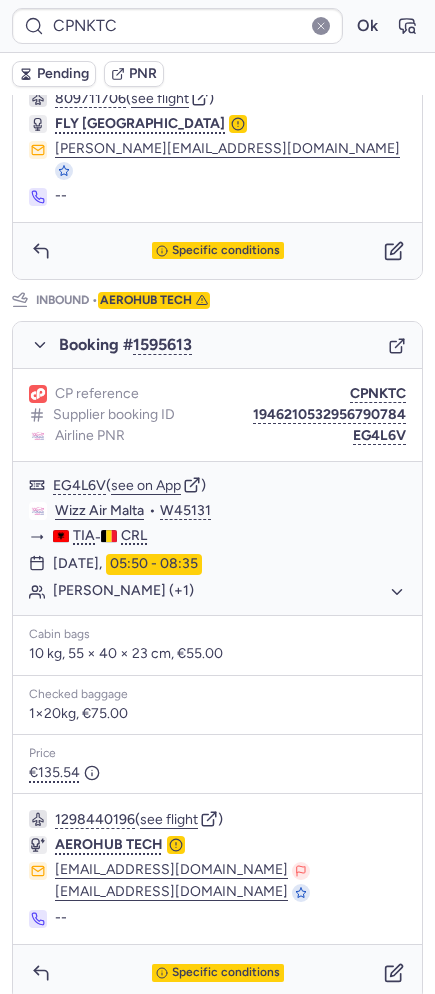 scroll, scrollTop: 0, scrollLeft: 0, axis: both 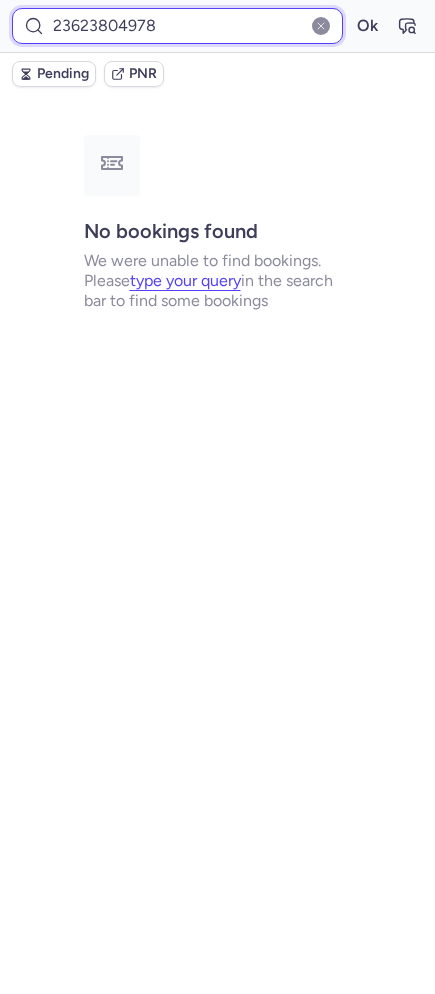 click on "23623804978" at bounding box center [177, 26] 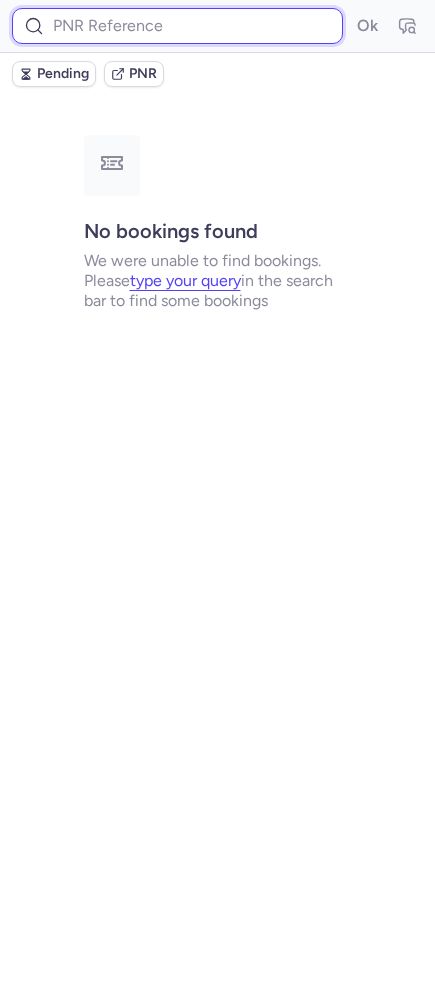 paste on "CP4HBN" 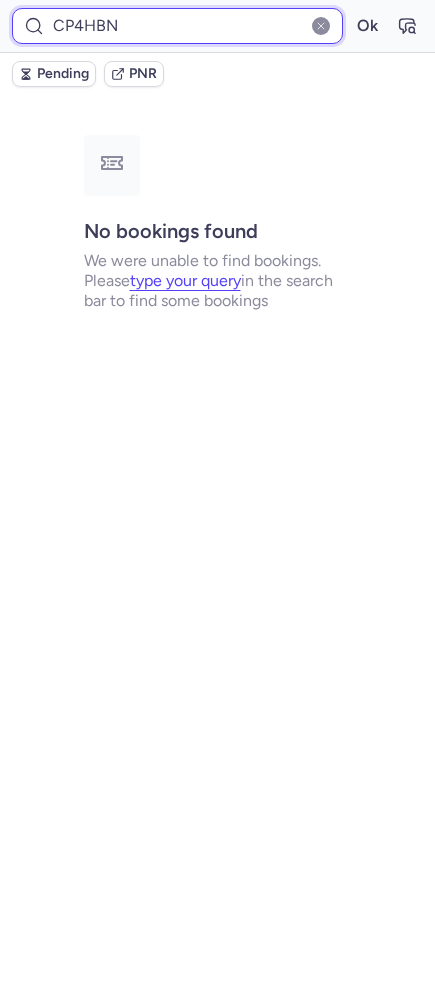 click on "Ok" at bounding box center [367, 26] 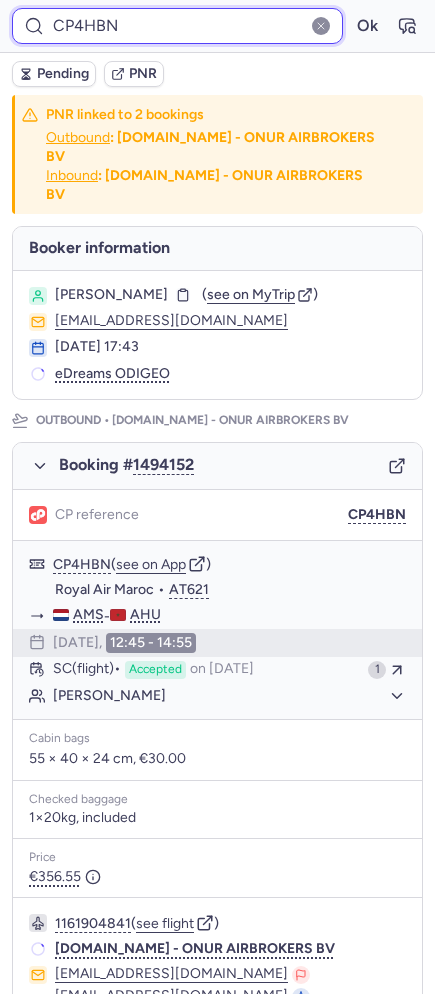 scroll, scrollTop: 850, scrollLeft: 0, axis: vertical 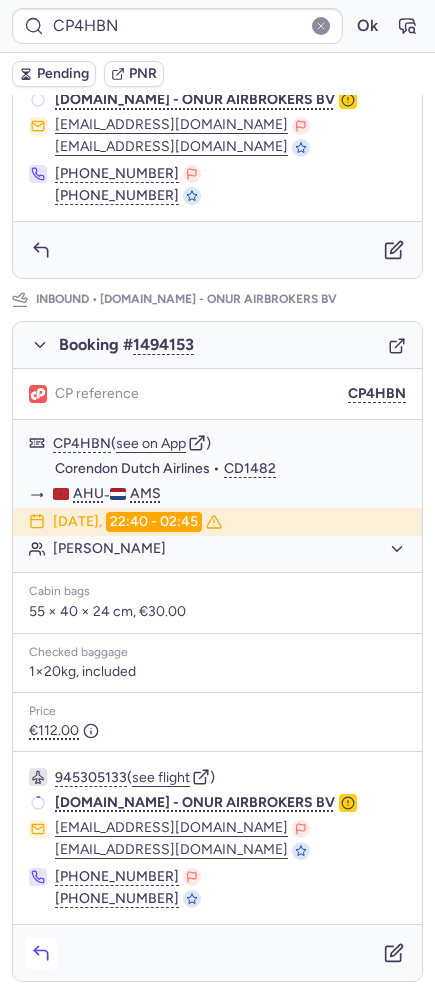 click at bounding box center (41, 953) 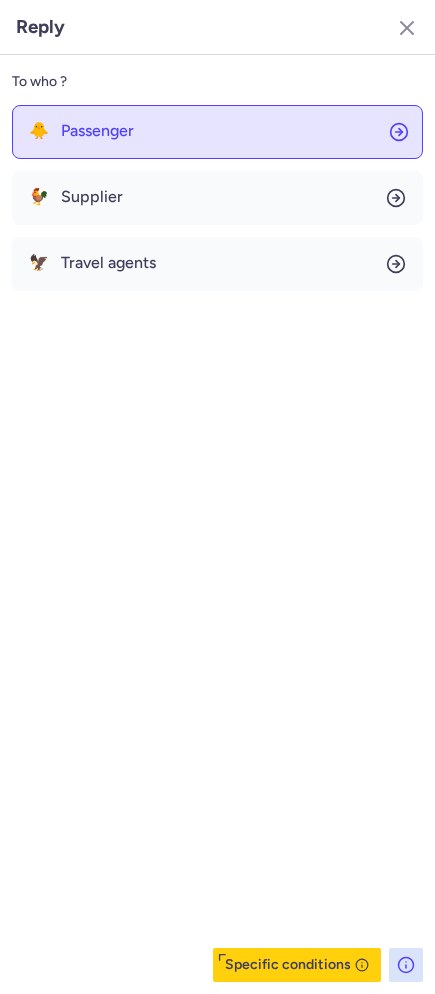 click on "Passenger" at bounding box center [97, 131] 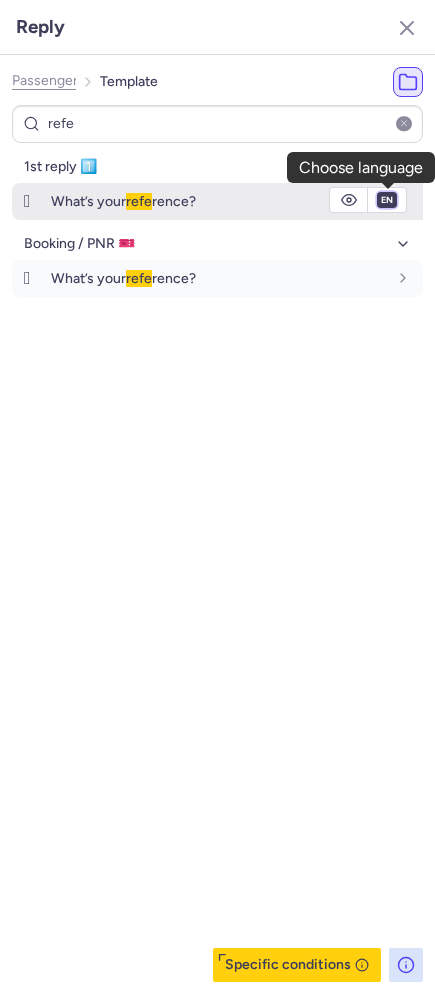 click on "fr en de nl pt es it ru" at bounding box center (387, 200) 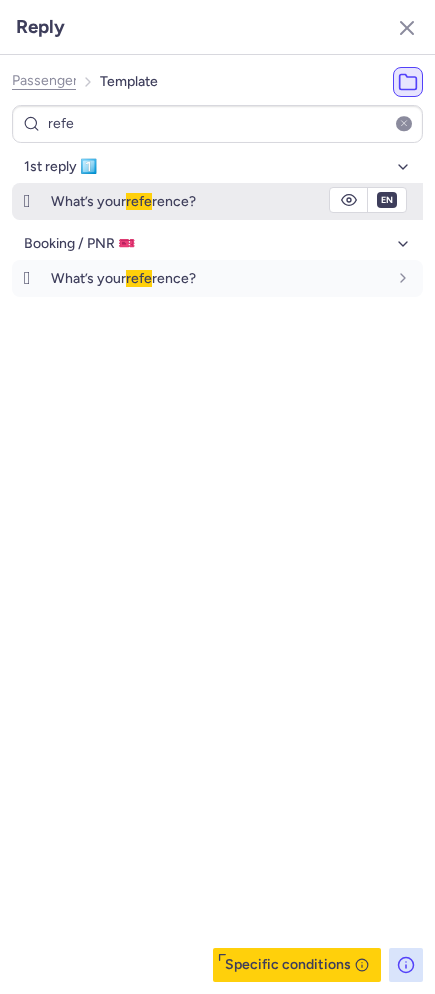 click on "fr en de nl pt es it ru" at bounding box center [387, 200] 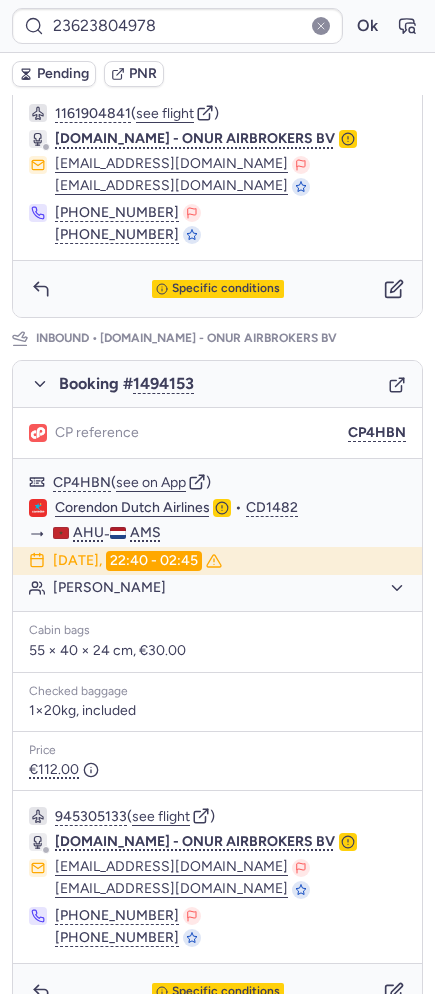 scroll, scrollTop: 0, scrollLeft: 0, axis: both 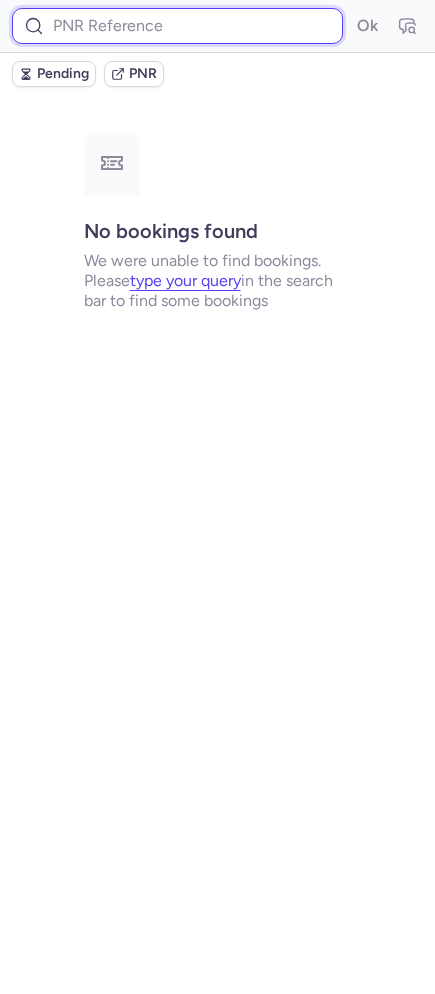 click at bounding box center (177, 26) 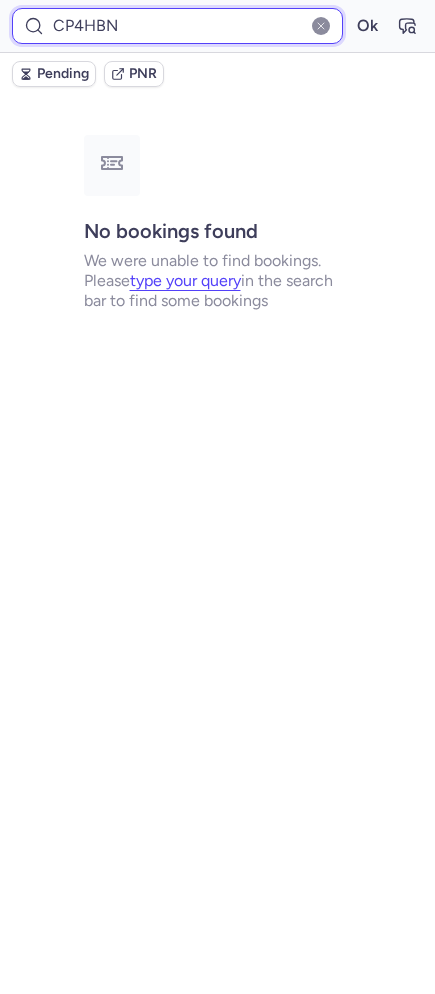 click on "Ok" at bounding box center [367, 26] 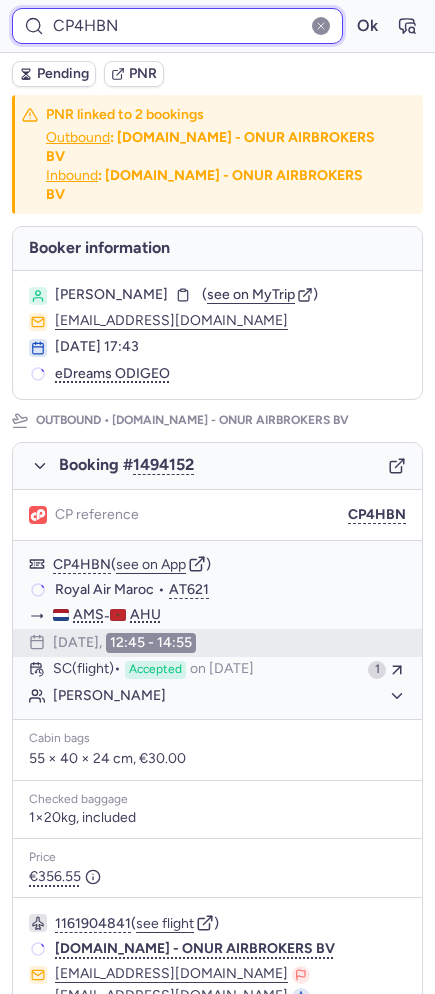 scroll, scrollTop: 850, scrollLeft: 0, axis: vertical 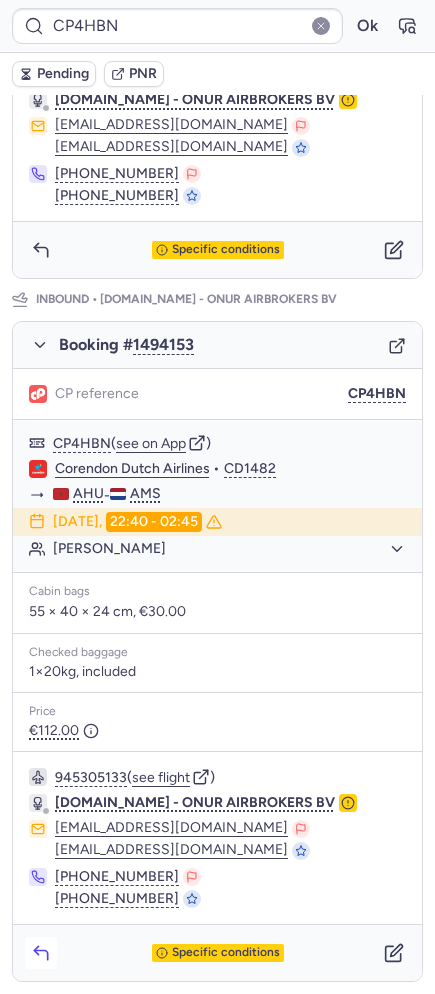click at bounding box center (41, 953) 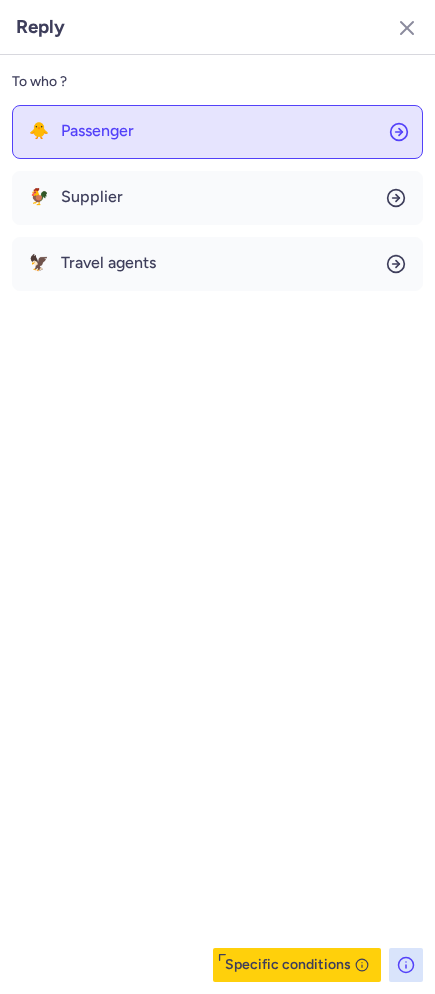 click on "🐥 Passenger" 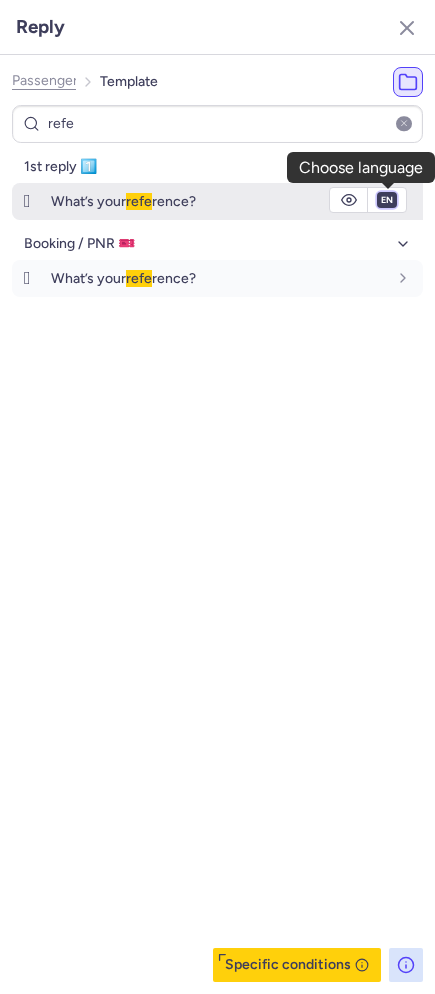 click on "fr en de nl pt es it ru" at bounding box center (387, 200) 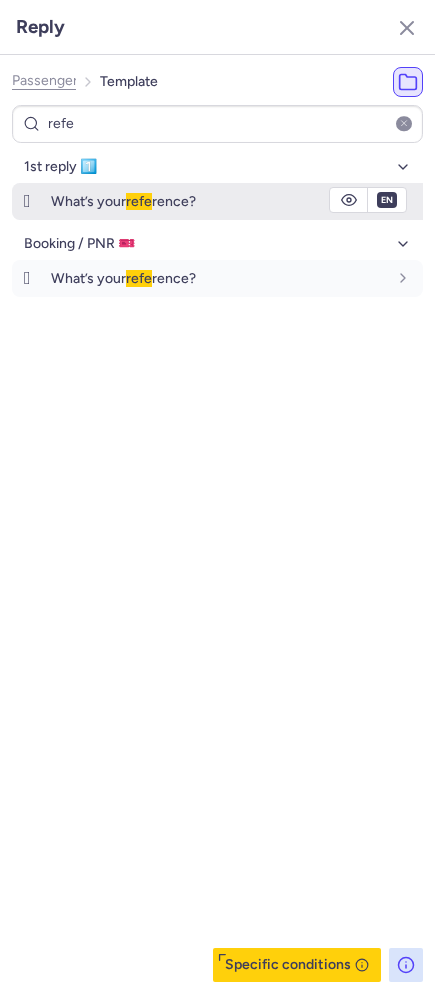 click on "fr en de nl pt es it ru" at bounding box center [387, 200] 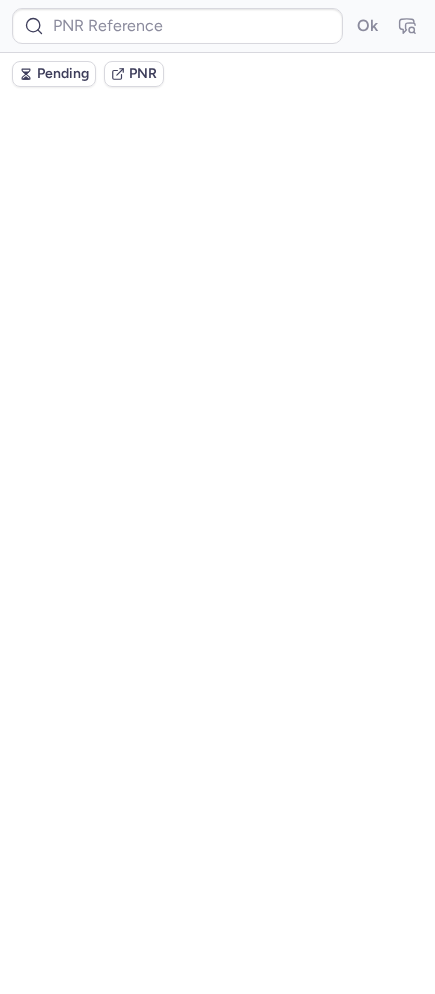 scroll, scrollTop: 0, scrollLeft: 0, axis: both 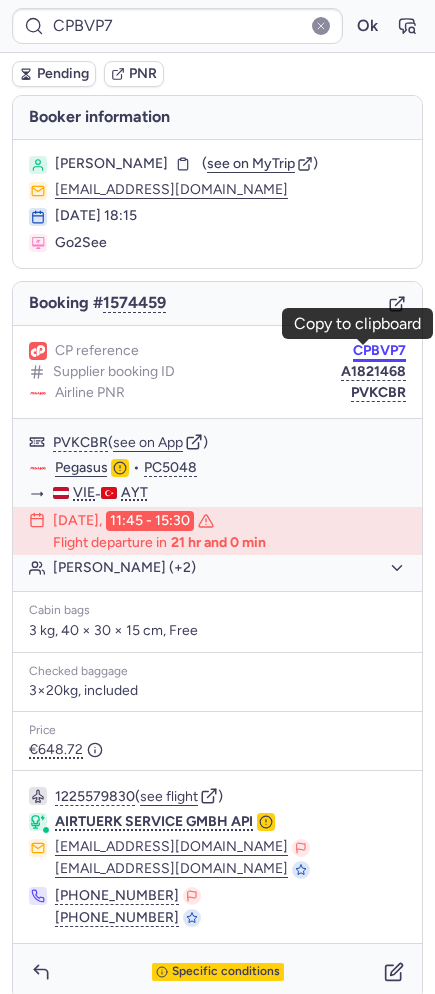 click on "CPBVP7" at bounding box center (379, 351) 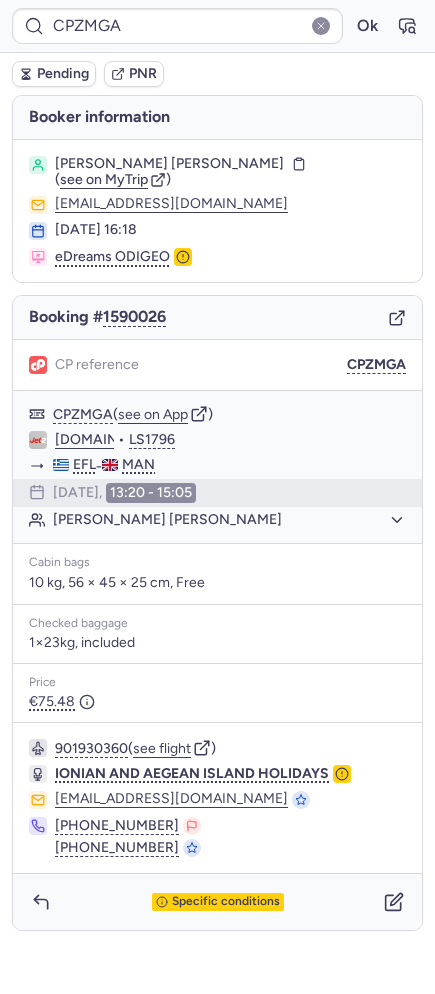 click on "Pending" at bounding box center (63, 74) 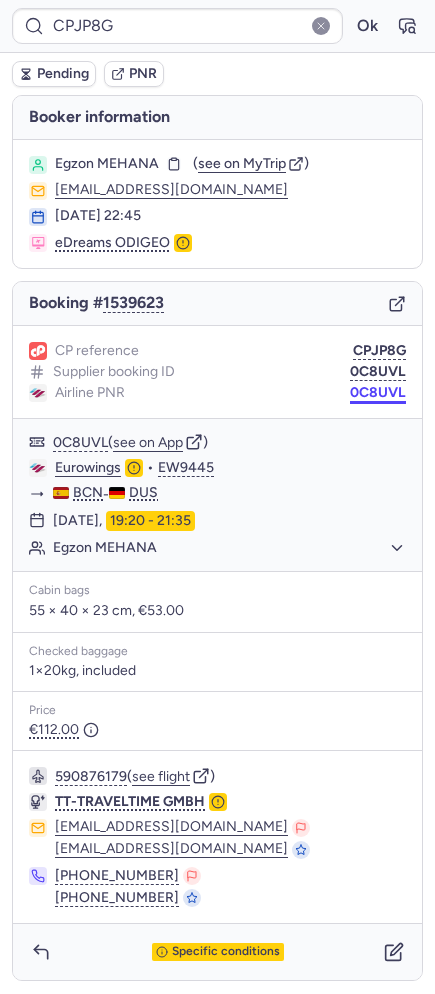 click on "0C8UVL" at bounding box center [378, 393] 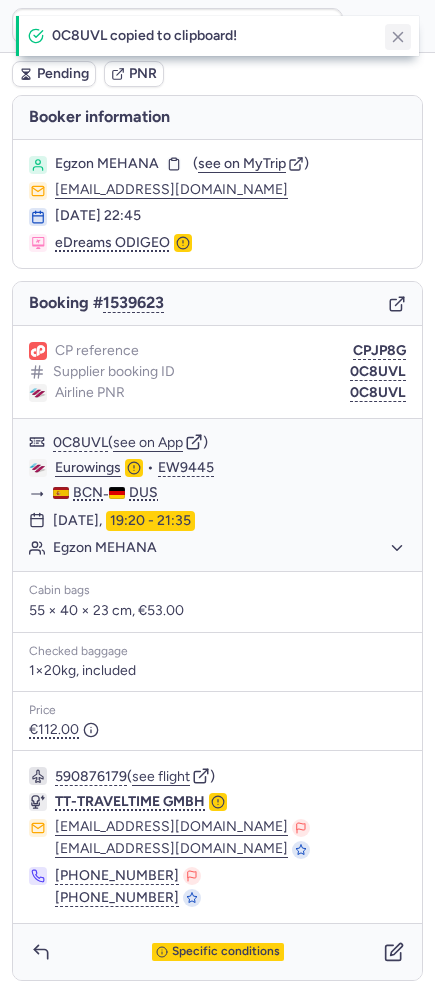click 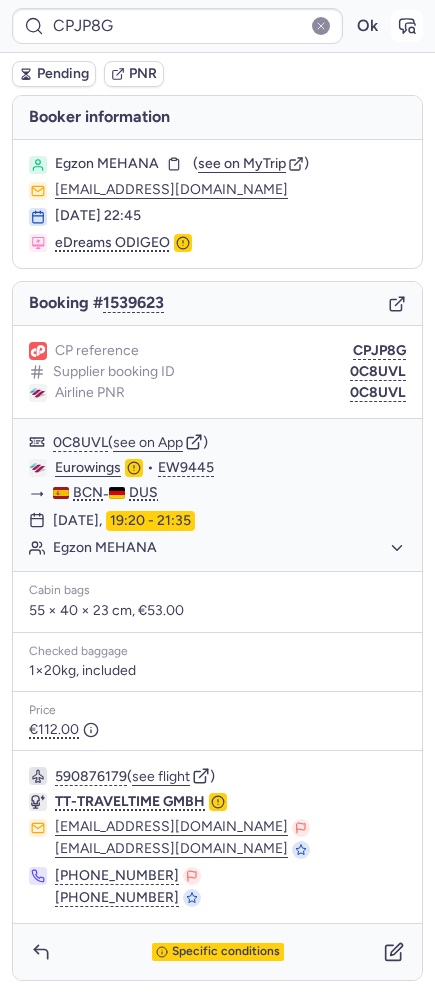 click 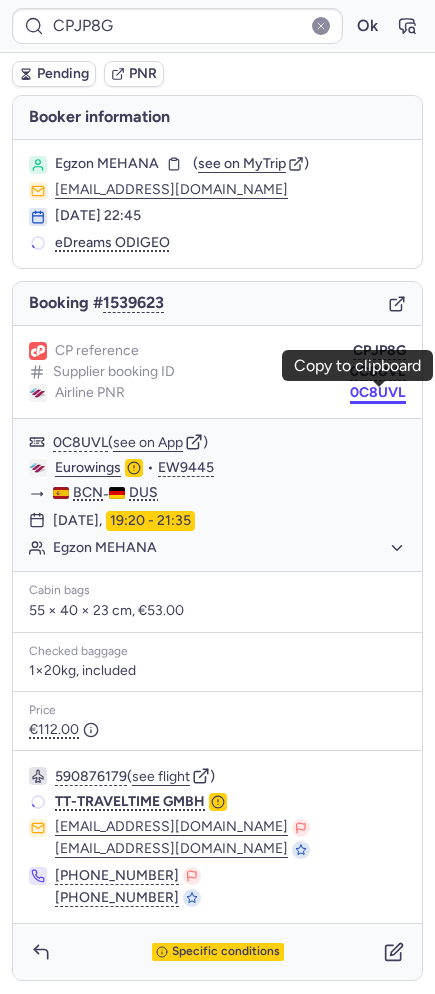 click on "0C8UVL" at bounding box center [378, 393] 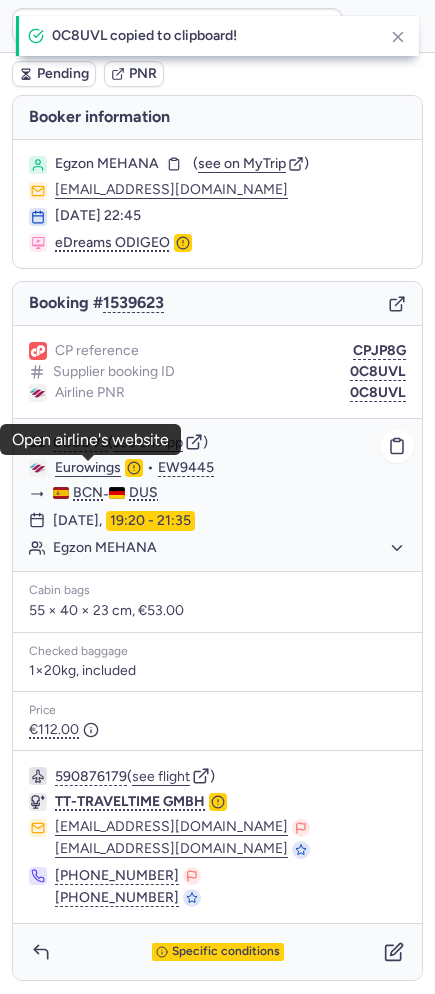 click on "Eurowings" 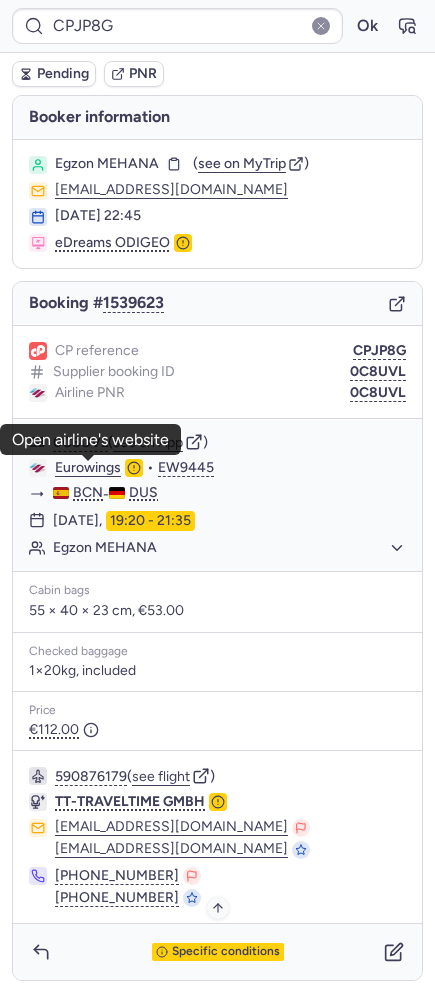 click on "Specific conditions" at bounding box center [226, 952] 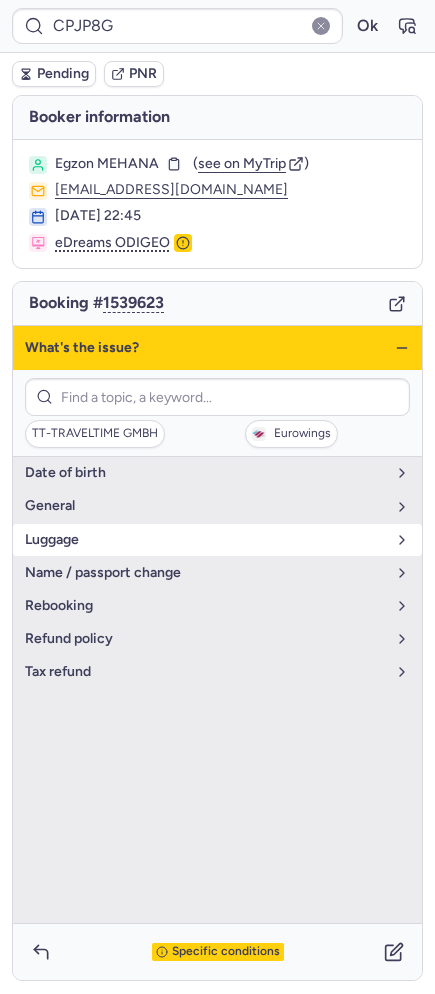 click on "luggage" at bounding box center [205, 540] 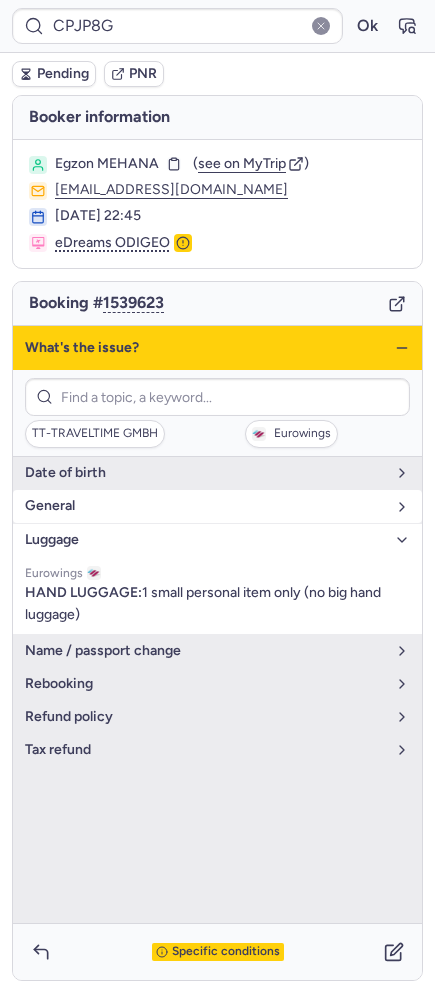 click on "general" at bounding box center [205, 506] 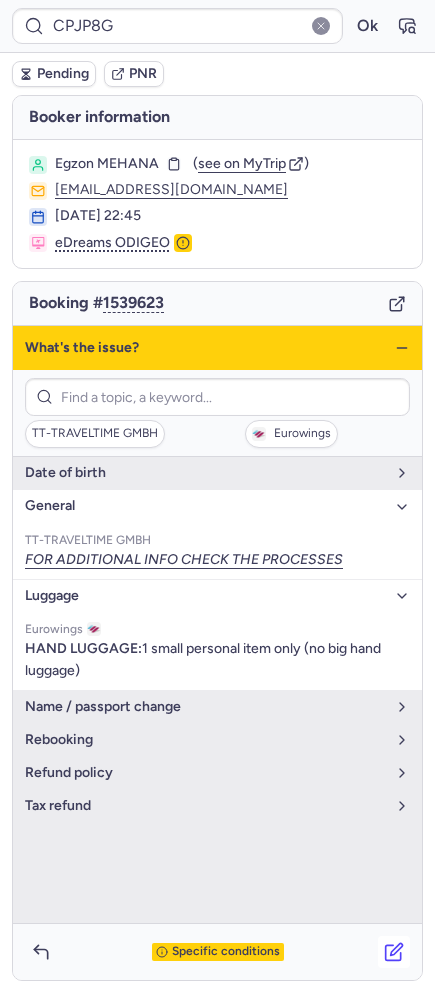 click 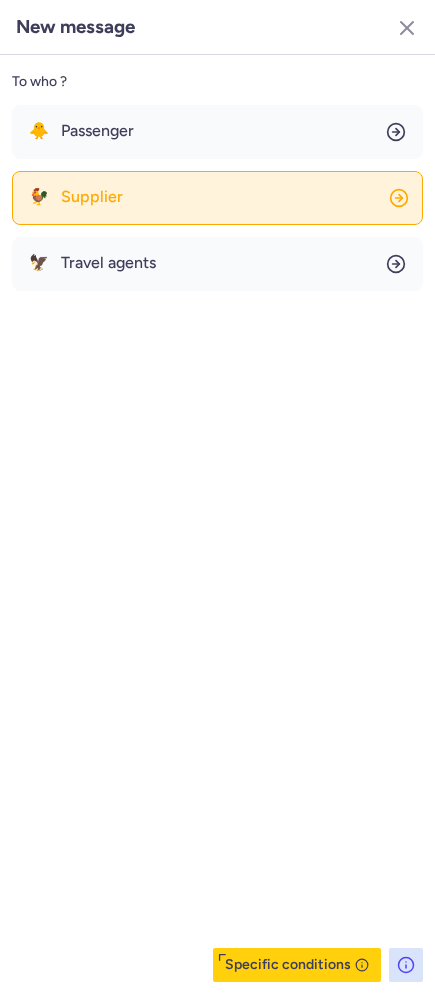 click on "🐓 Supplier" 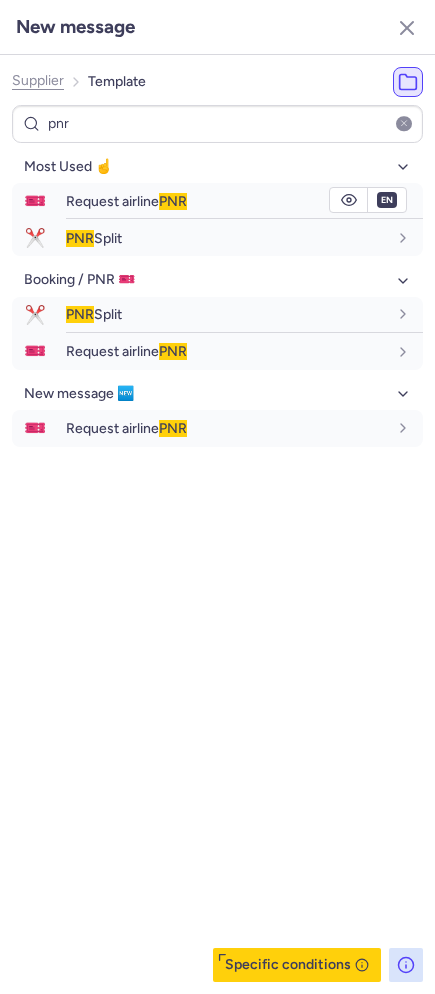 click on "Request airline  PNR" at bounding box center (244, 201) 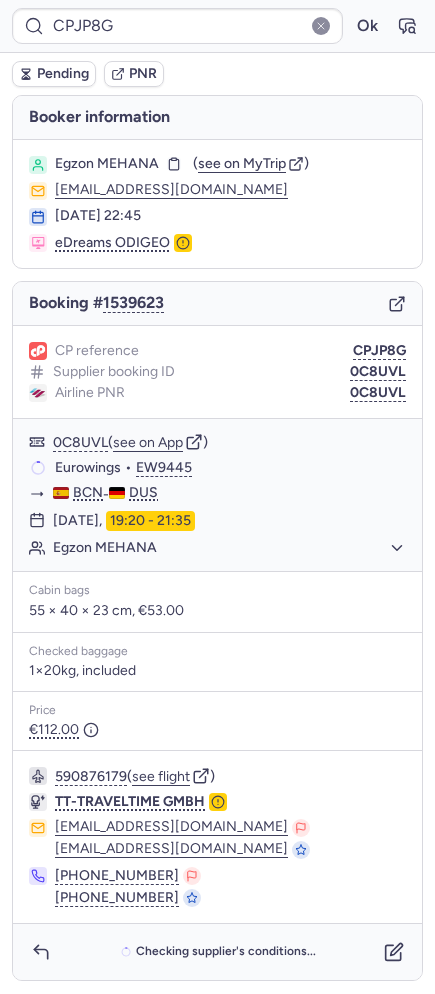click on "Pending" at bounding box center [63, 74] 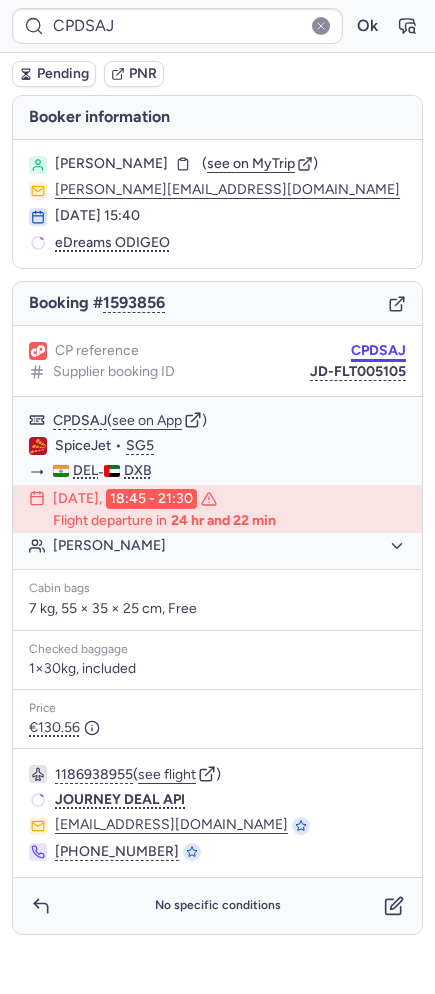 click on "CPDSAJ" at bounding box center (378, 351) 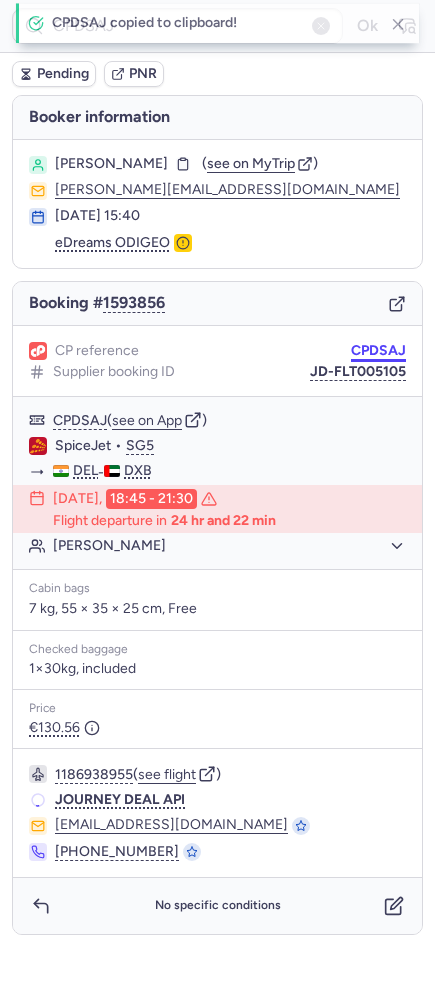 click on "CPDSAJ" at bounding box center (378, 351) 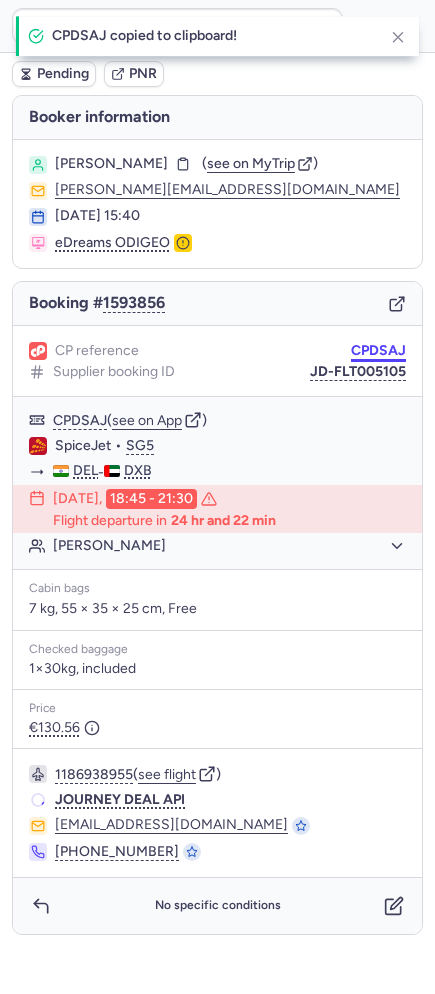 click on "CPDSAJ" at bounding box center [378, 351] 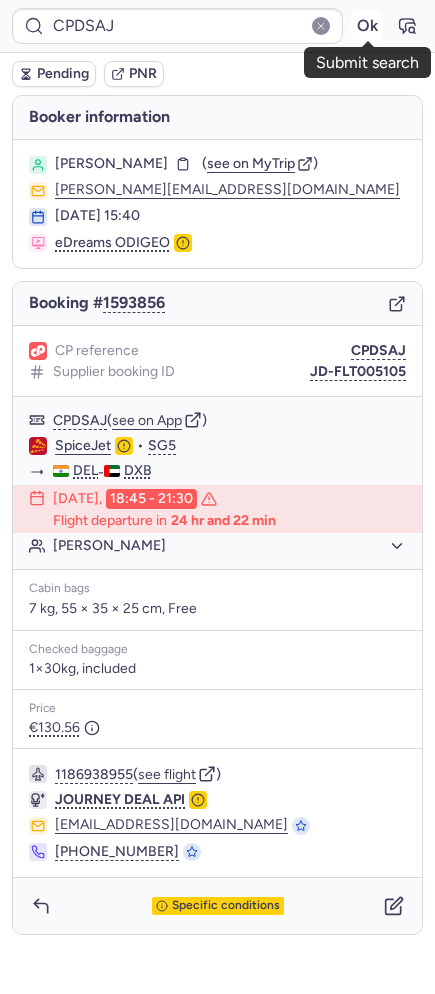 click on "Ok" at bounding box center (367, 26) 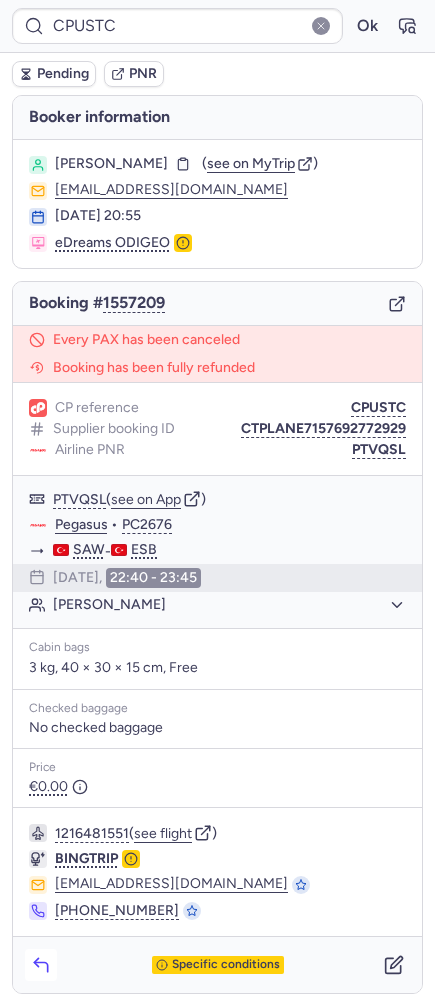 click 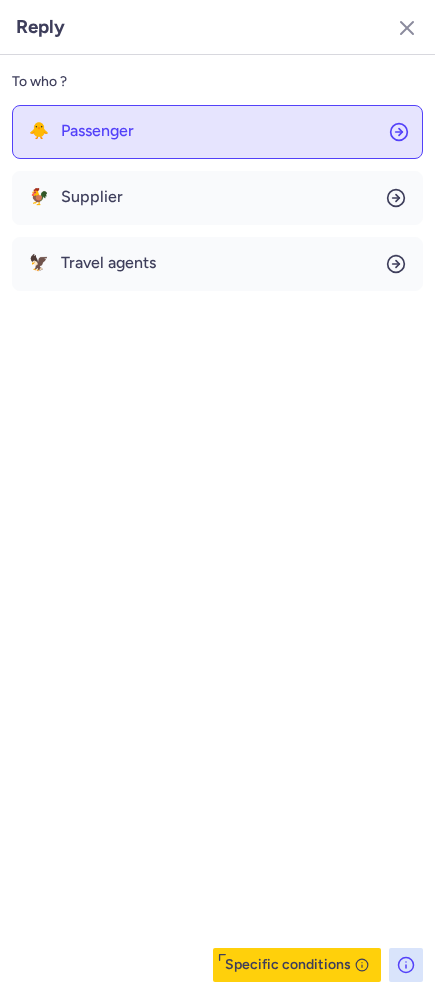 click on "🐥 Passenger" 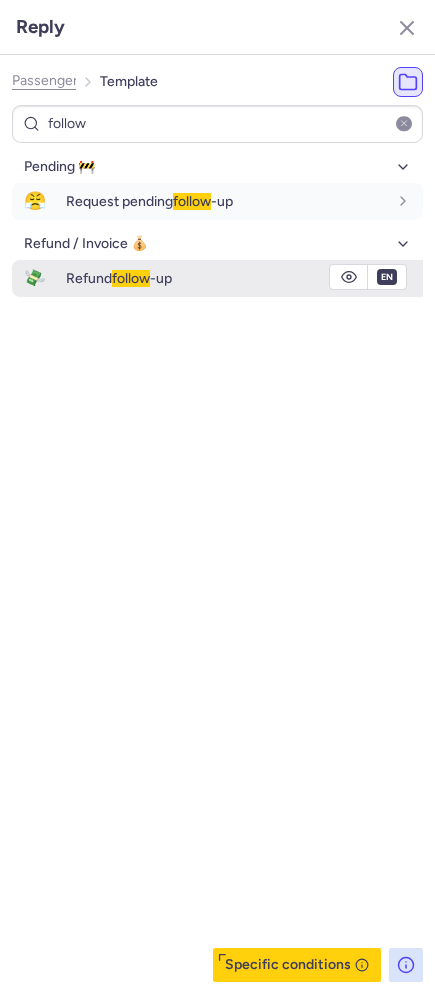 click on "Refund  follow -up" at bounding box center (244, 278) 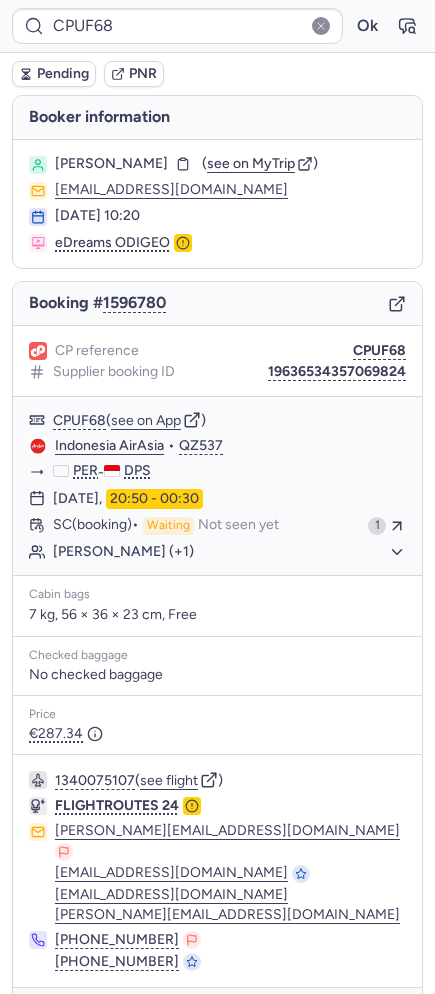 click on "Pending" at bounding box center (63, 74) 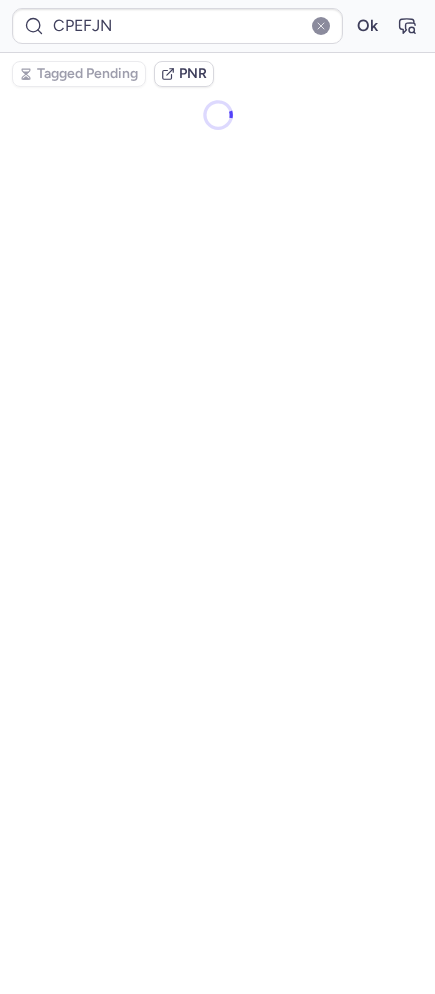 scroll, scrollTop: 0, scrollLeft: 0, axis: both 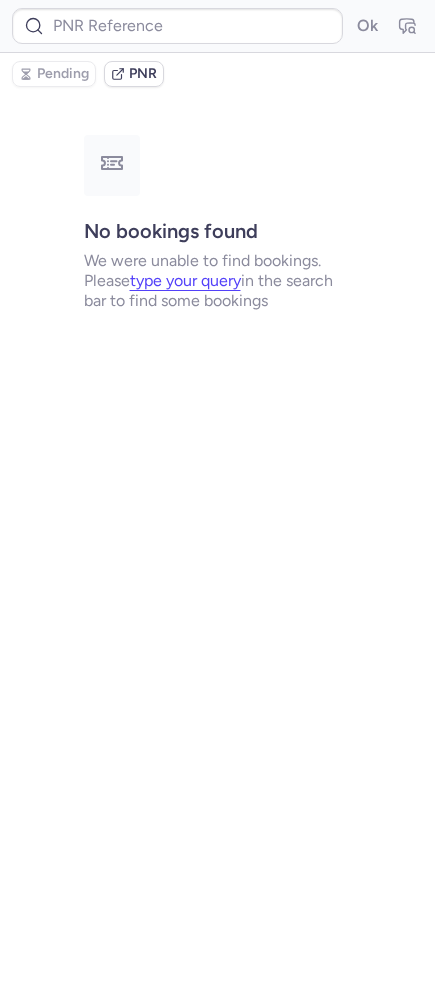type on "CPJP8G" 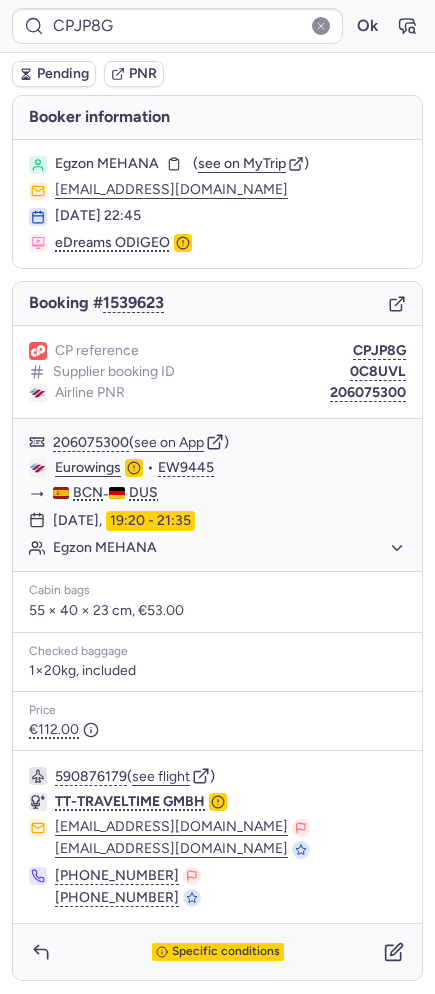 type 